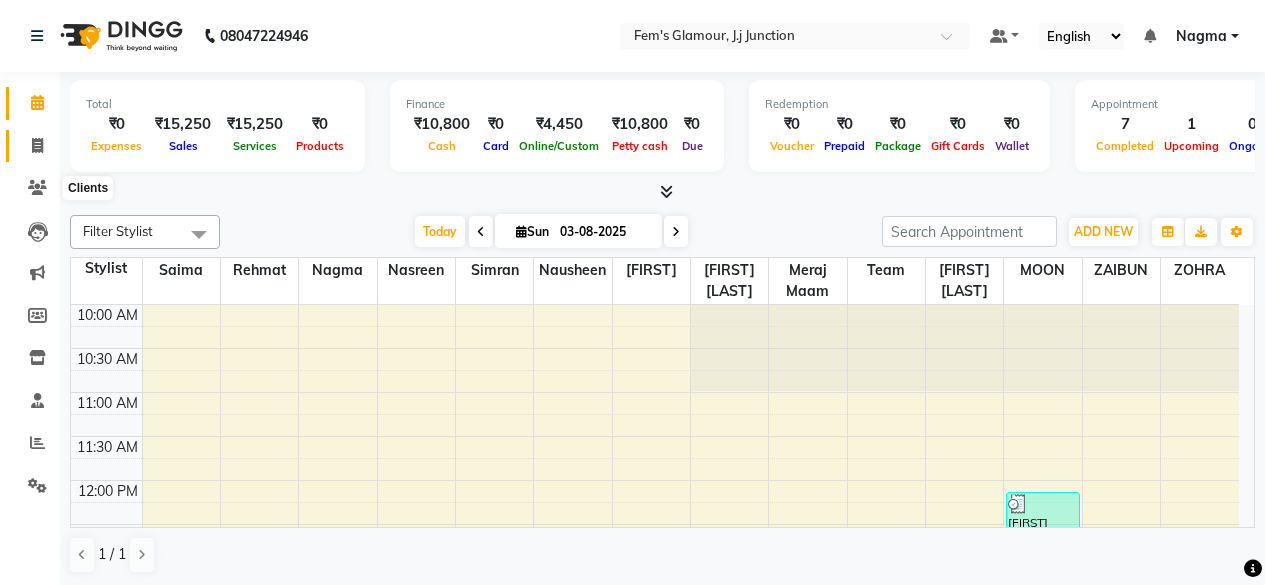 scroll, scrollTop: 0, scrollLeft: 0, axis: both 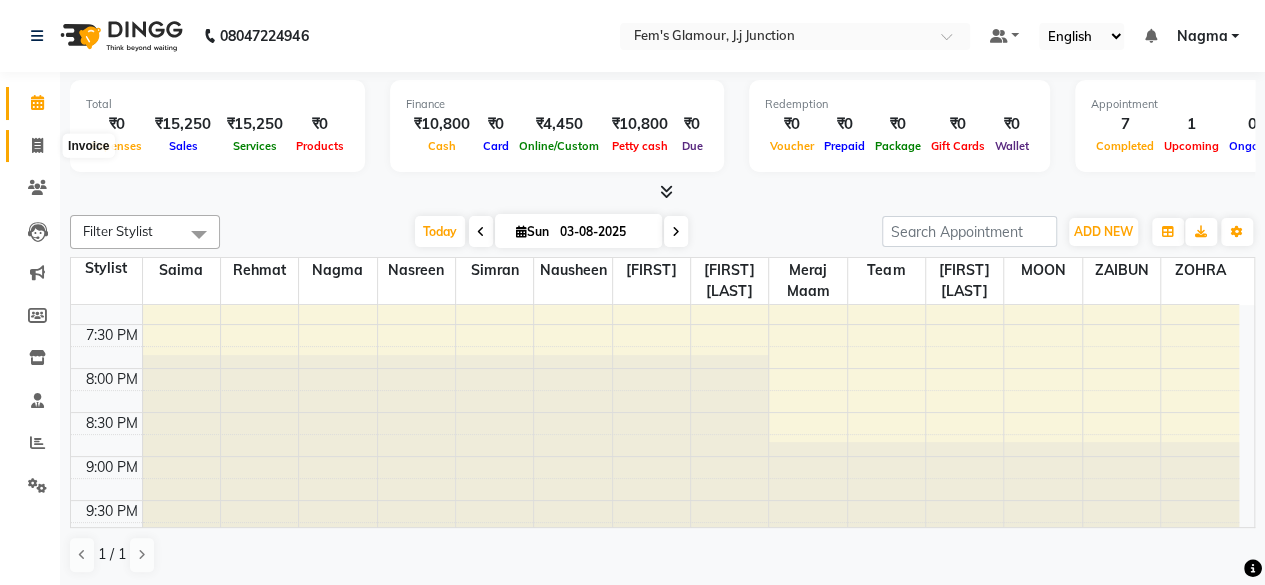 click 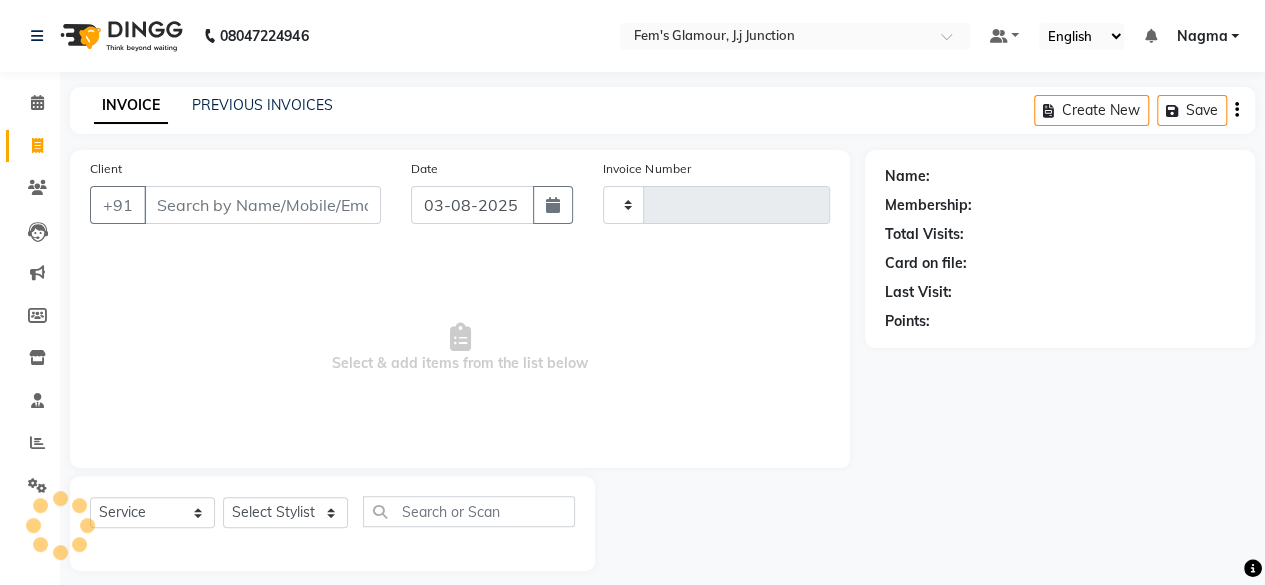 type on "1443" 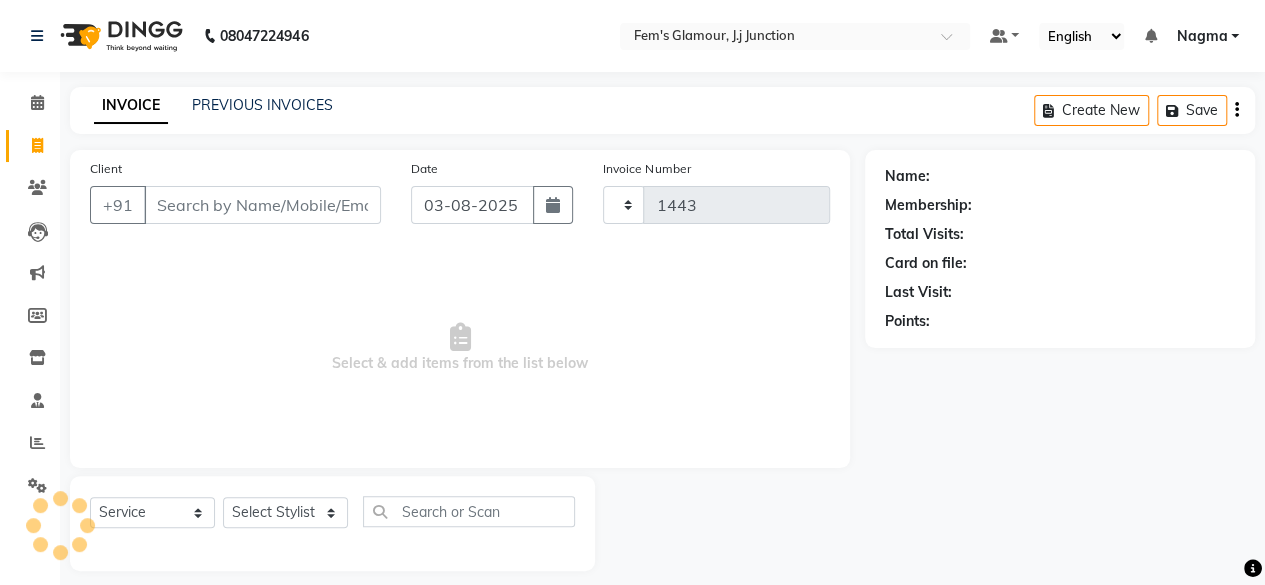 select on "4132" 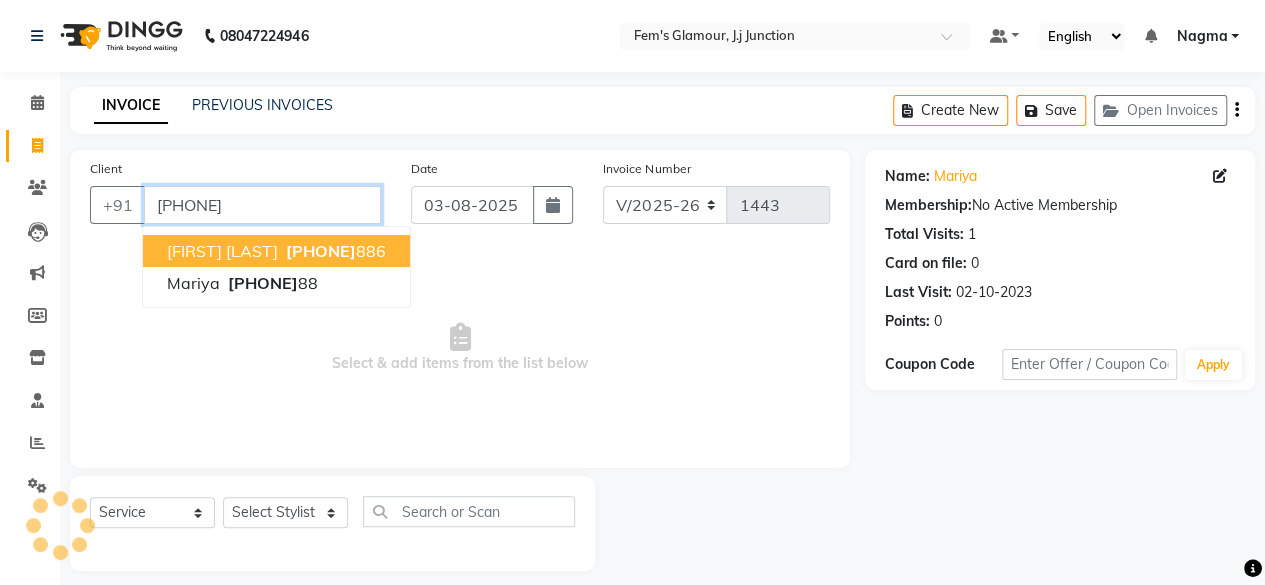 click on "[PHONE]" at bounding box center [262, 205] 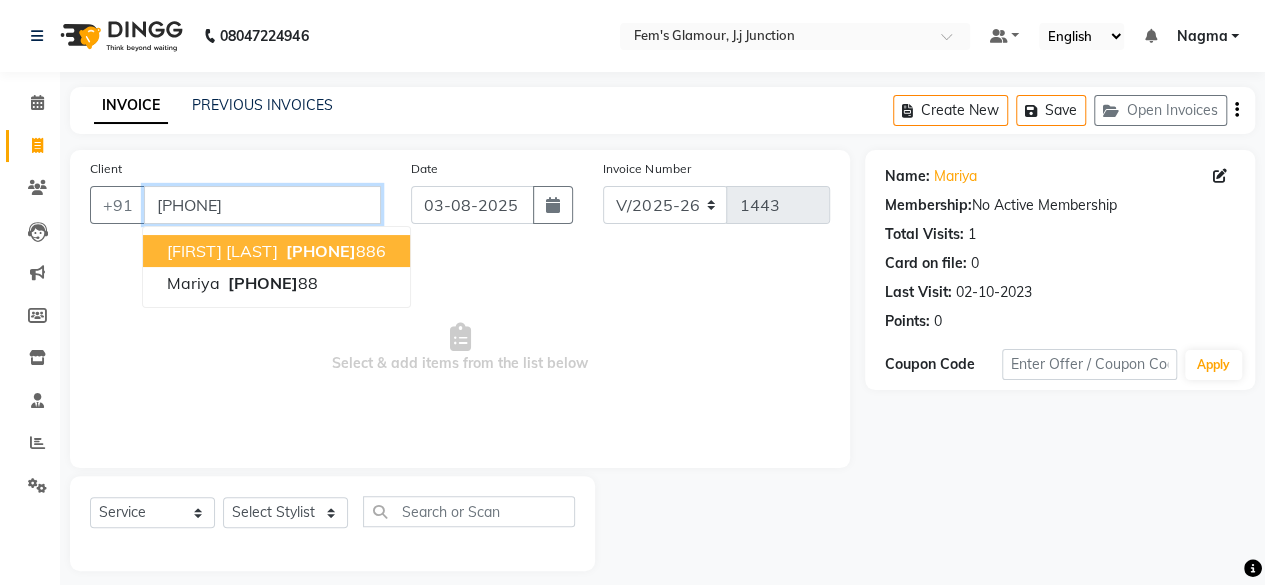 type on "[PHONE]" 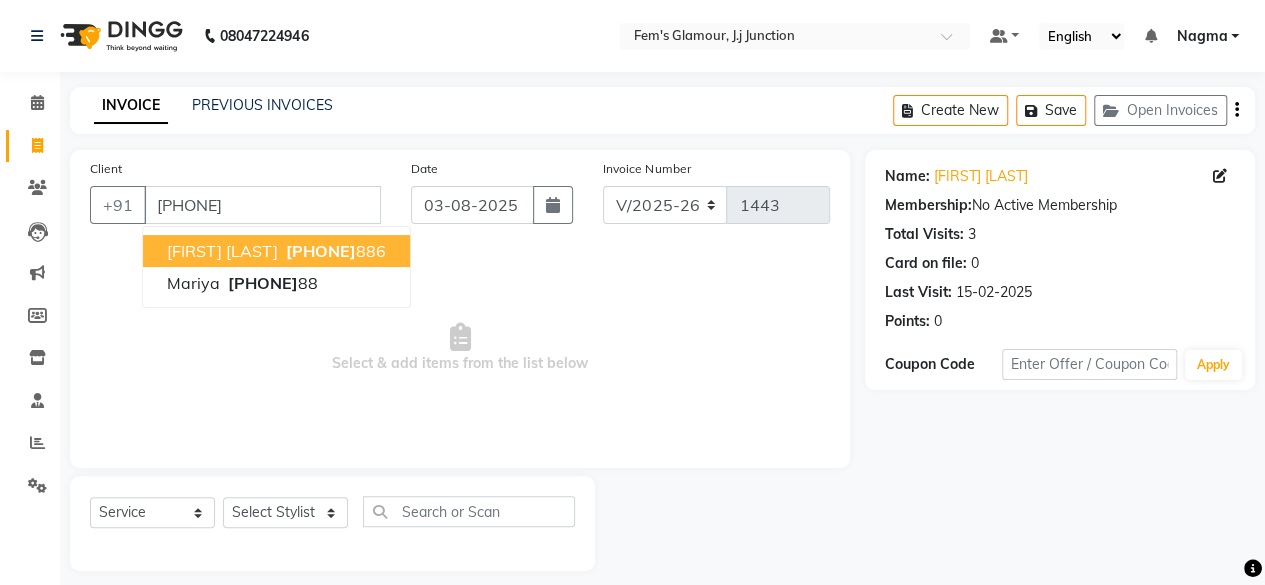 click on "[PHONE]" at bounding box center [334, 251] 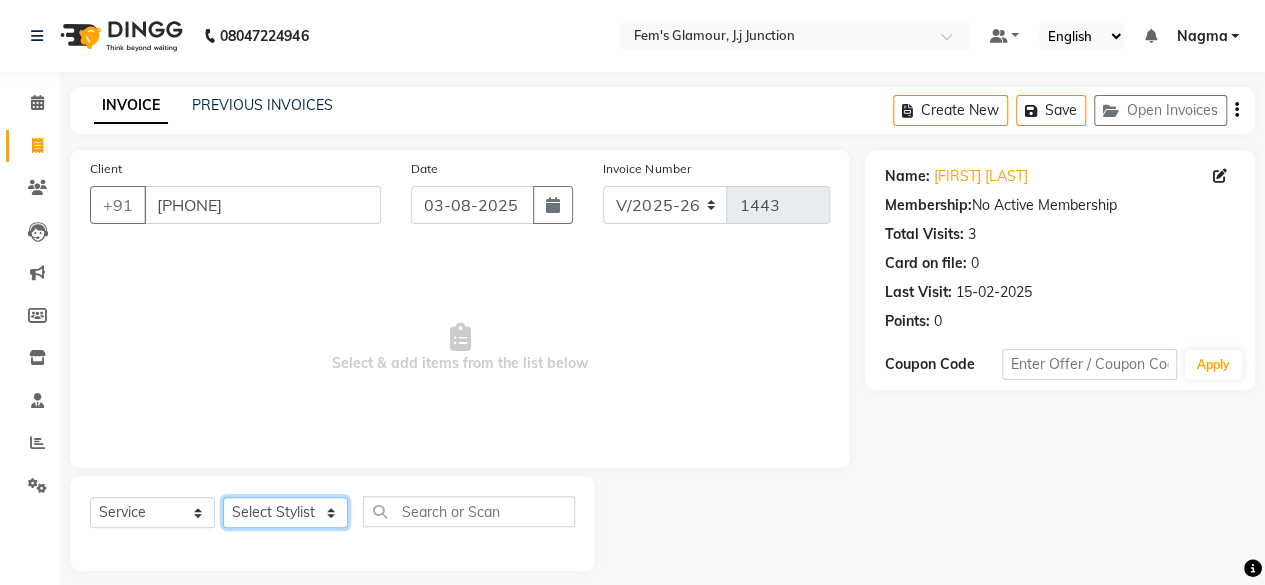 click on "Select Stylist [FIRST] [FIRST] [FIRST] [FIRST] [FIRST] [FIRST] [FIRST] [FIRST] [FIRST] [FIRST] [FIRST]" 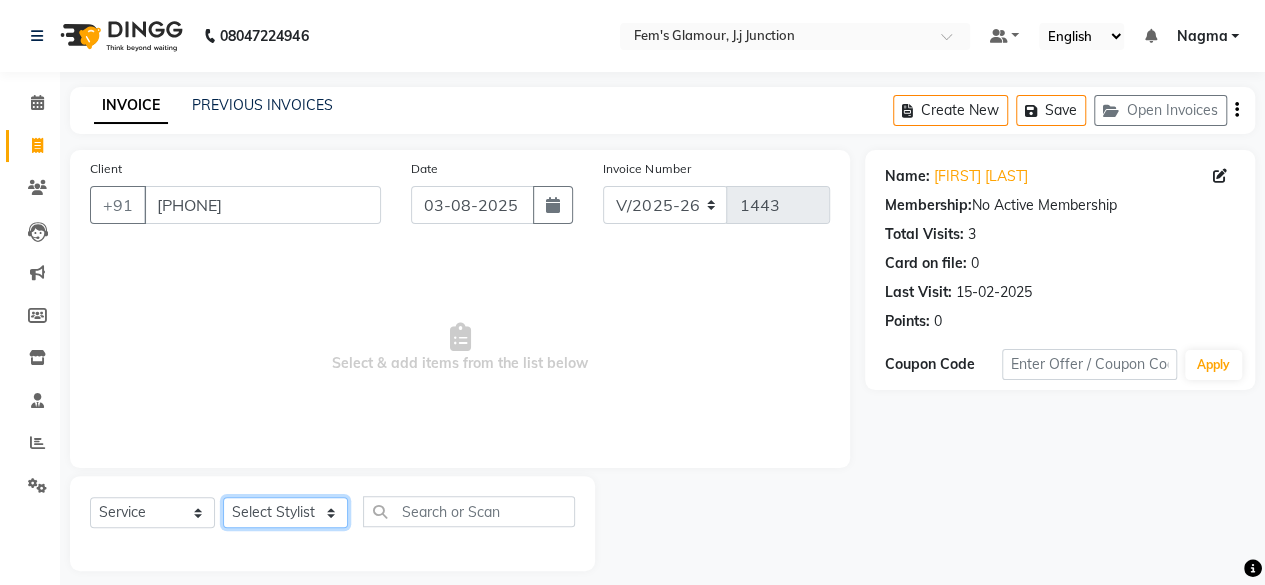 select on "78083" 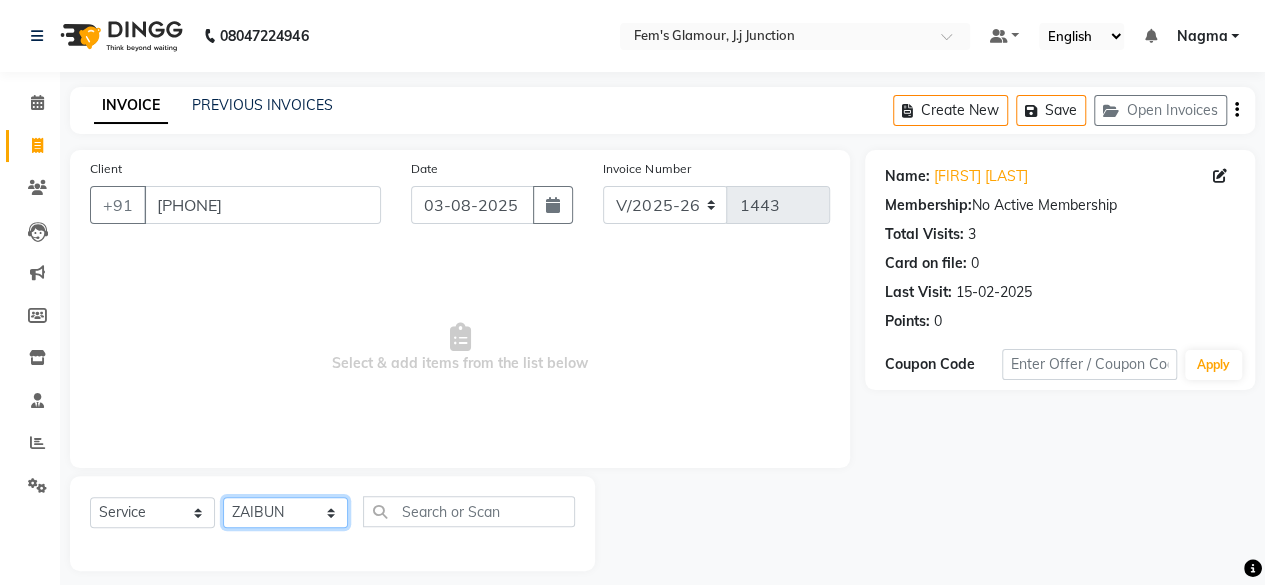 click on "Select Stylist [FIRST] [FIRST] [FIRST] [FIRST] [FIRST] [FIRST] [FIRST] [FIRST] [FIRST] [FIRST] [FIRST]" 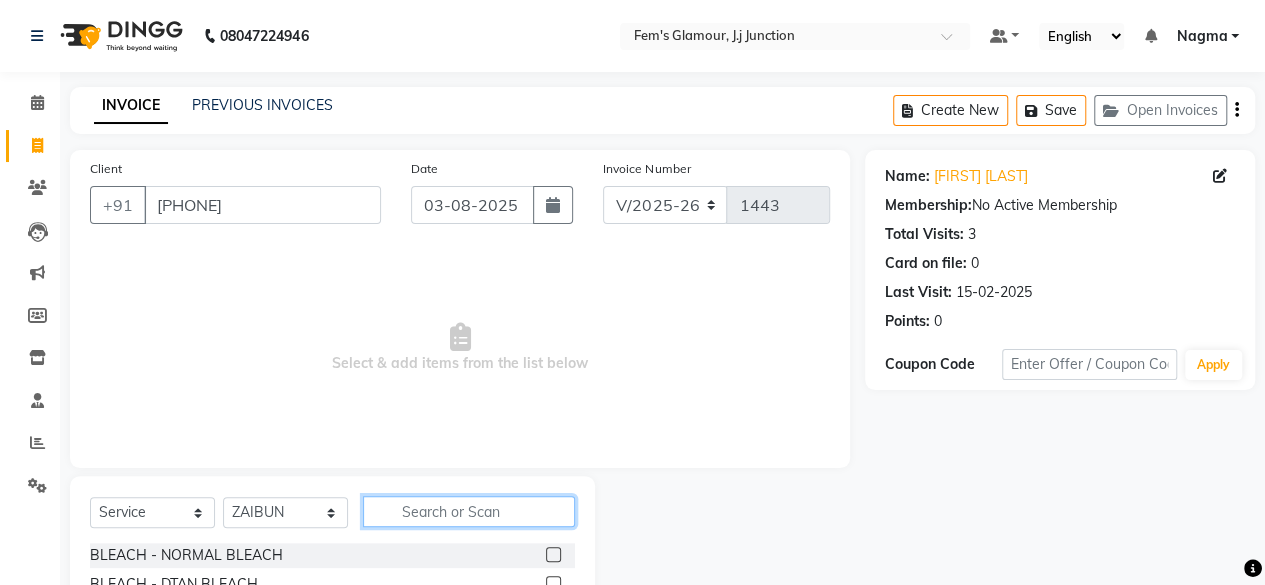 click 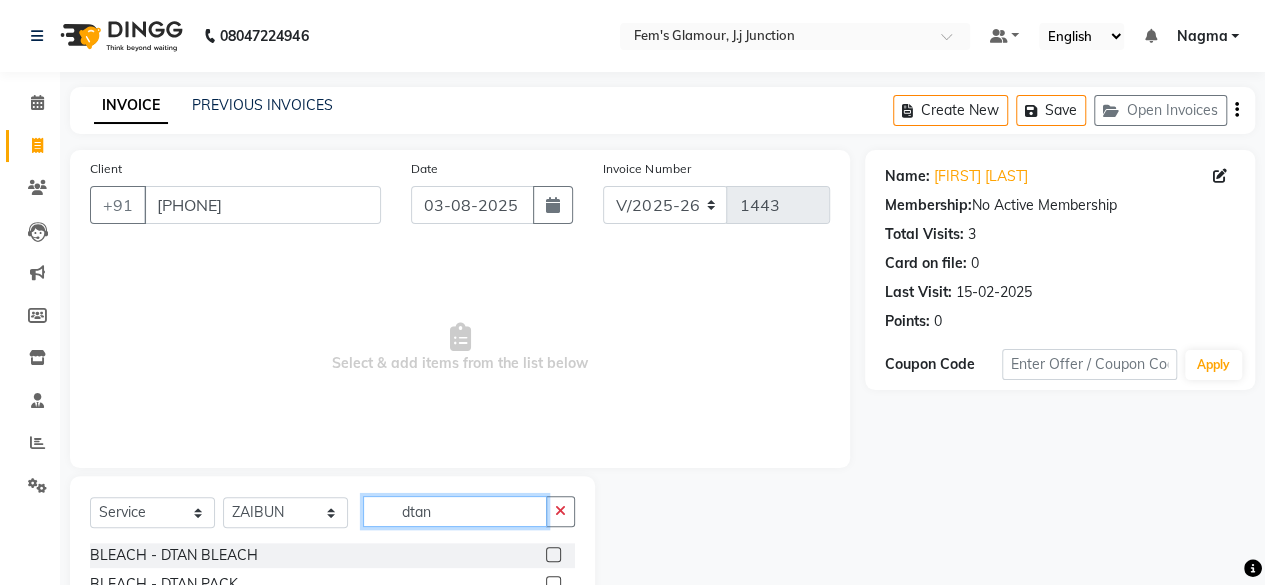 type on "dtan" 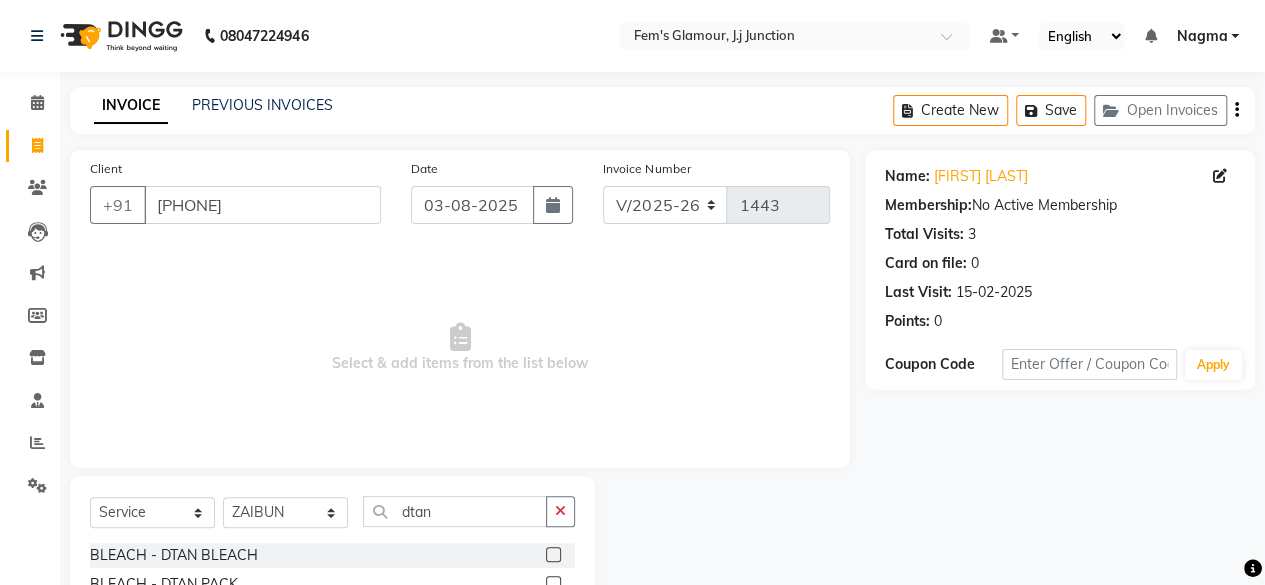 click 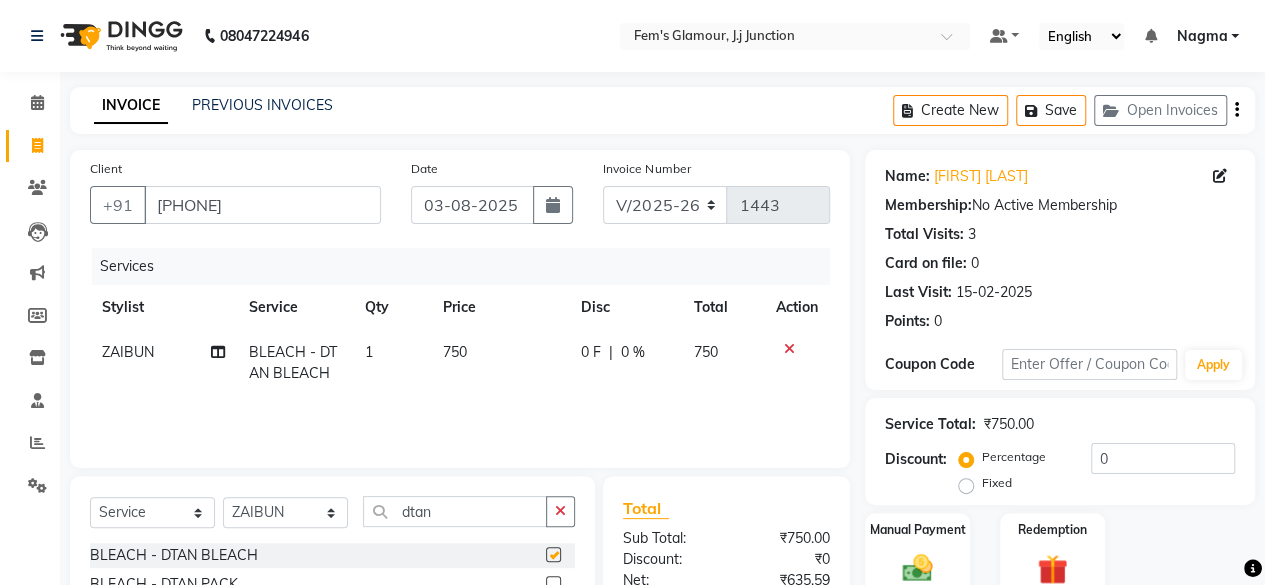 checkbox on "false" 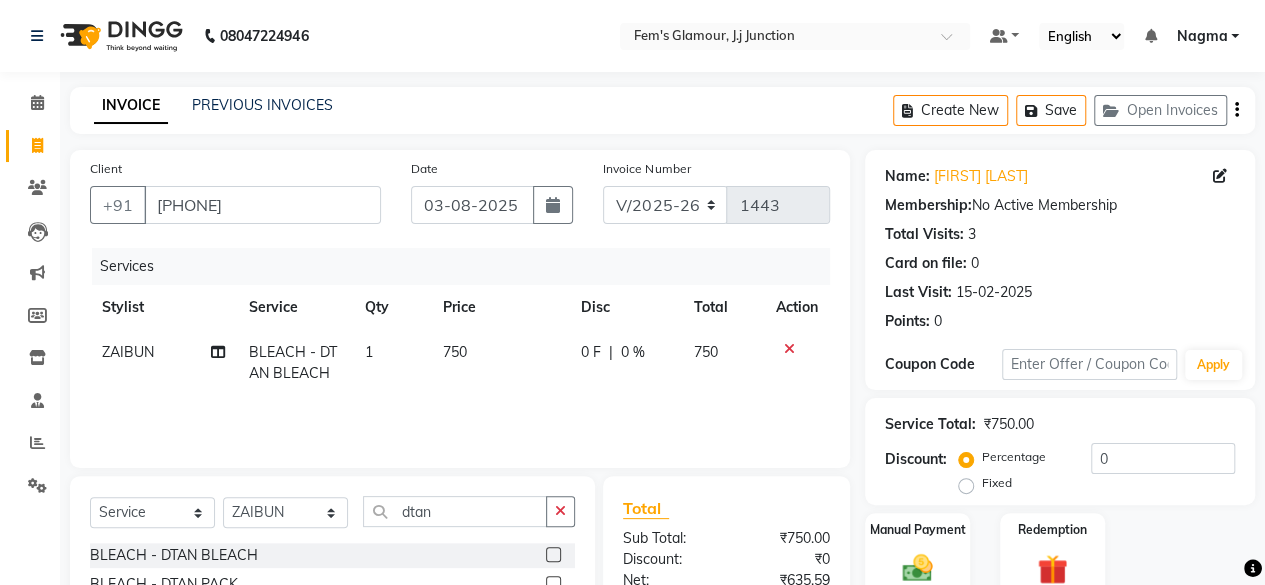 scroll, scrollTop: 213, scrollLeft: 0, axis: vertical 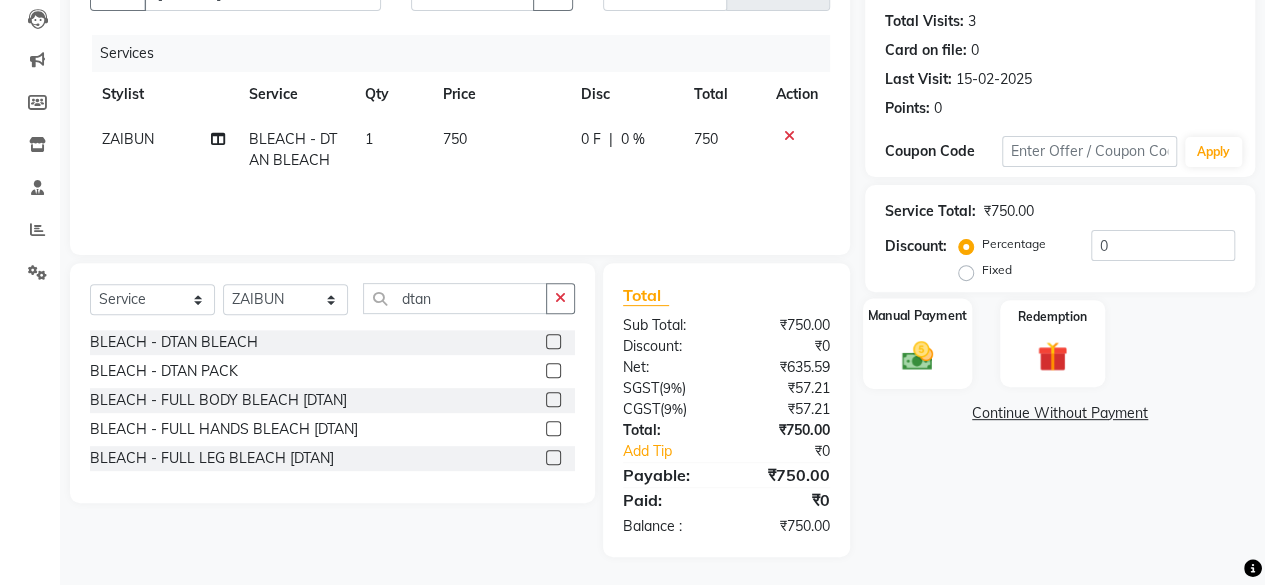 click 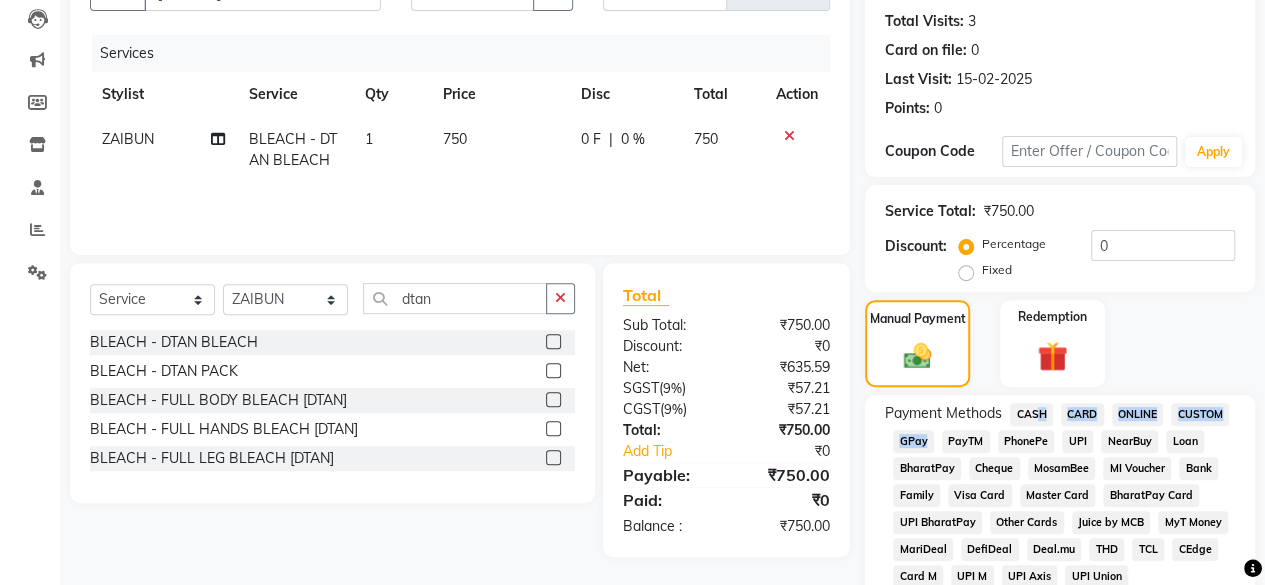drag, startPoint x: 1032, startPoint y: 412, endPoint x: 932, endPoint y: 438, distance: 103.32473 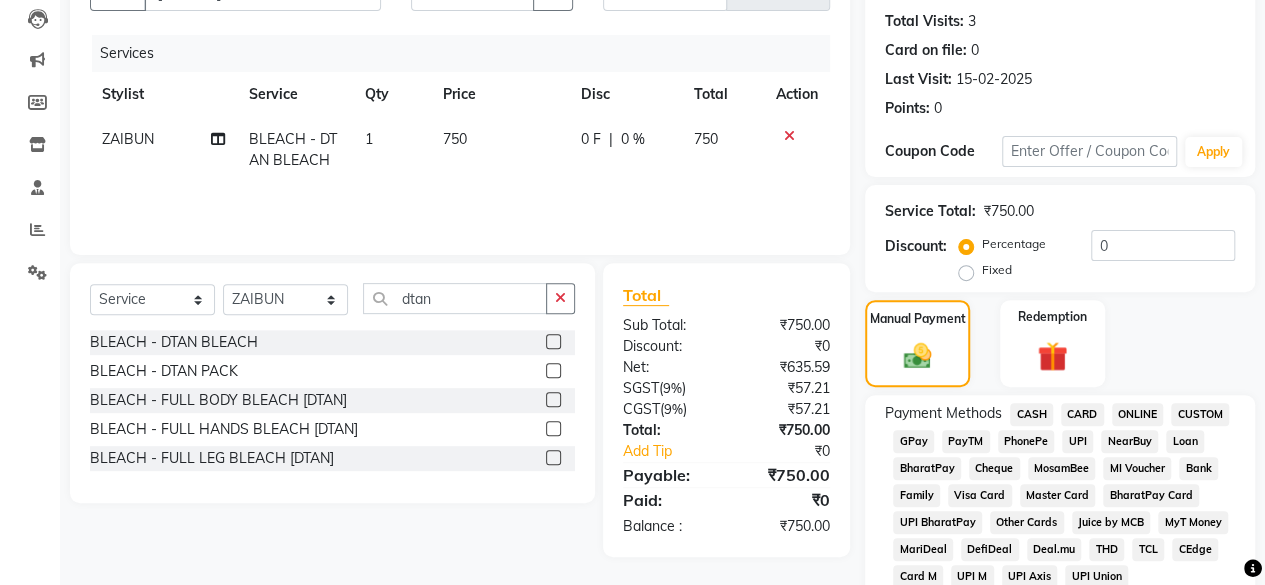 click on "GPay" 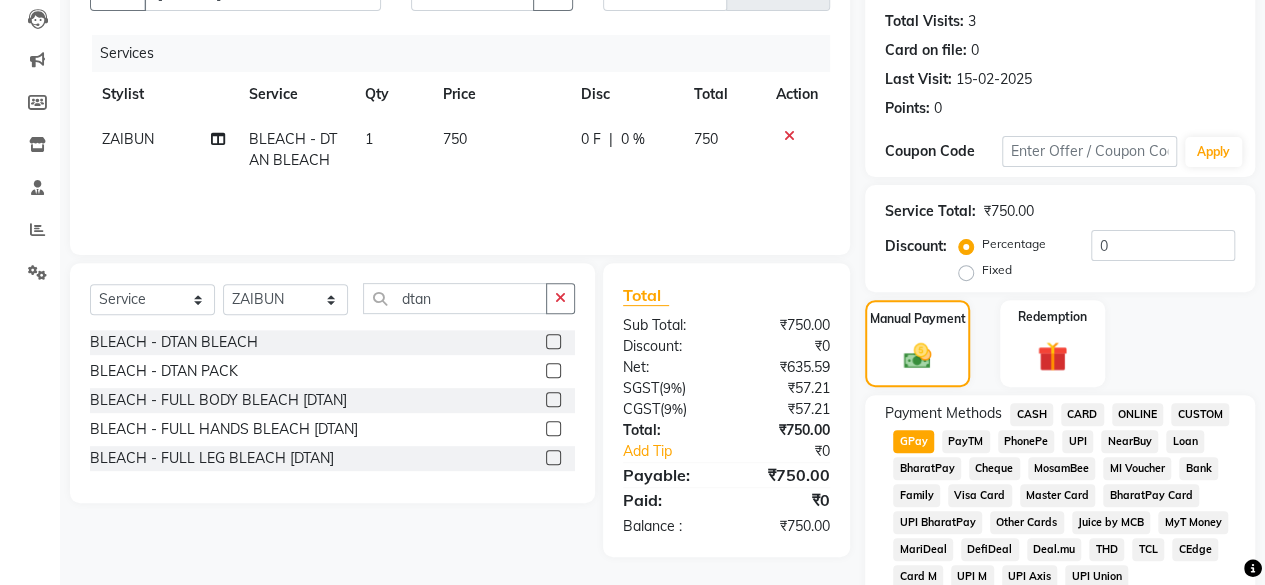 scroll, scrollTop: 725, scrollLeft: 0, axis: vertical 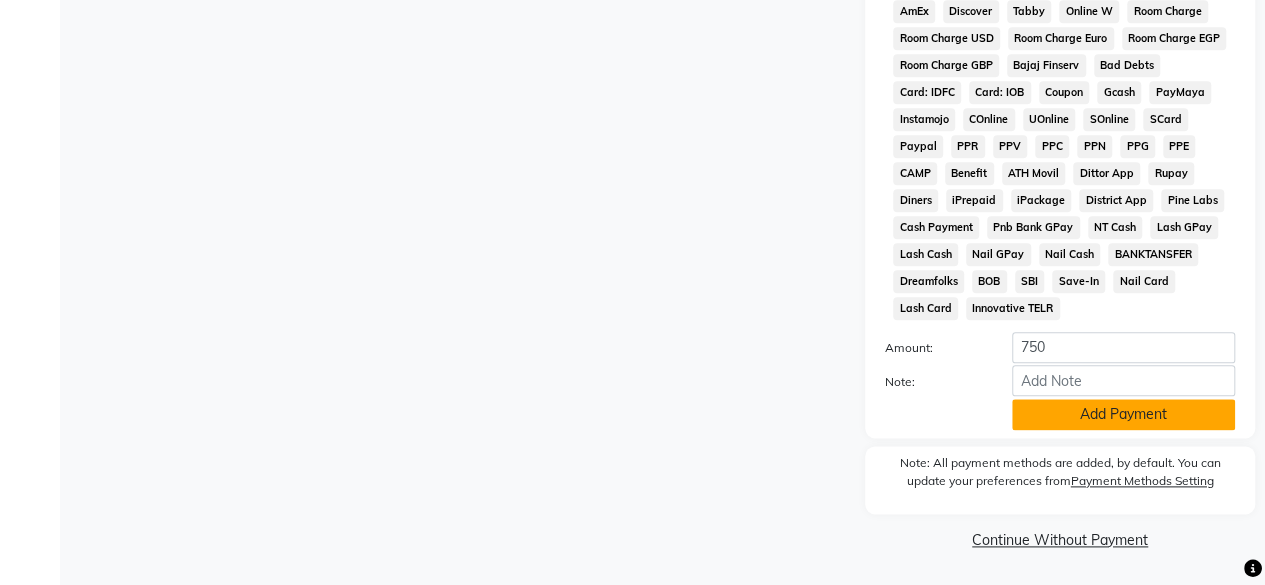 click on "Add Payment" 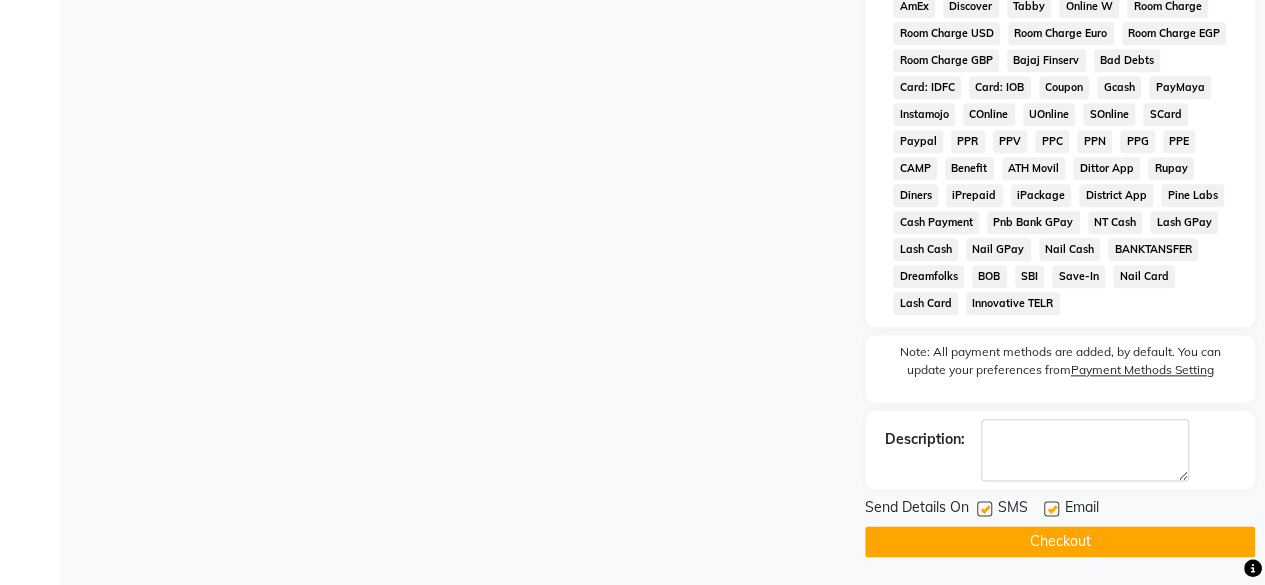 scroll, scrollTop: 487, scrollLeft: 0, axis: vertical 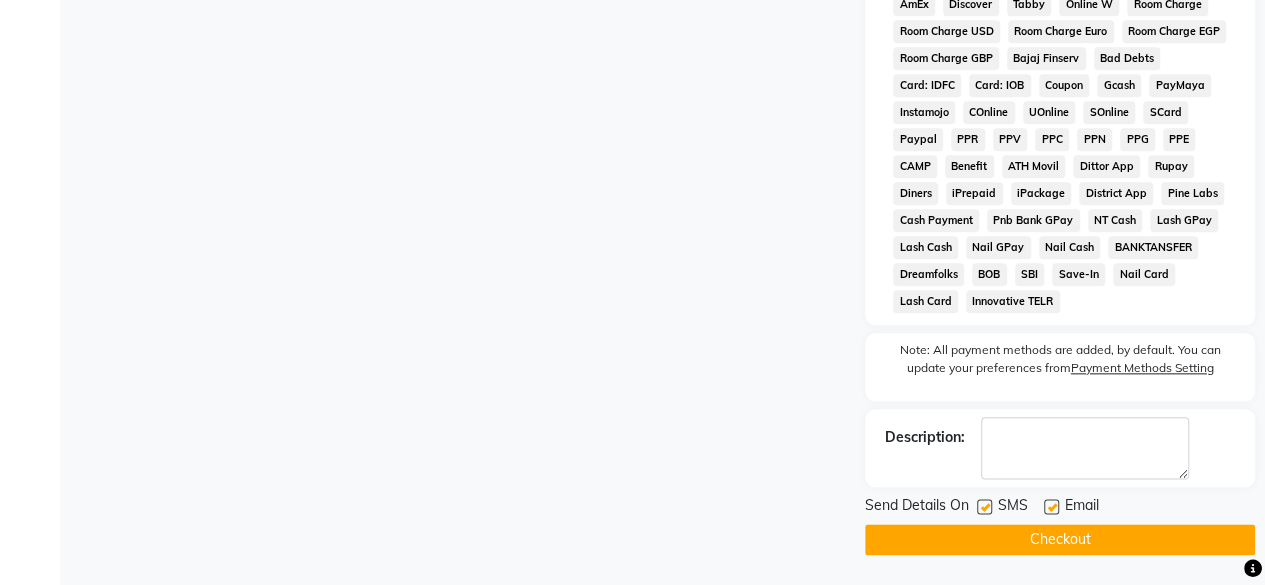 click on "Checkout" 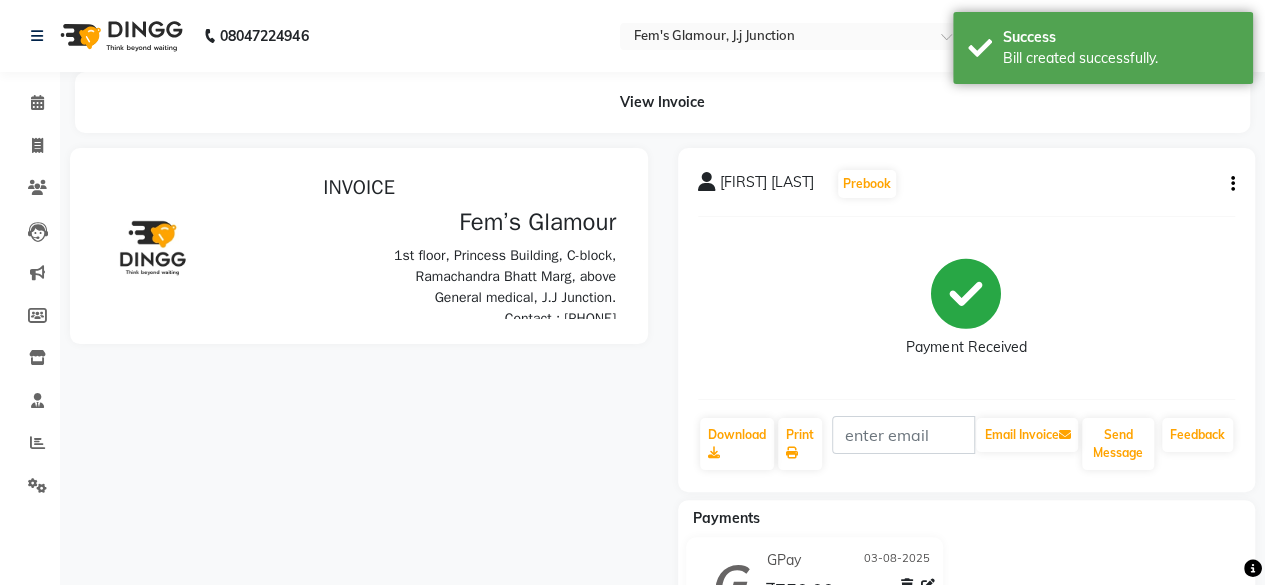 scroll, scrollTop: 0, scrollLeft: 0, axis: both 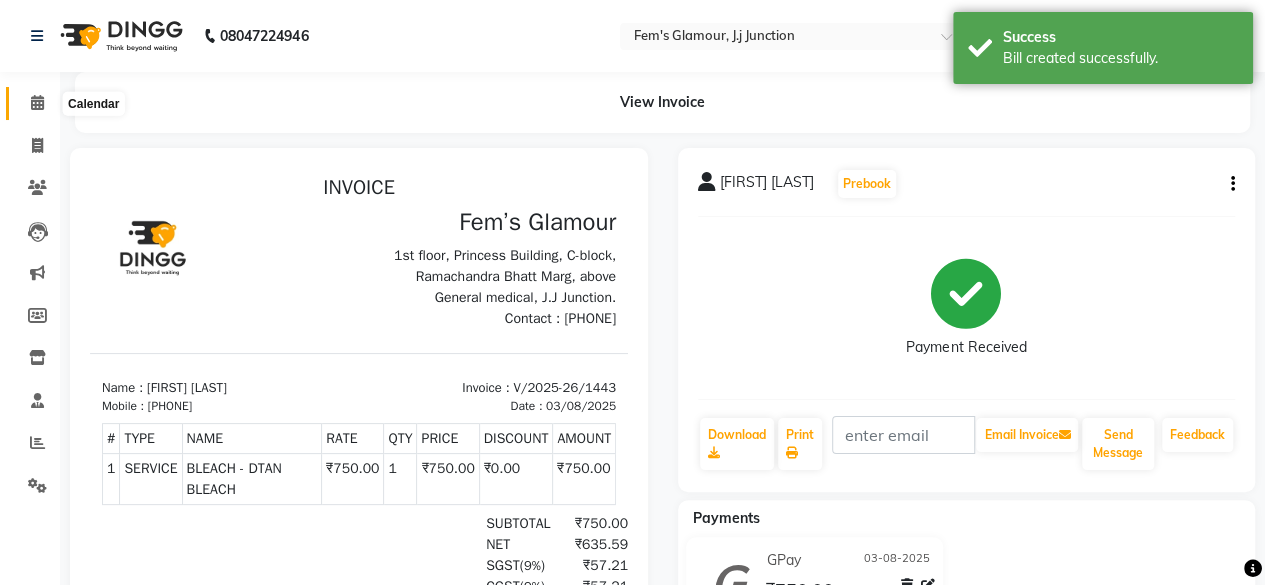 click 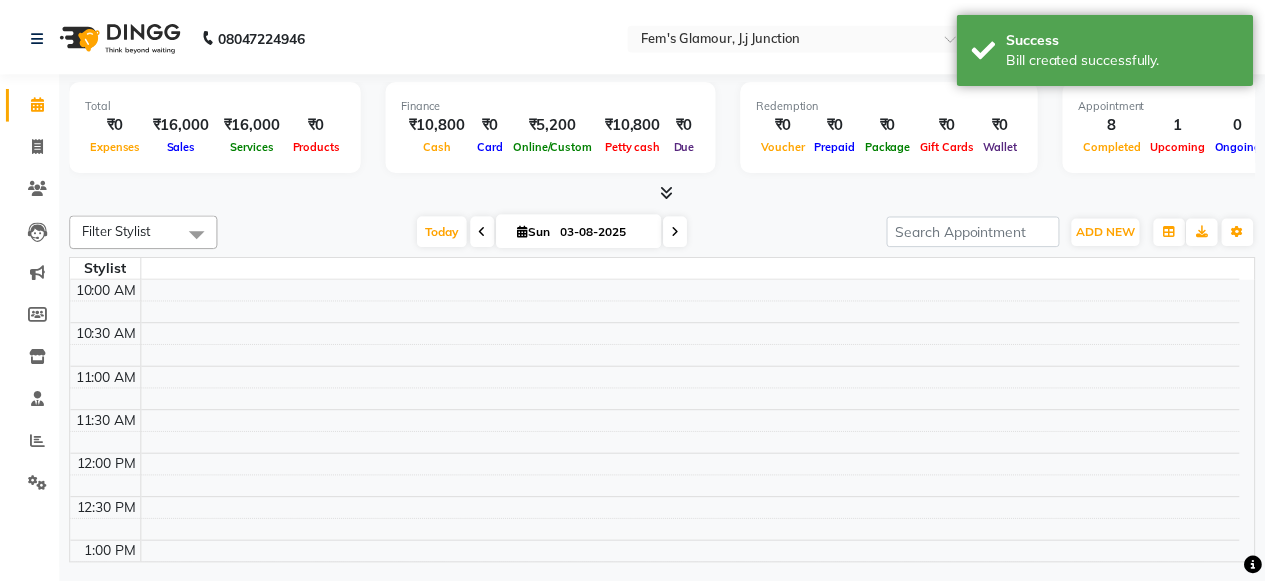 scroll, scrollTop: 0, scrollLeft: 0, axis: both 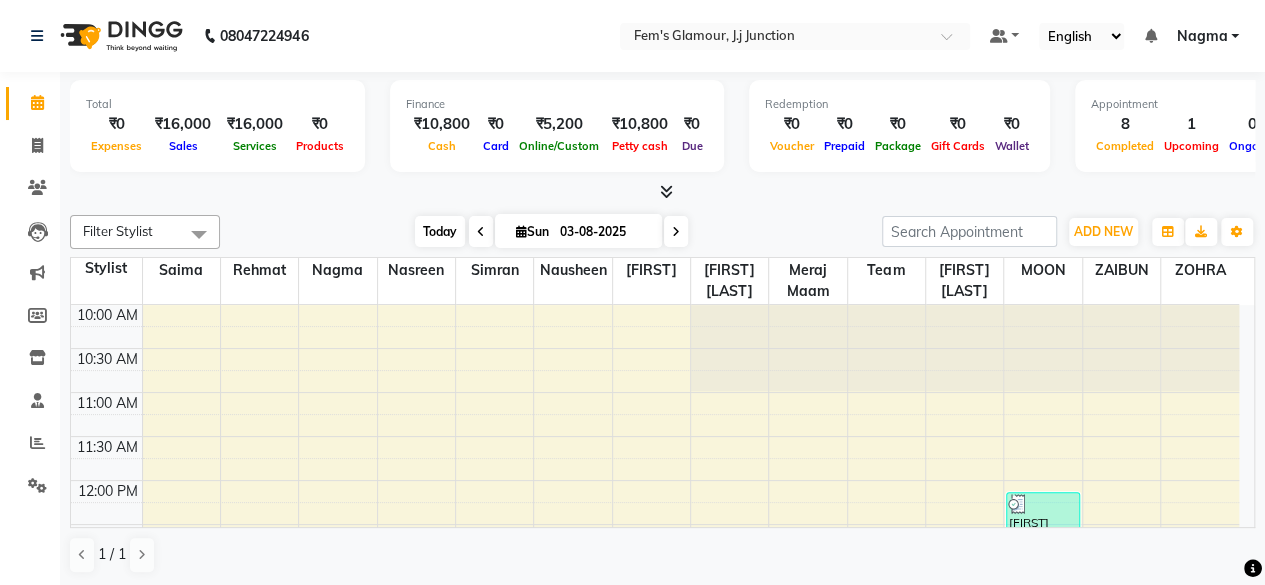 click on "Today" at bounding box center [440, 231] 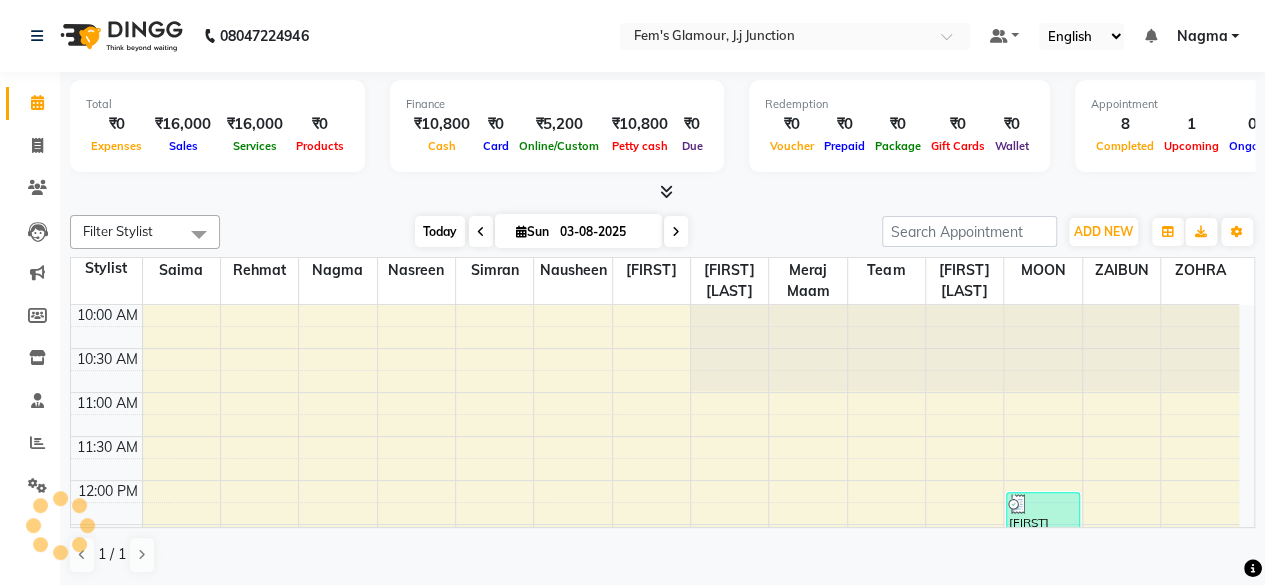 scroll, scrollTop: 694, scrollLeft: 0, axis: vertical 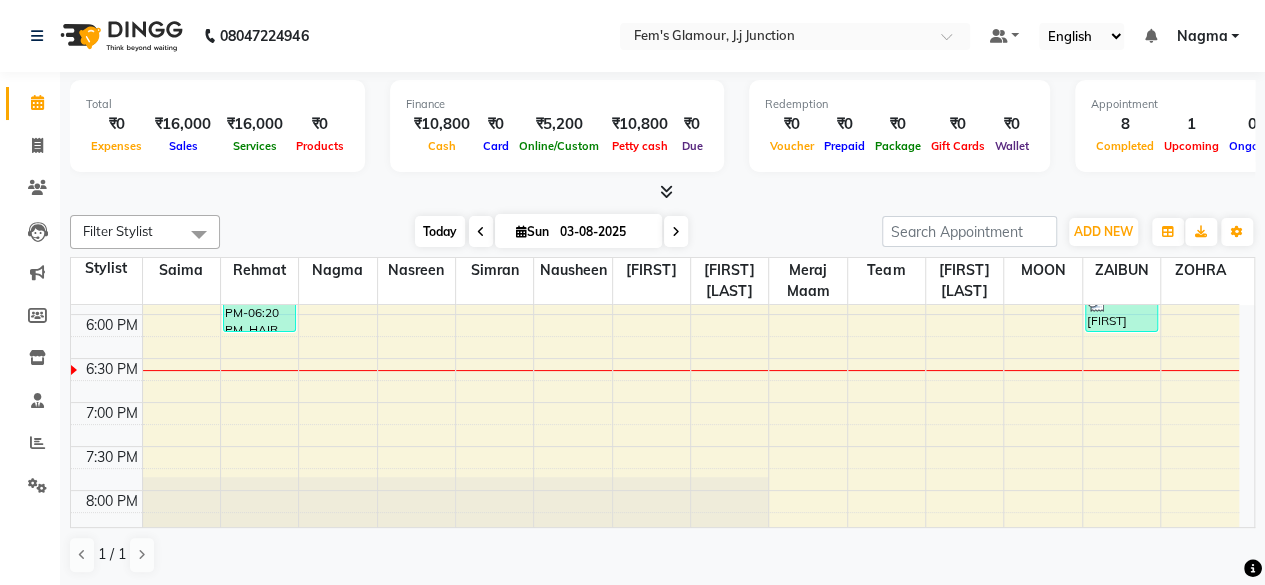 click on "Today" at bounding box center [440, 231] 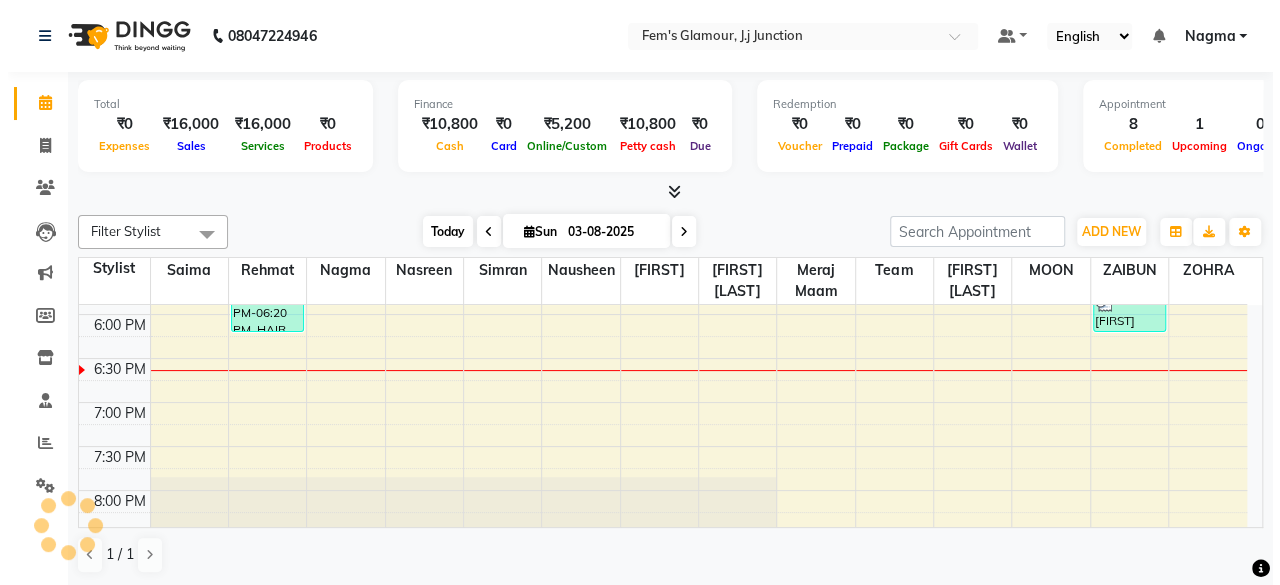 scroll, scrollTop: 695, scrollLeft: 0, axis: vertical 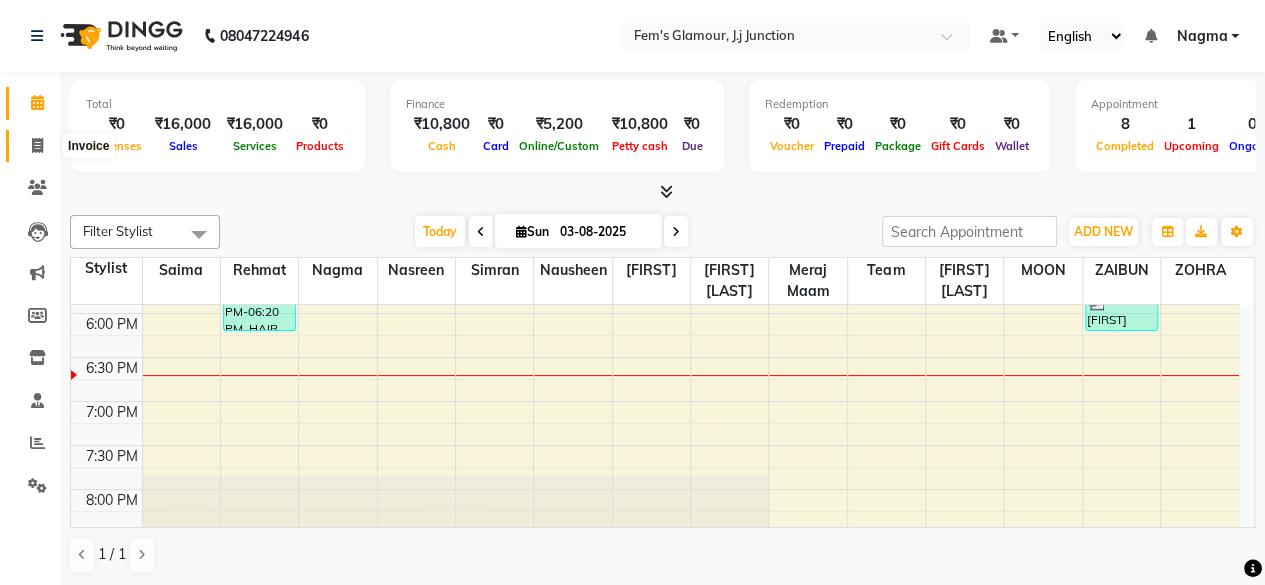 click 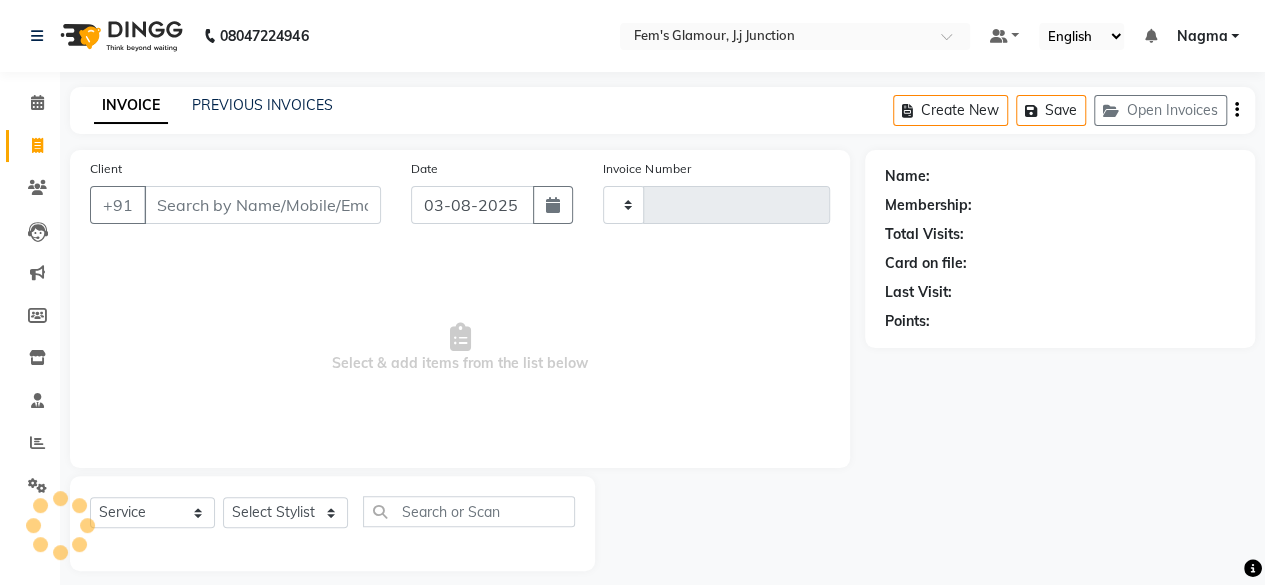 type on "1444" 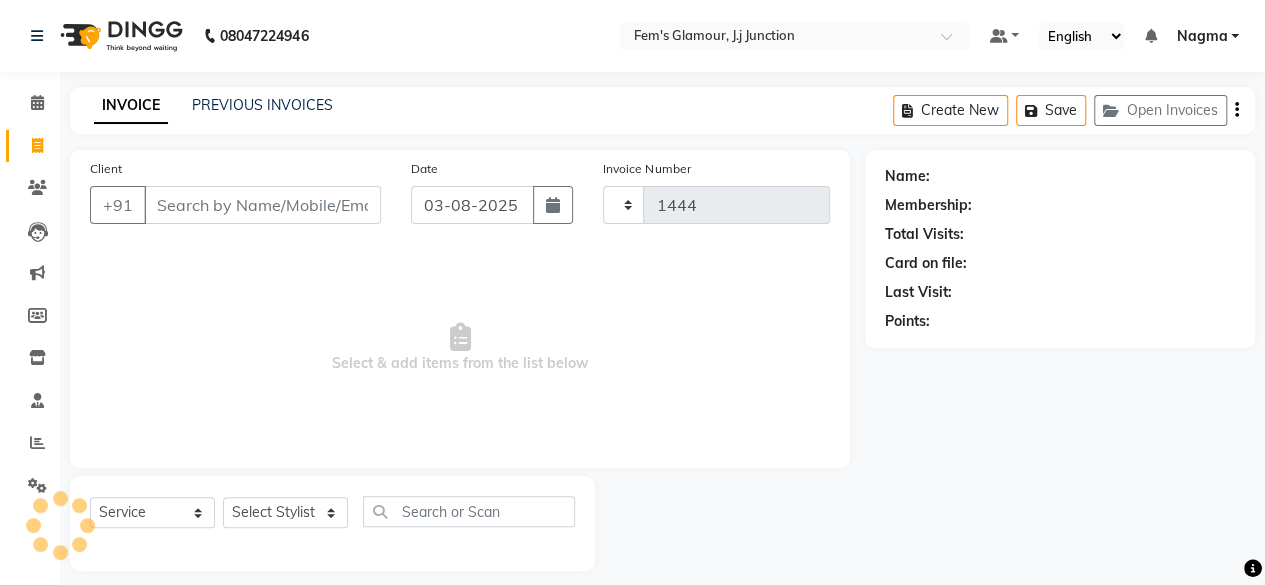 select on "4132" 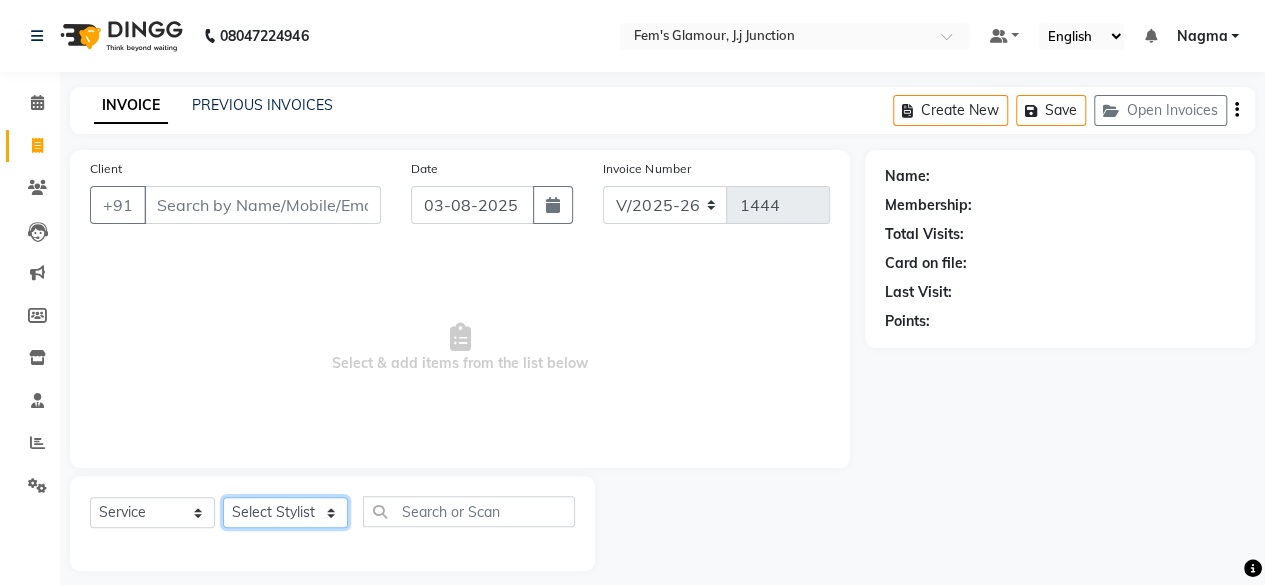 click on "Select Stylist [FIRST] [FIRST] [FIRST] [FIRST] [FIRST] [FIRST] [FIRST] [FIRST] [FIRST] [FIRST] [FIRST]" 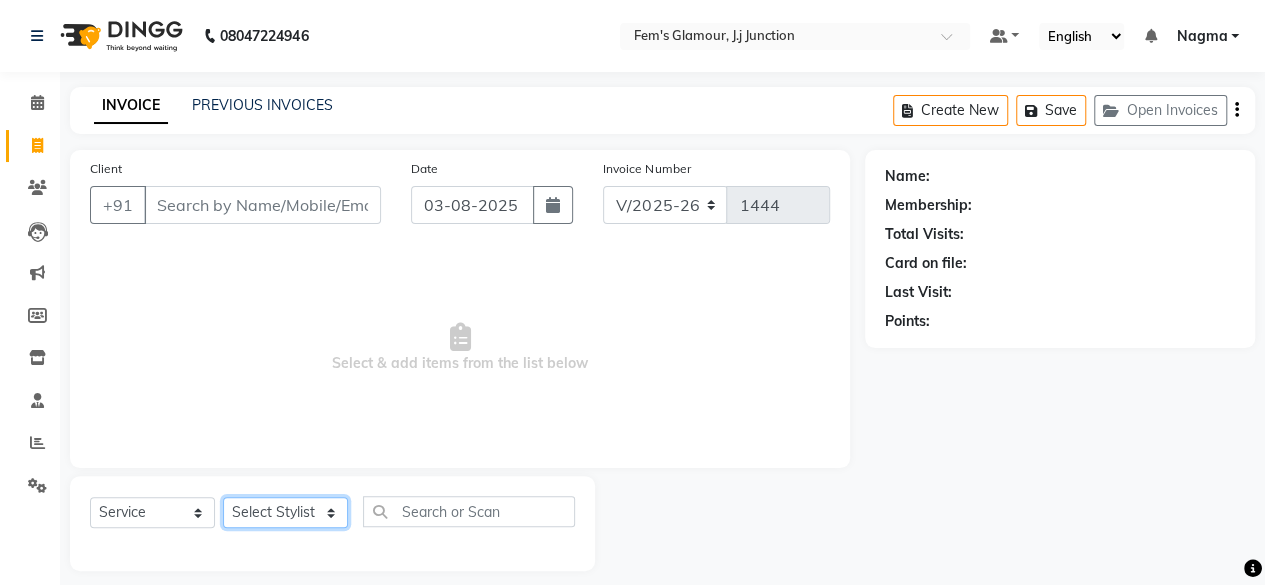 select on "22798" 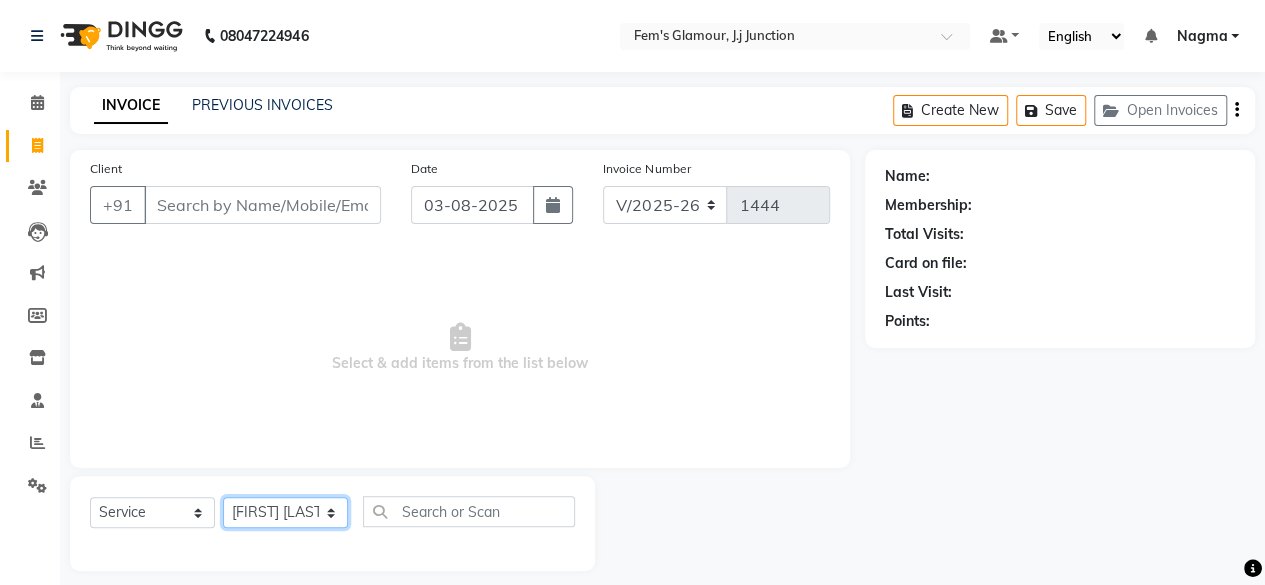 click on "Select Stylist [FIRST] [FIRST] [FIRST] [FIRST] [FIRST] [FIRST] [FIRST] [FIRST] [FIRST] [FIRST] [FIRST]" 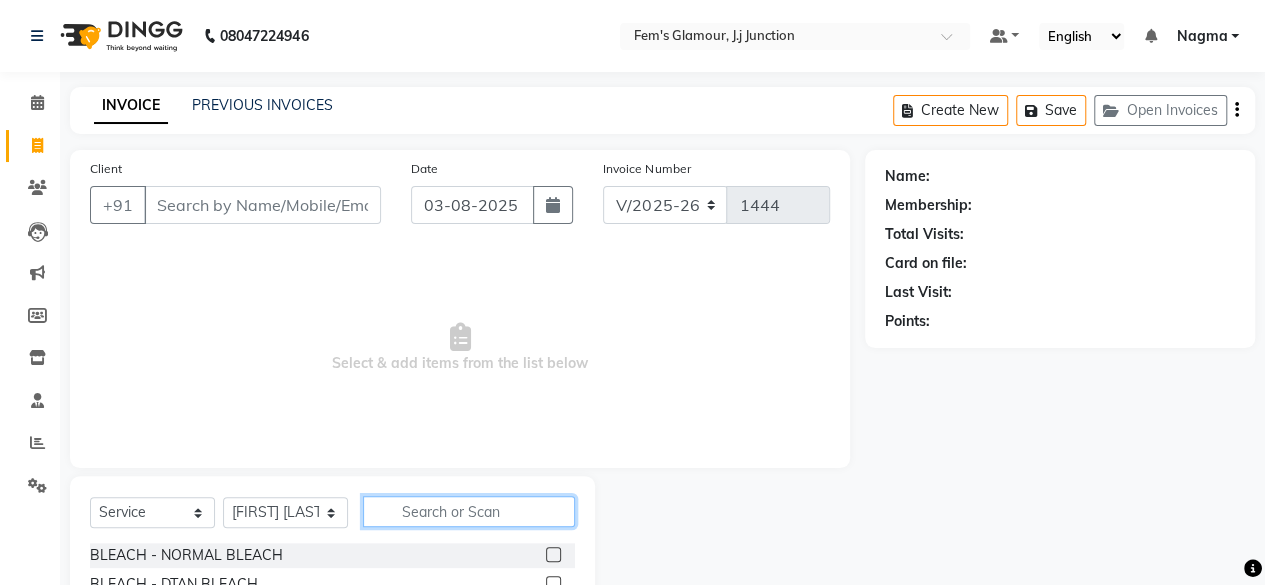 click 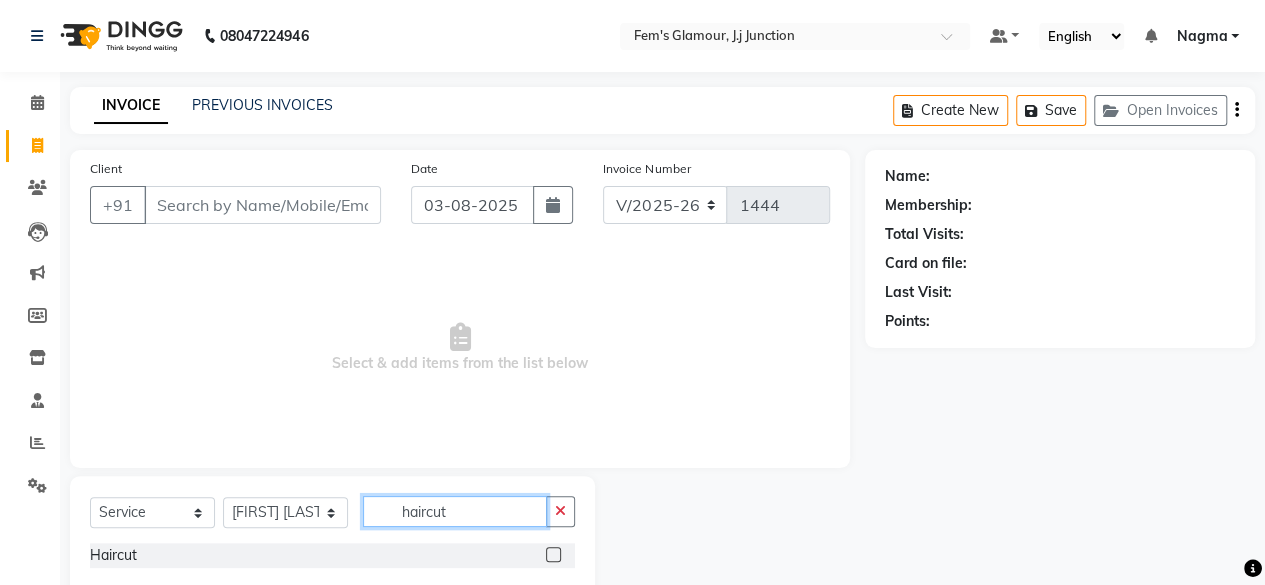type on "haircut" 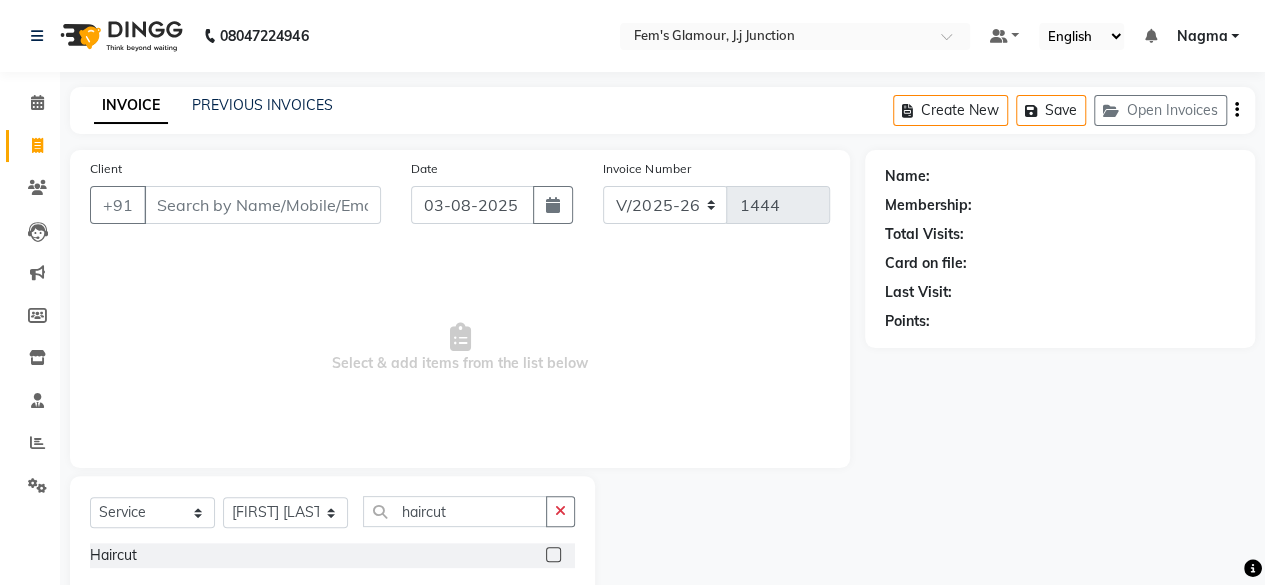 click 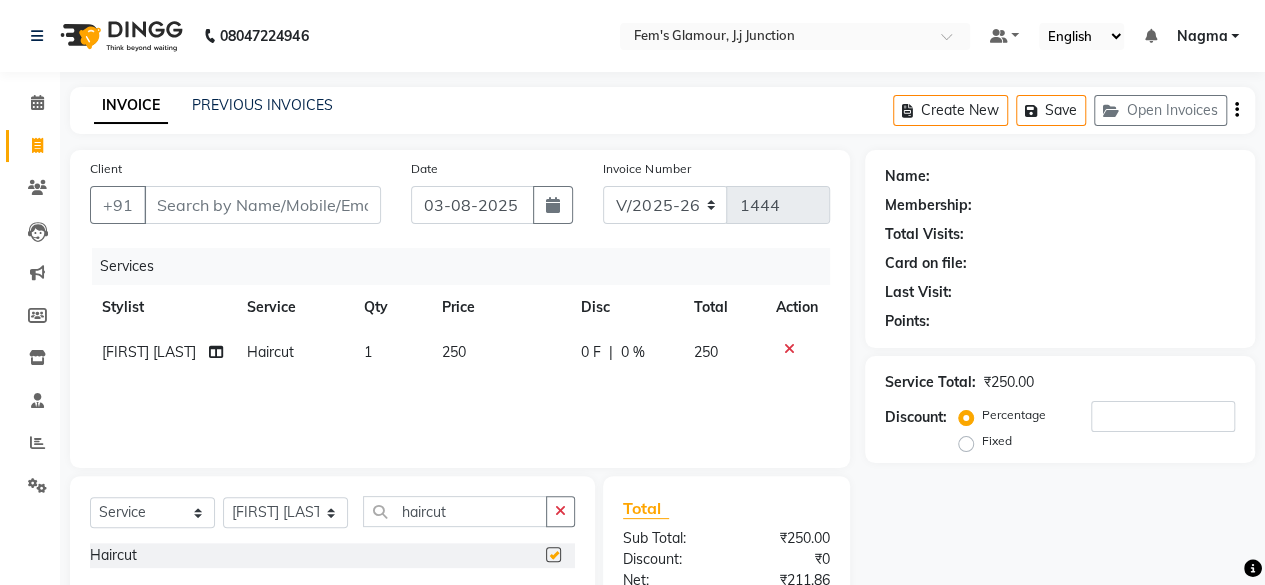 checkbox on "false" 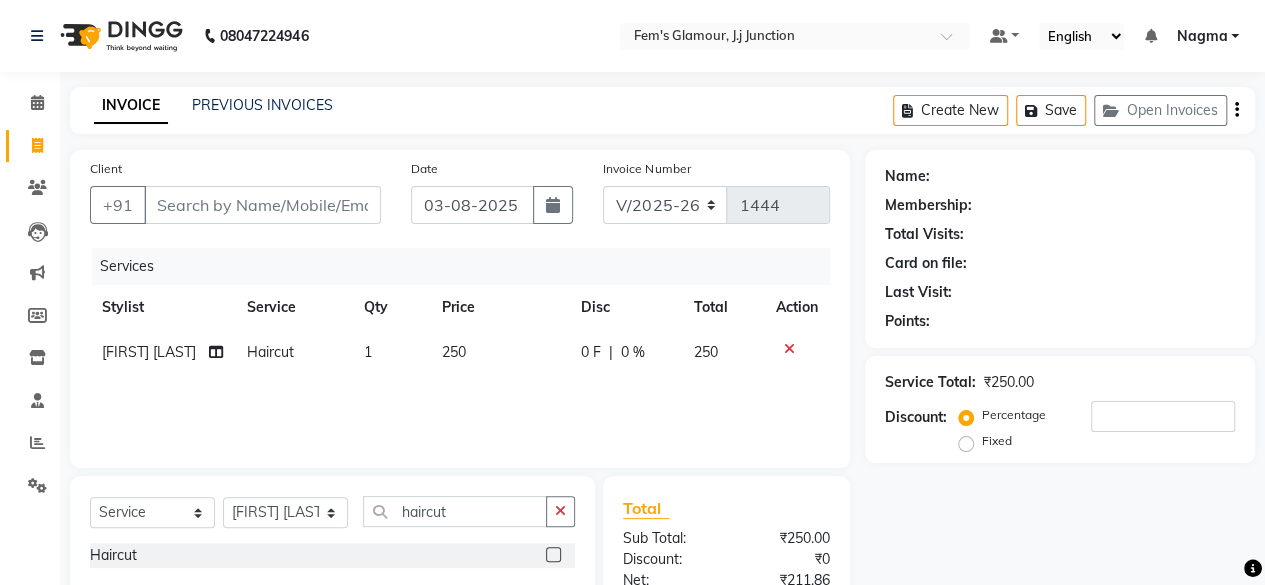 click on "250" 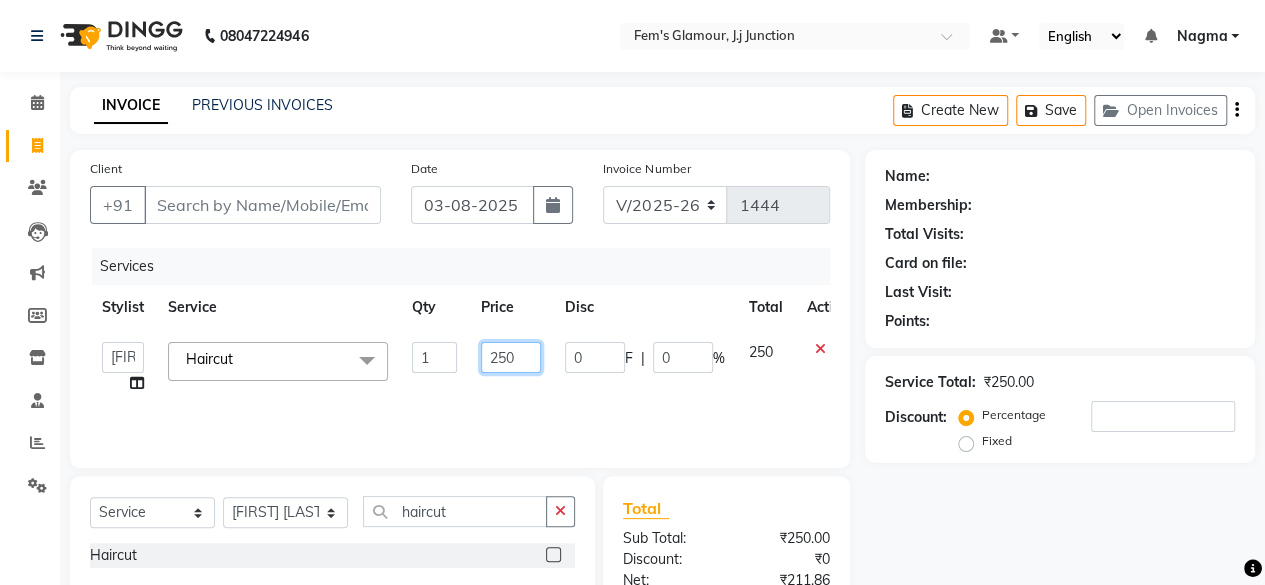 click on "250" 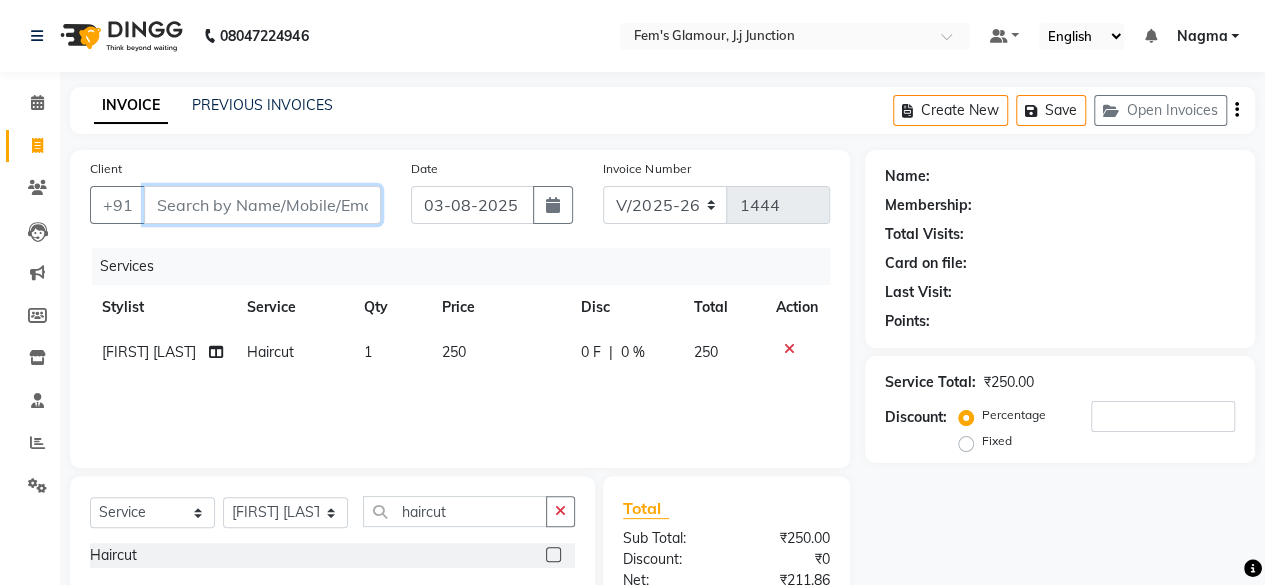 click on "Client" at bounding box center (262, 205) 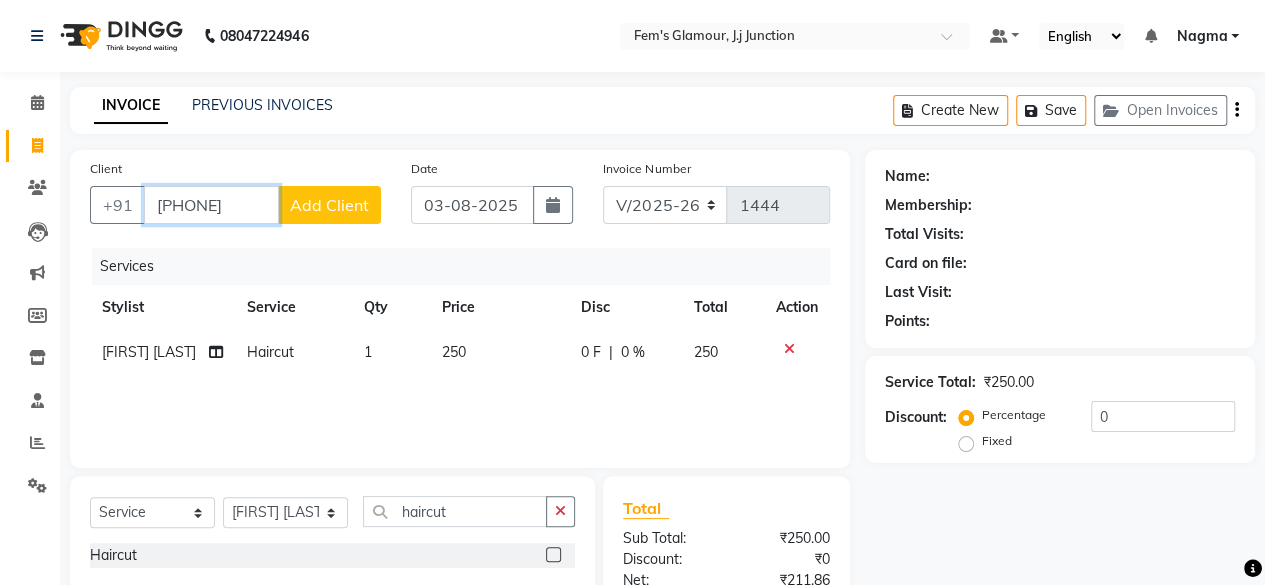 type on "[PHONE]" 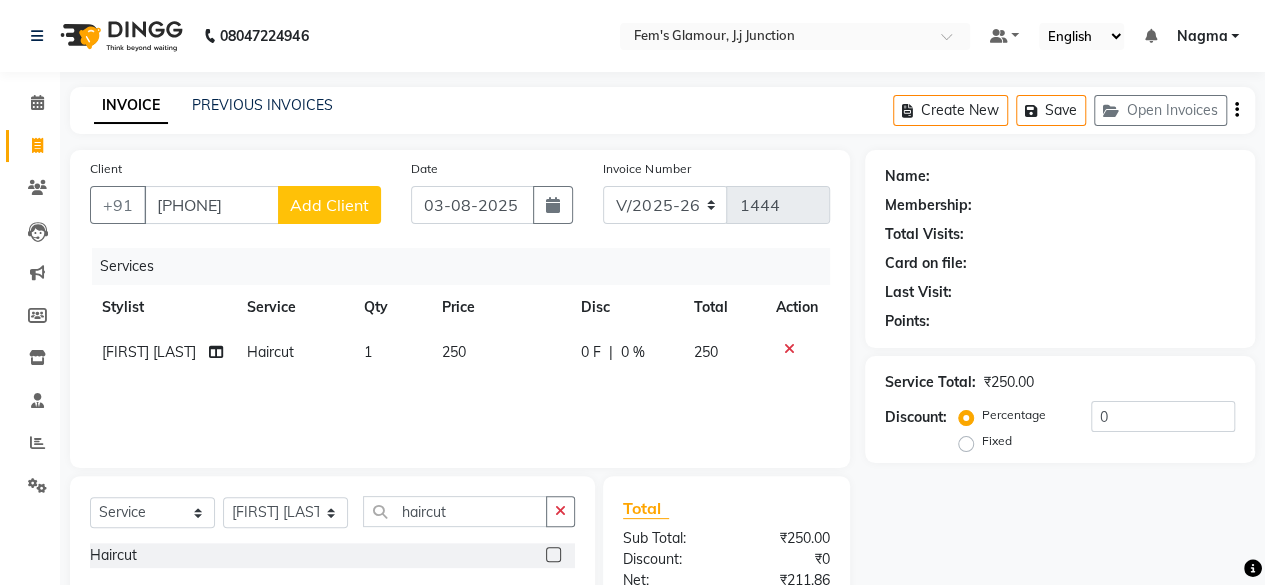 click on "Add Client" 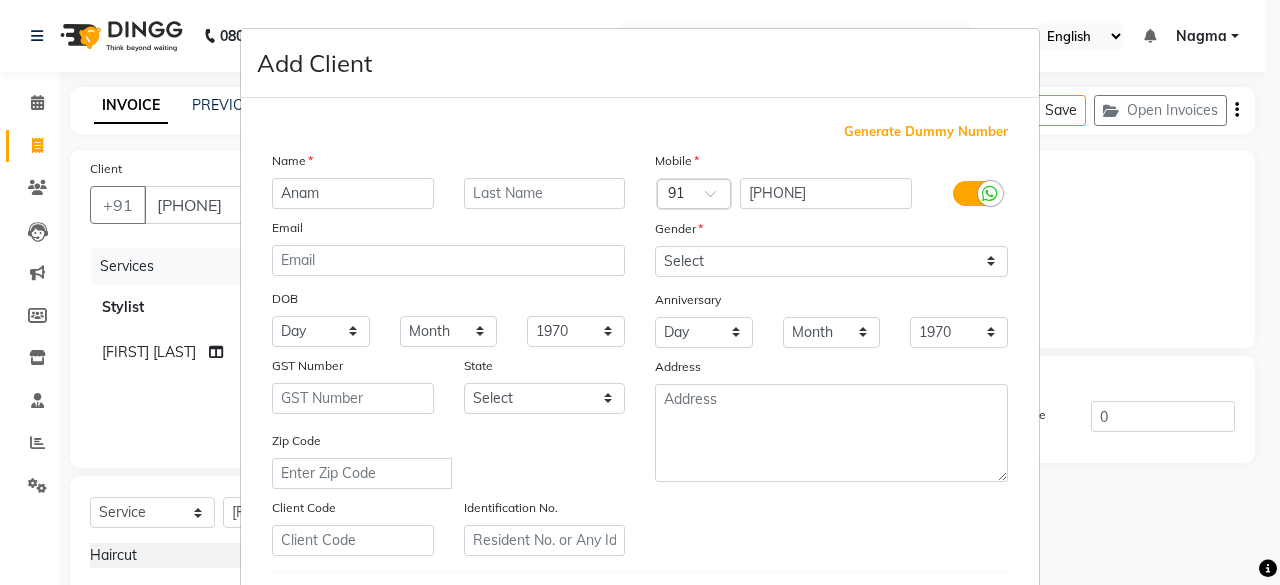 type on "Anam" 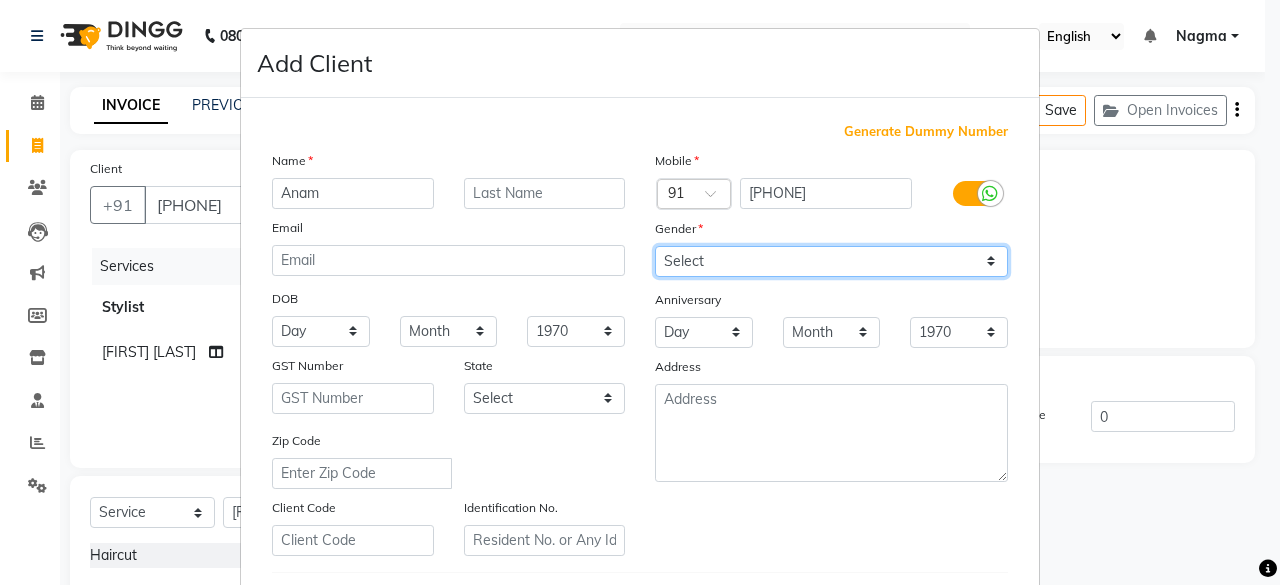 click on "Select Male Female Other Prefer Not To Say" at bounding box center (831, 261) 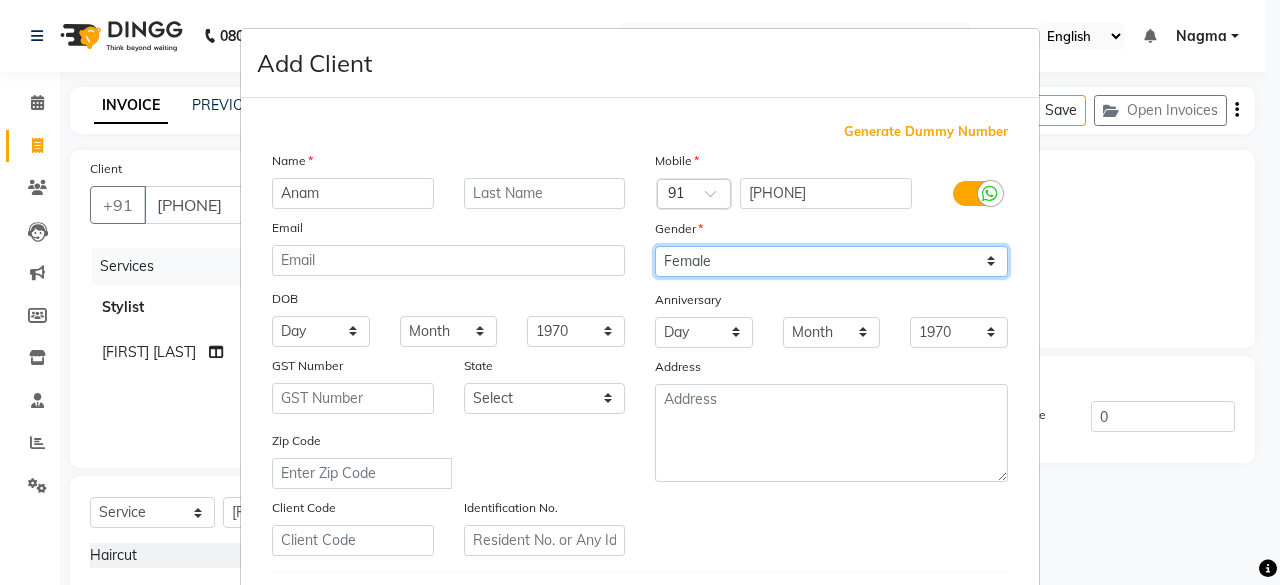 click on "Select Male Female Other Prefer Not To Say" at bounding box center (831, 261) 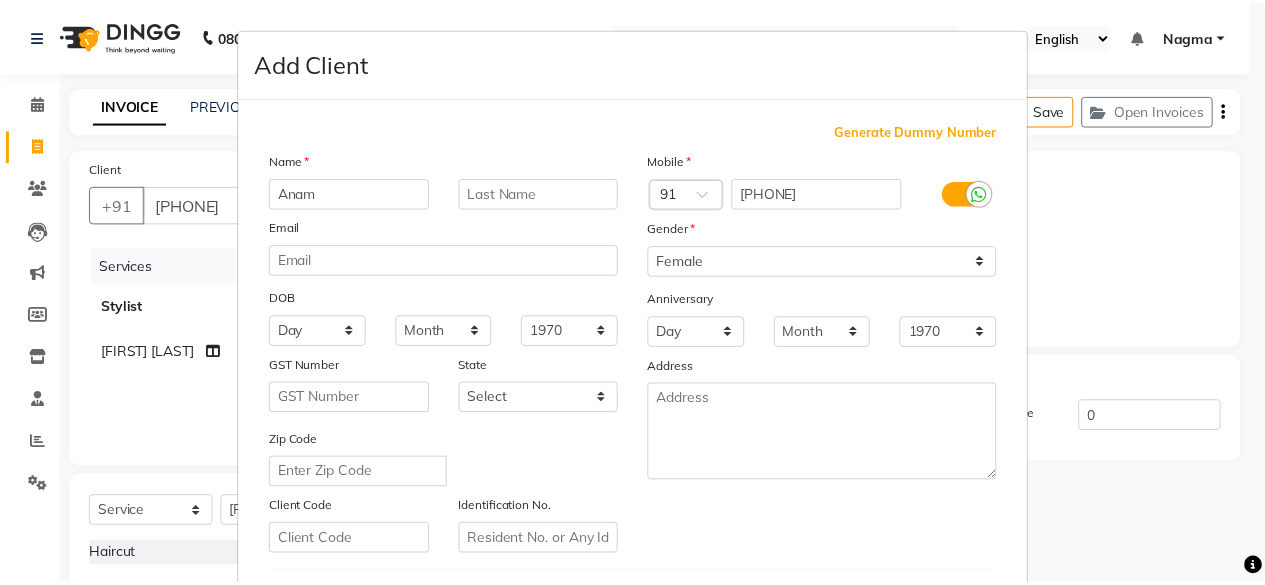 scroll, scrollTop: 334, scrollLeft: 0, axis: vertical 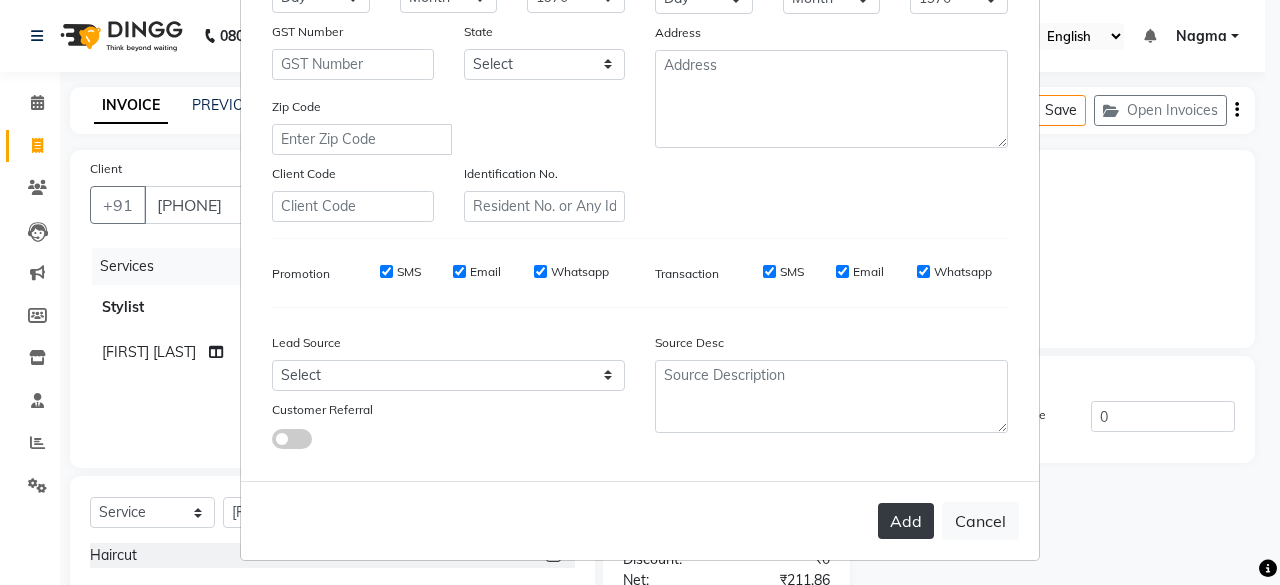 click on "Add" at bounding box center [906, 521] 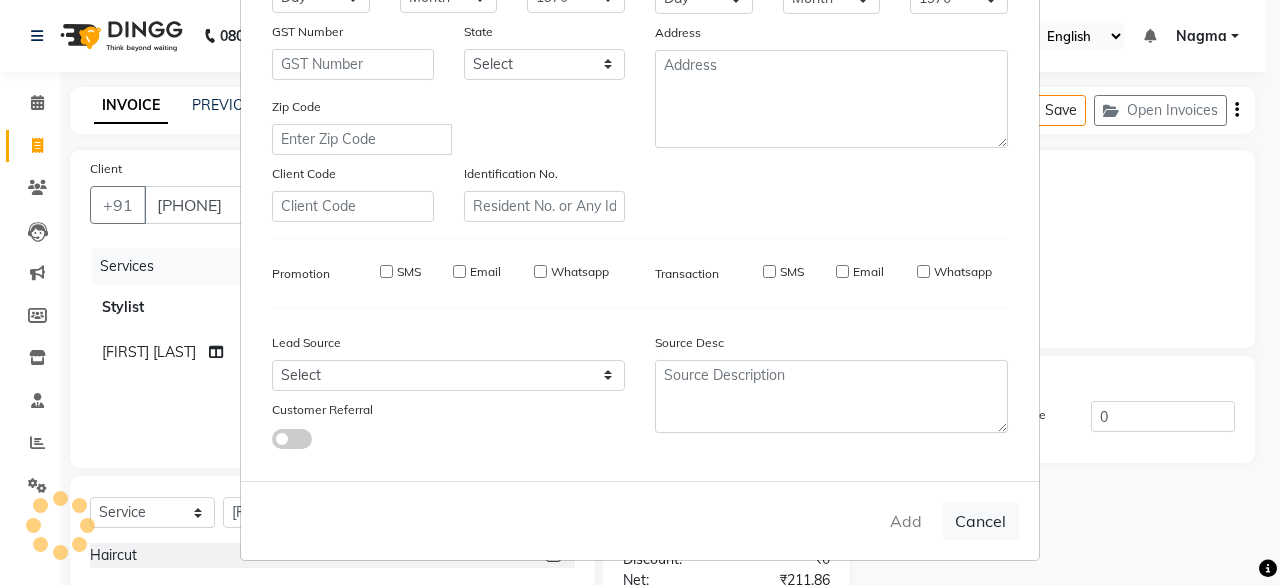type 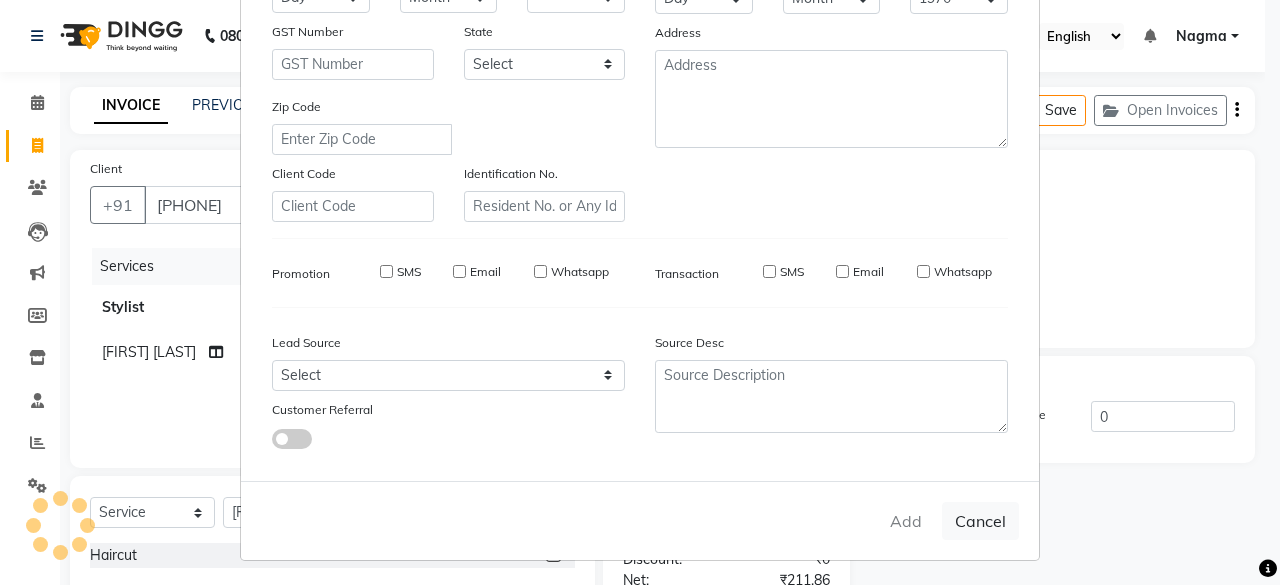 select 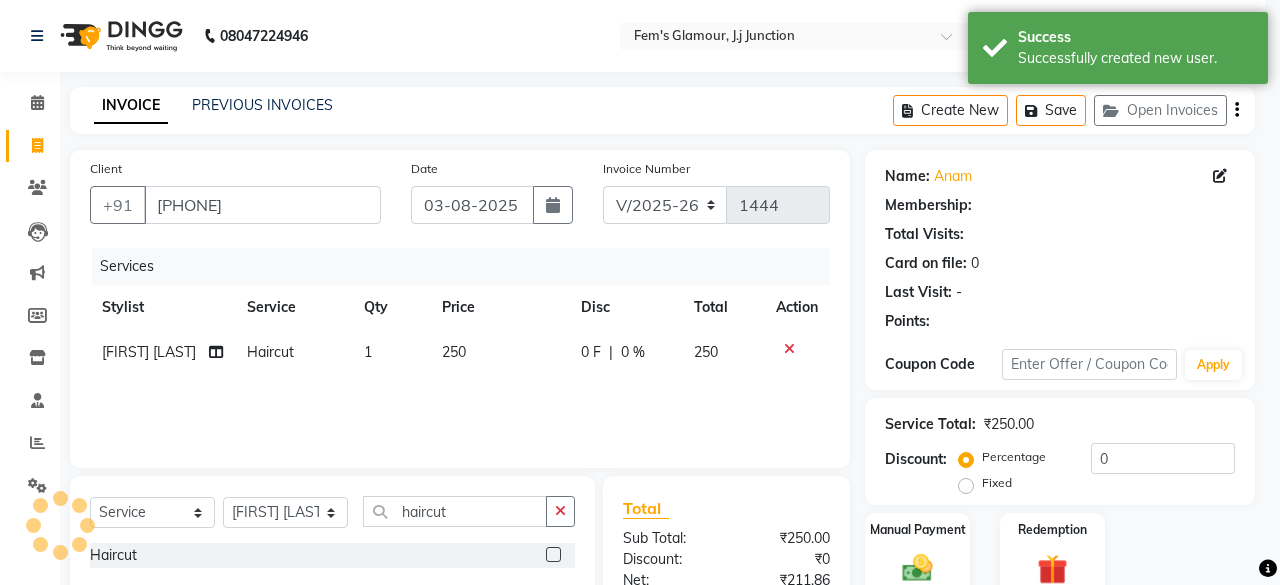 type on "2" 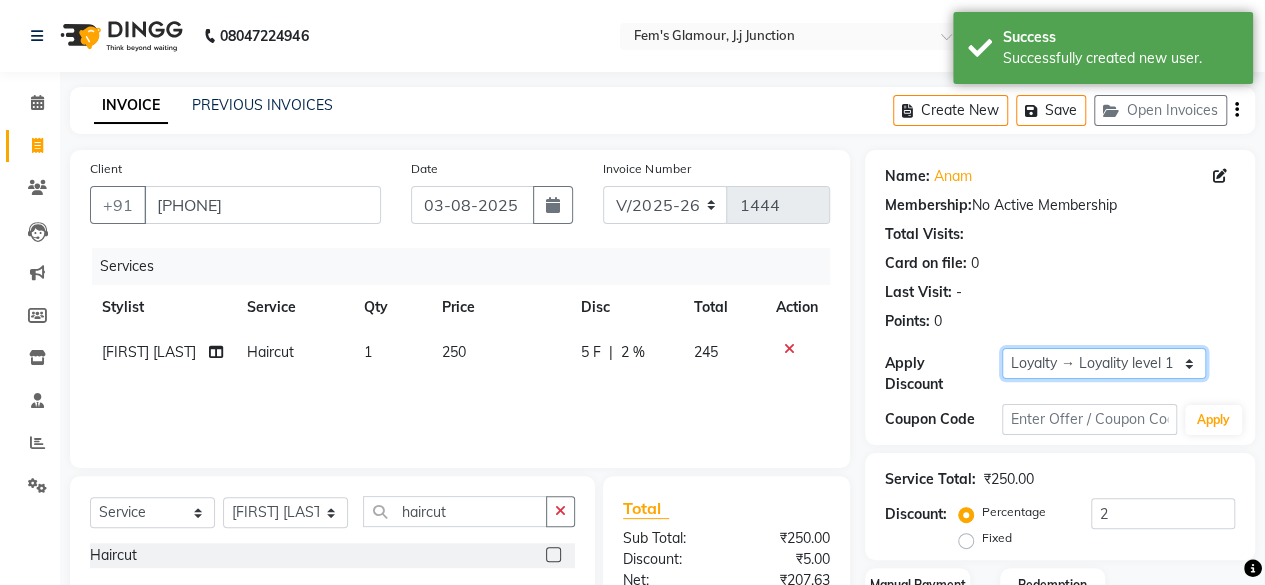 click on "Select  Loyalty → Loyality level 1" 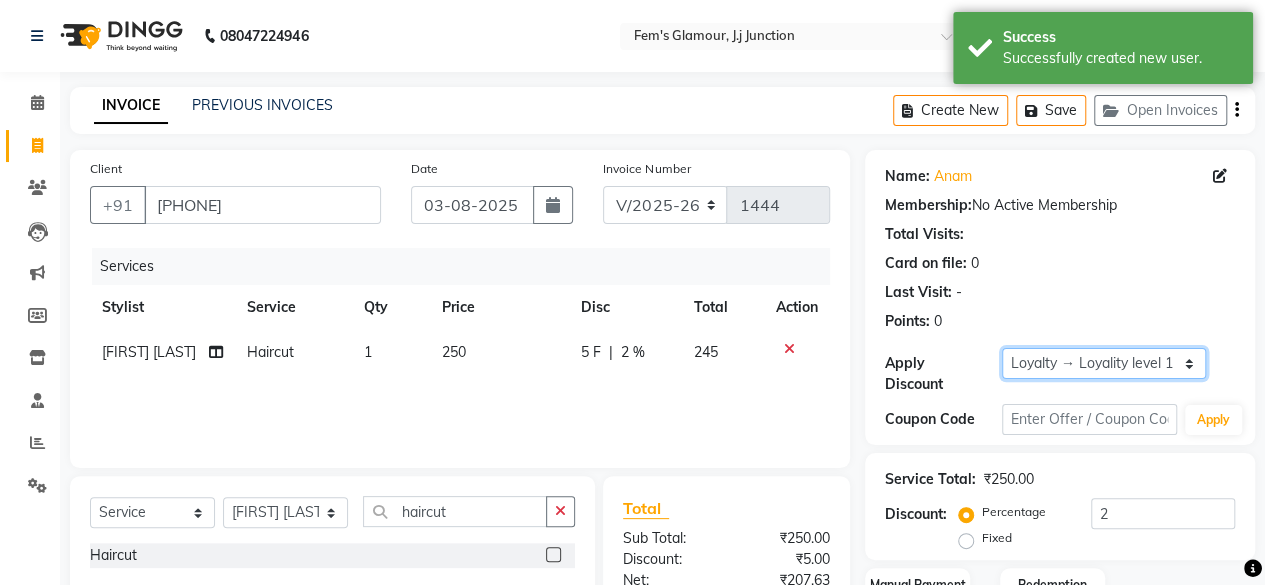 select on "0:" 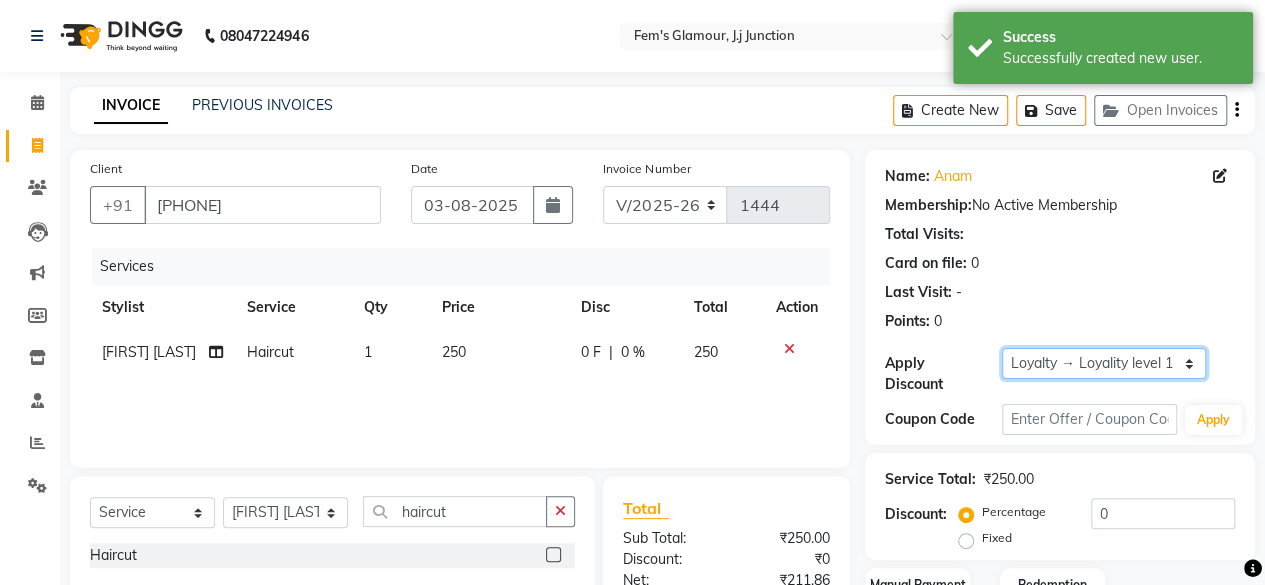 scroll, scrollTop: 213, scrollLeft: 0, axis: vertical 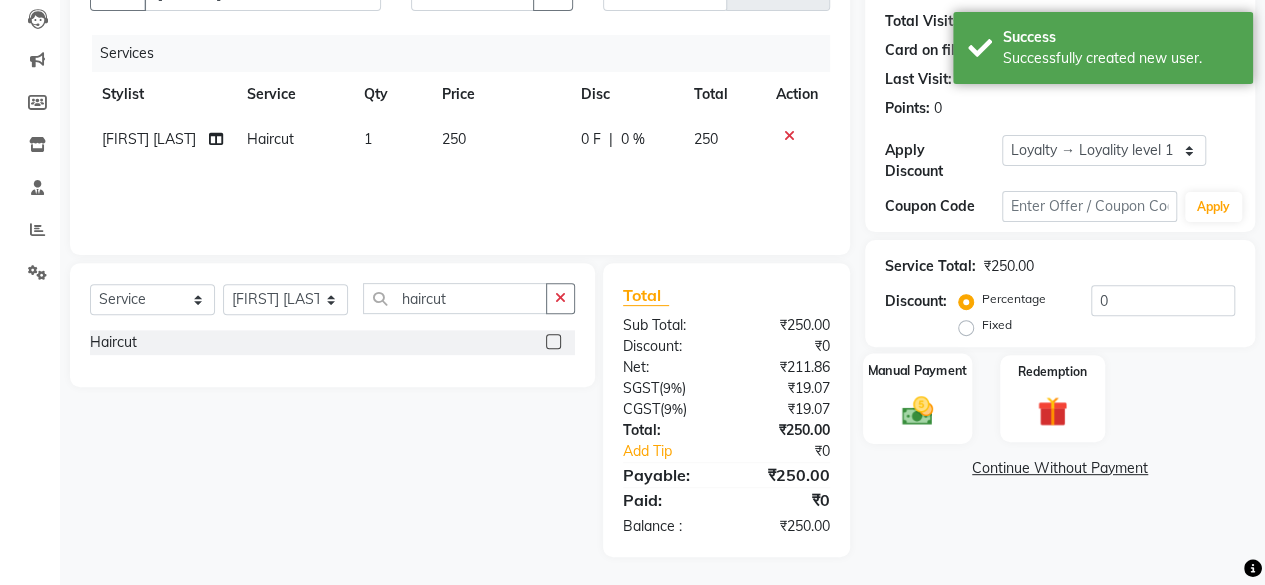 click 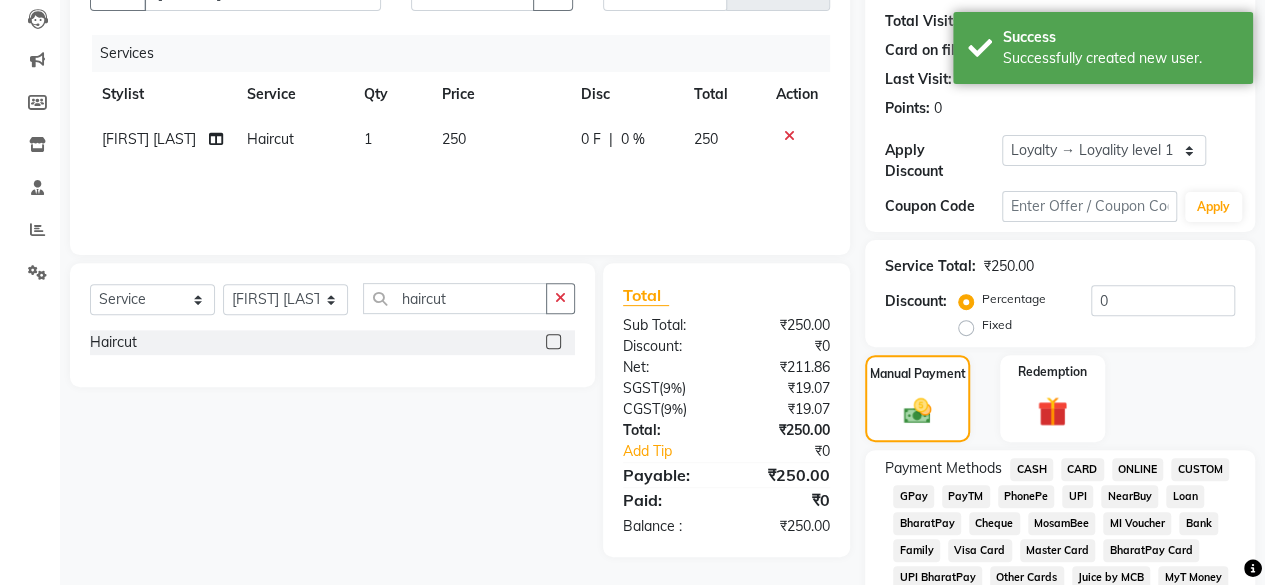 click on "GPay" 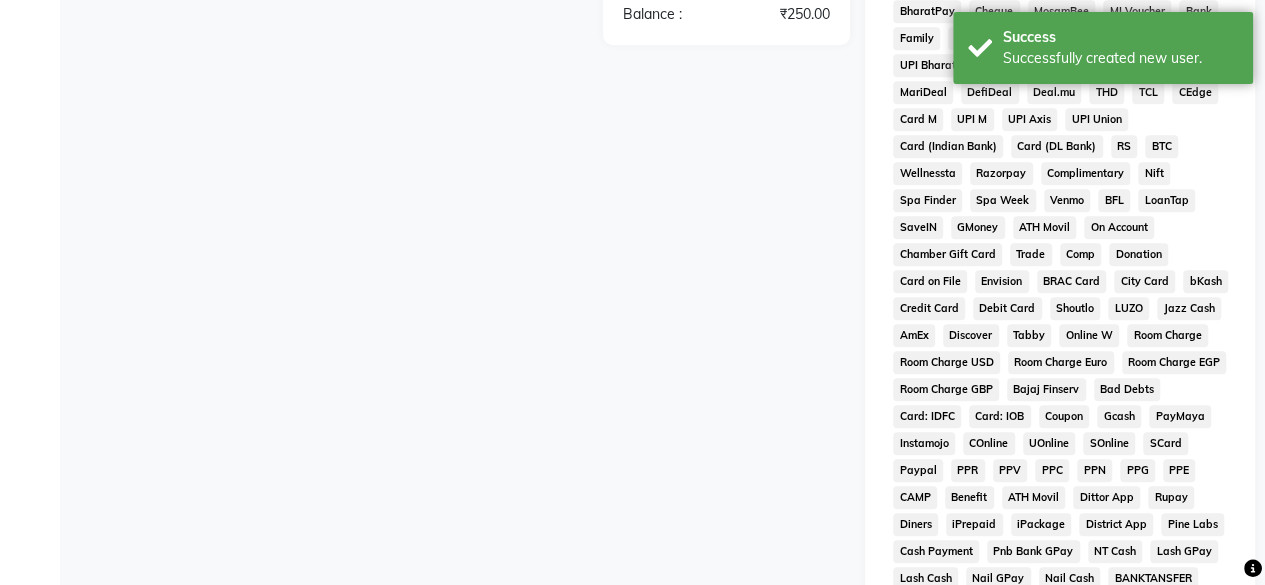 scroll, scrollTop: 1054, scrollLeft: 0, axis: vertical 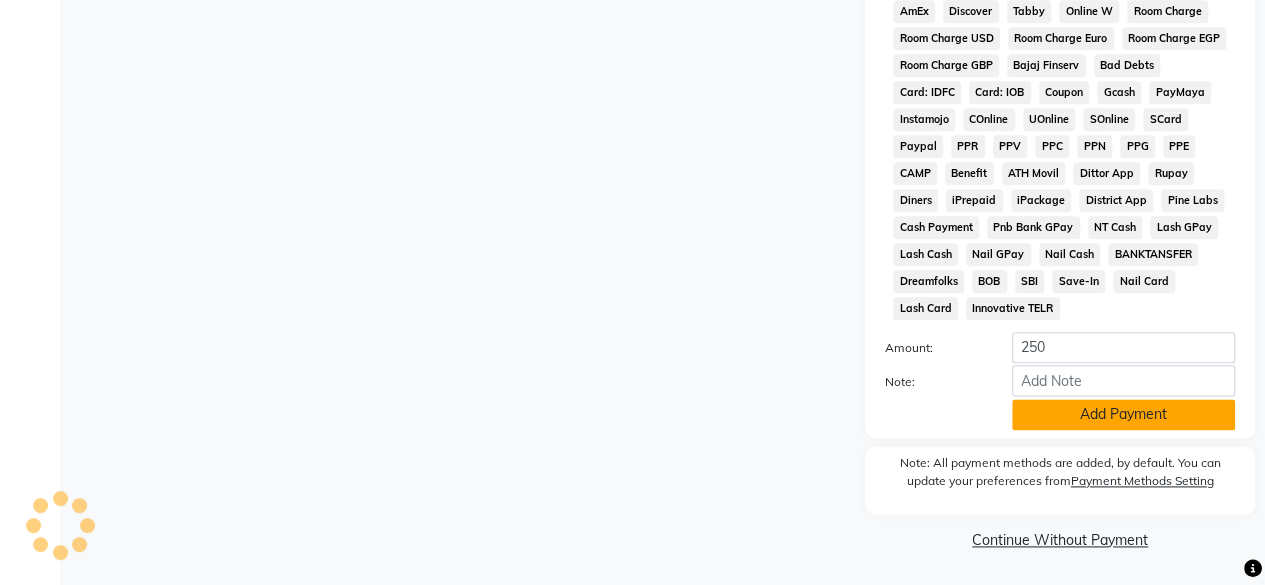 click on "Add Payment" 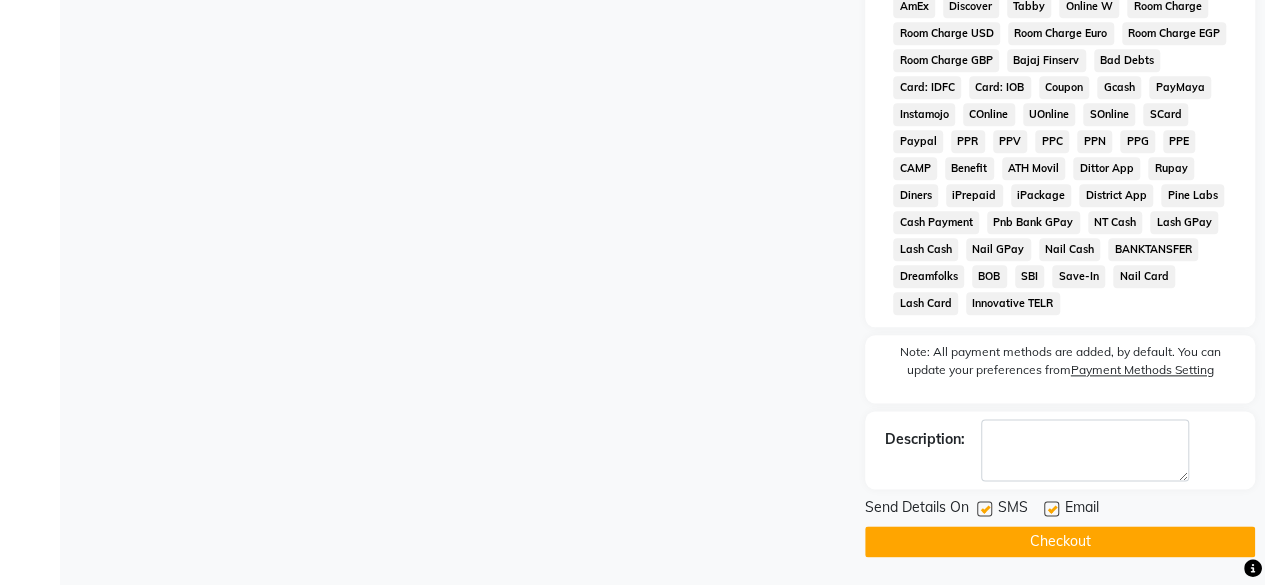 scroll, scrollTop: 1060, scrollLeft: 0, axis: vertical 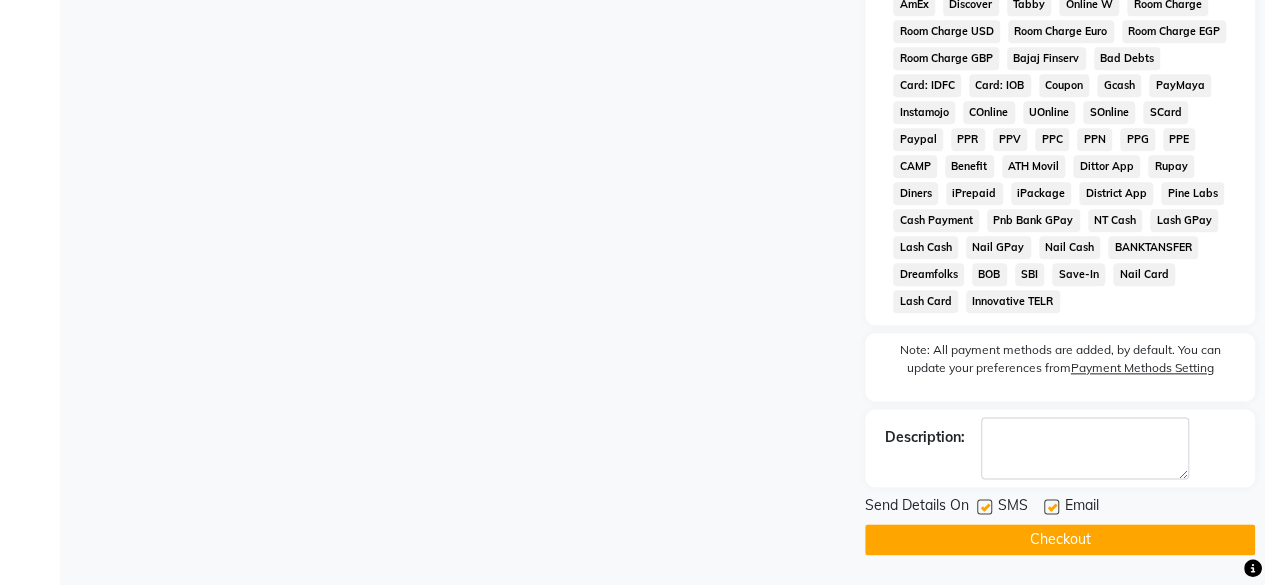 click on "Checkout" 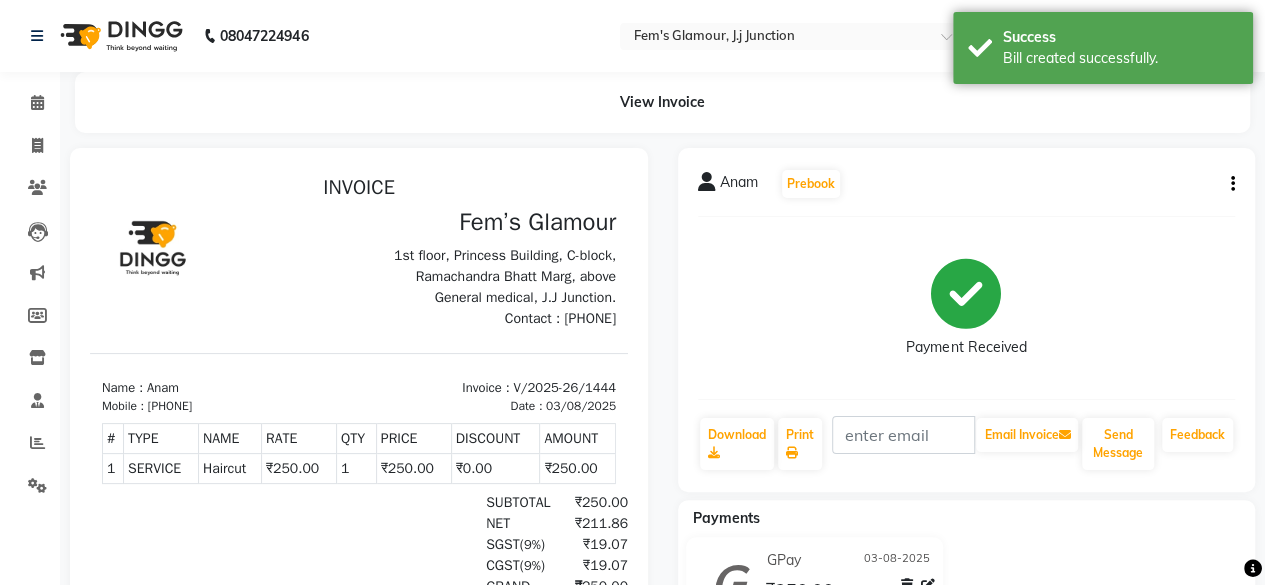 scroll, scrollTop: 0, scrollLeft: 0, axis: both 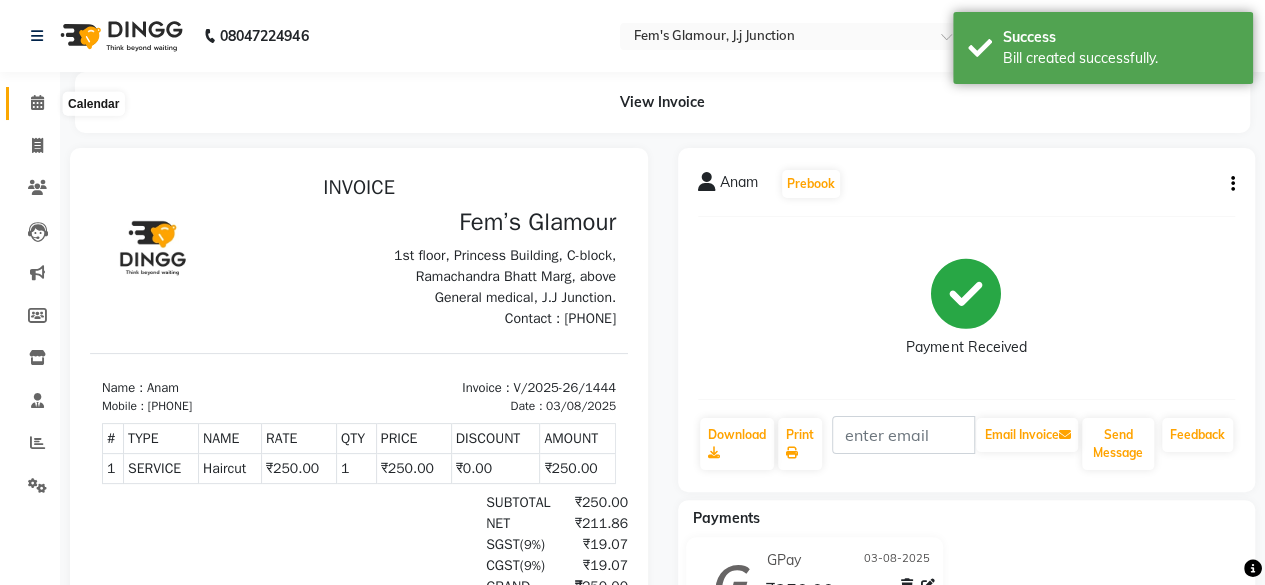 click 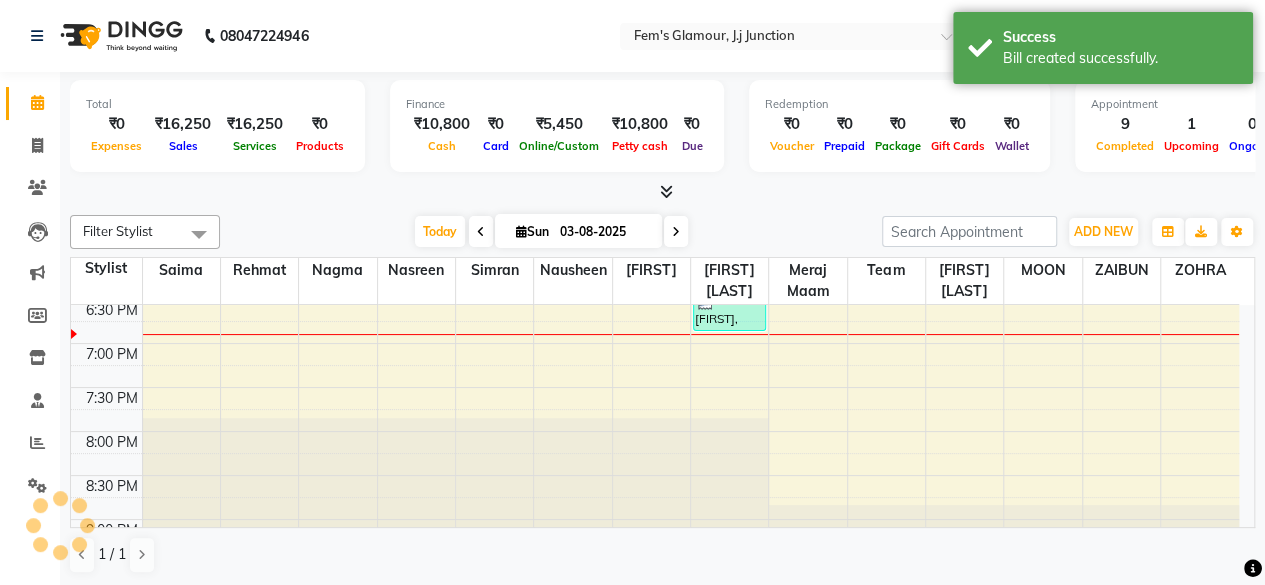 scroll, scrollTop: 0, scrollLeft: 0, axis: both 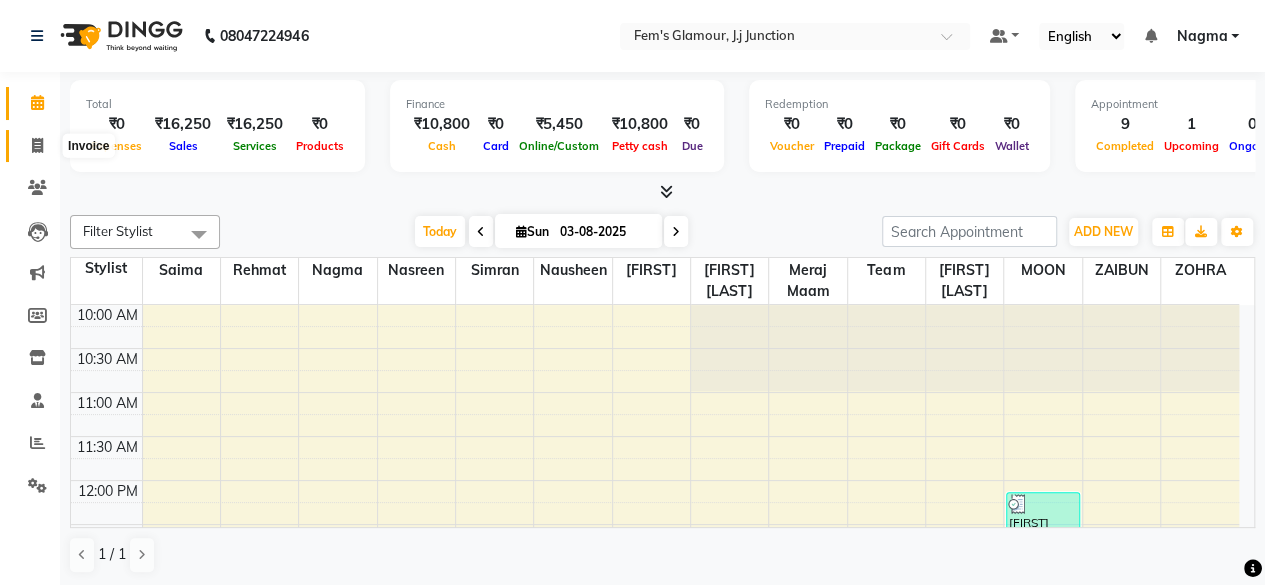 click 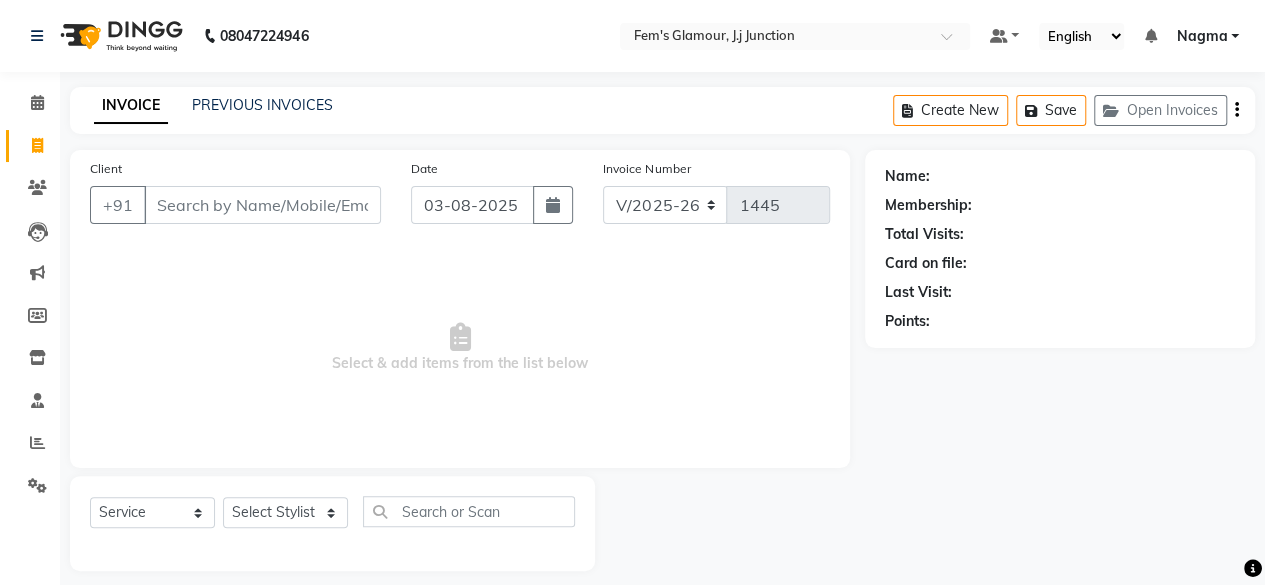 click on "INVOICE PREVIOUS INVOICES" 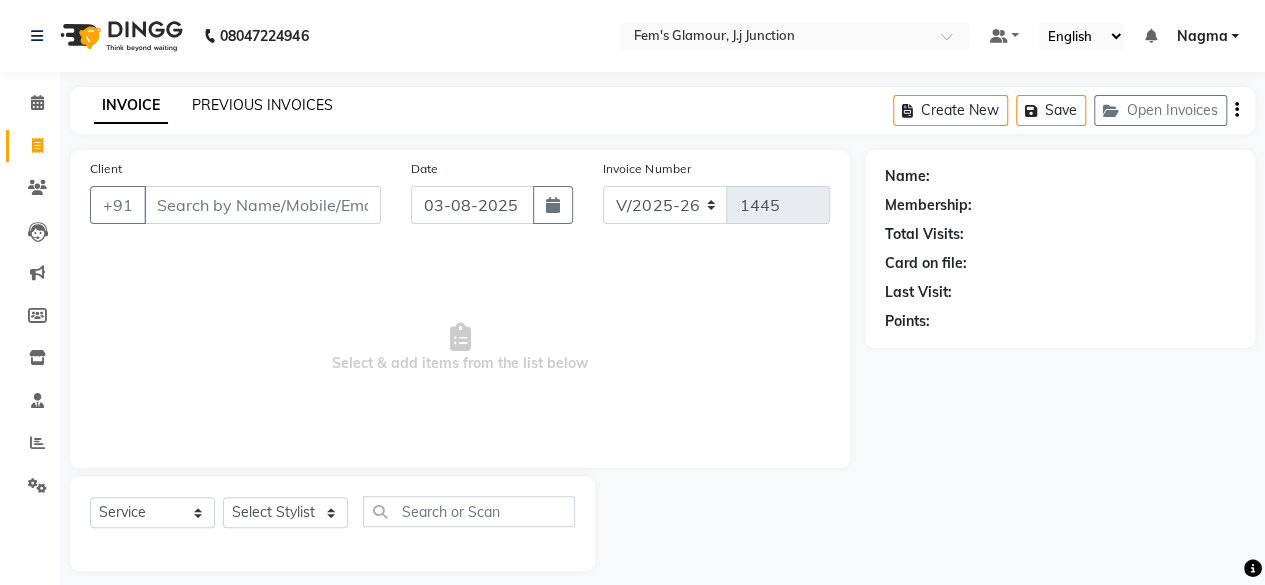 click on "PREVIOUS INVOICES" 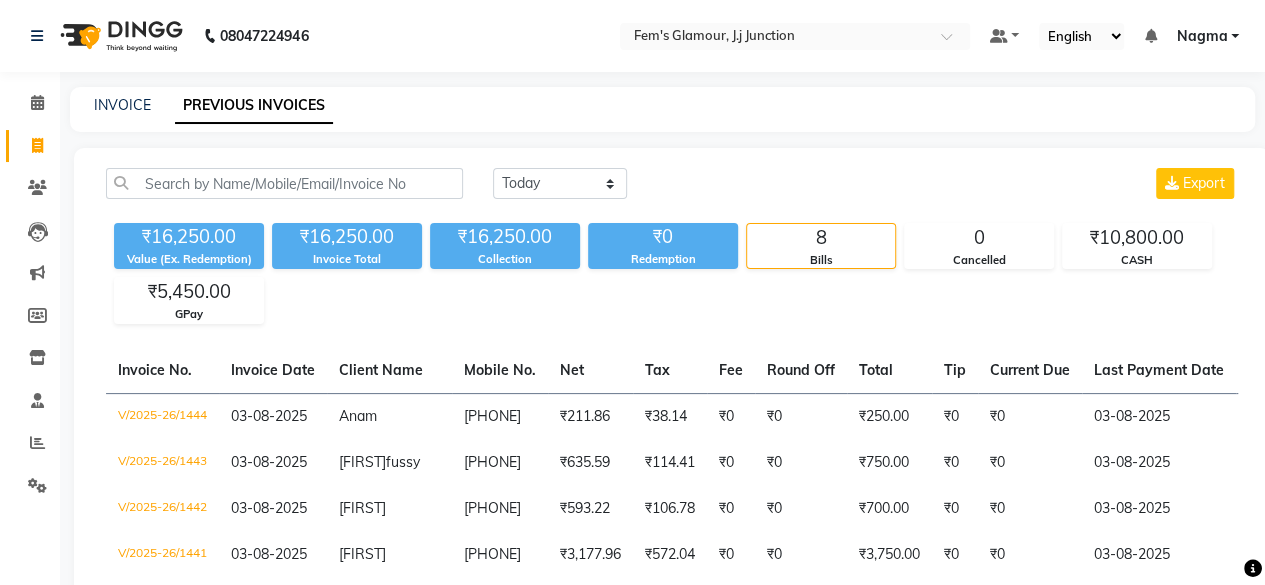 scroll, scrollTop: 120, scrollLeft: 0, axis: vertical 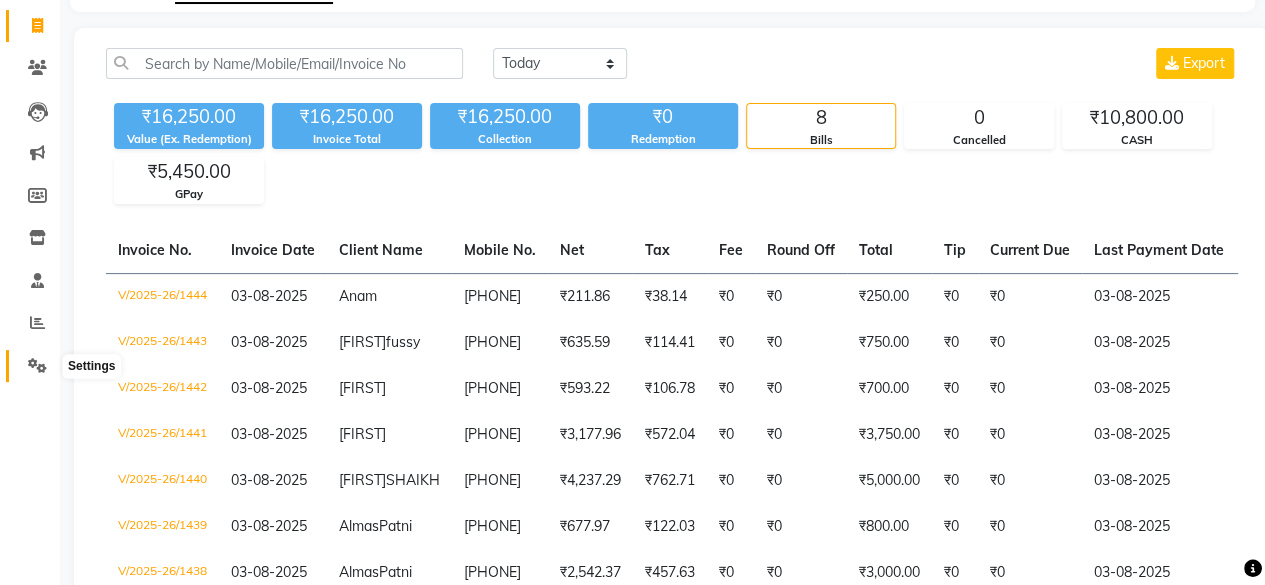 click 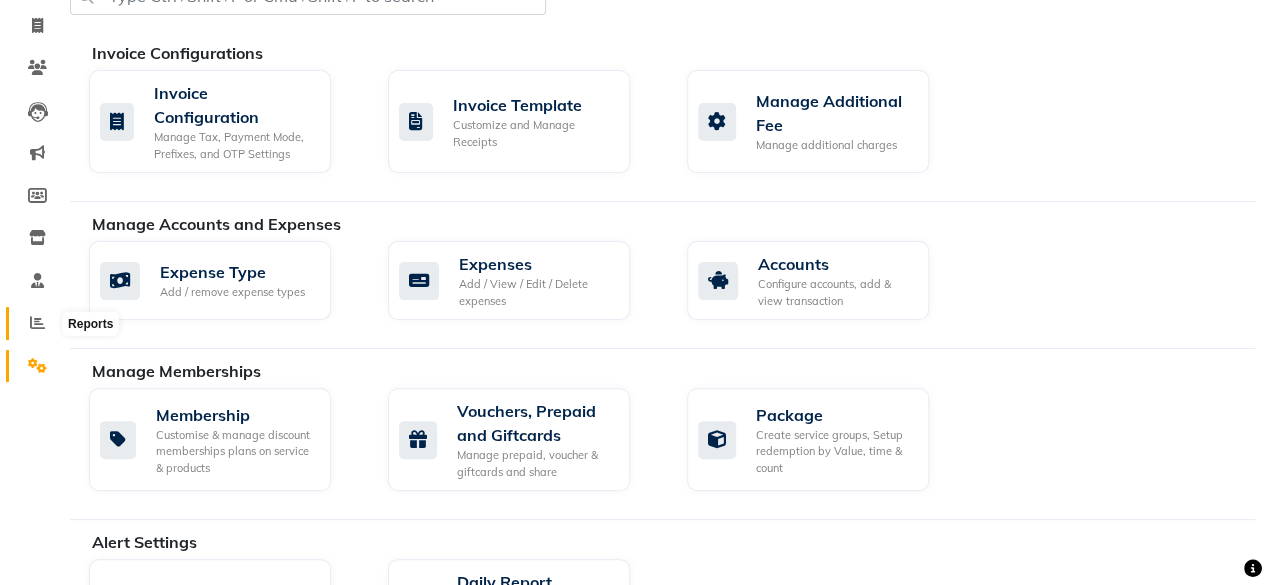 click 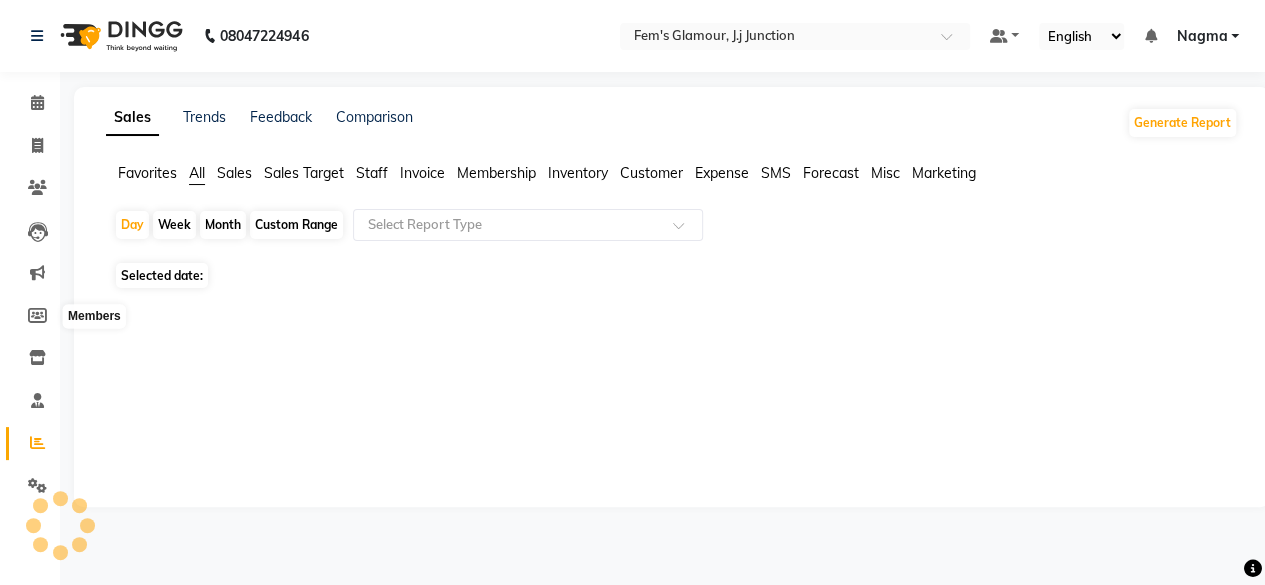 scroll, scrollTop: 0, scrollLeft: 0, axis: both 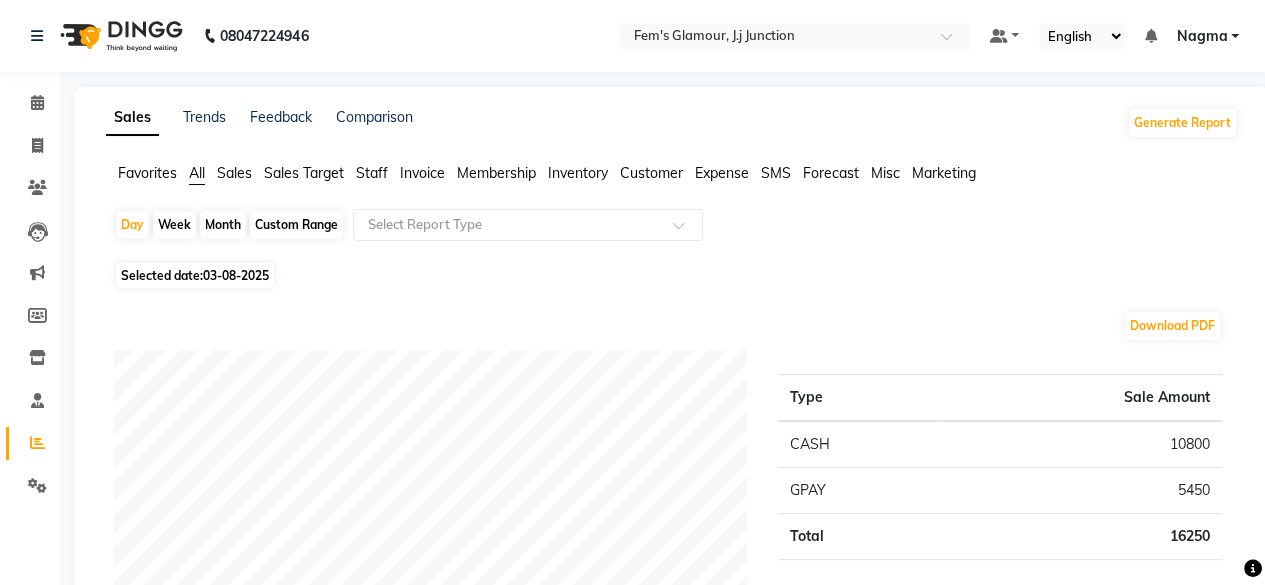 click on "Month" 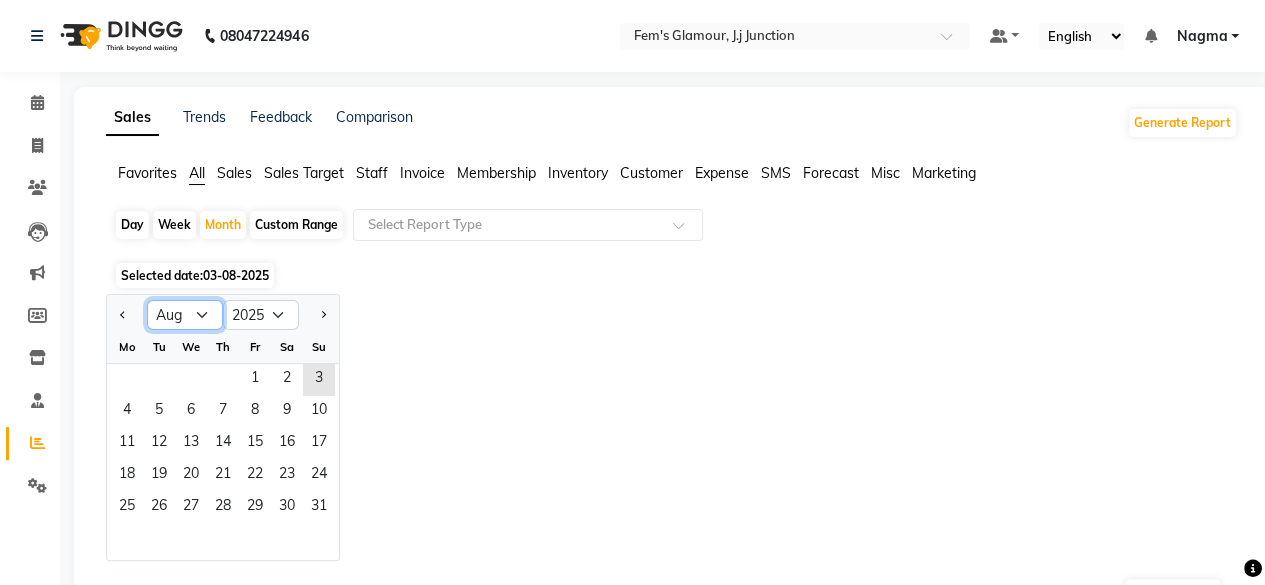 click on "Jan Feb Mar Apr May Jun Jul Aug Sep Oct Nov Dec" 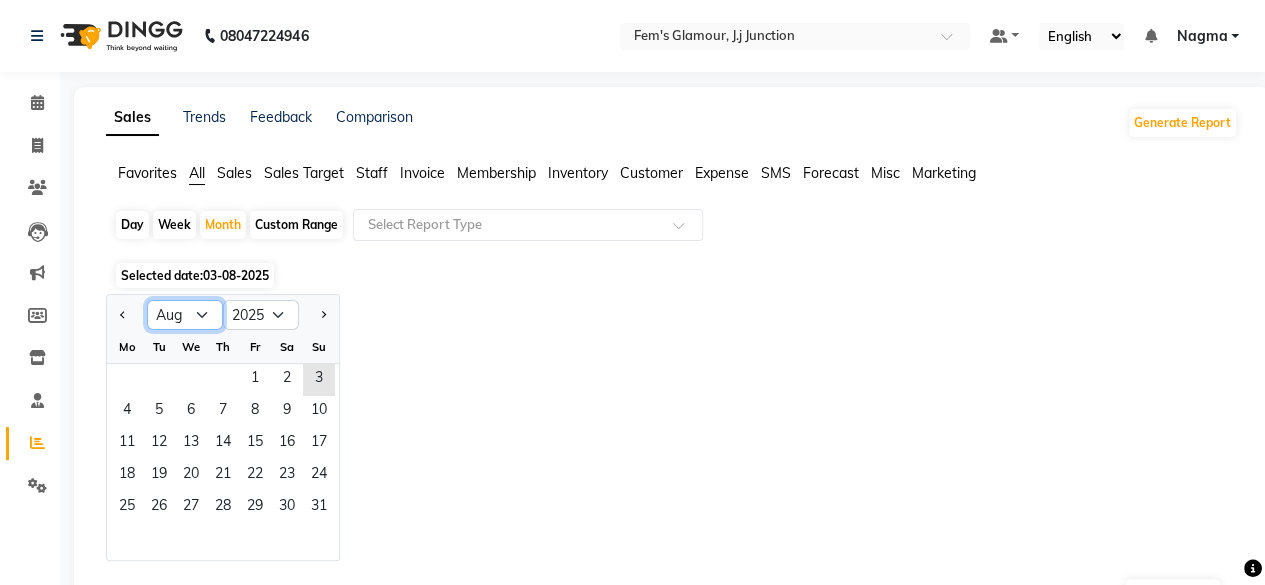 select on "7" 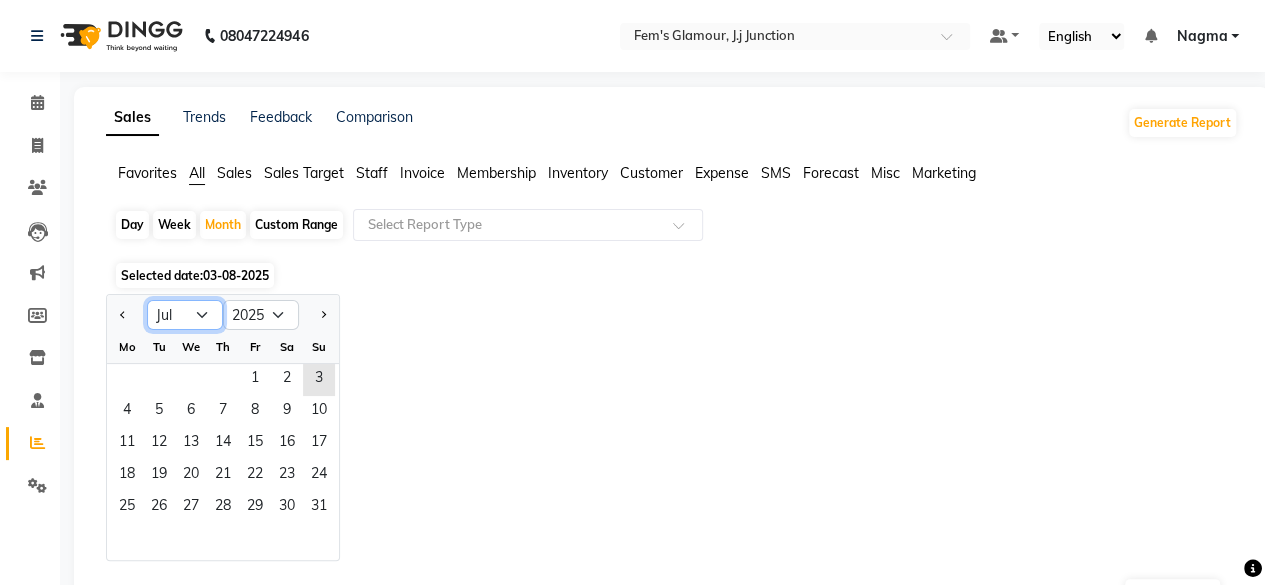 click on "Jan Feb Mar Apr May Jun Jul Aug Sep Oct Nov Dec" 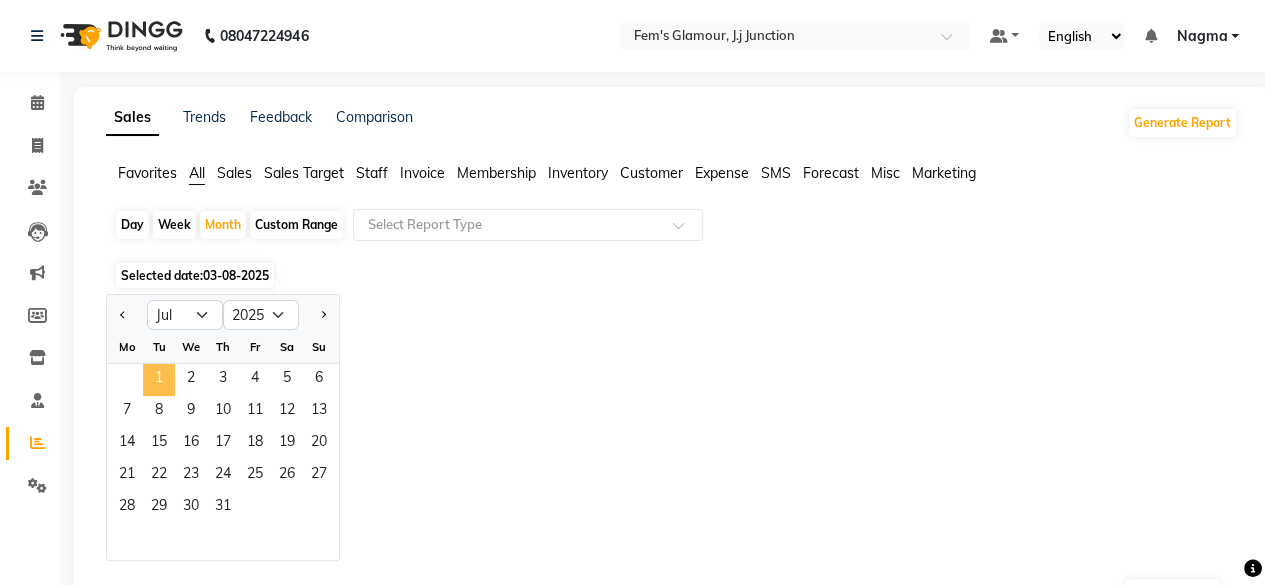 click on "1" 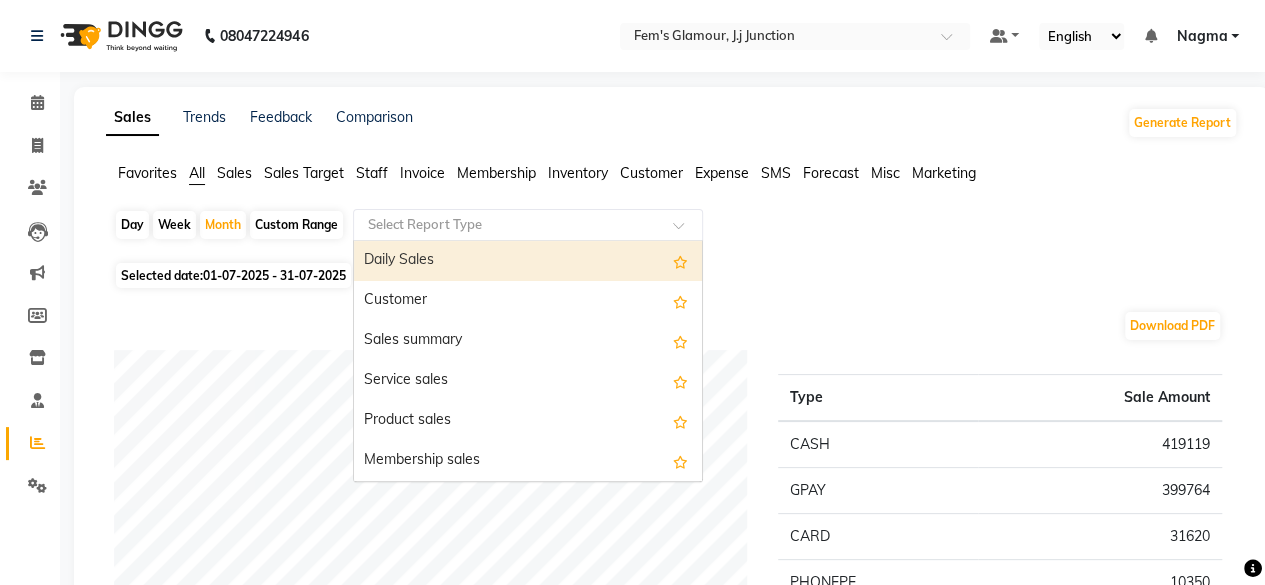 click 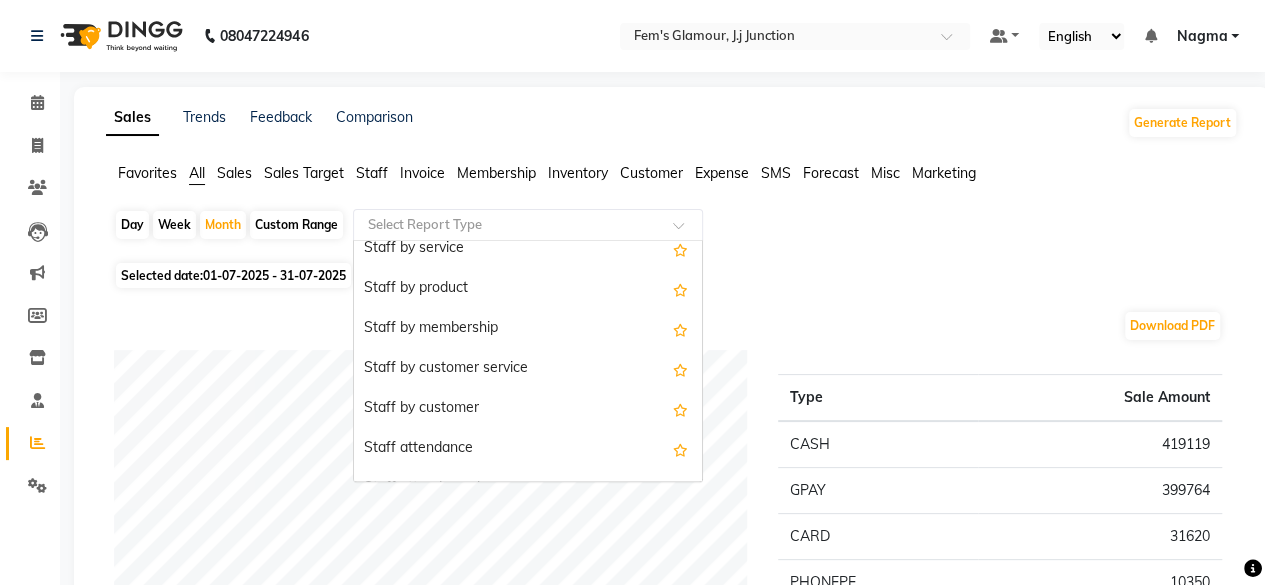 scroll, scrollTop: 776, scrollLeft: 0, axis: vertical 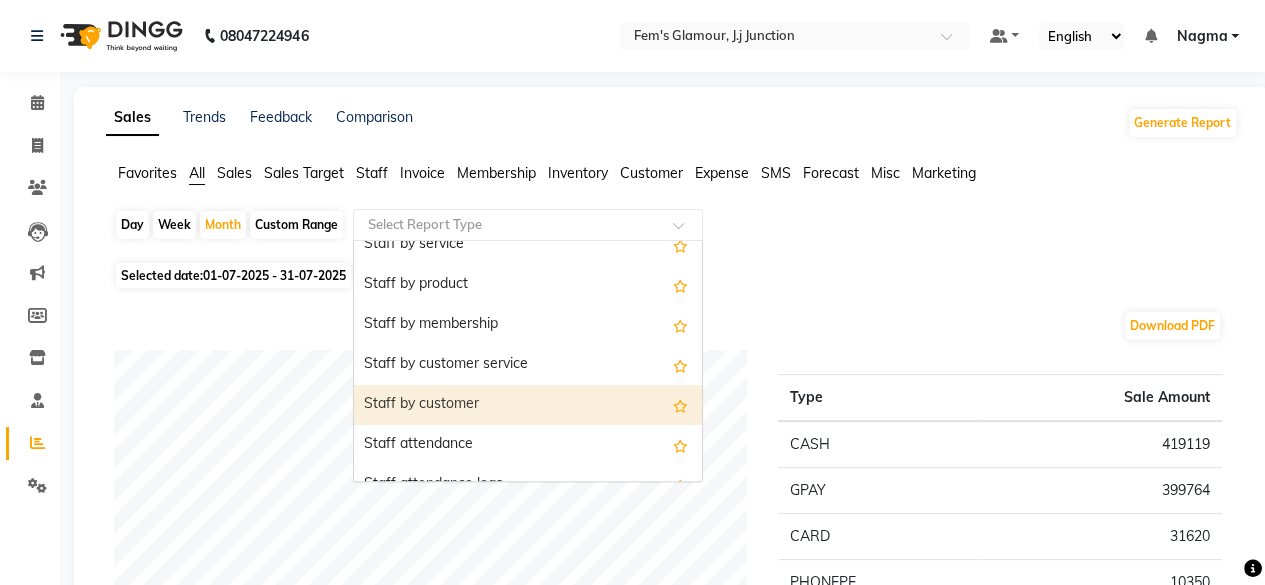 click on "Staff by customer" at bounding box center (528, 405) 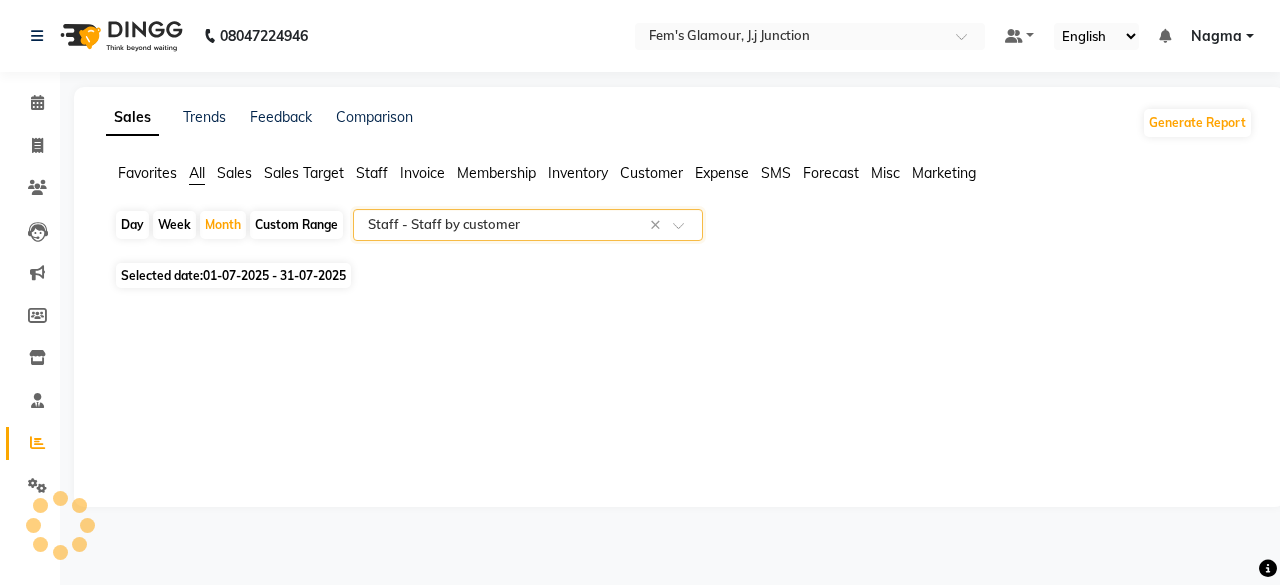 select on "full_report" 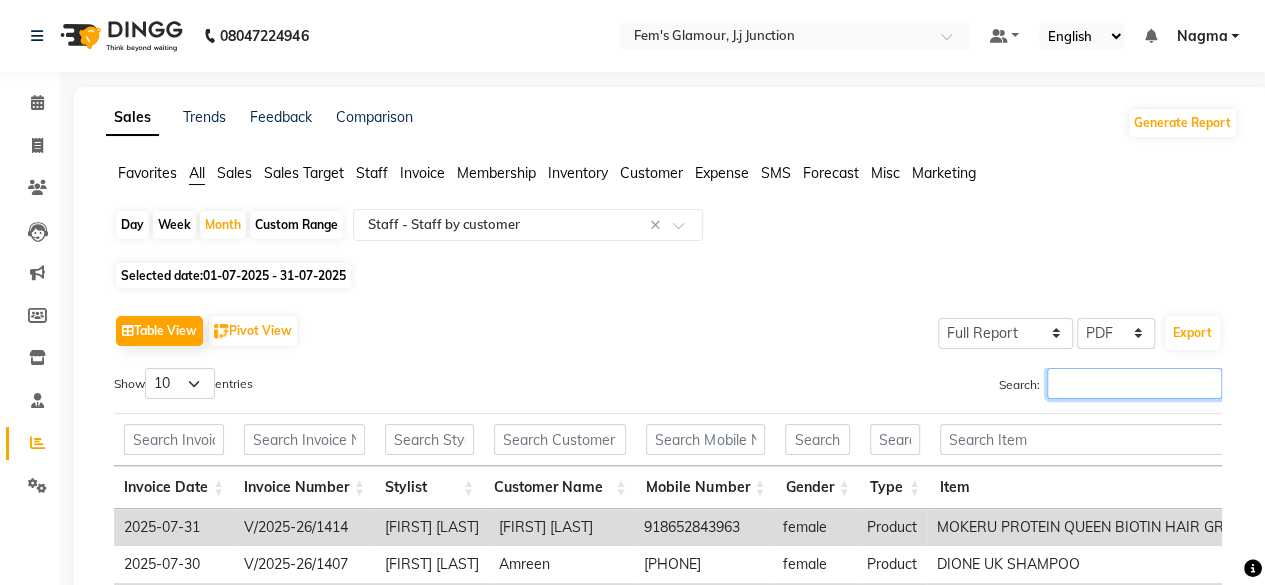 click on "Search:" at bounding box center [1134, 383] 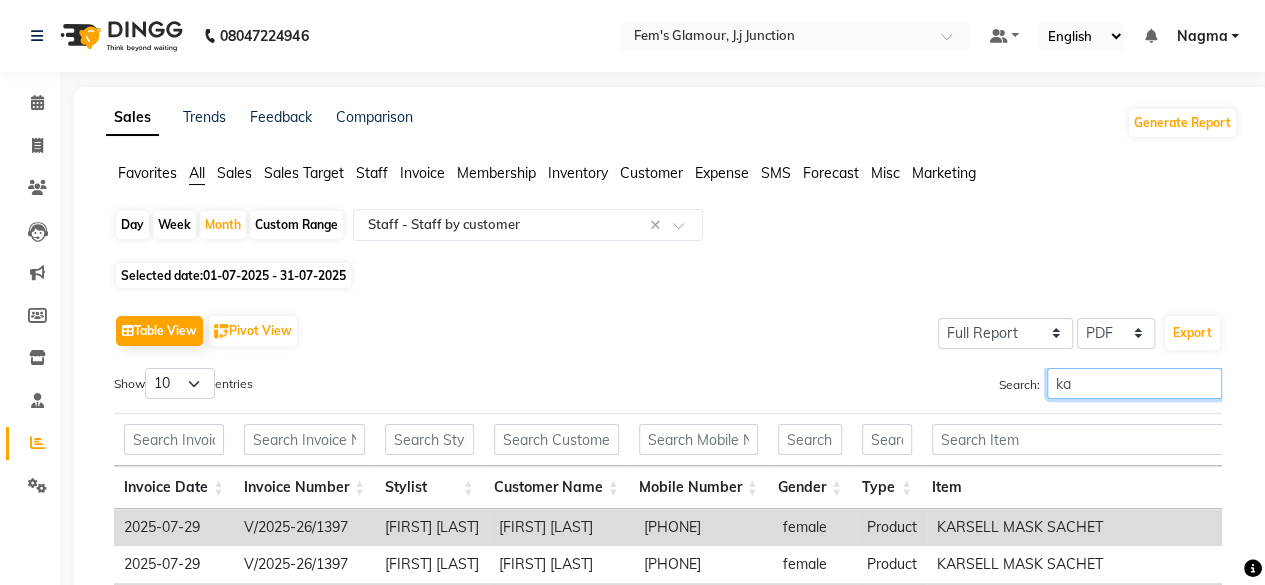 type on "k" 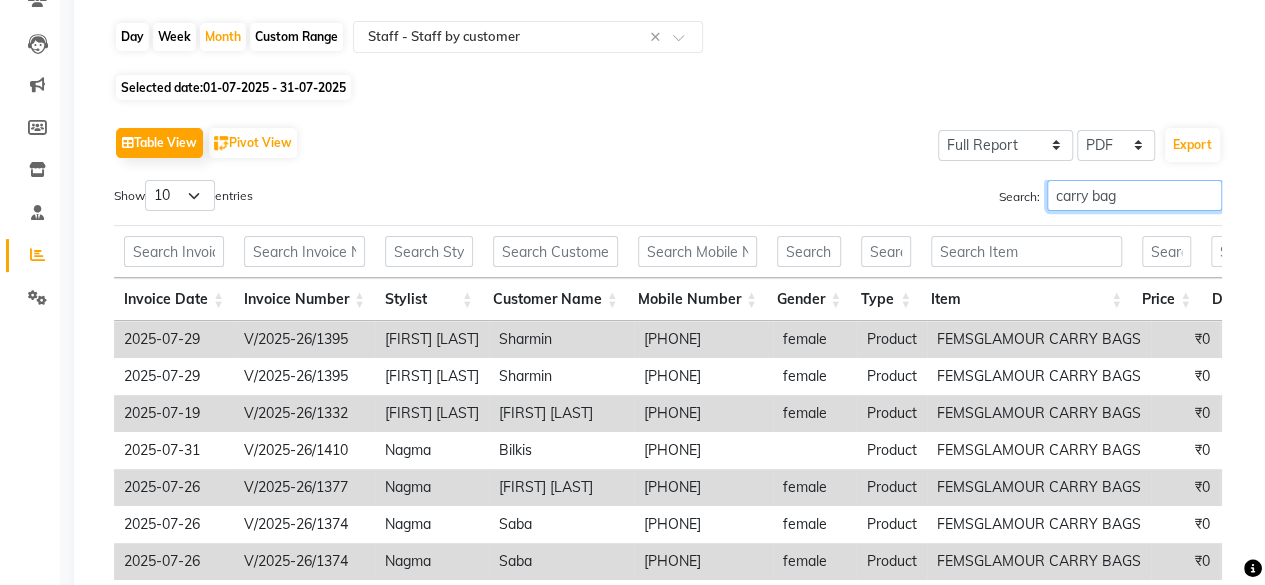 scroll, scrollTop: 470, scrollLeft: 0, axis: vertical 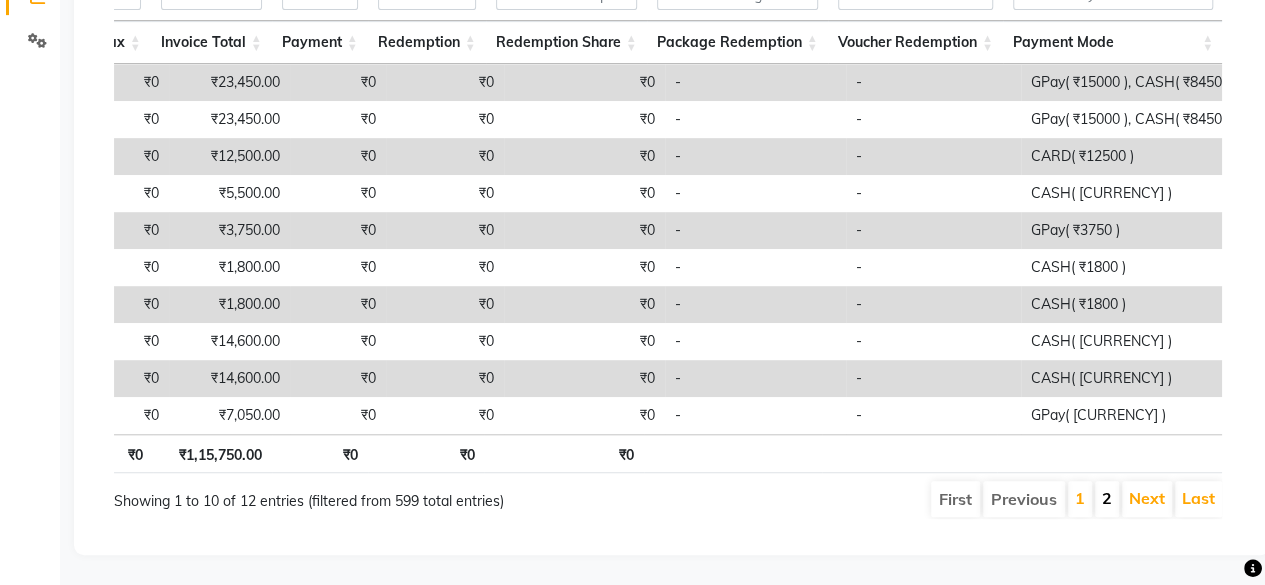 type on "carry bag" 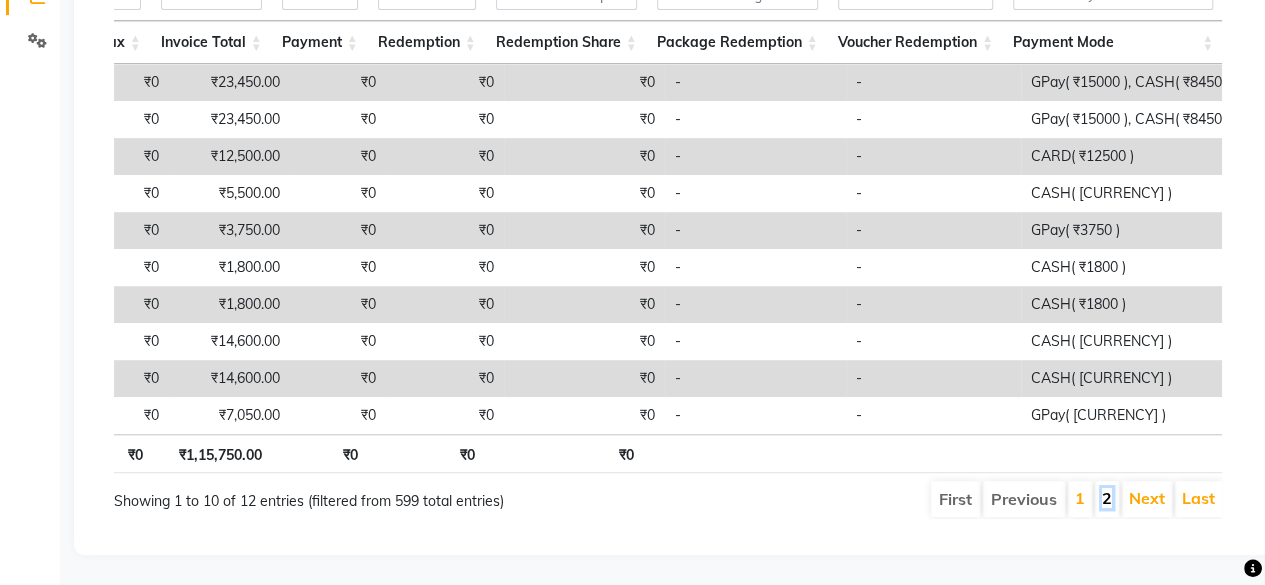 click on "2" at bounding box center [1107, 498] 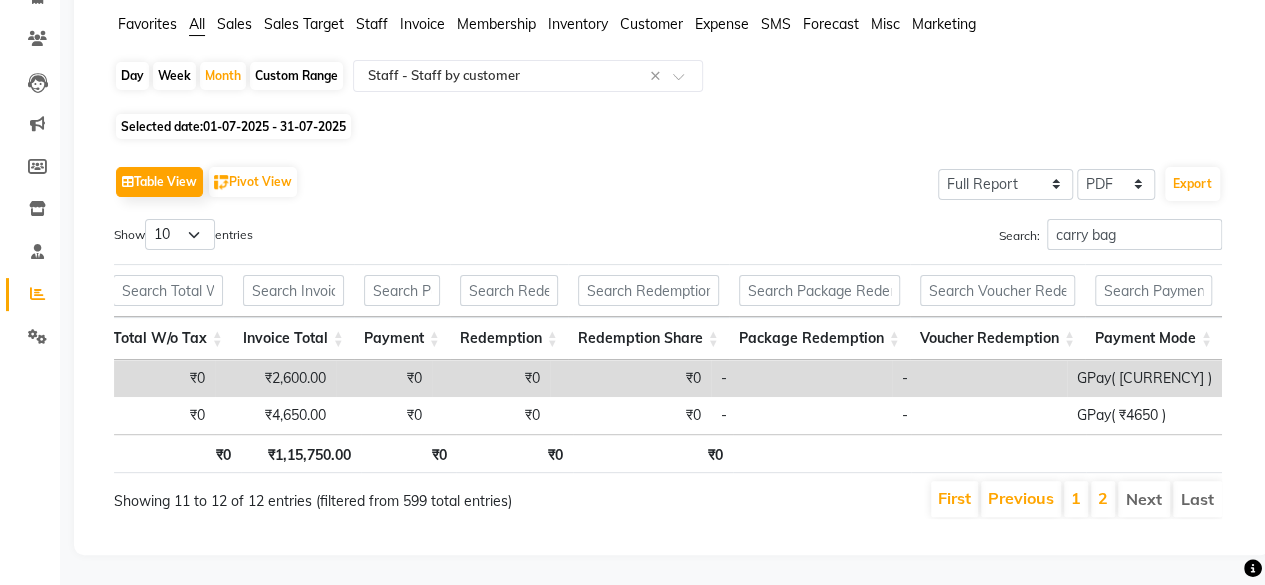 scroll, scrollTop: 0, scrollLeft: 1284, axis: horizontal 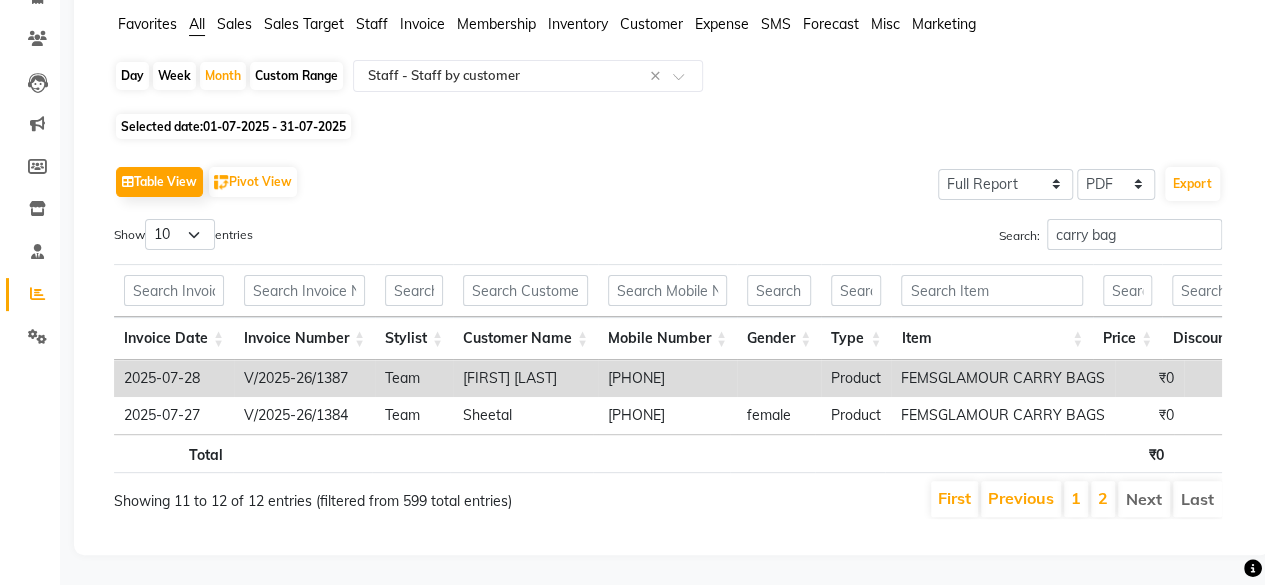 click on "1" at bounding box center (1076, 499) 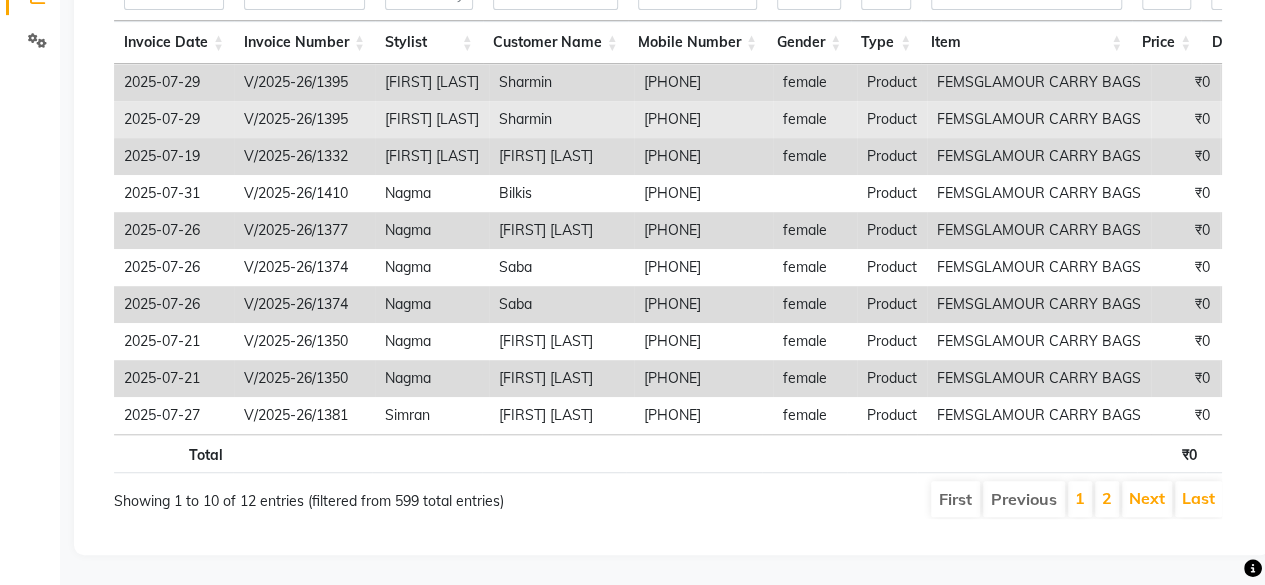 scroll, scrollTop: 471, scrollLeft: 0, axis: vertical 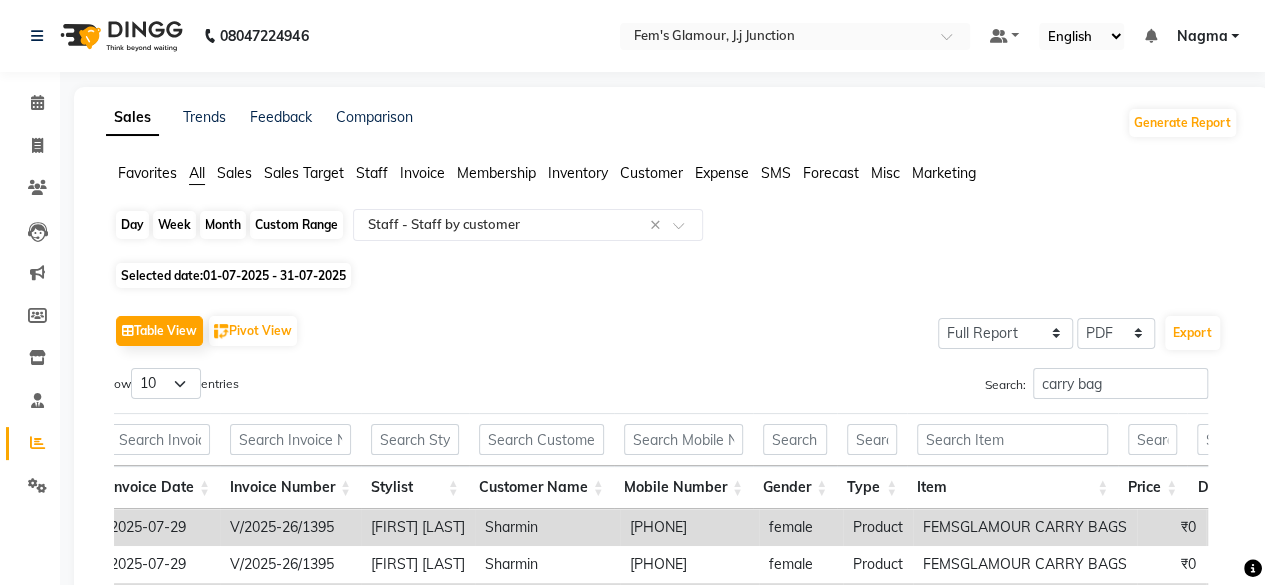 click on "Month" 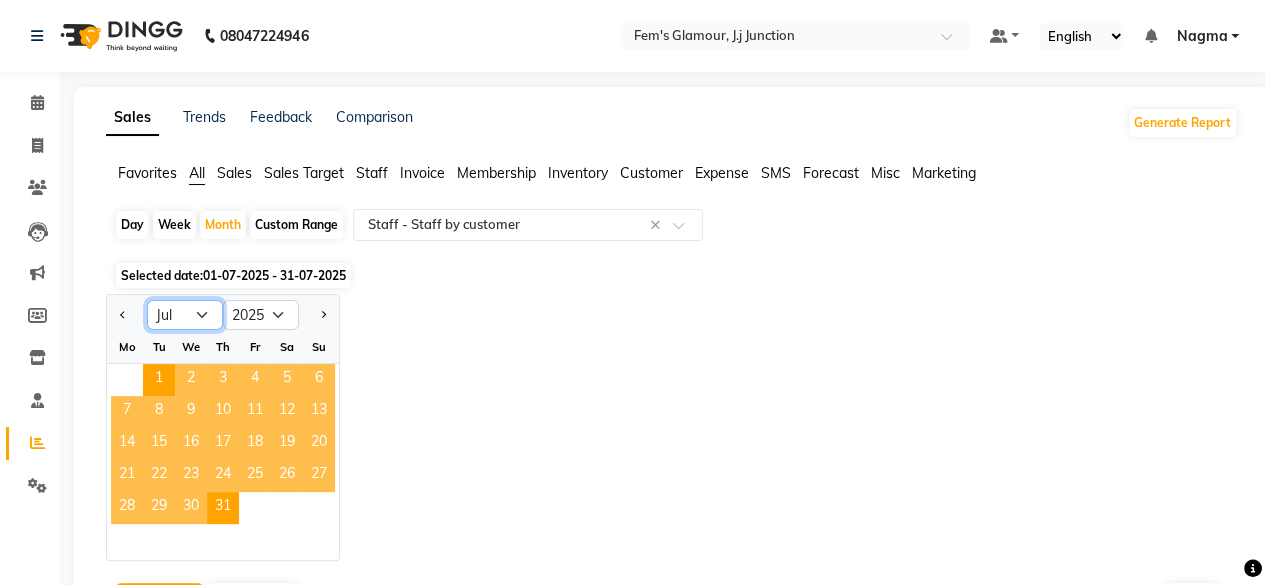 click on "Jan Feb Mar Apr May Jun Jul Aug Sep Oct Nov Dec" 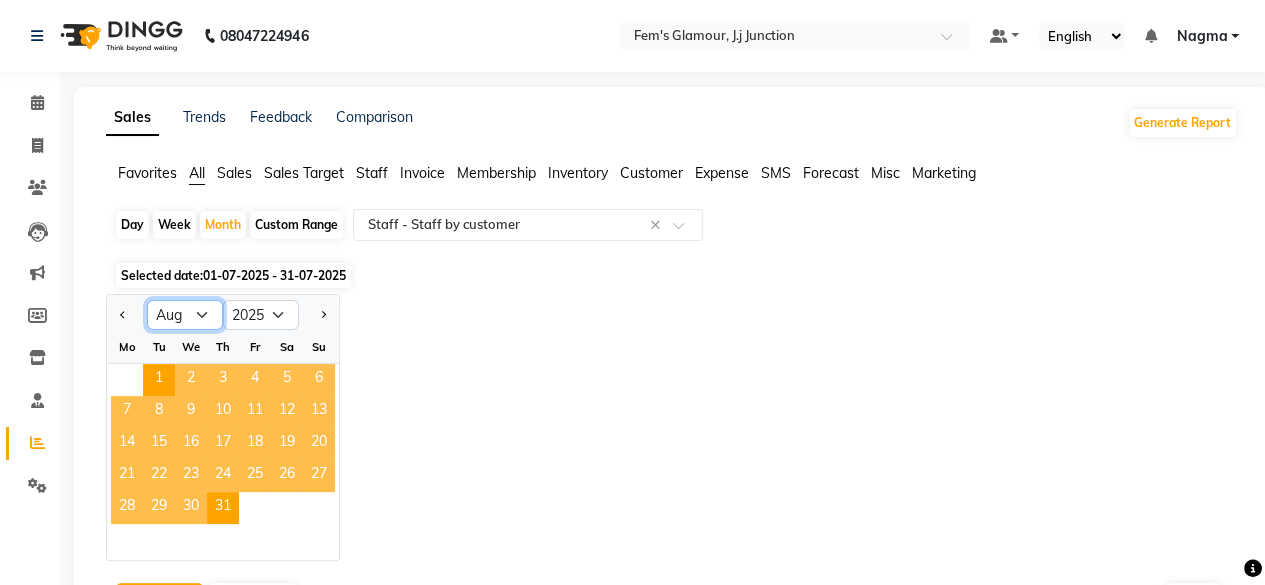 click on "Jan Feb Mar Apr May Jun Jul Aug Sep Oct Nov Dec" 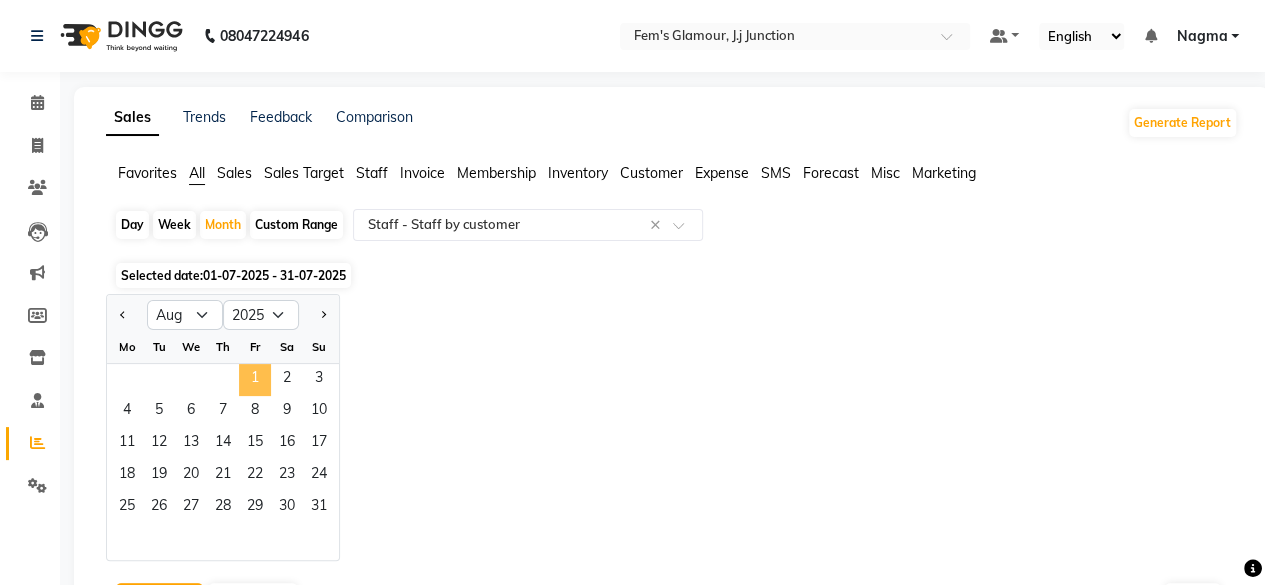 click on "1" 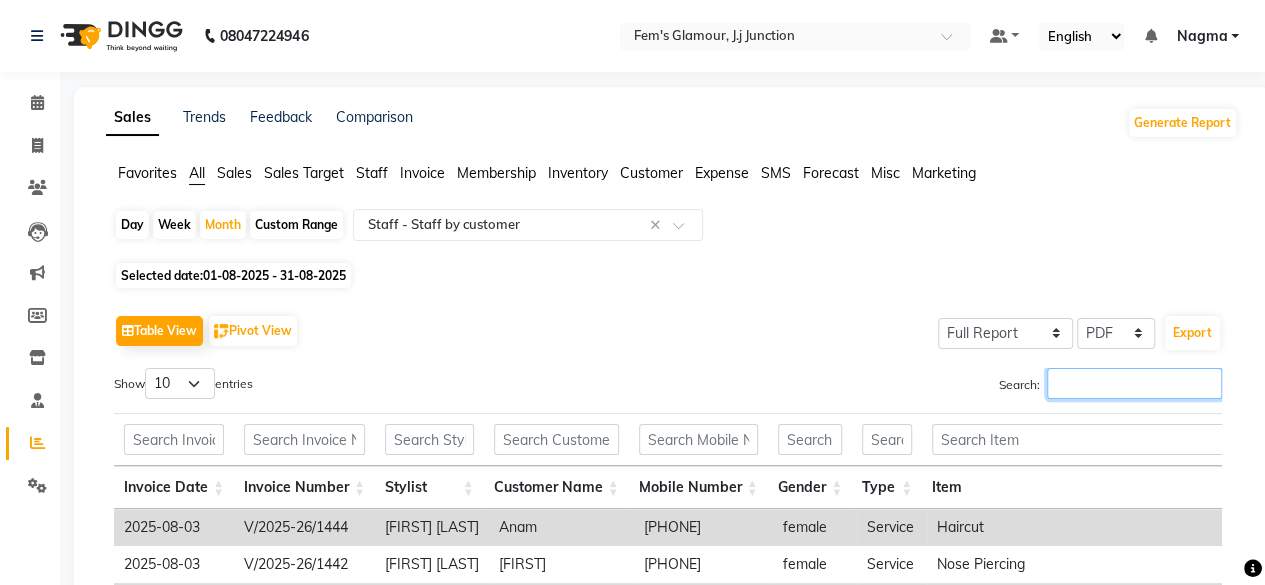 click on "Search:" at bounding box center [1134, 383] 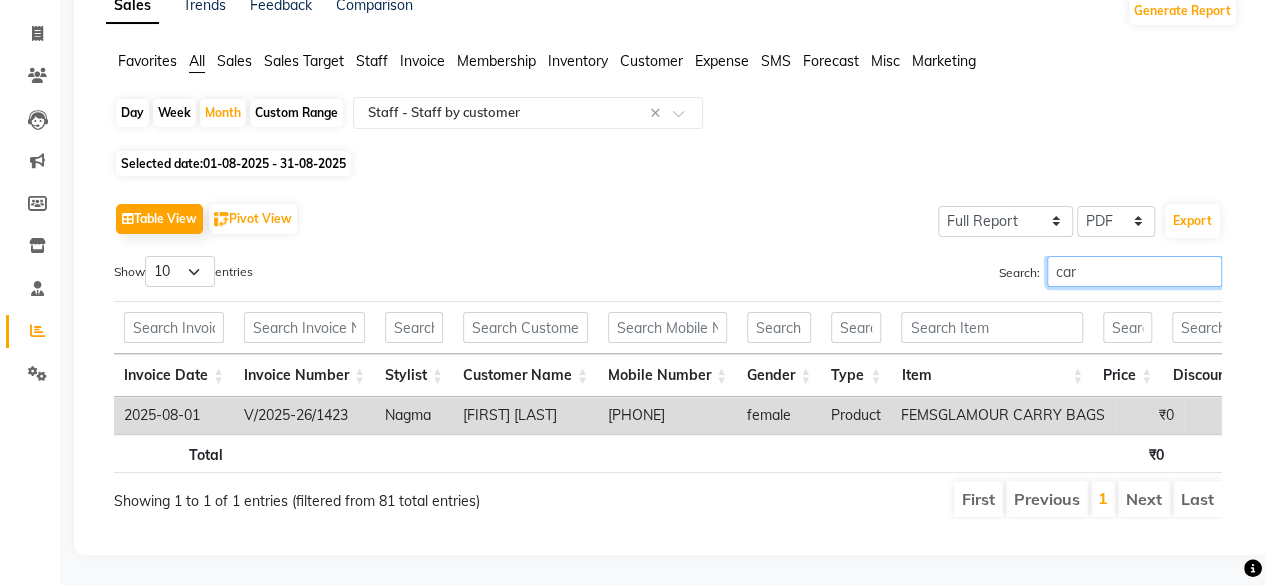 scroll, scrollTop: 0, scrollLeft: 0, axis: both 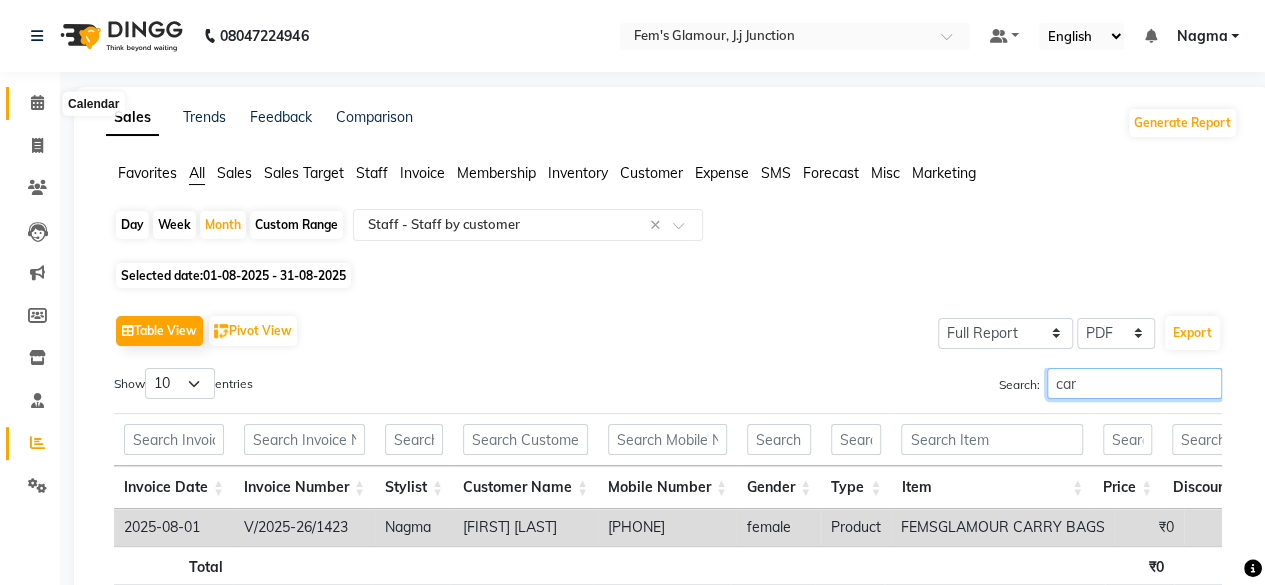type on "car" 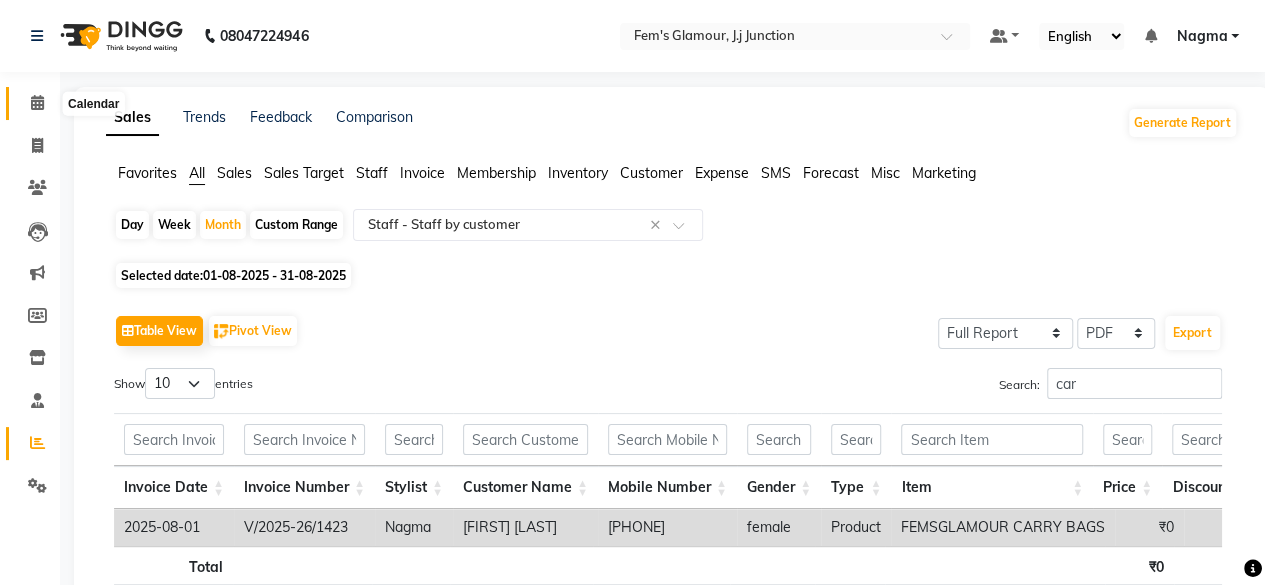 click 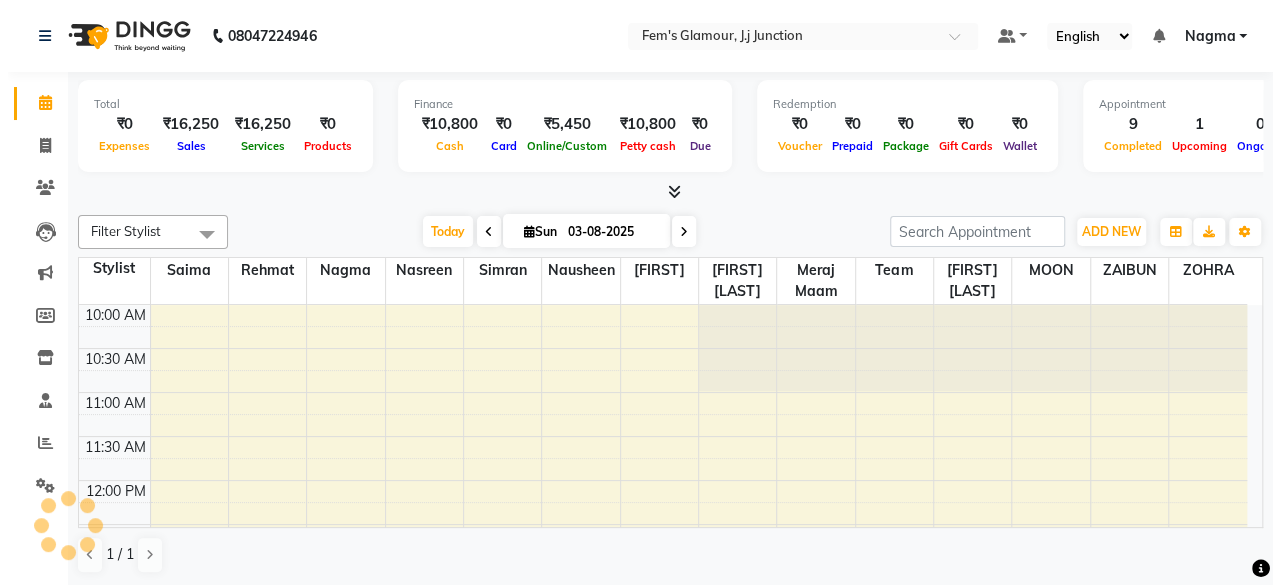 scroll, scrollTop: 778, scrollLeft: 0, axis: vertical 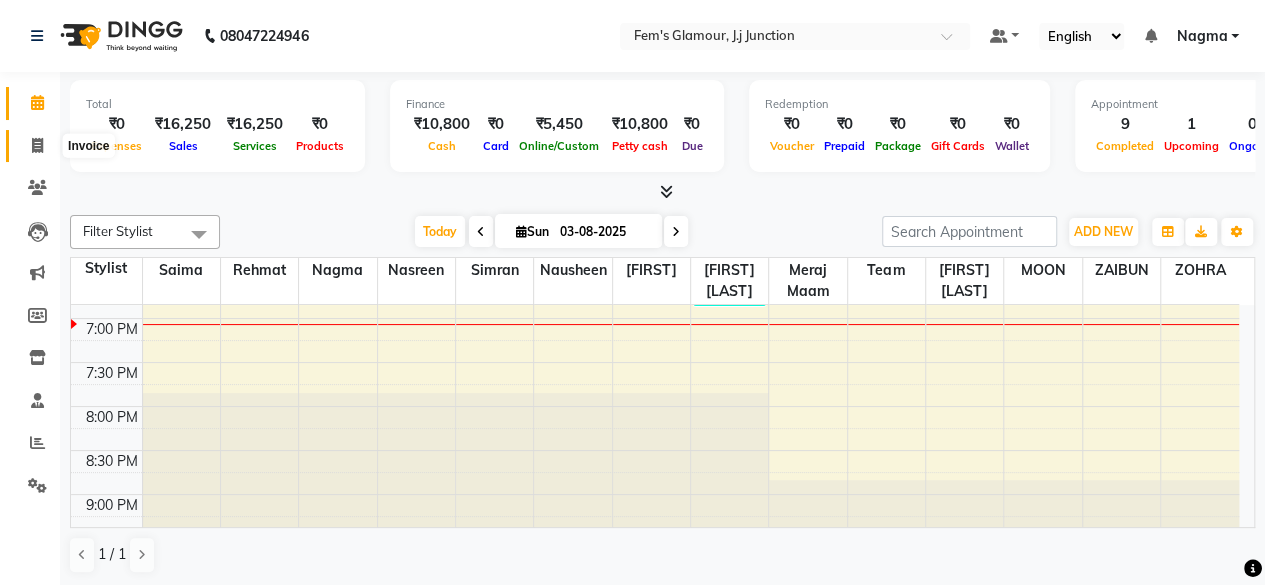 click 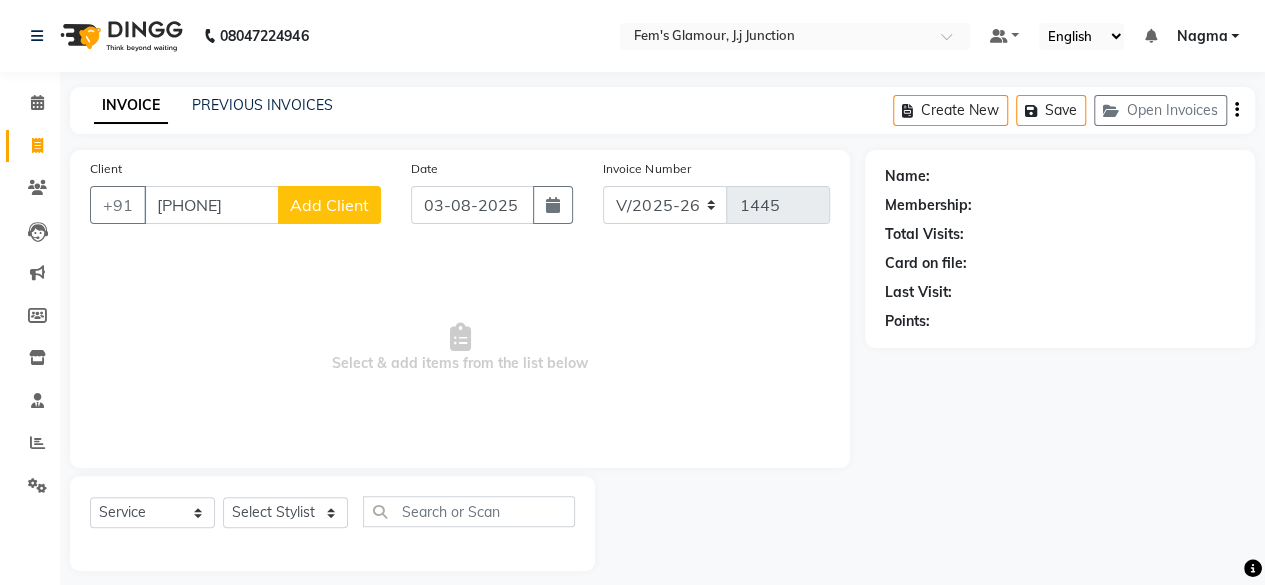 type on "[PHONE]" 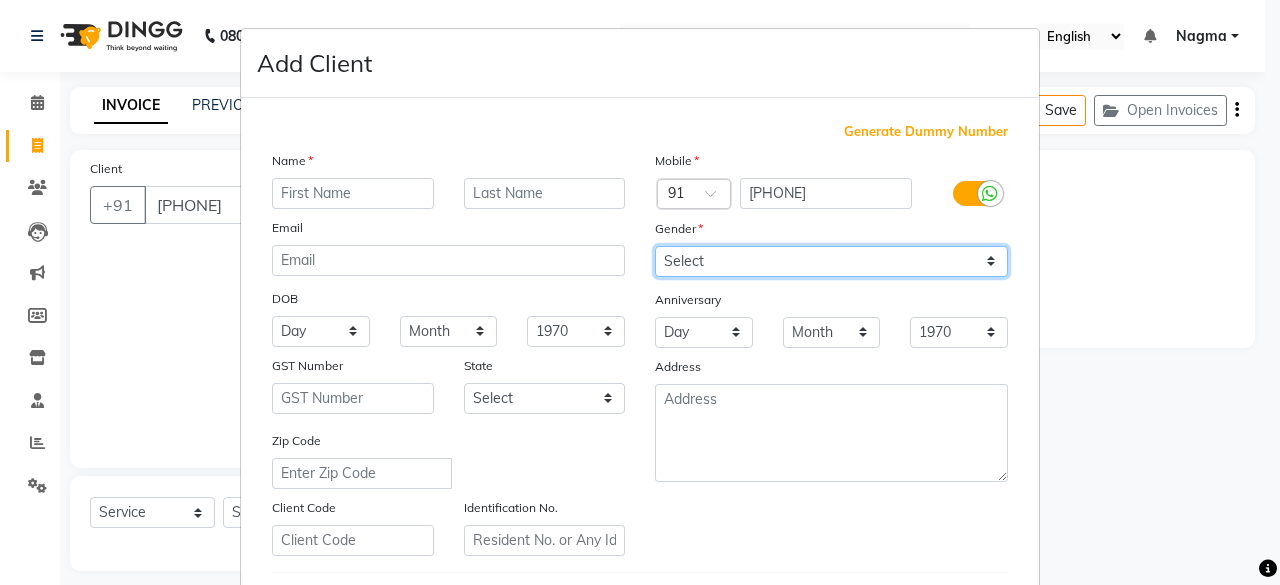 click on "Select Male Female Other Prefer Not To Say" at bounding box center [831, 261] 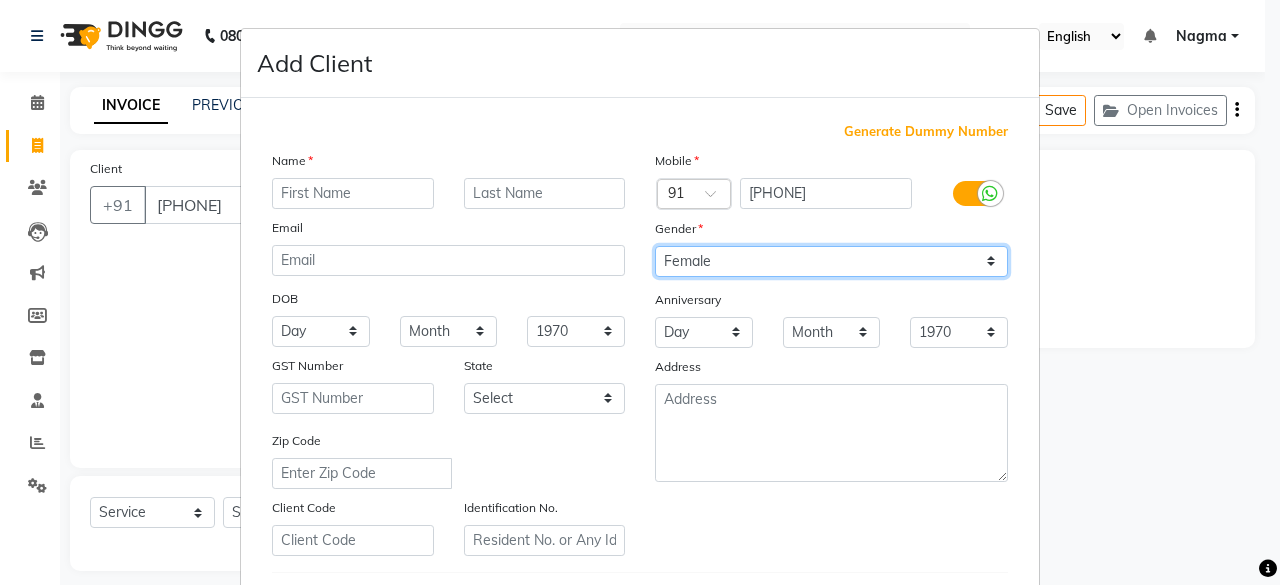 click on "Select Male Female Other Prefer Not To Say" at bounding box center [831, 261] 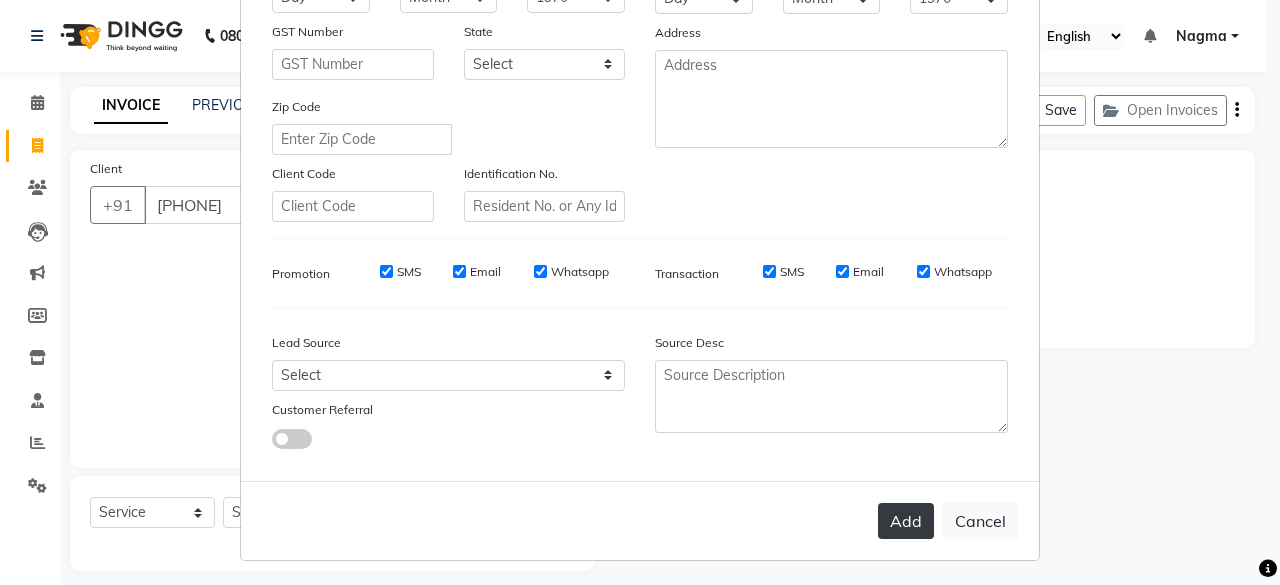 click on "Add" at bounding box center [906, 521] 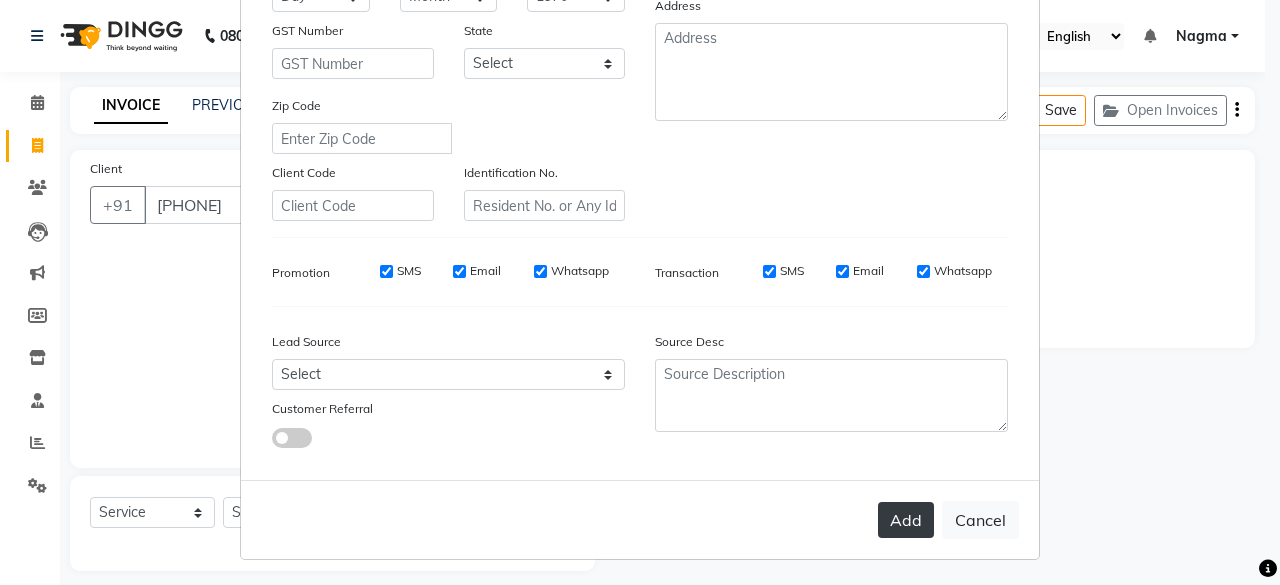 click on "Add" at bounding box center [906, 520] 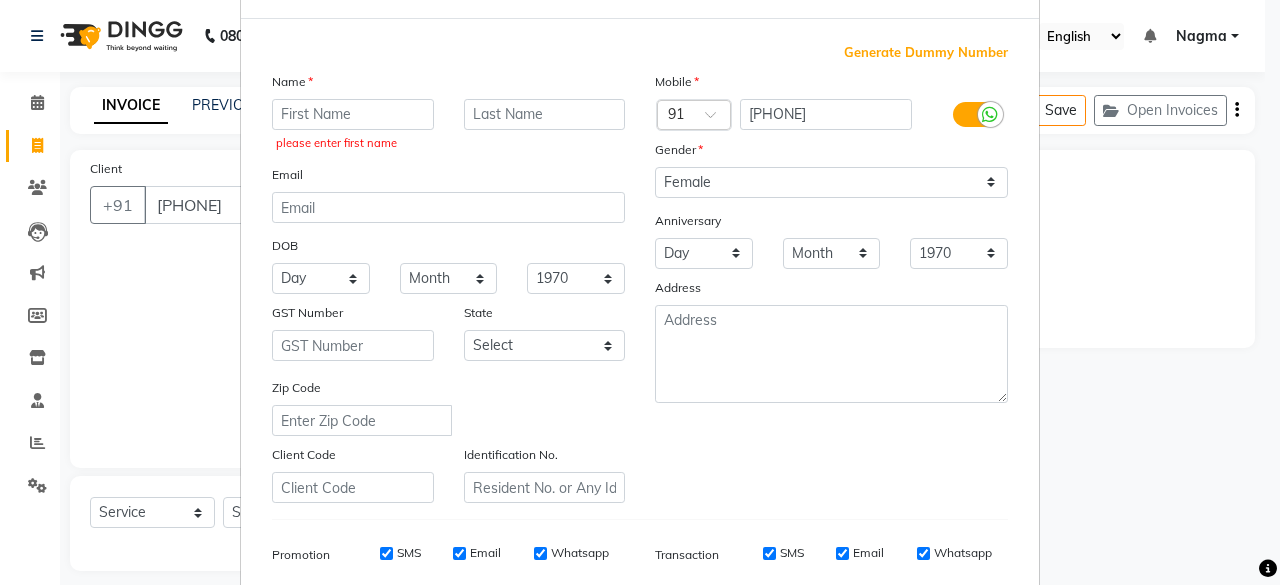 scroll, scrollTop: 19, scrollLeft: 0, axis: vertical 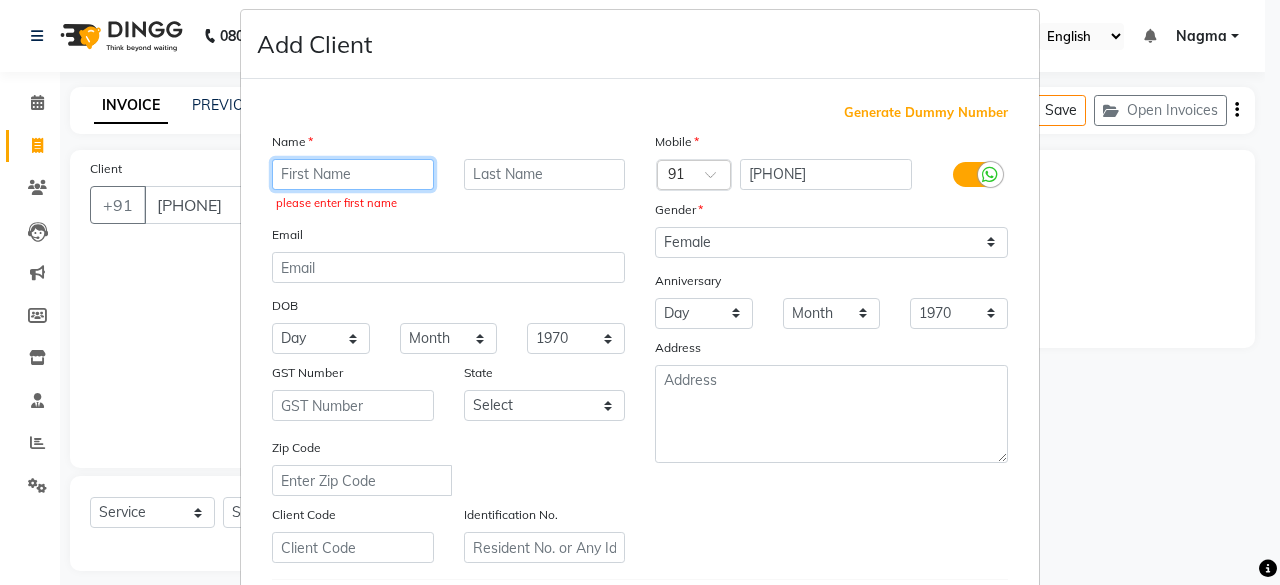click at bounding box center [353, 174] 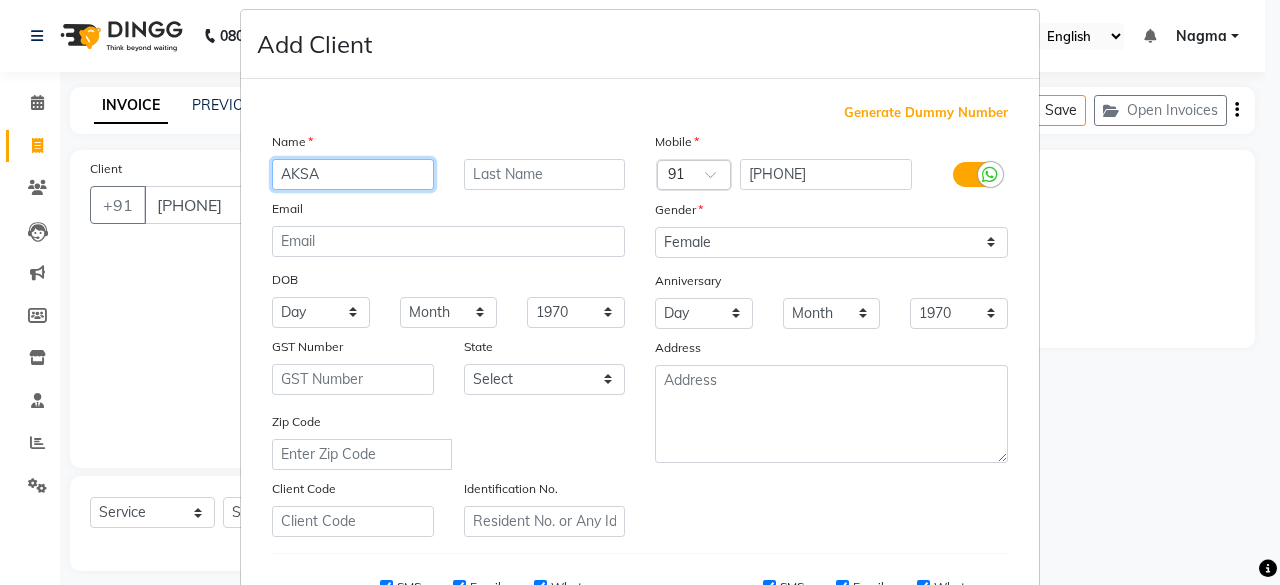scroll, scrollTop: 334, scrollLeft: 0, axis: vertical 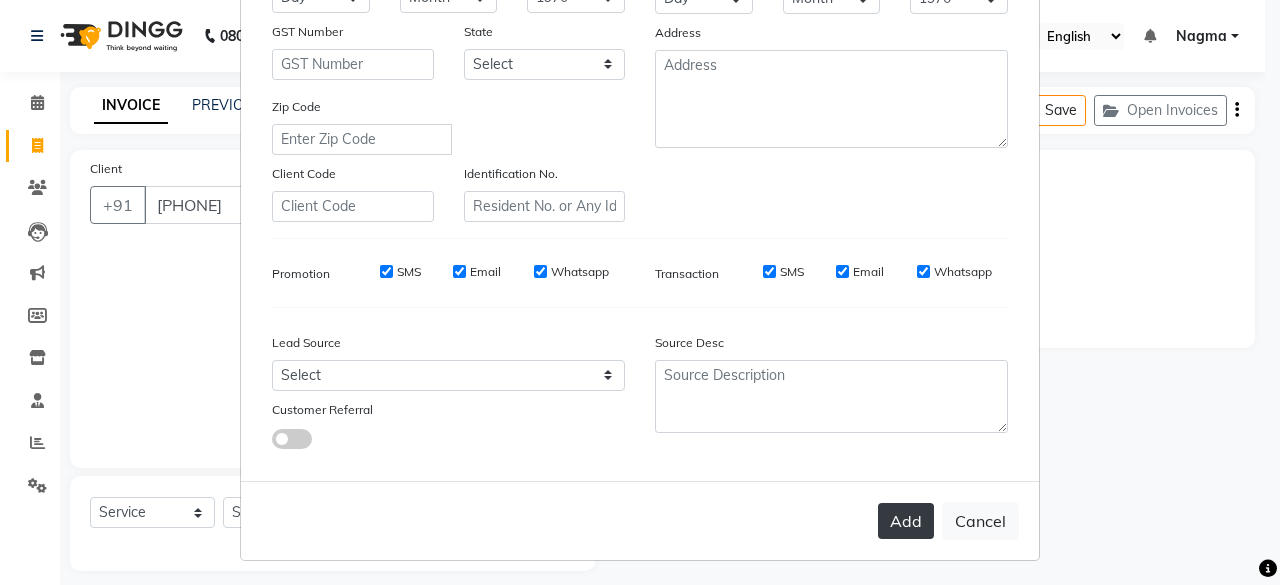 type on "AKSA" 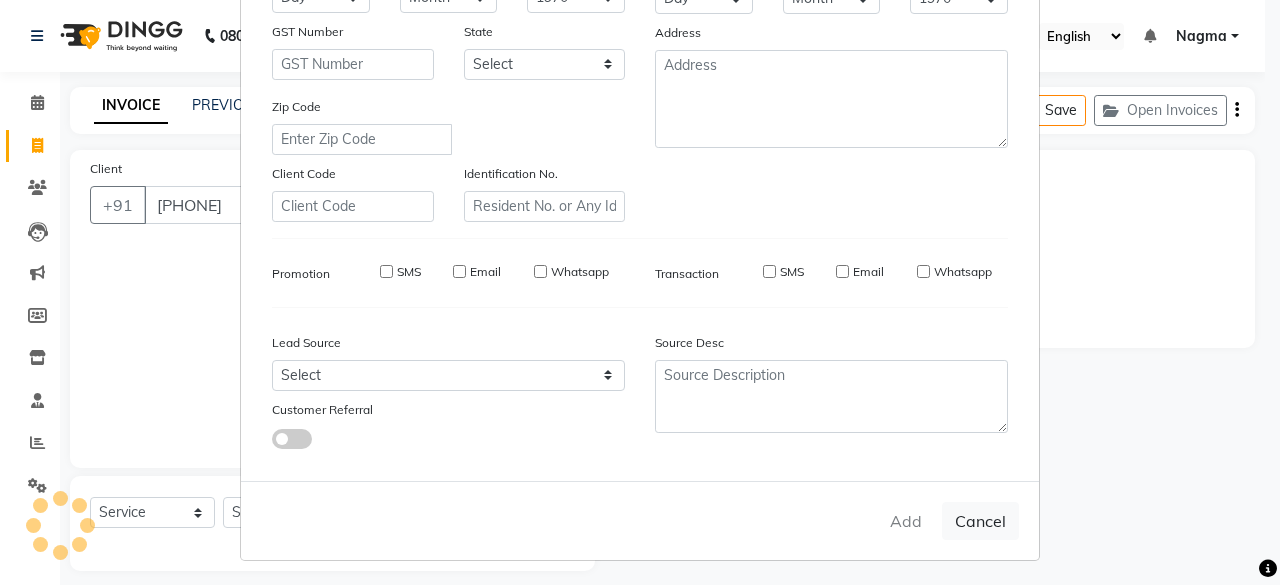 type 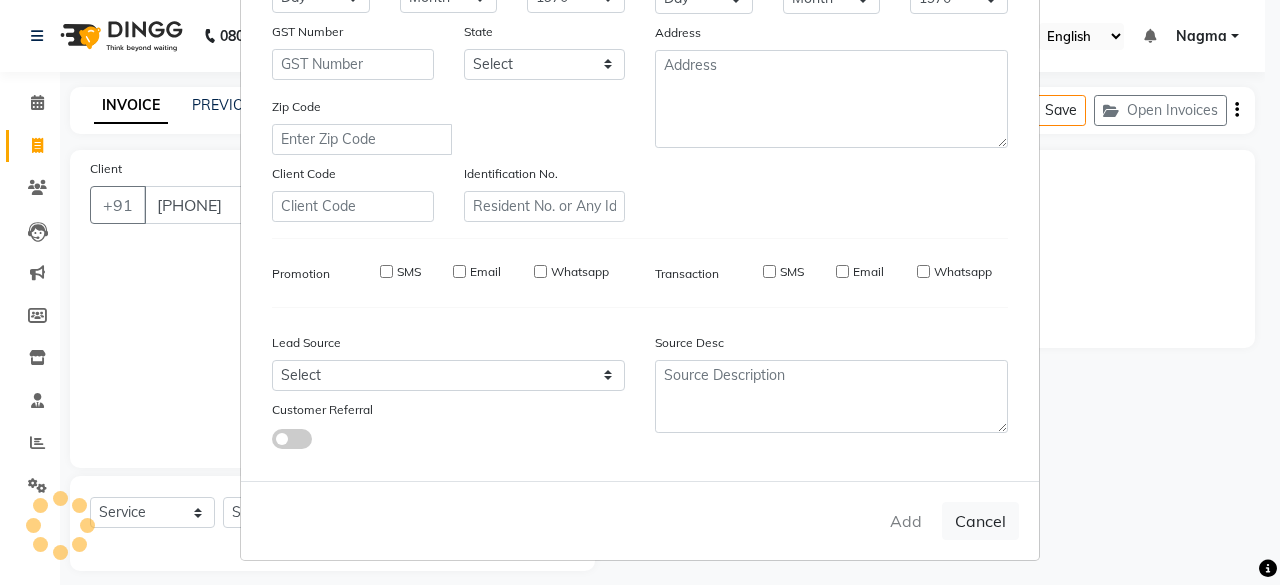 select 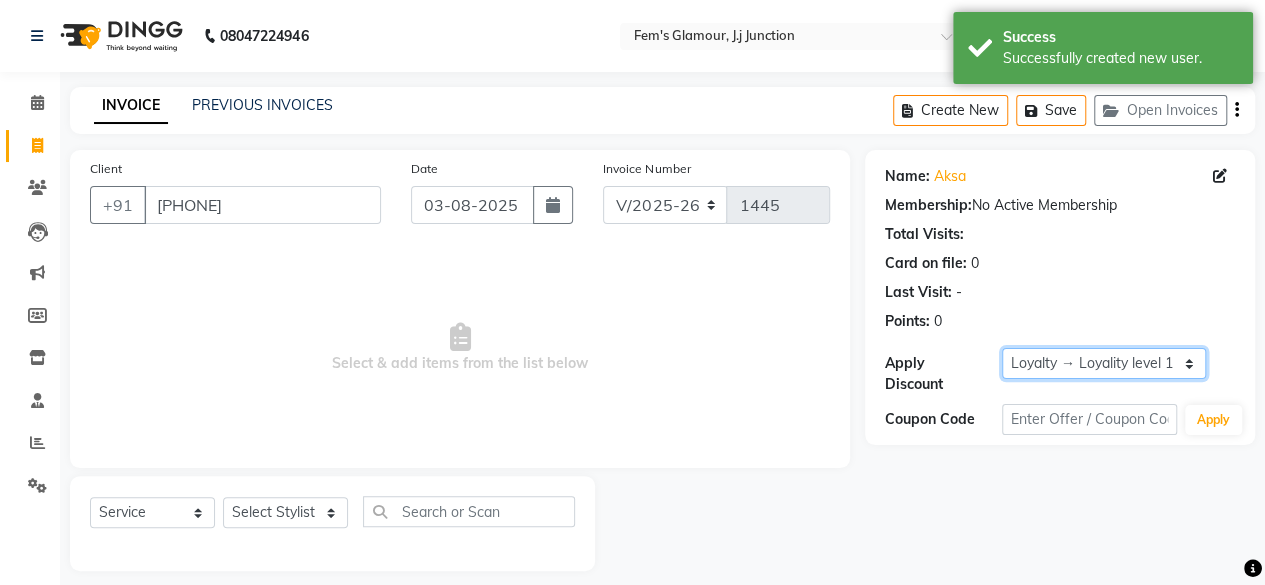 drag, startPoint x: 1078, startPoint y: 367, endPoint x: 1064, endPoint y: 387, distance: 24.41311 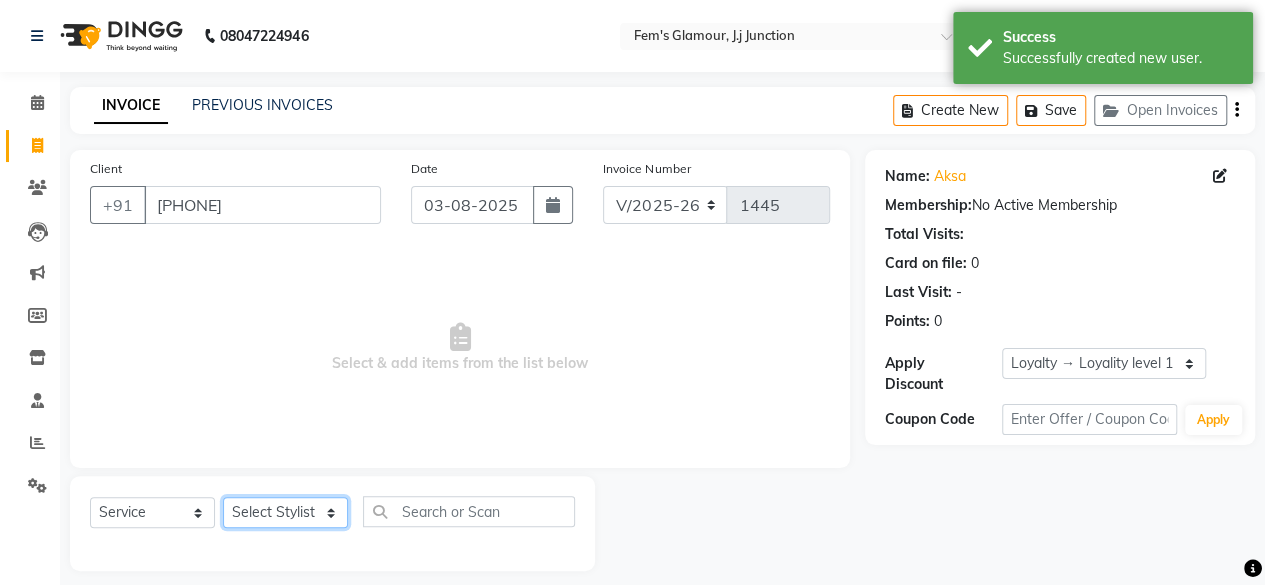 click on "Select Stylist [FIRST] [FIRST] [FIRST] [FIRST] [FIRST] [FIRST] [FIRST] [FIRST] [FIRST] [FIRST] [FIRST]" 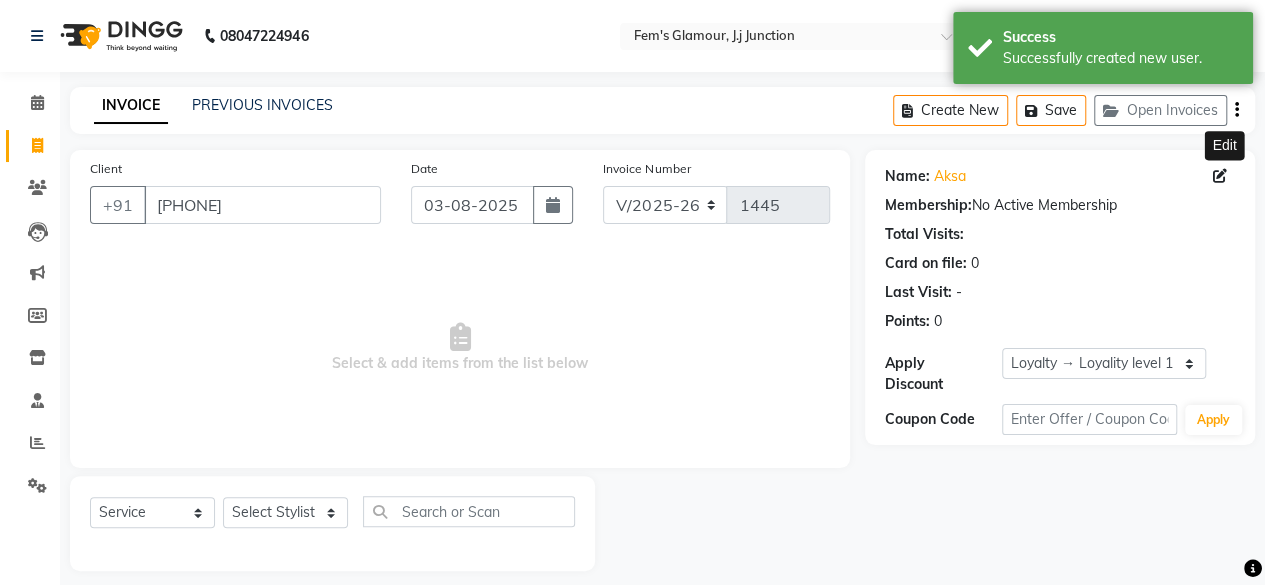 click 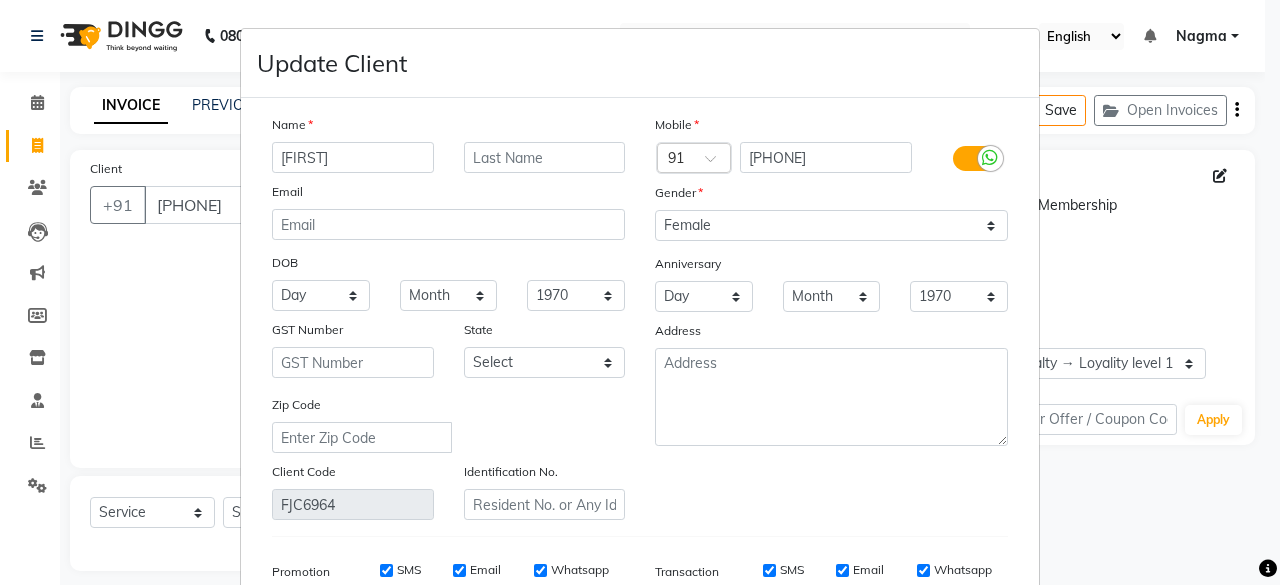 type on "[FIRST]" 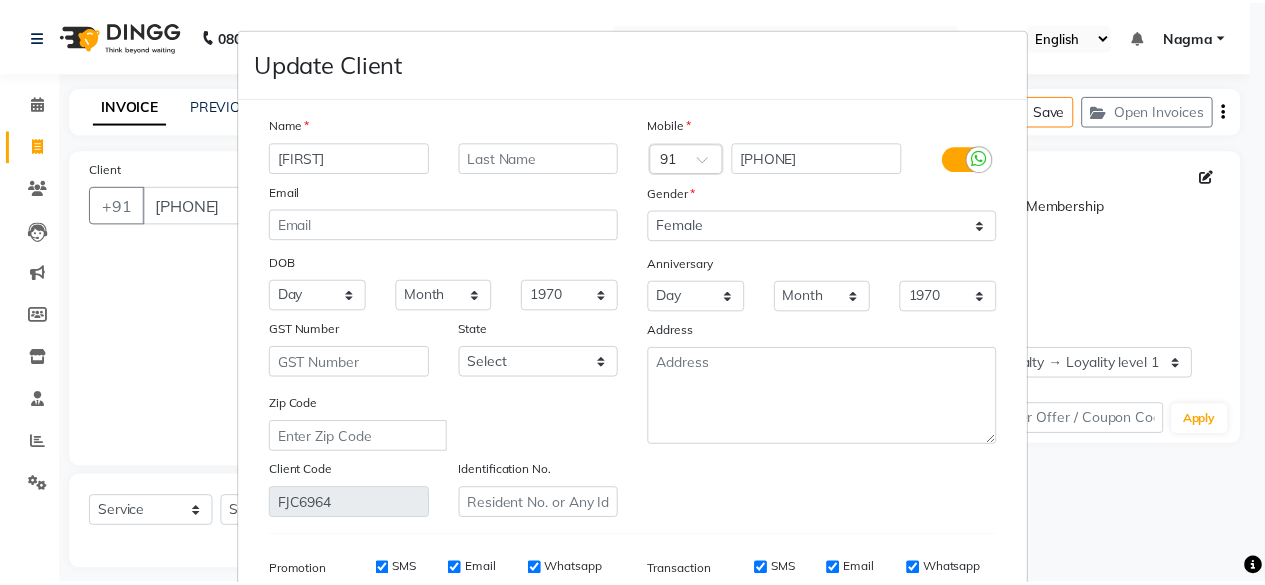 scroll, scrollTop: 299, scrollLeft: 0, axis: vertical 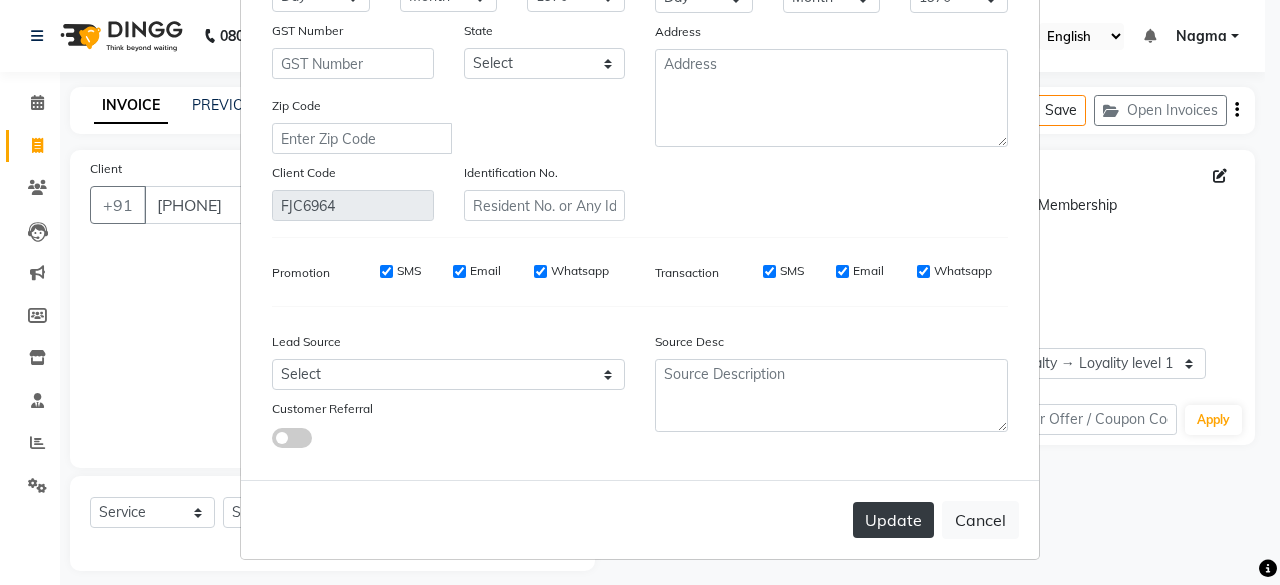click on "Update" at bounding box center (893, 520) 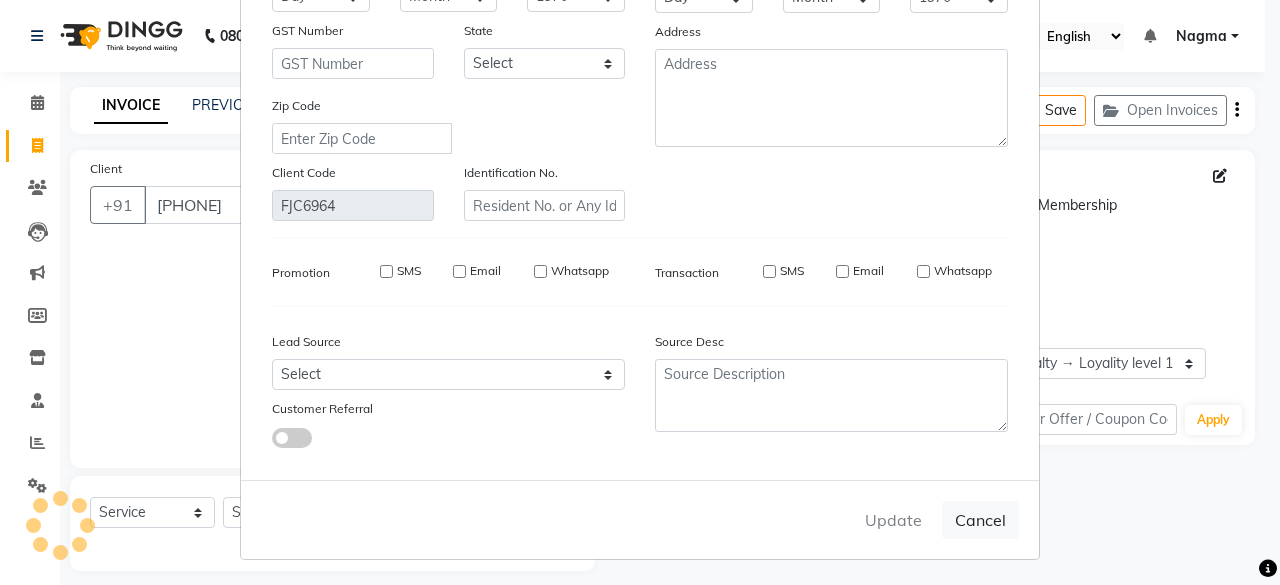 type 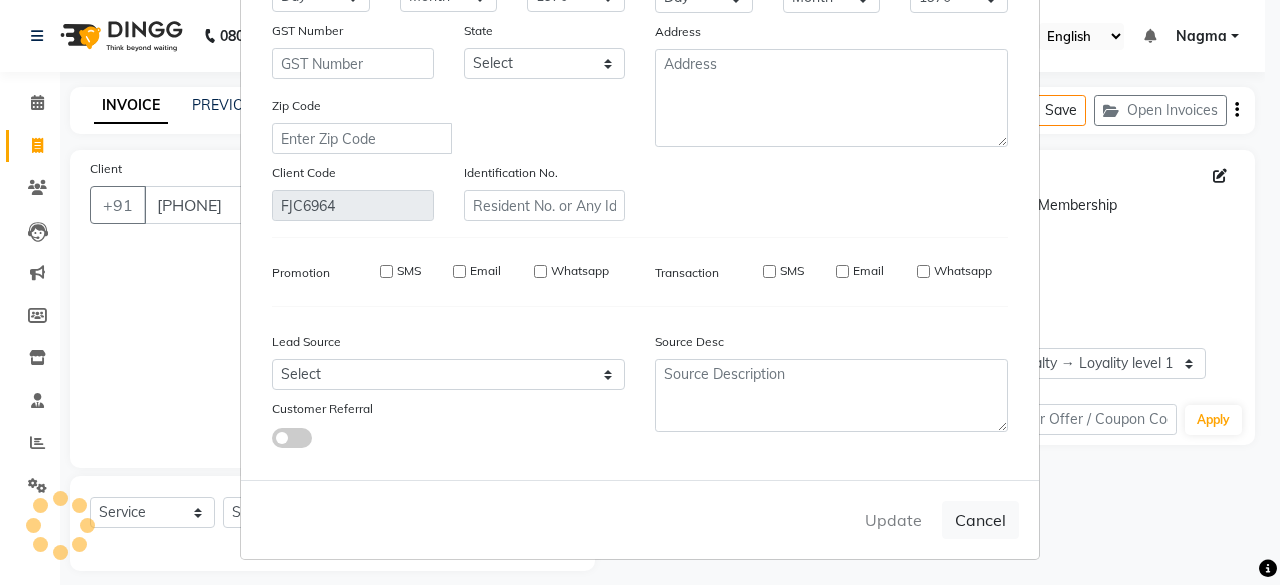 select 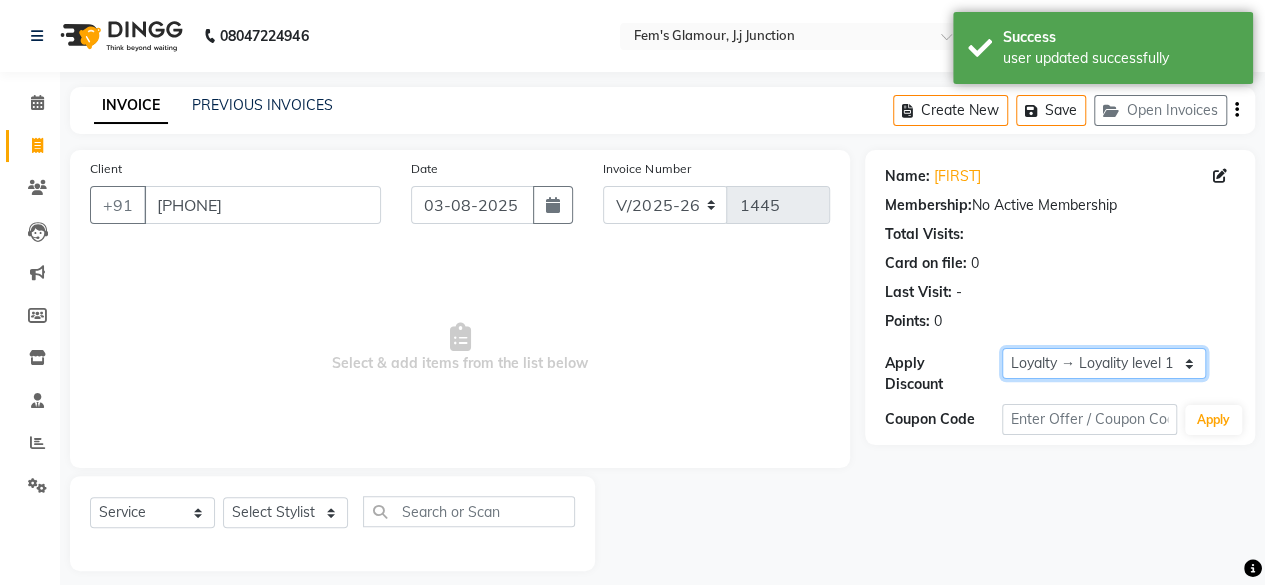 click on "Select  Loyalty → Loyality level 1" 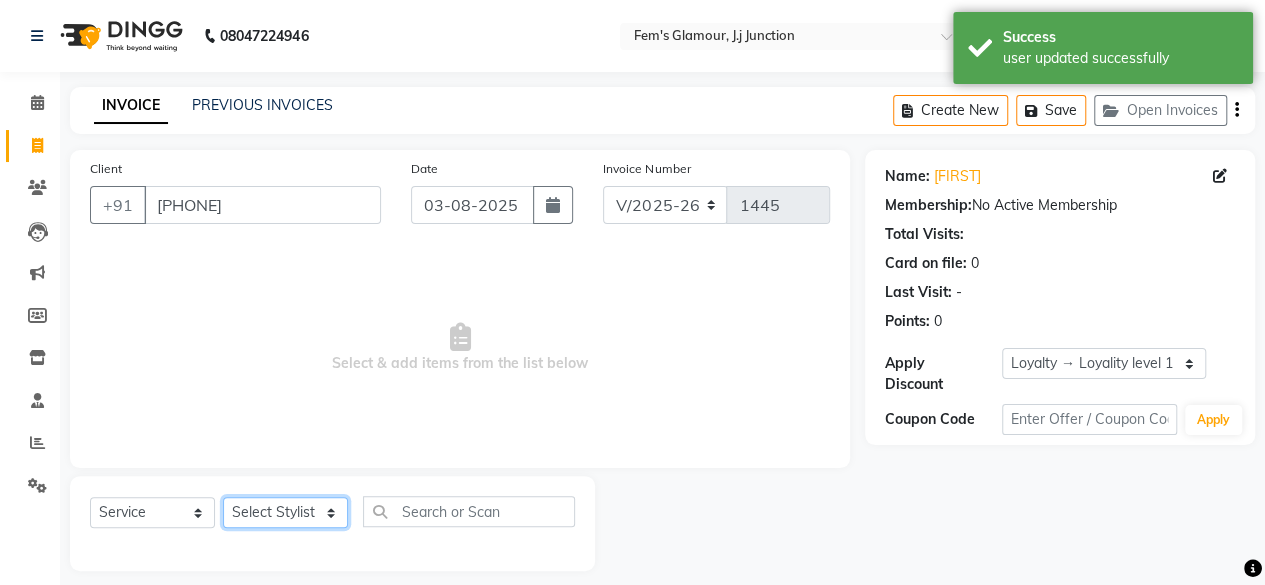 click on "Select Stylist [FIRST] [FIRST] [FIRST] [FIRST] [FIRST] [FIRST] [FIRST] [FIRST] [FIRST] [FIRST] [FIRST]" 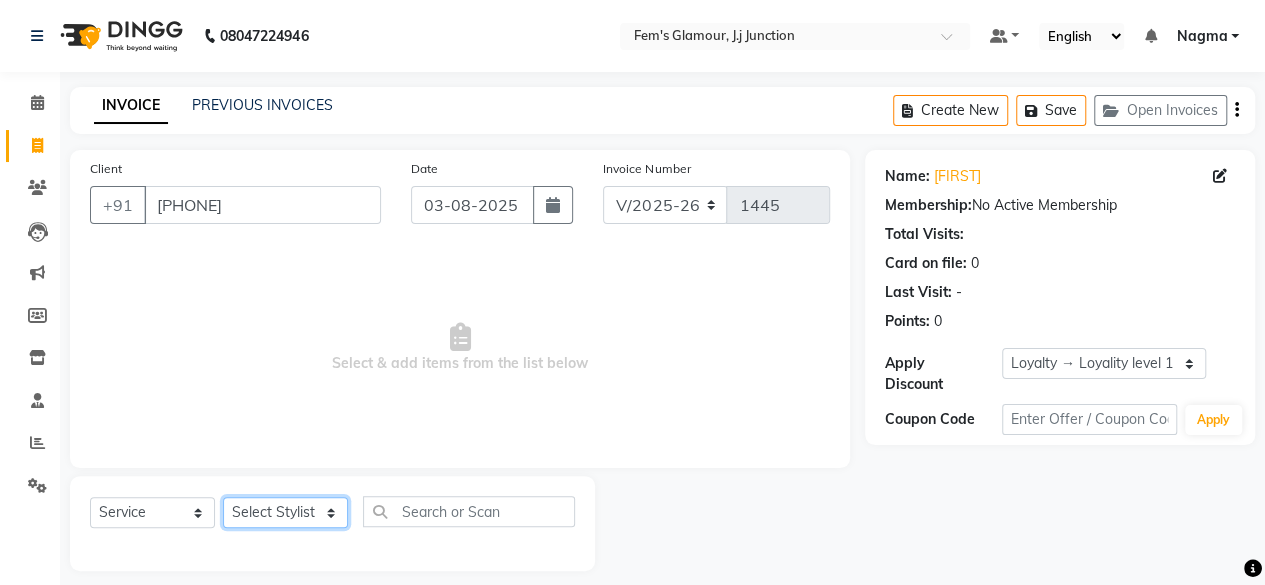 select on "78083" 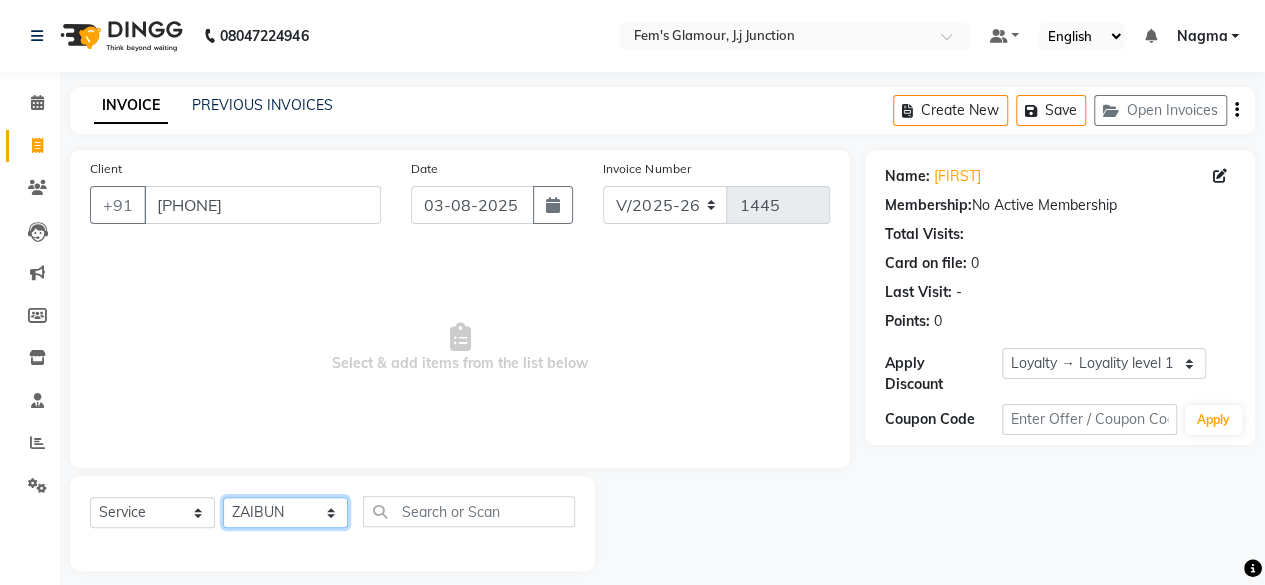 click on "Select Stylist [FIRST] [FIRST] [FIRST] [FIRST] [FIRST] [FIRST] [FIRST] [FIRST] [FIRST] [FIRST] [FIRST]" 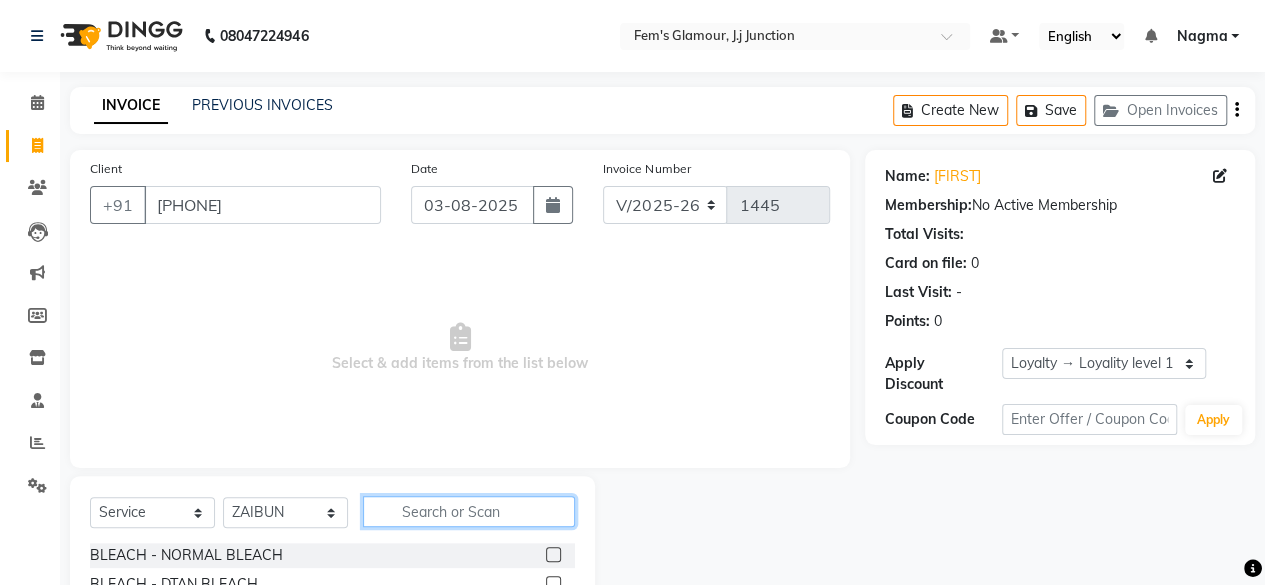 click 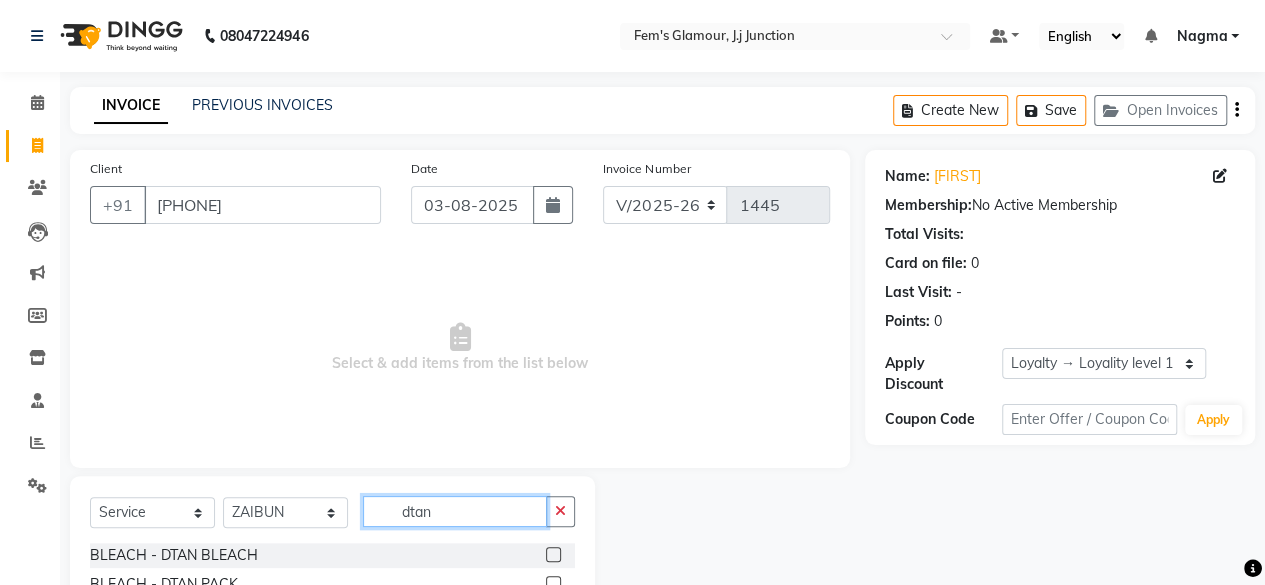 type on "dtan" 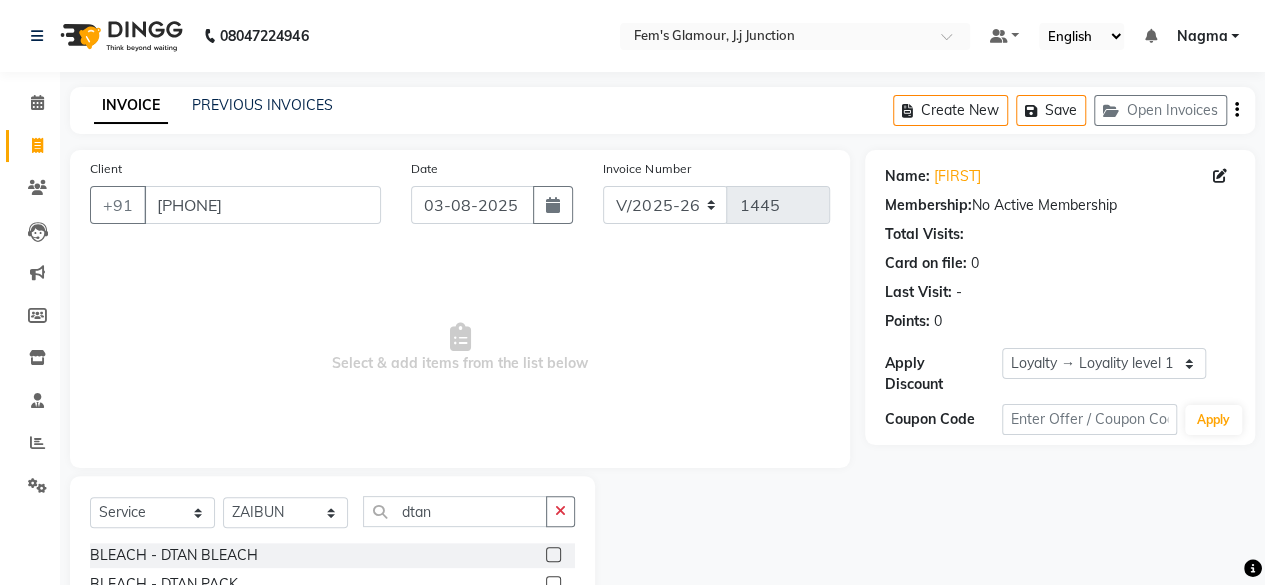 click 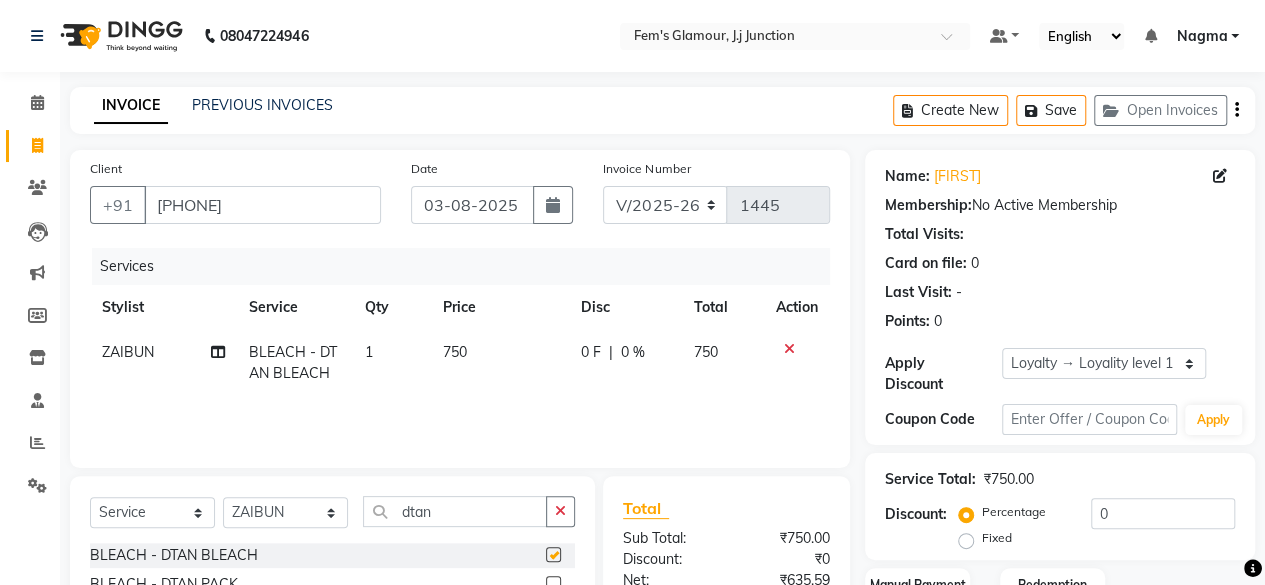 checkbox on "false" 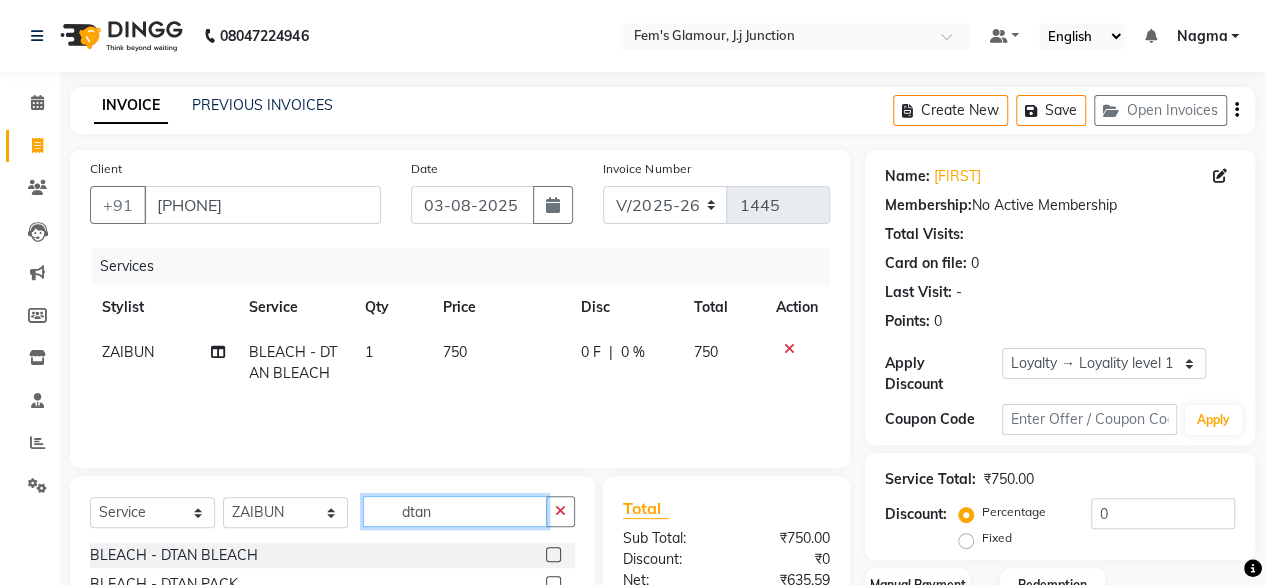 click on "dtan" 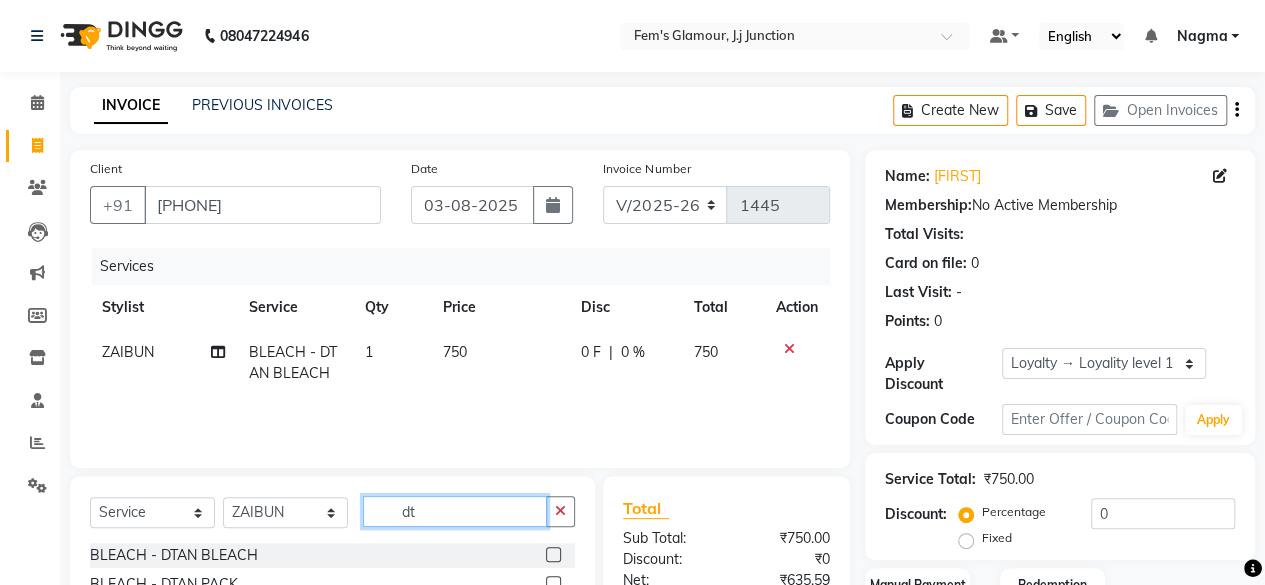 type on "d" 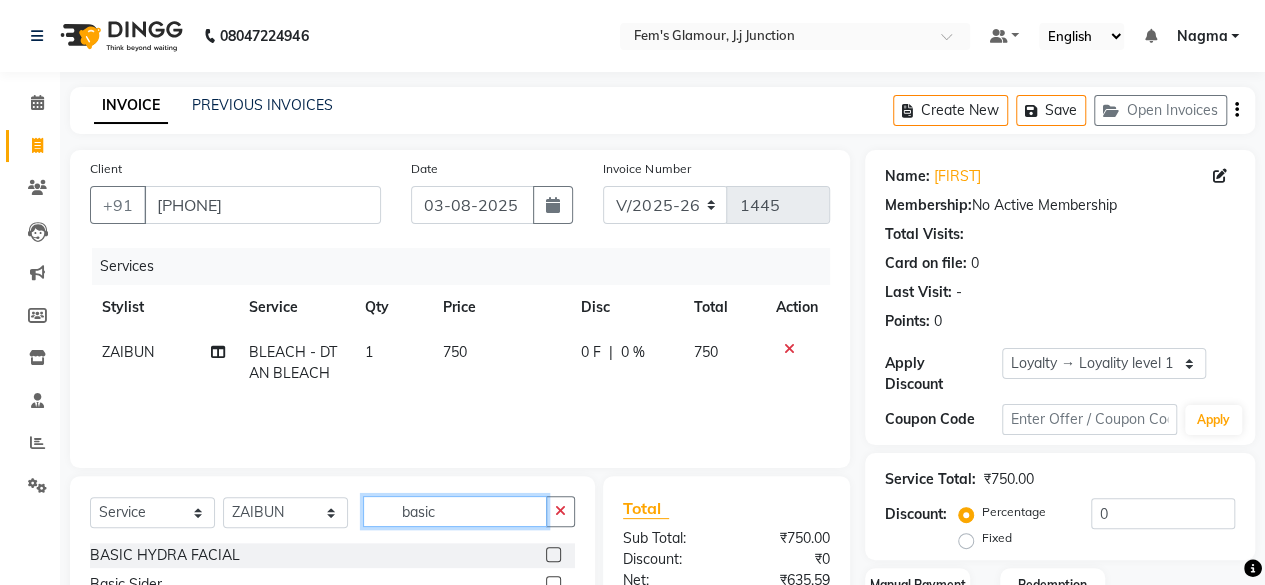 type on "basic" 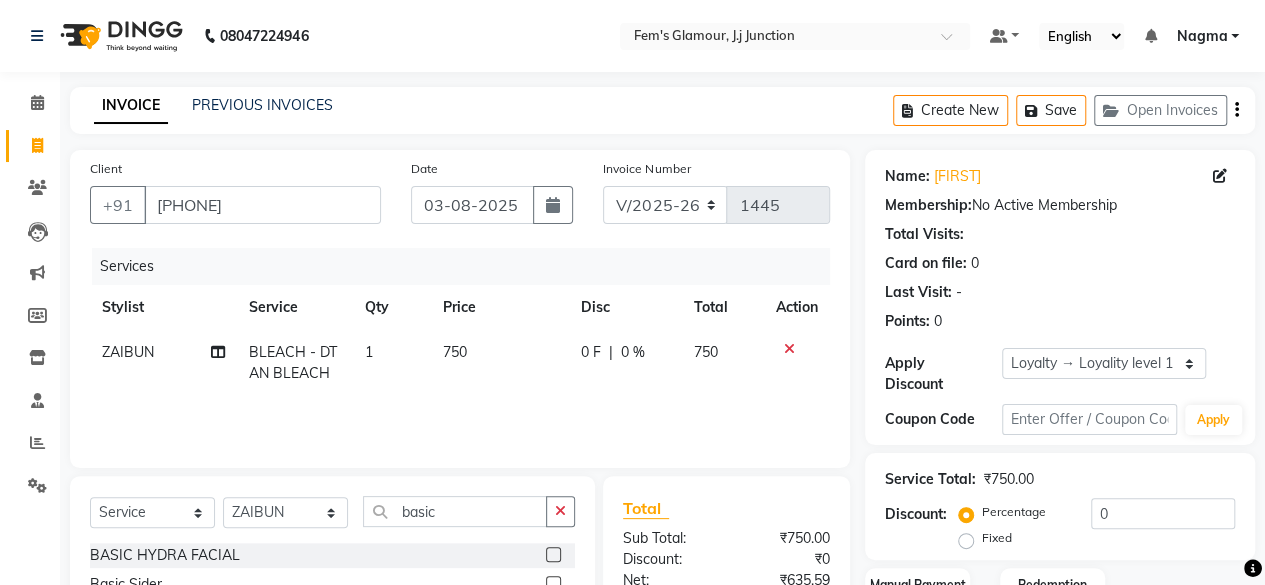 click 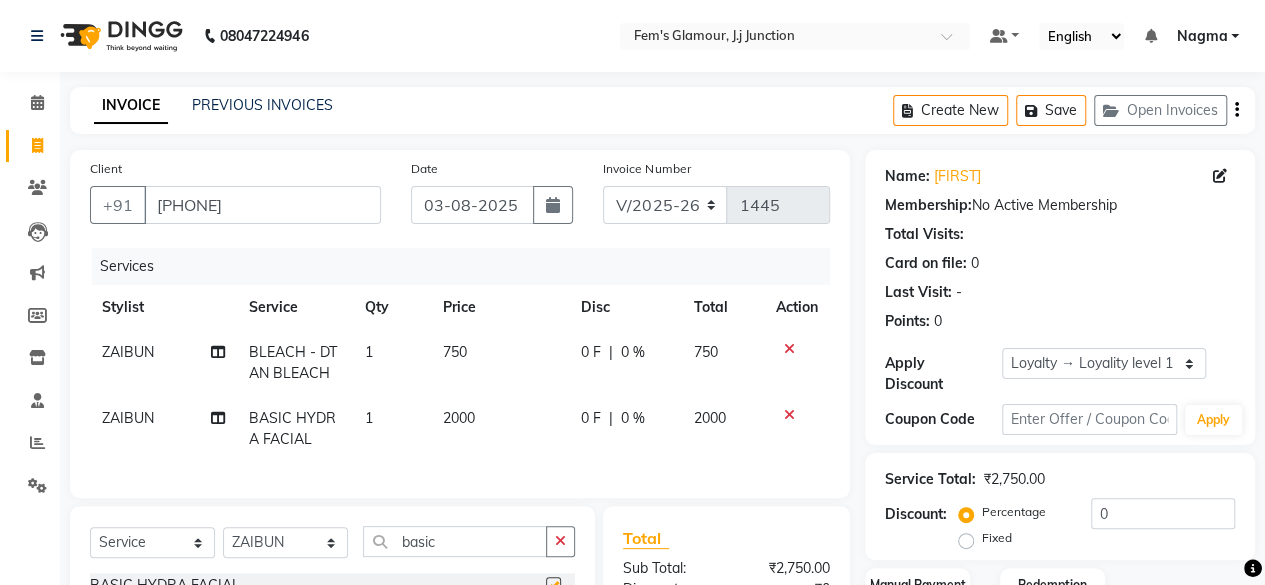 checkbox on "false" 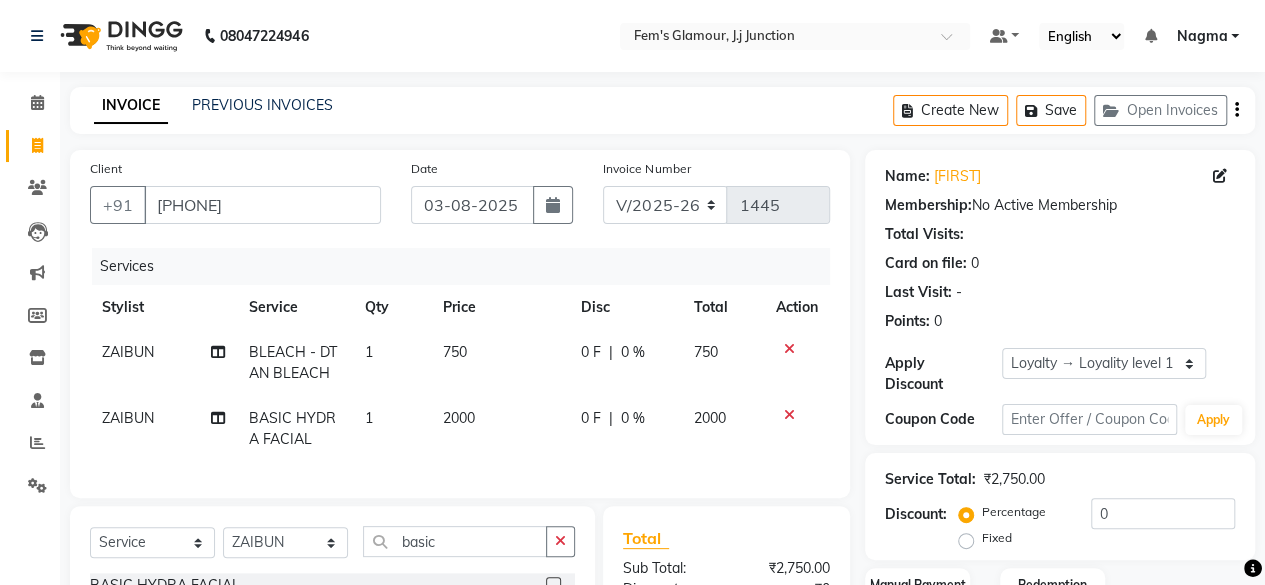 click on "750" 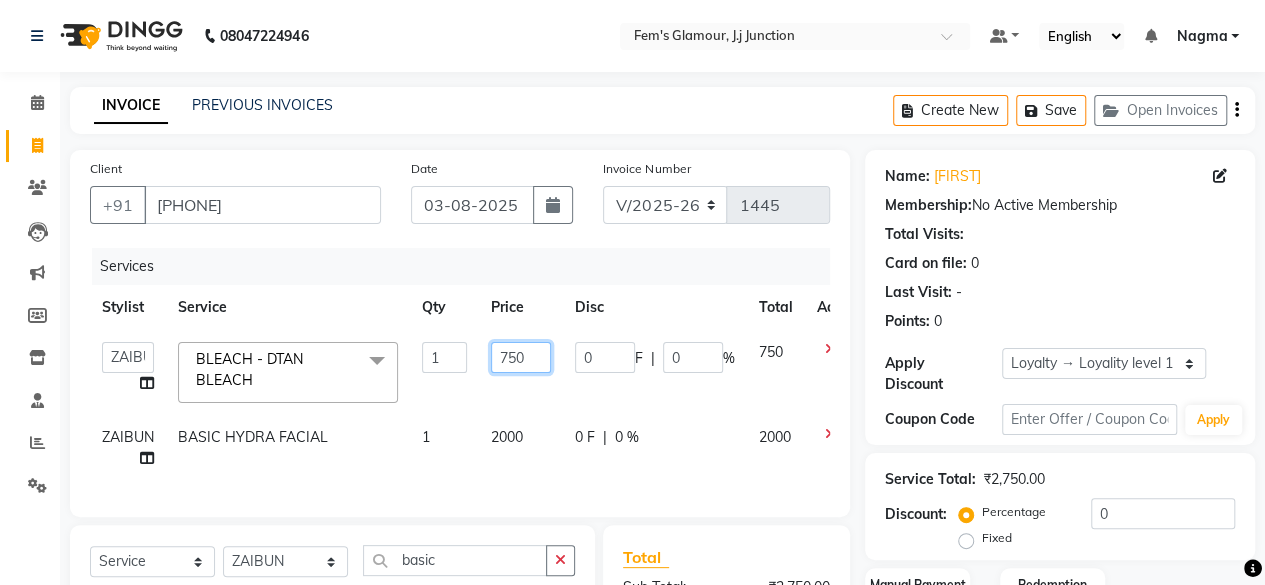 click on "750" 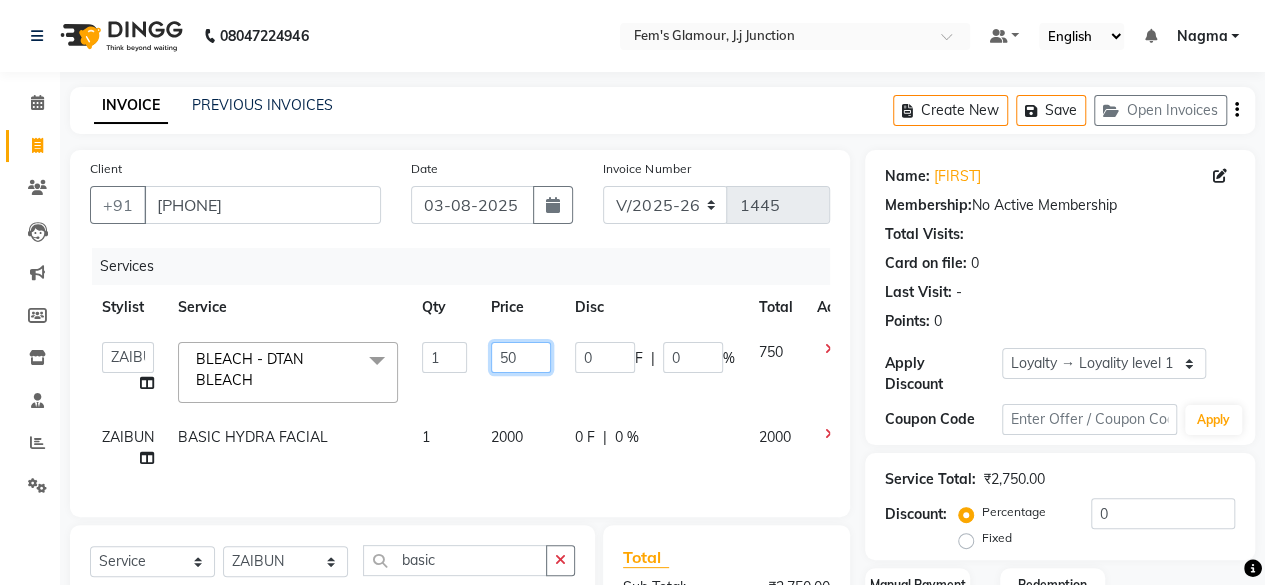 click on "50" 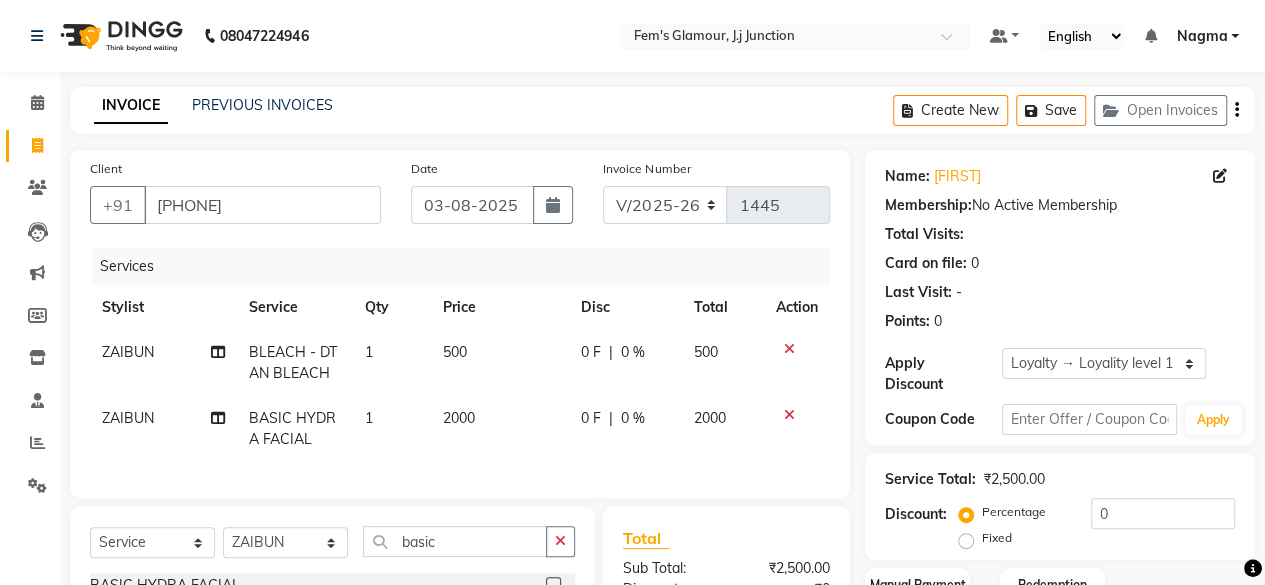 click on "[FIRST] BLEACH - DTAN BLEACH 1 500 0 F | 0 % 500 [FIRST] BASIC HYDRA FACIAL 1 2000 0 F | 0 % 2000" 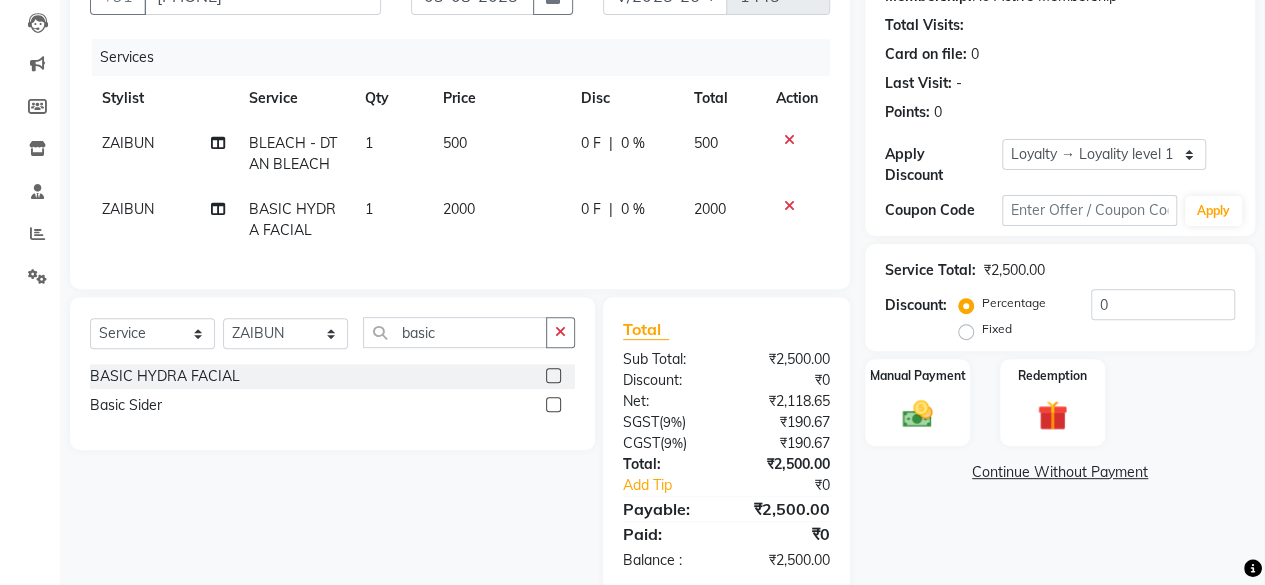 scroll, scrollTop: 258, scrollLeft: 0, axis: vertical 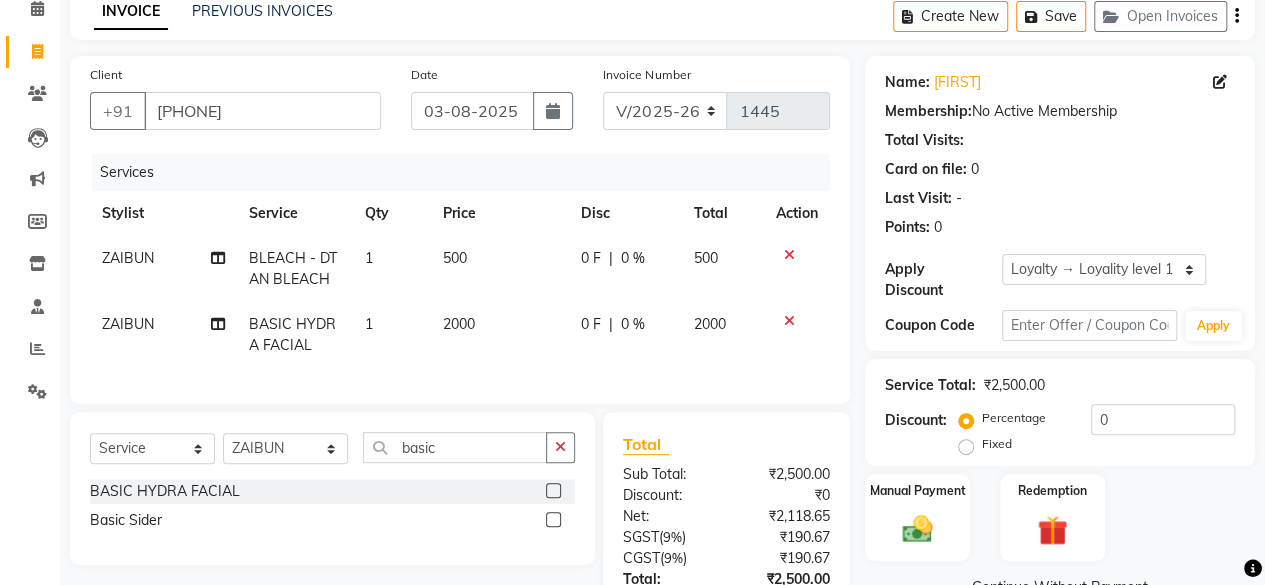 click on "2000" 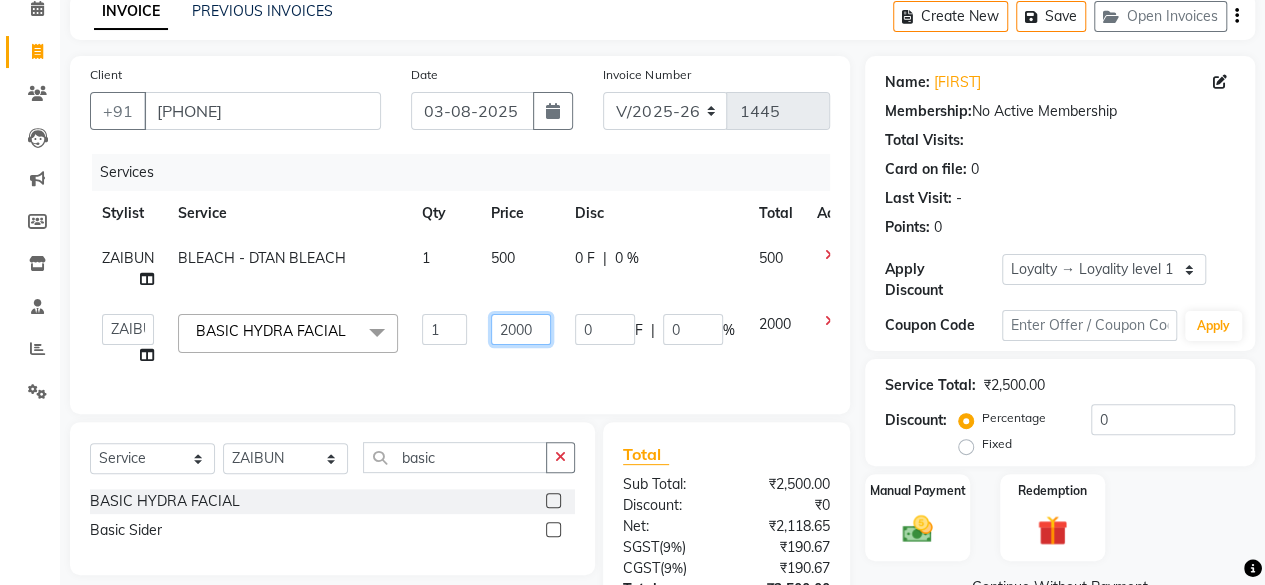 click on "2000" 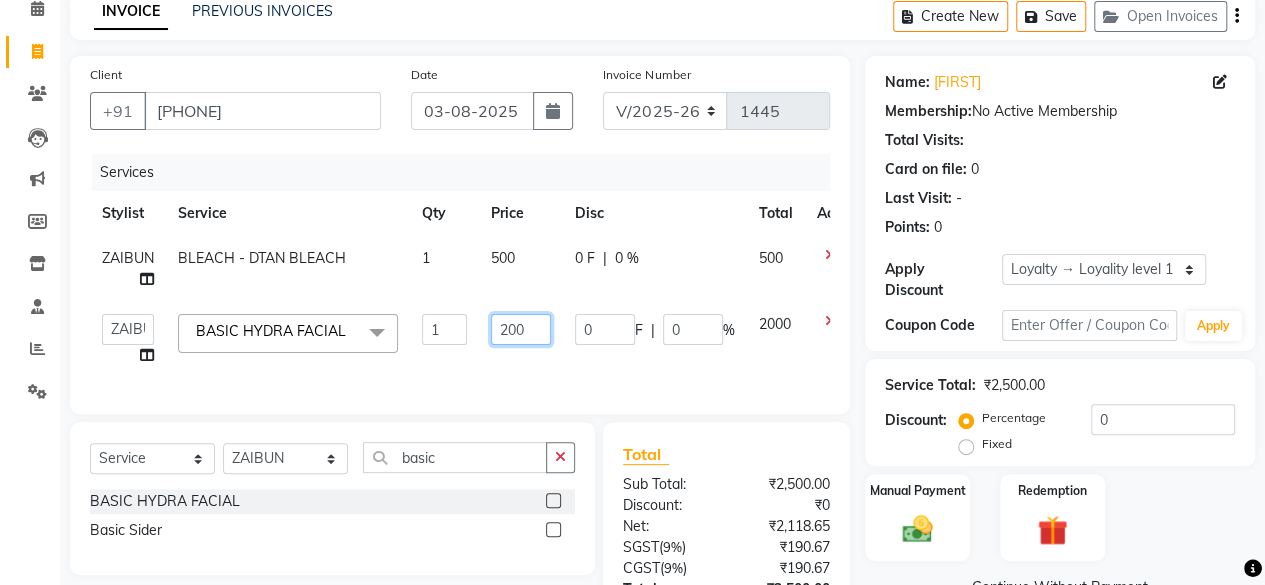 type on "2500" 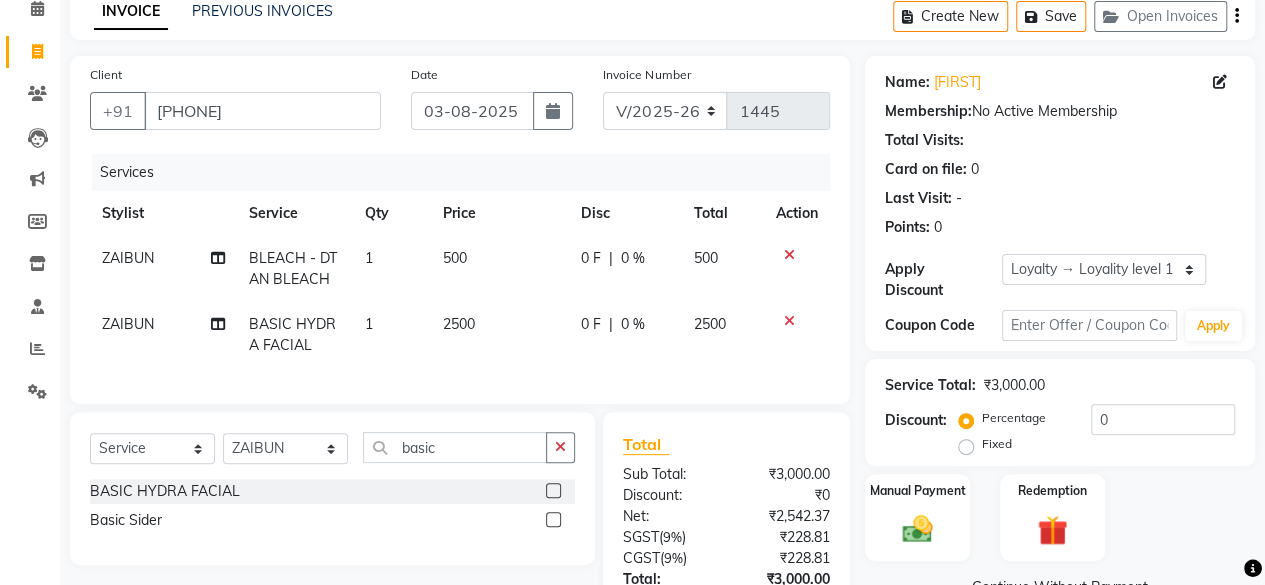 click on "0 F | 0 %" 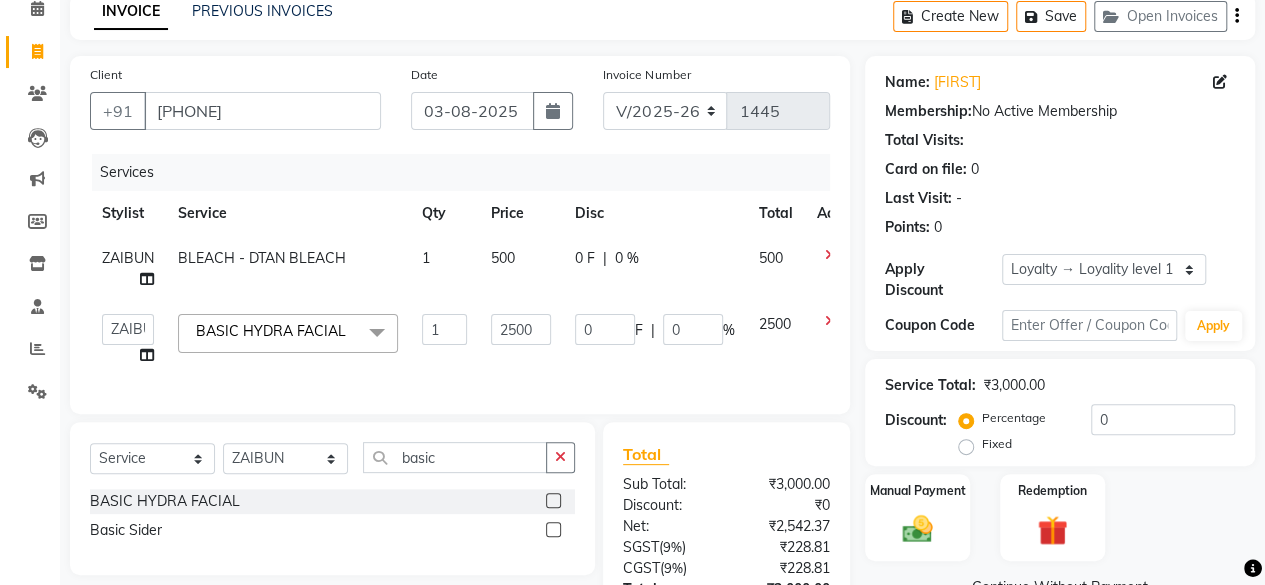 scroll, scrollTop: 268, scrollLeft: 0, axis: vertical 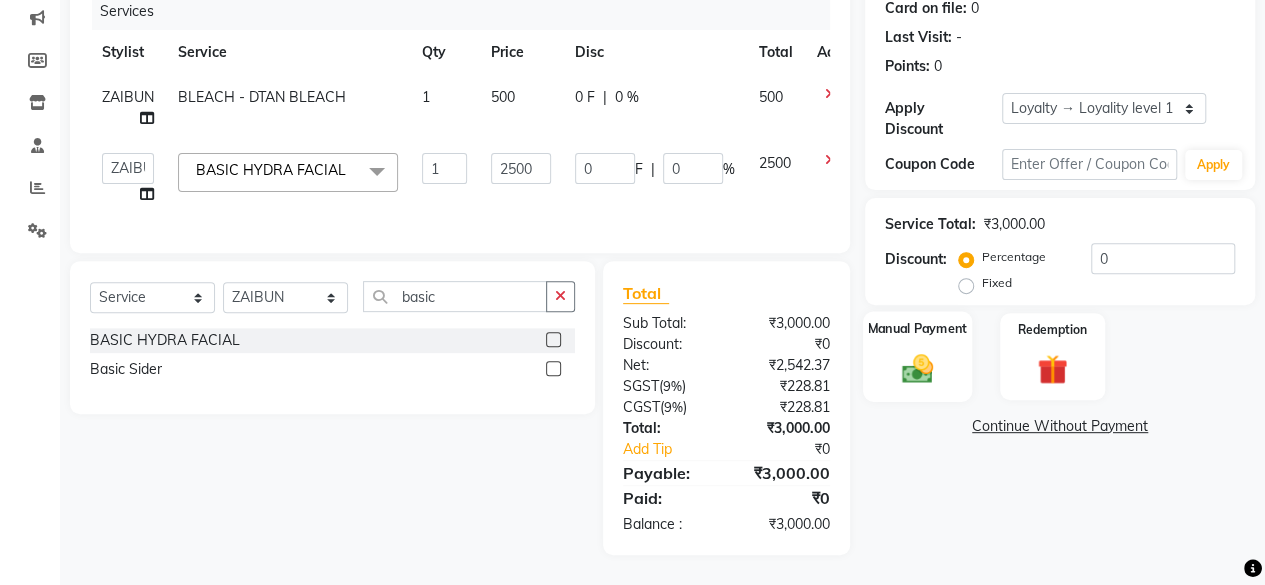click on "Manual Payment" 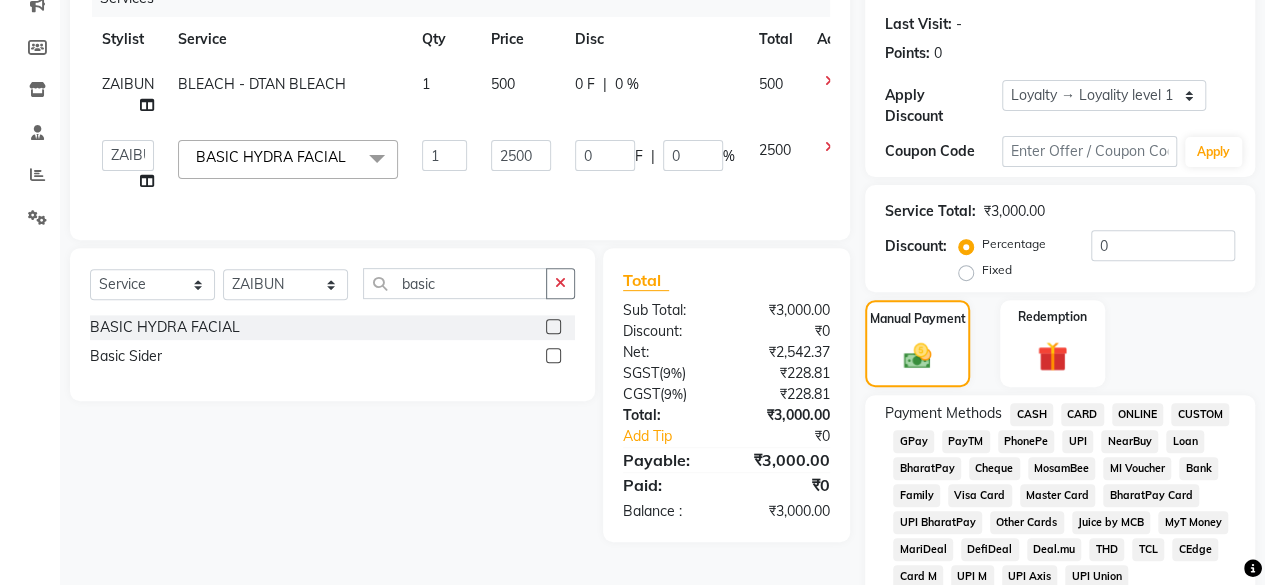 click on "GPay" 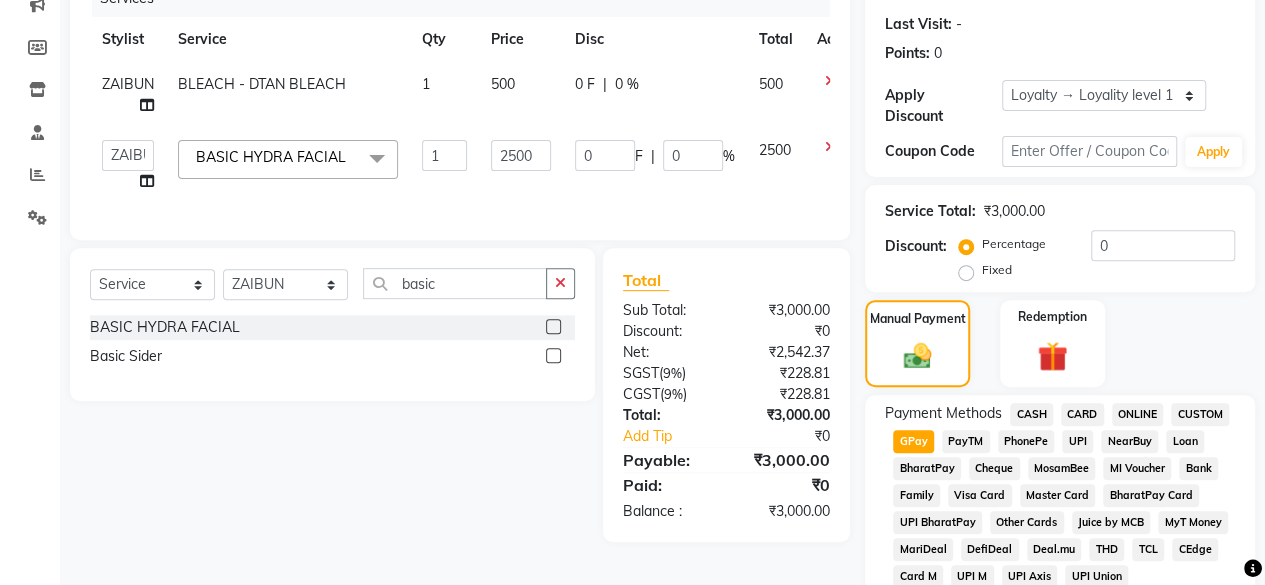 scroll, scrollTop: 780, scrollLeft: 0, axis: vertical 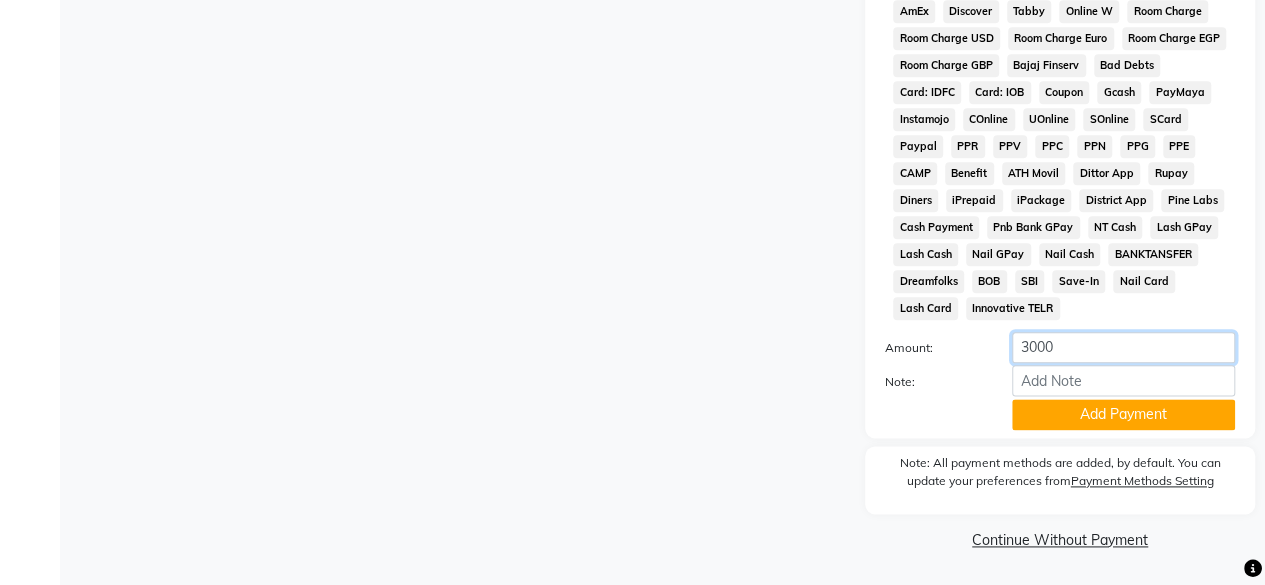click on "3000" 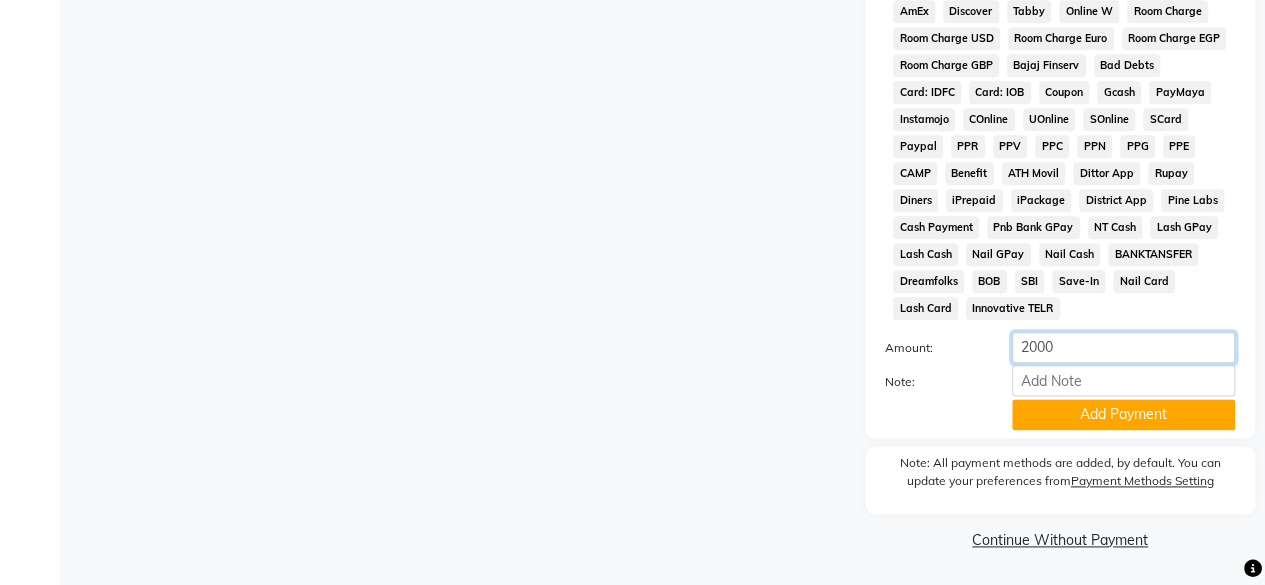 scroll, scrollTop: 542, scrollLeft: 0, axis: vertical 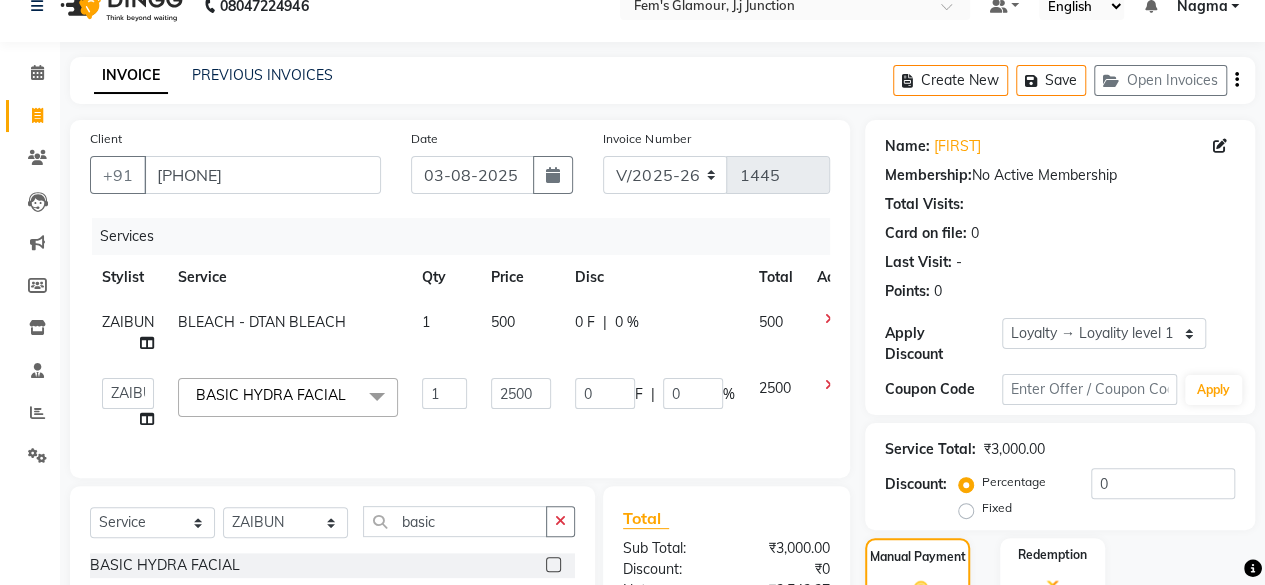 type on "2000" 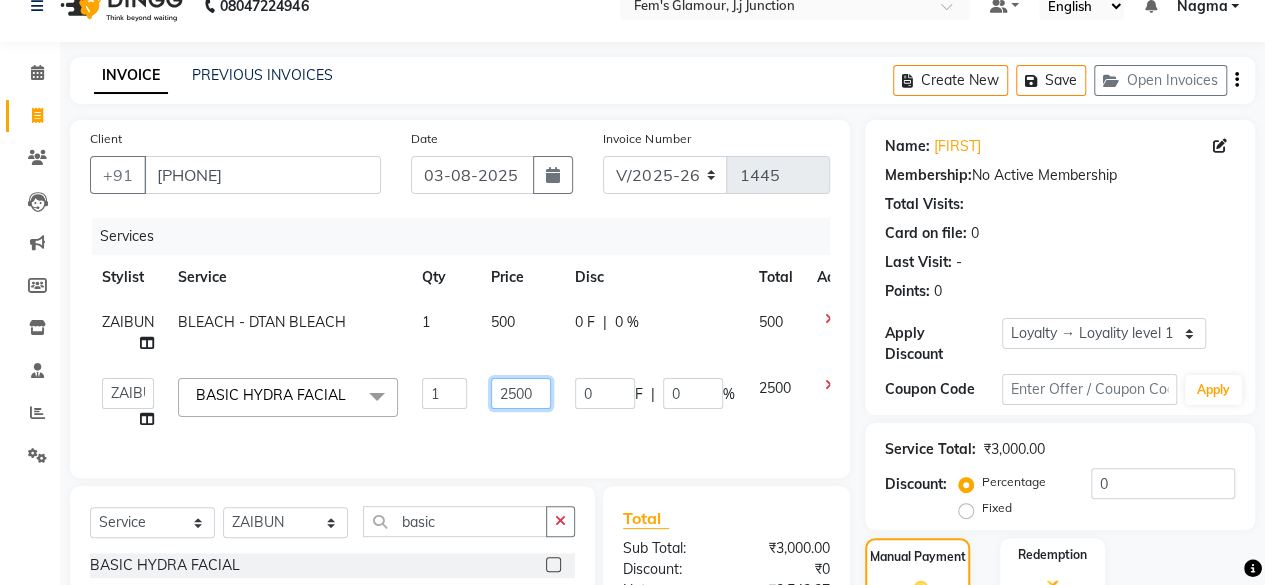 click on "2500" 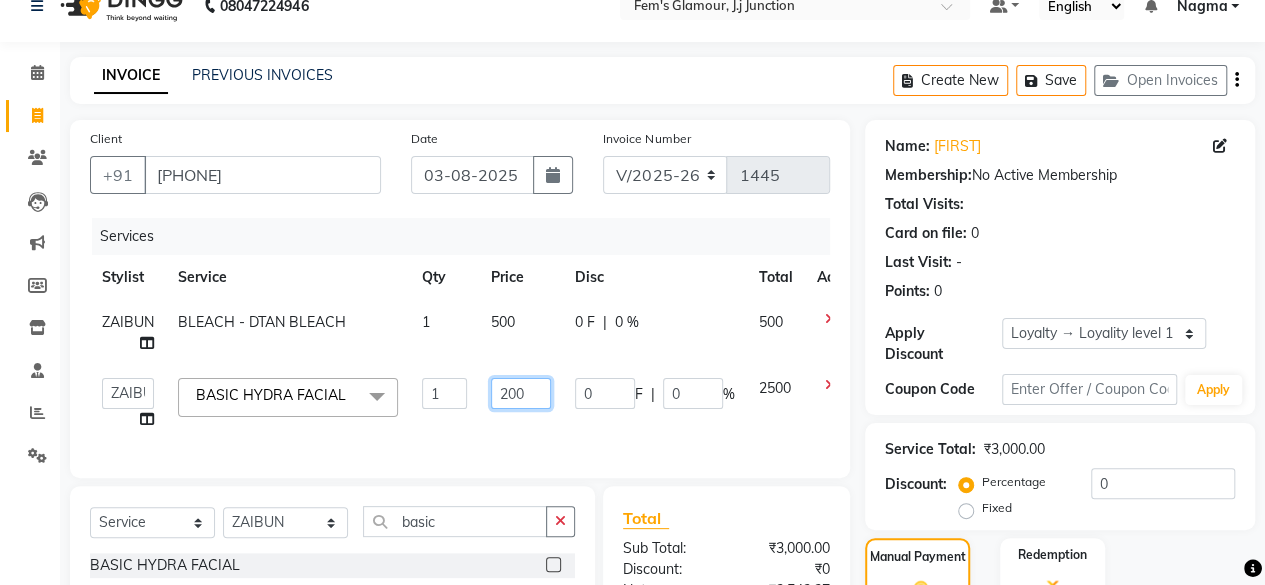 type on "2000" 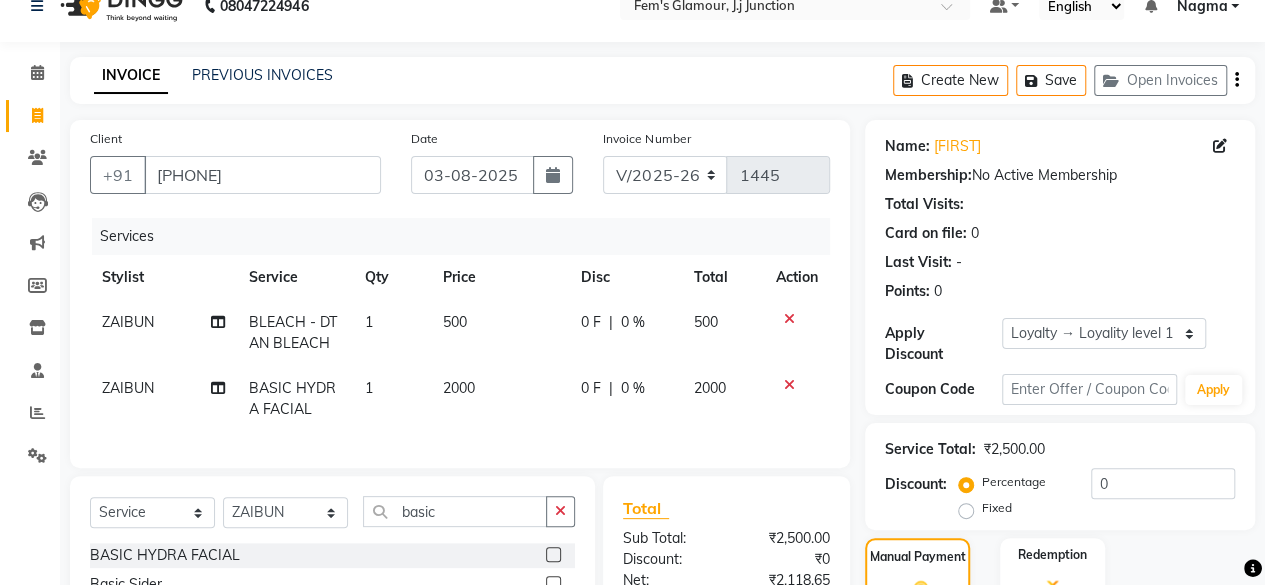 click on "0 F | 0 %" 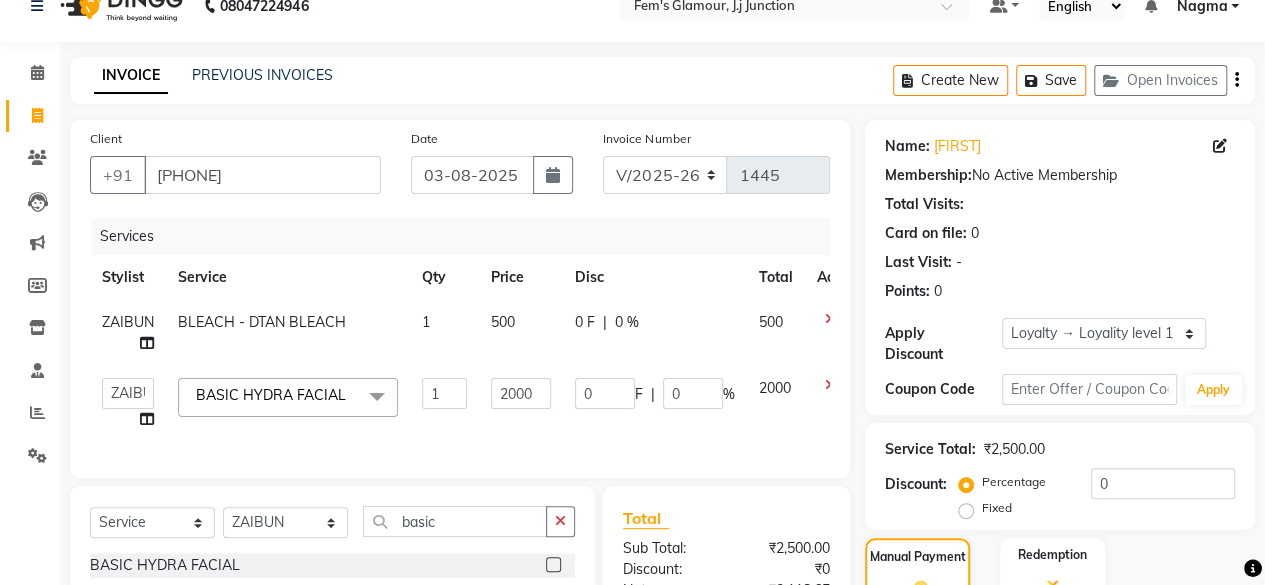 scroll, scrollTop: 1054, scrollLeft: 0, axis: vertical 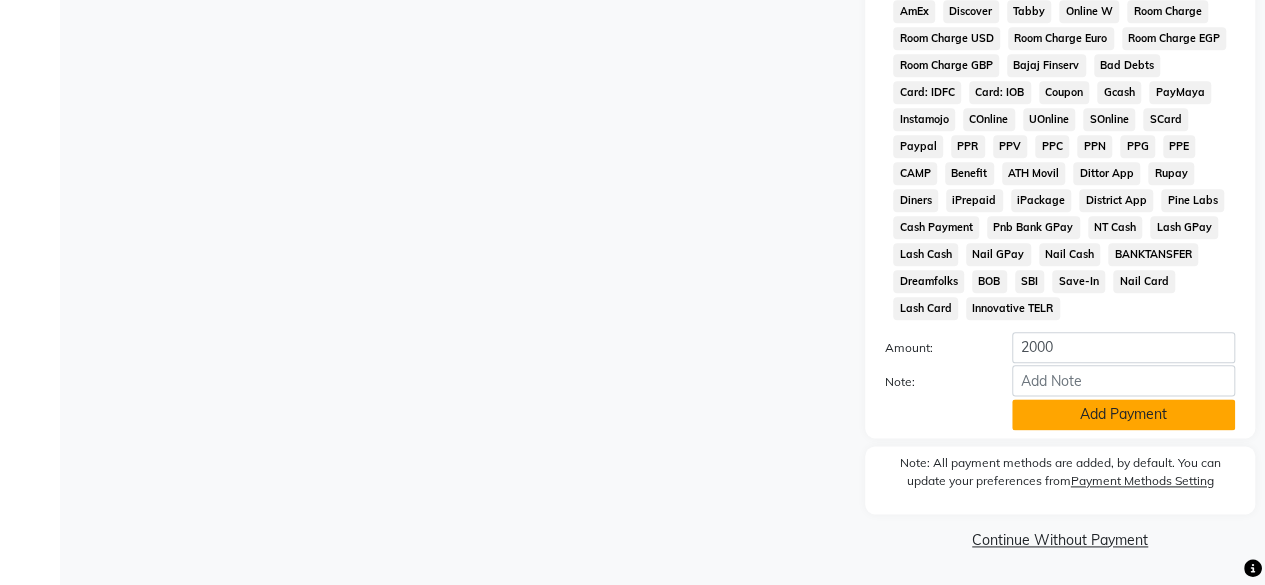 click on "Add Payment" 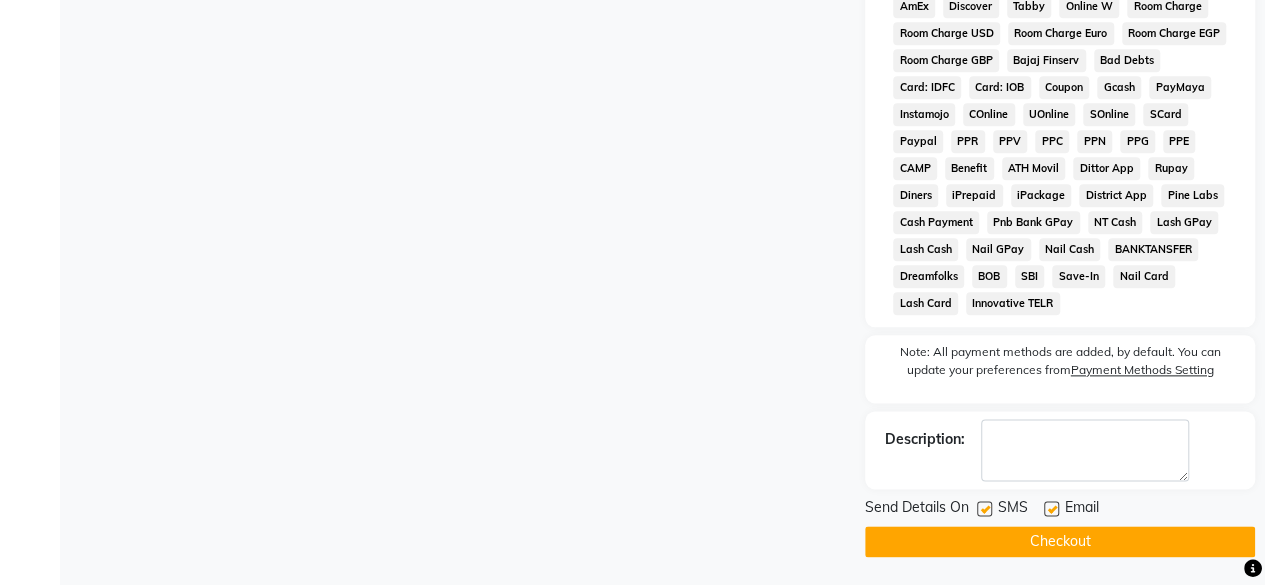 scroll, scrollTop: 542, scrollLeft: 0, axis: vertical 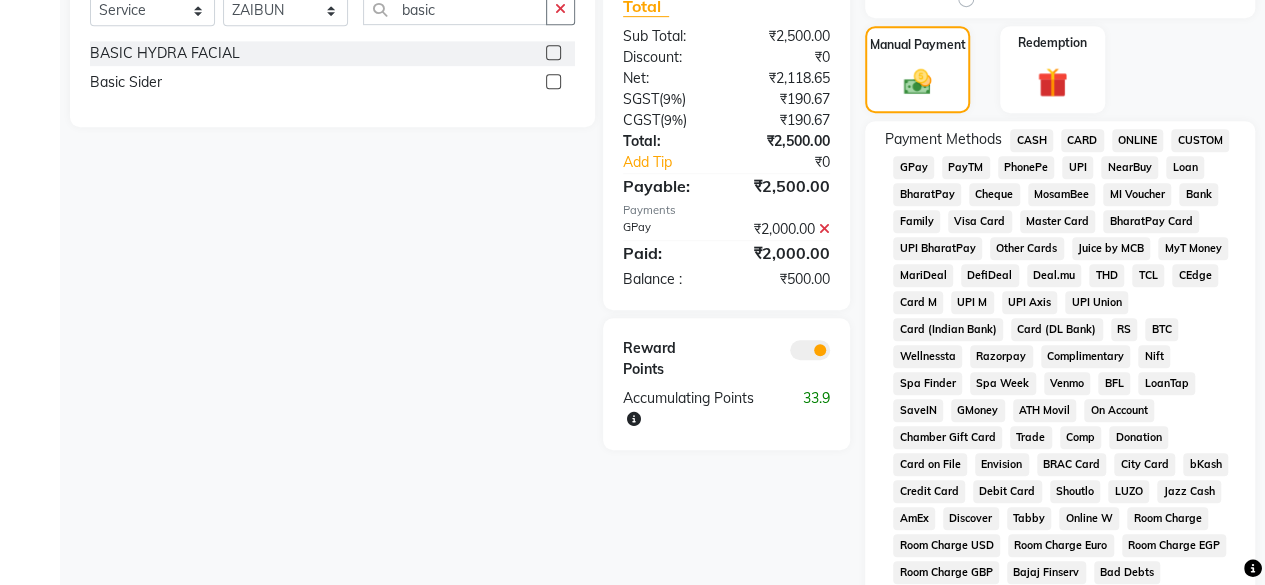 click on "CASH" 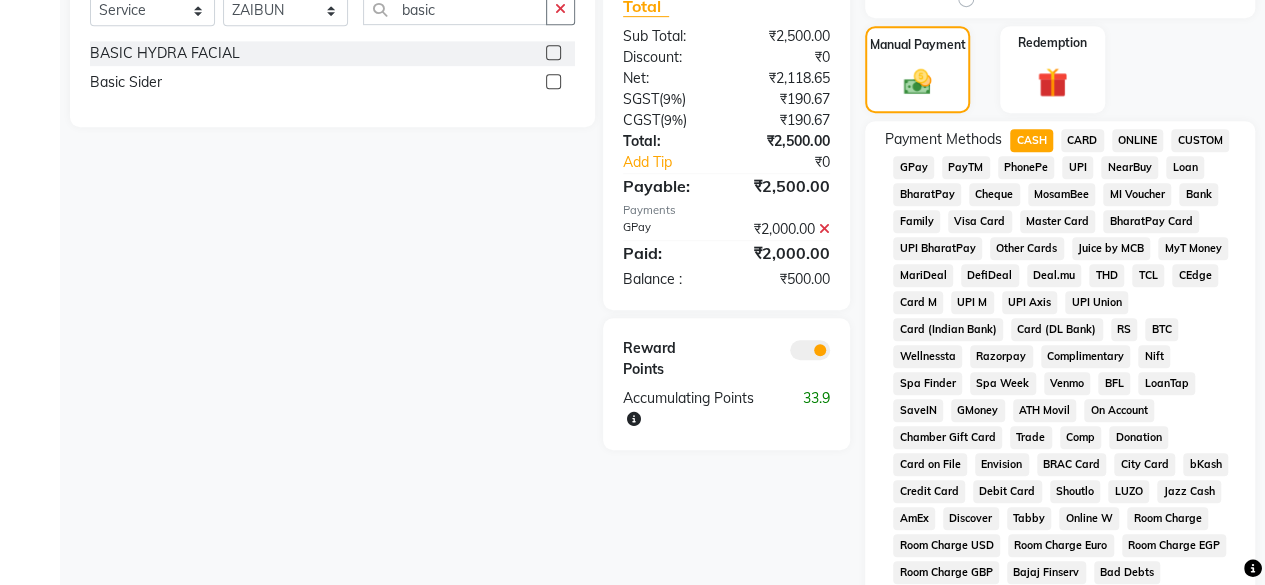 scroll, scrollTop: 1166, scrollLeft: 0, axis: vertical 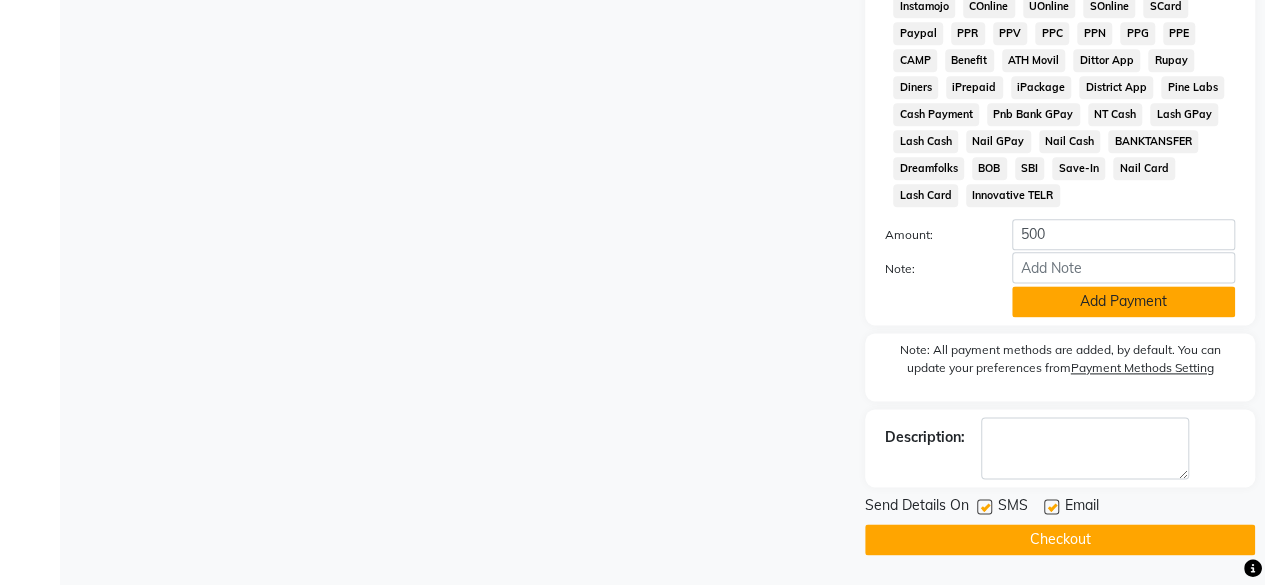 click on "Add Payment" 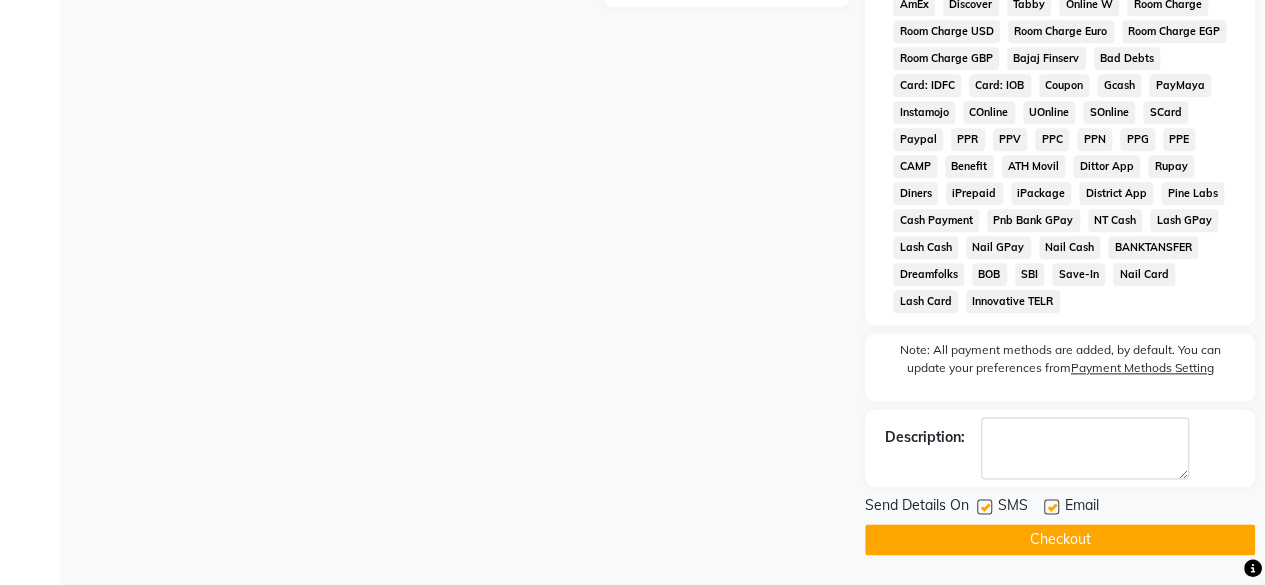 click on "Checkout" 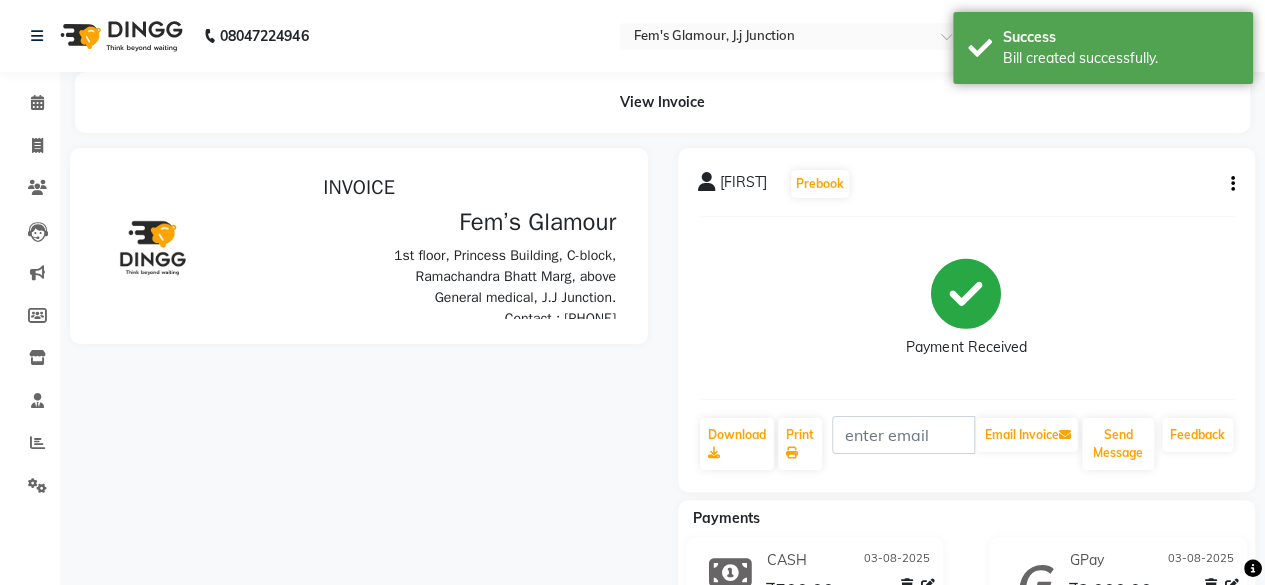 scroll, scrollTop: 0, scrollLeft: 0, axis: both 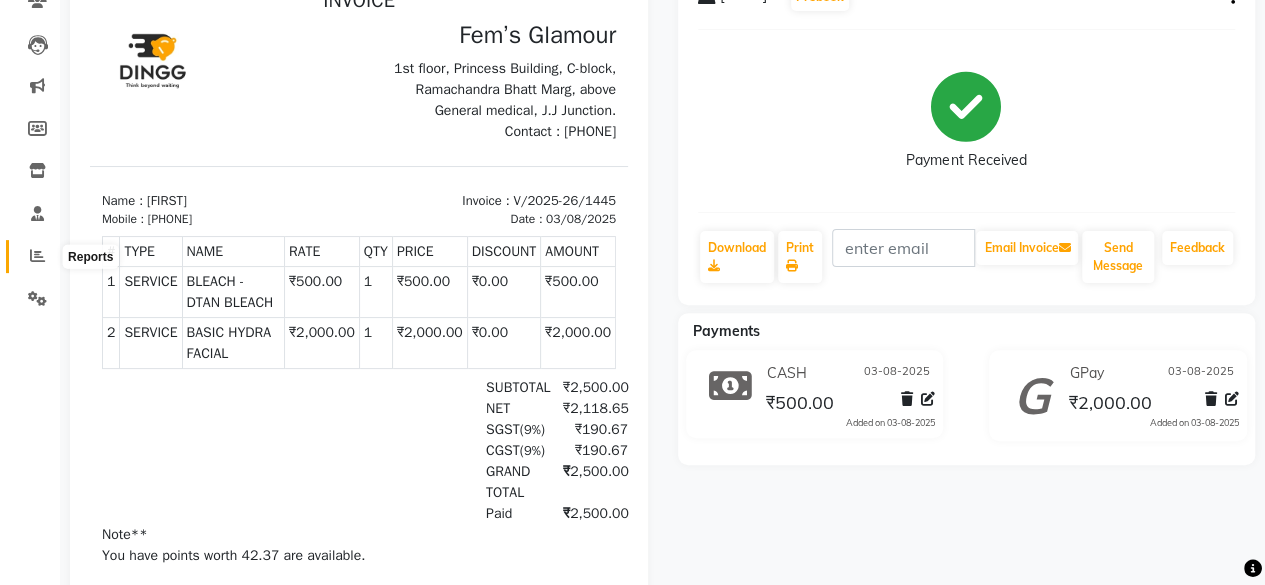 click 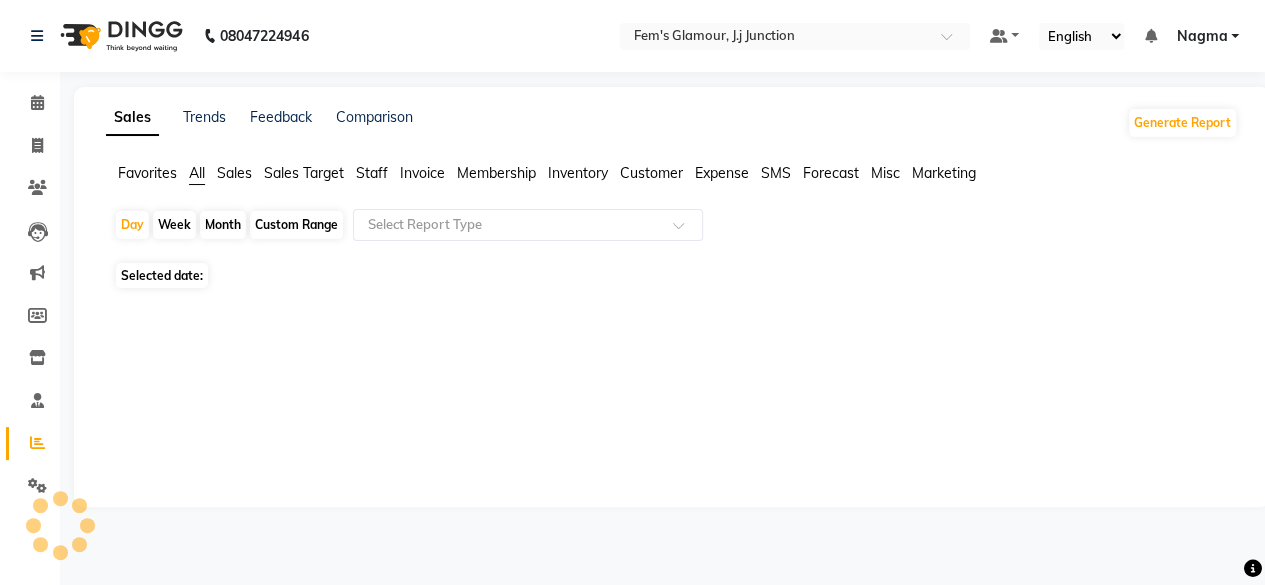 scroll, scrollTop: 0, scrollLeft: 0, axis: both 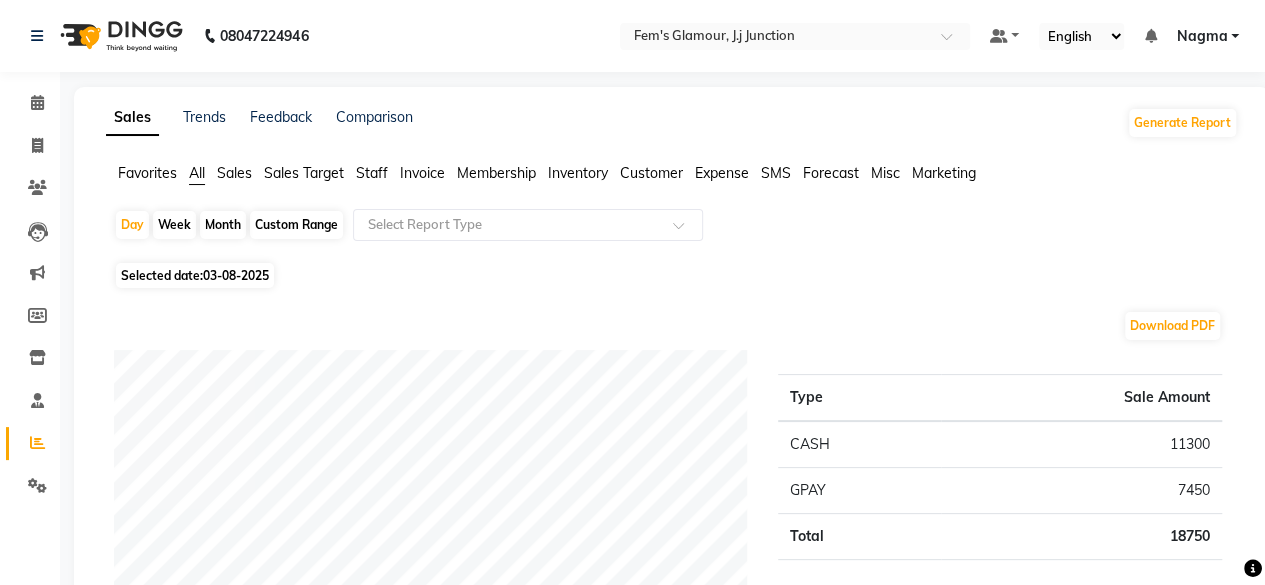 click on "Custom Range" 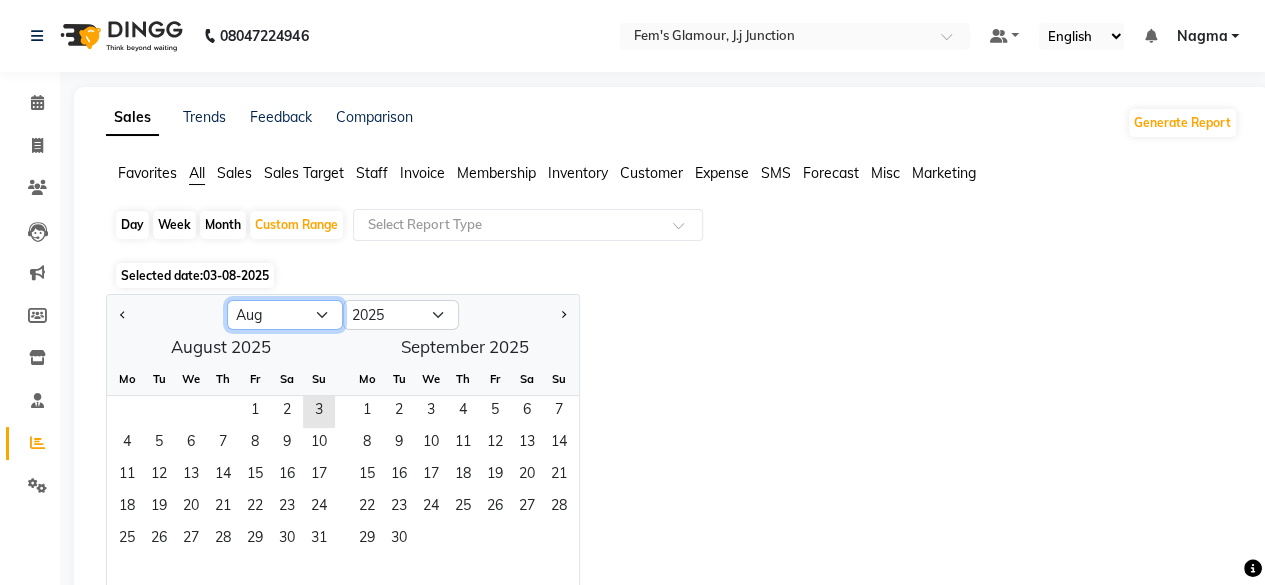 click on "Jan Feb Mar Apr May Jun Jul Aug Sep Oct Nov Dec" 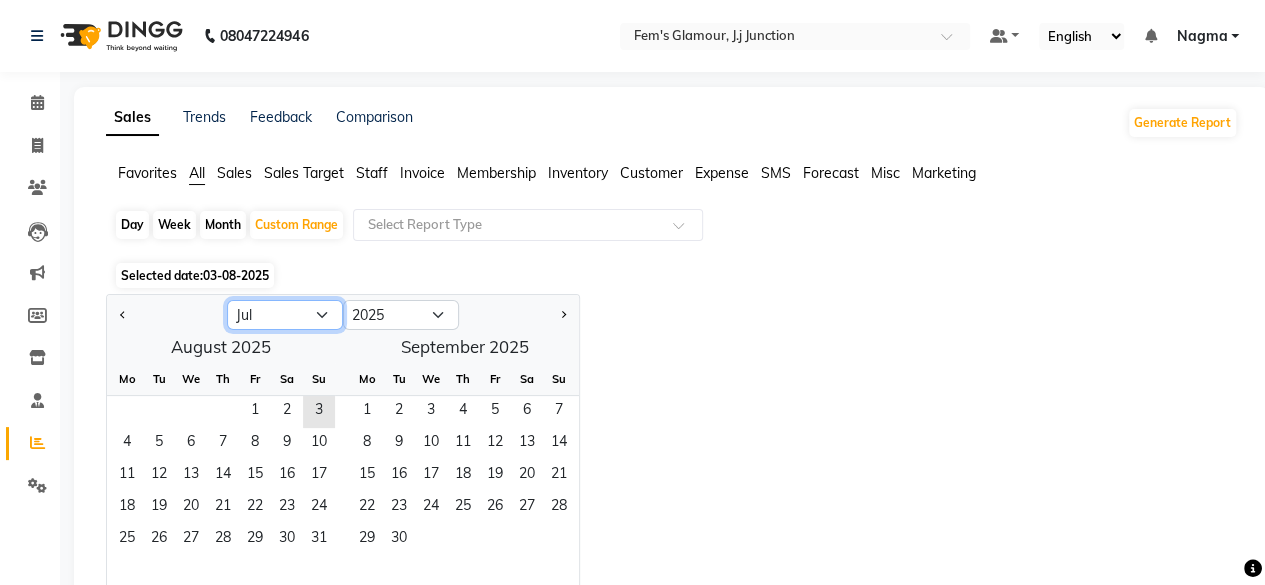 click on "Jan Feb Mar Apr May Jun Jul Aug Sep Oct Nov Dec" 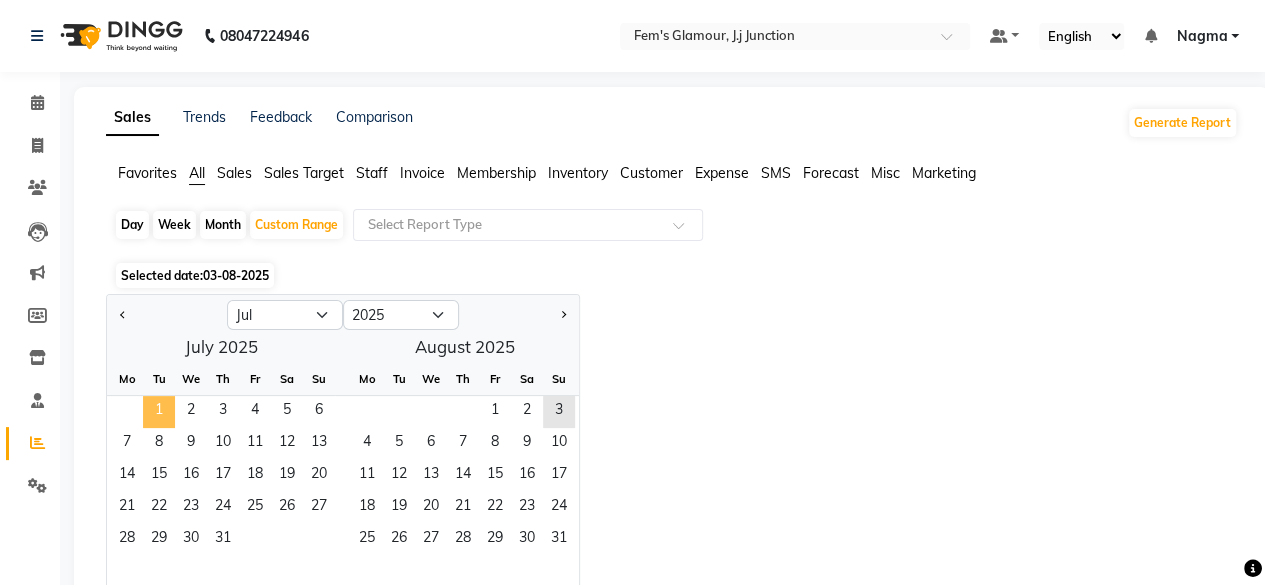 click on "1" 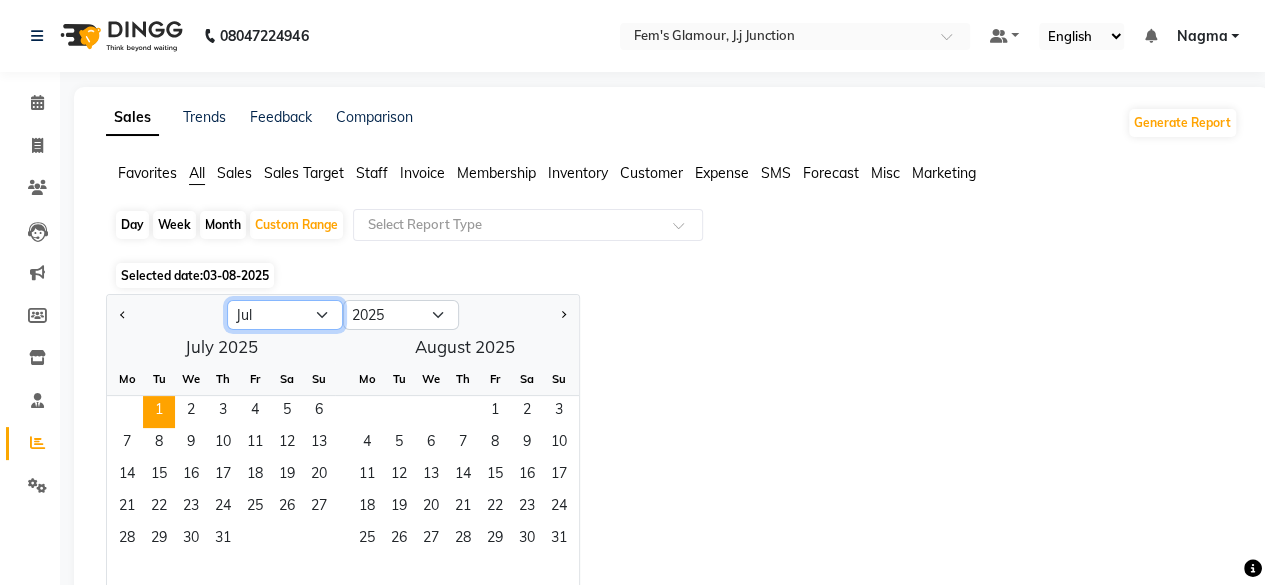 click on "Jan Feb Mar Apr May Jun Jul Aug Sep Oct Nov Dec" 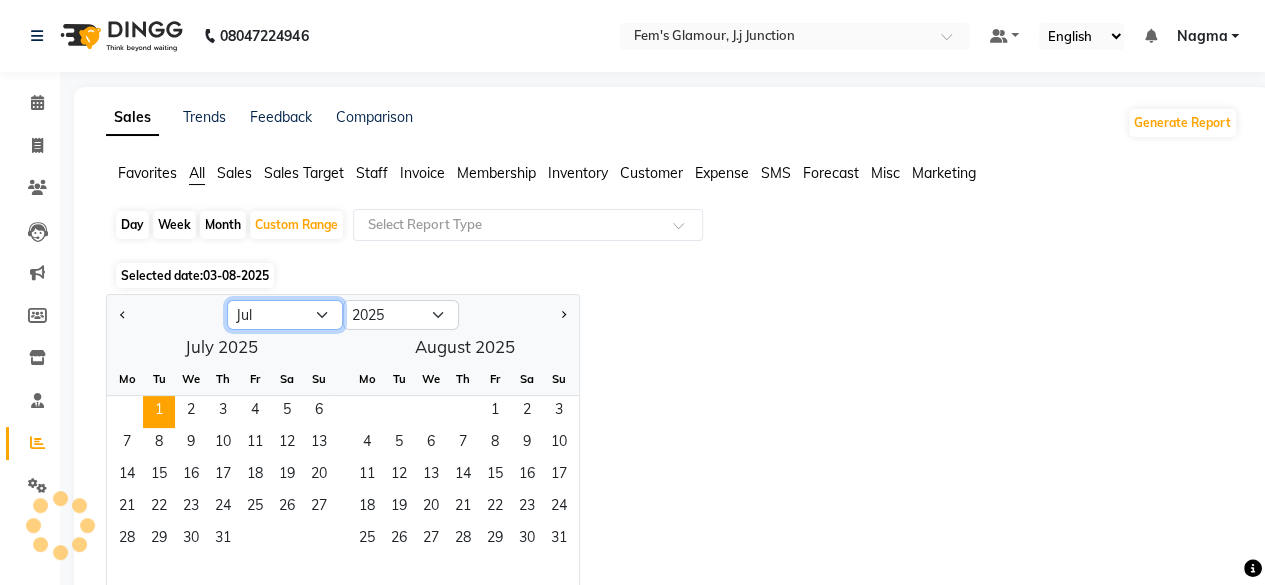select on "8" 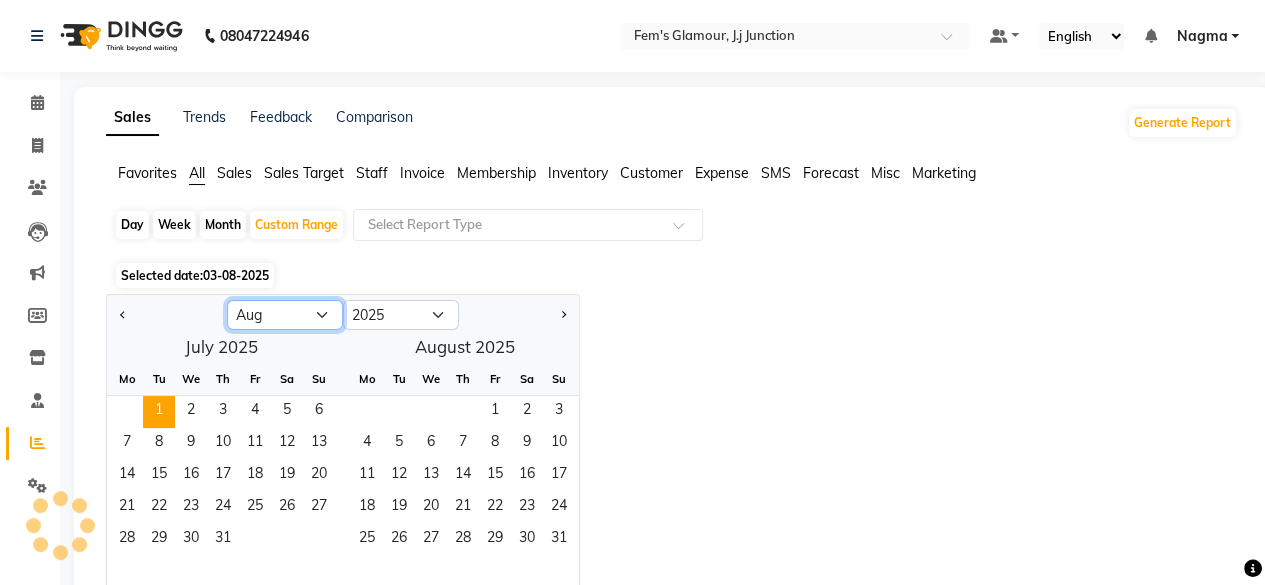 click on "Jan Feb Mar Apr May Jun Jul Aug Sep Oct Nov Dec" 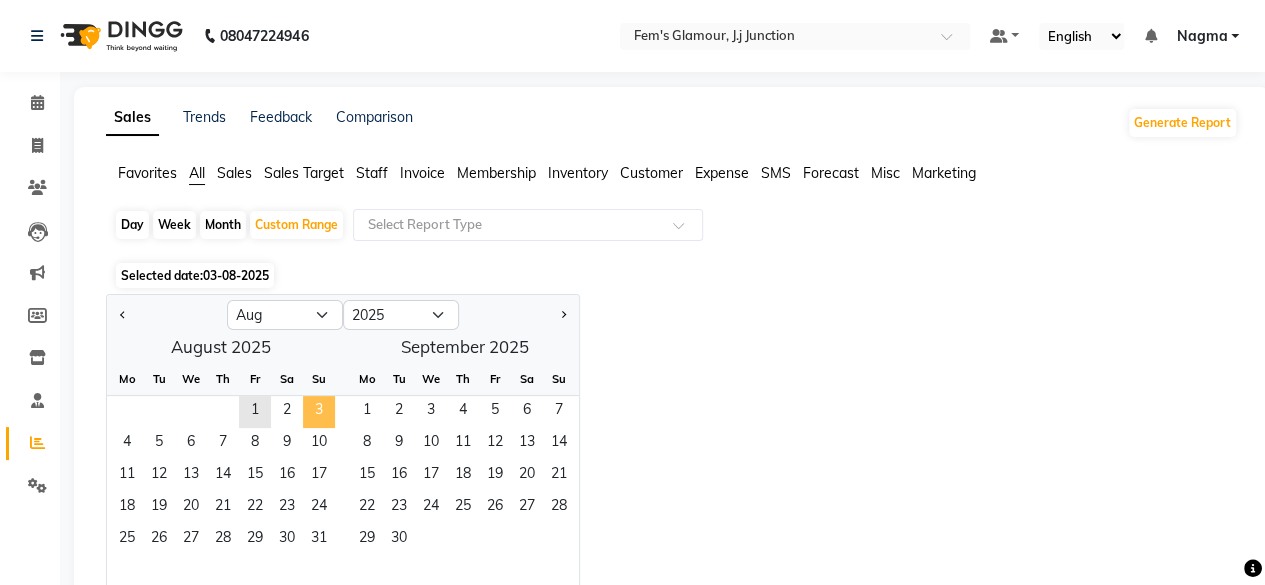 click on "3" 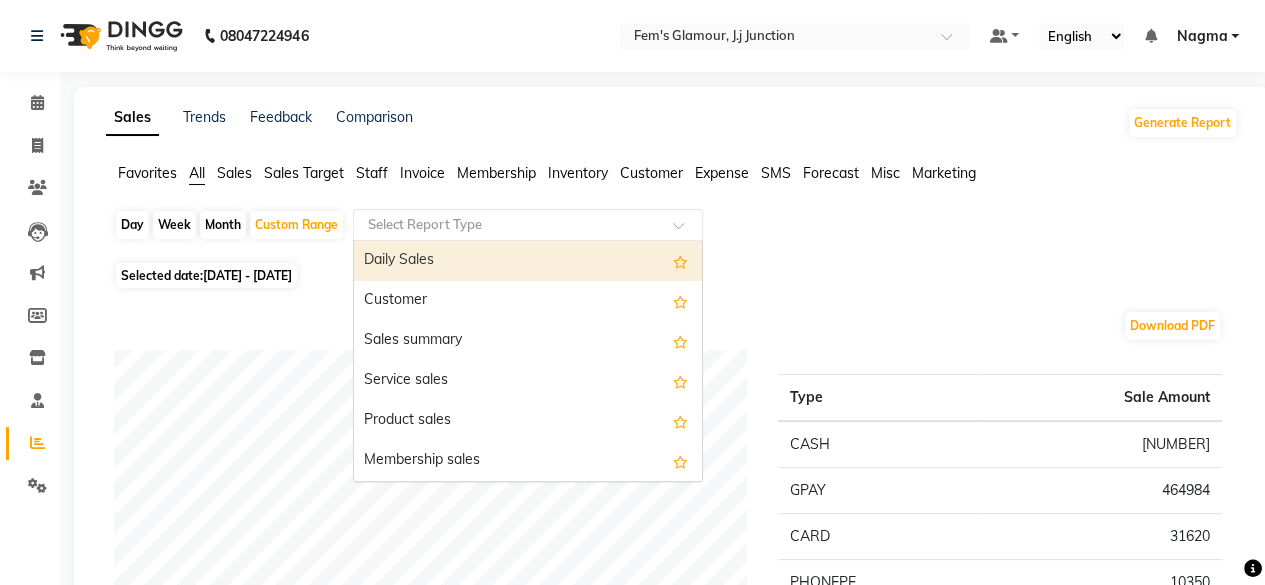 click 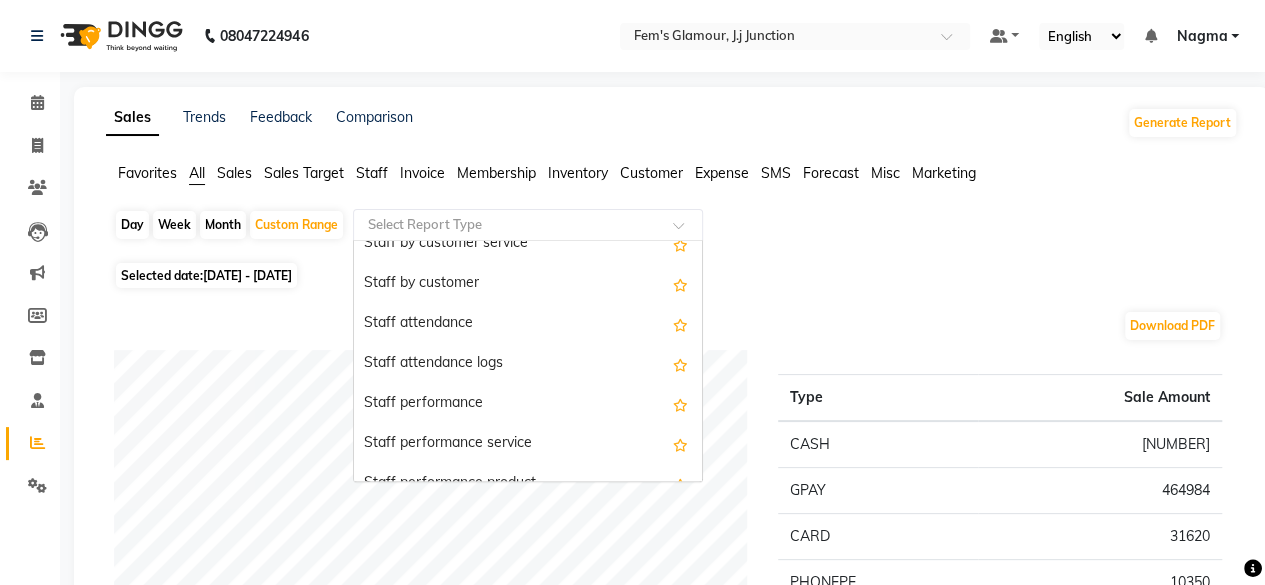 scroll, scrollTop: 819, scrollLeft: 0, axis: vertical 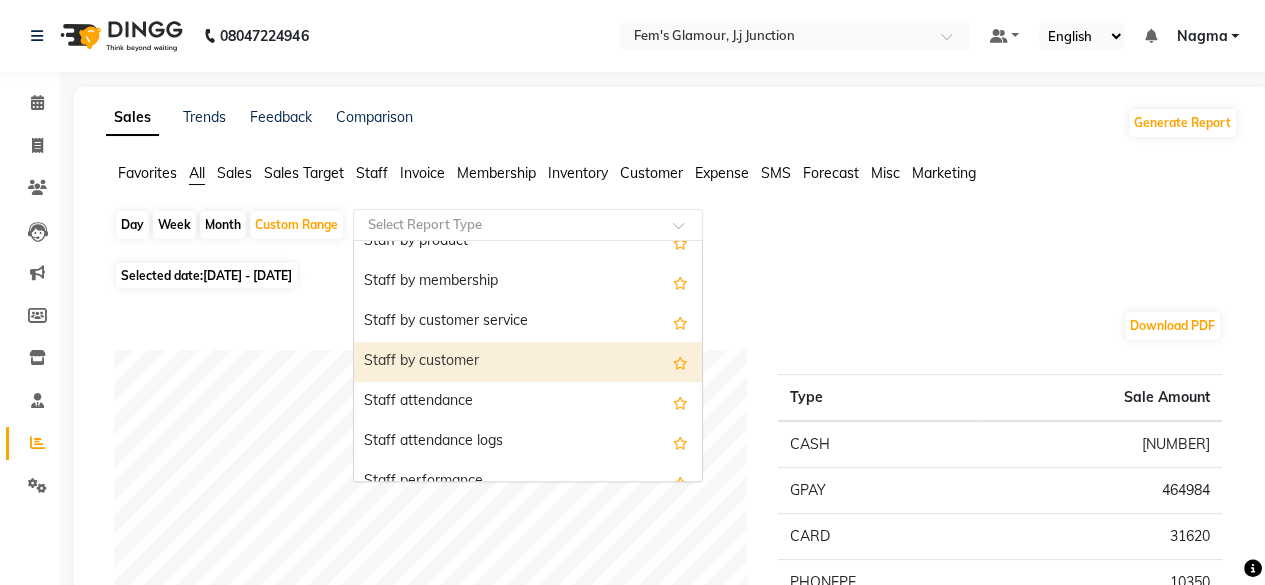 click on "Staff by customer" at bounding box center [528, 362] 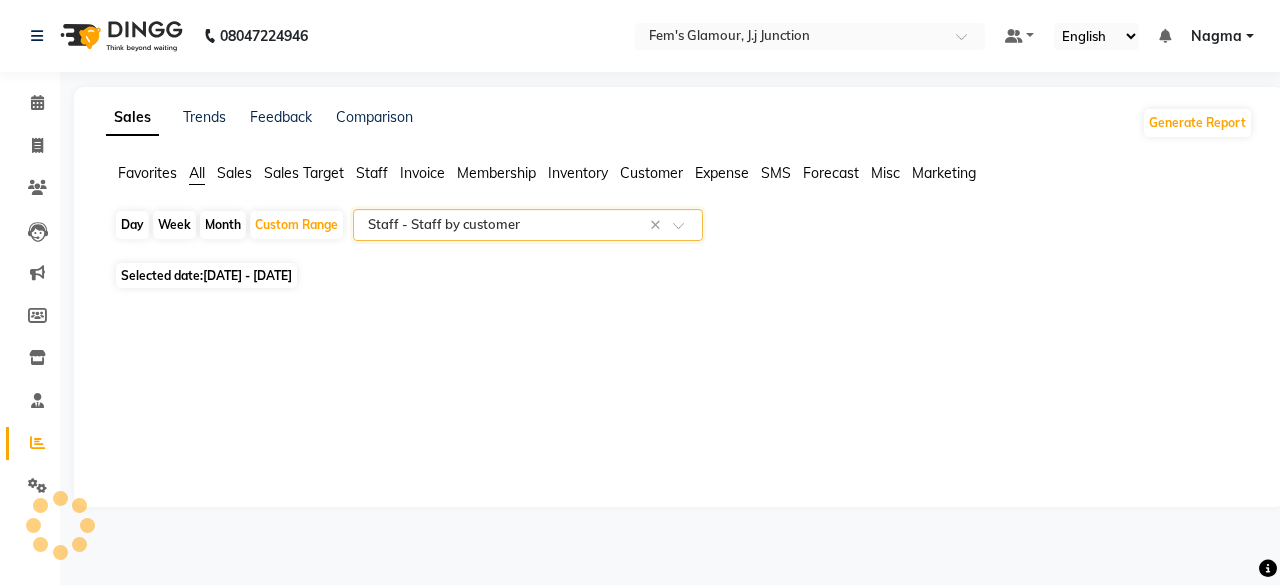 select on "full_report" 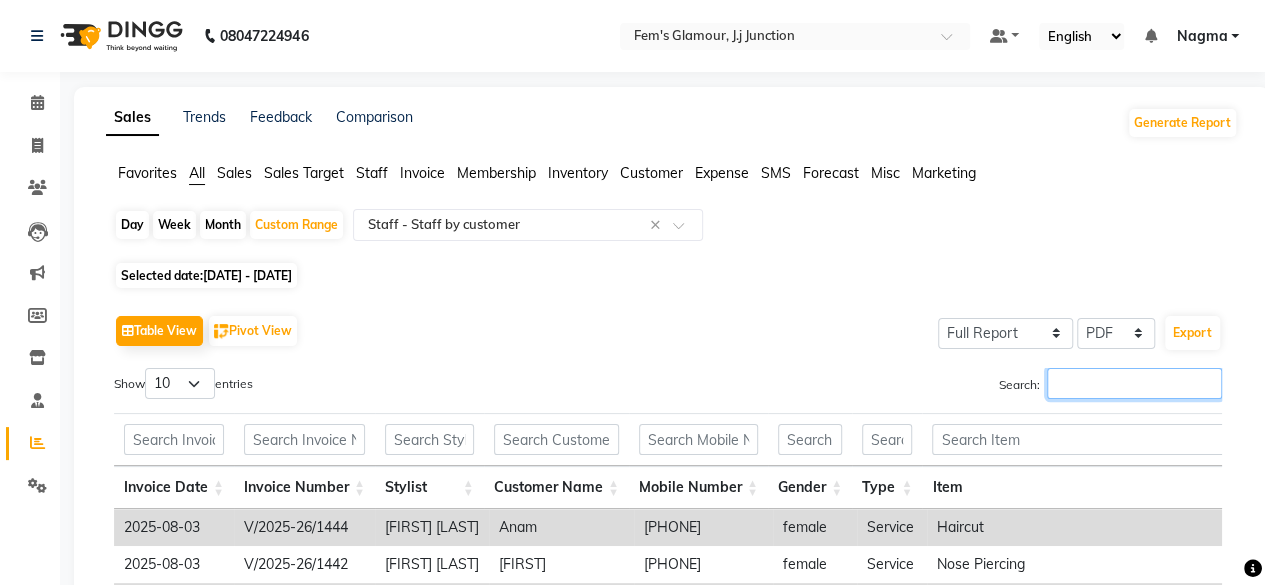 click on "Search:" at bounding box center [1134, 383] 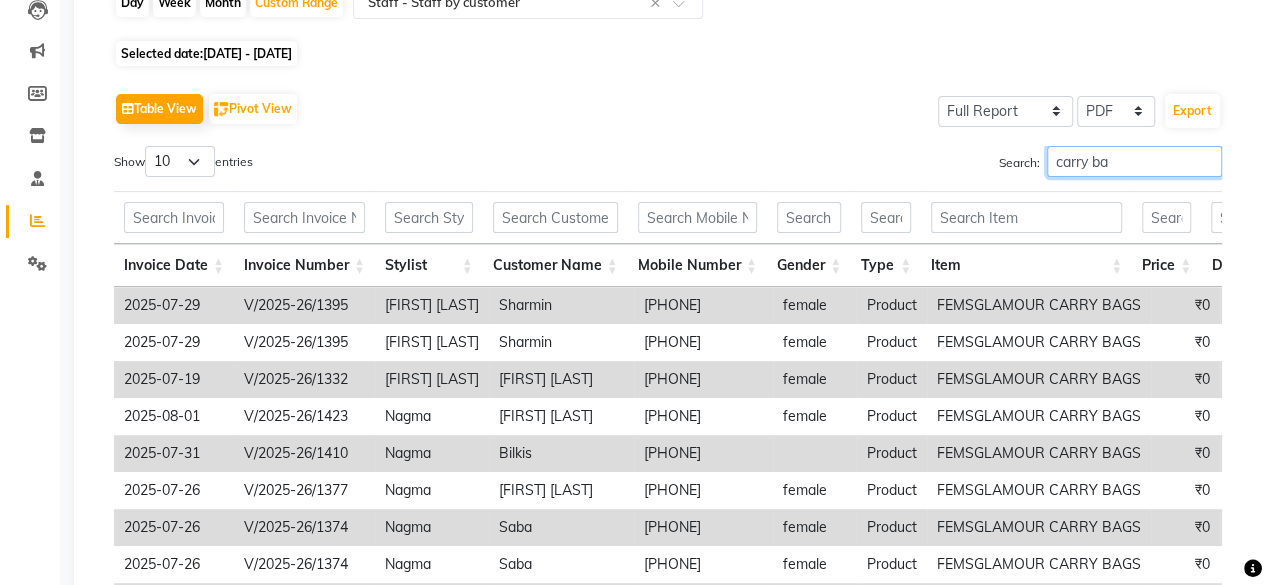 scroll, scrollTop: 472, scrollLeft: 0, axis: vertical 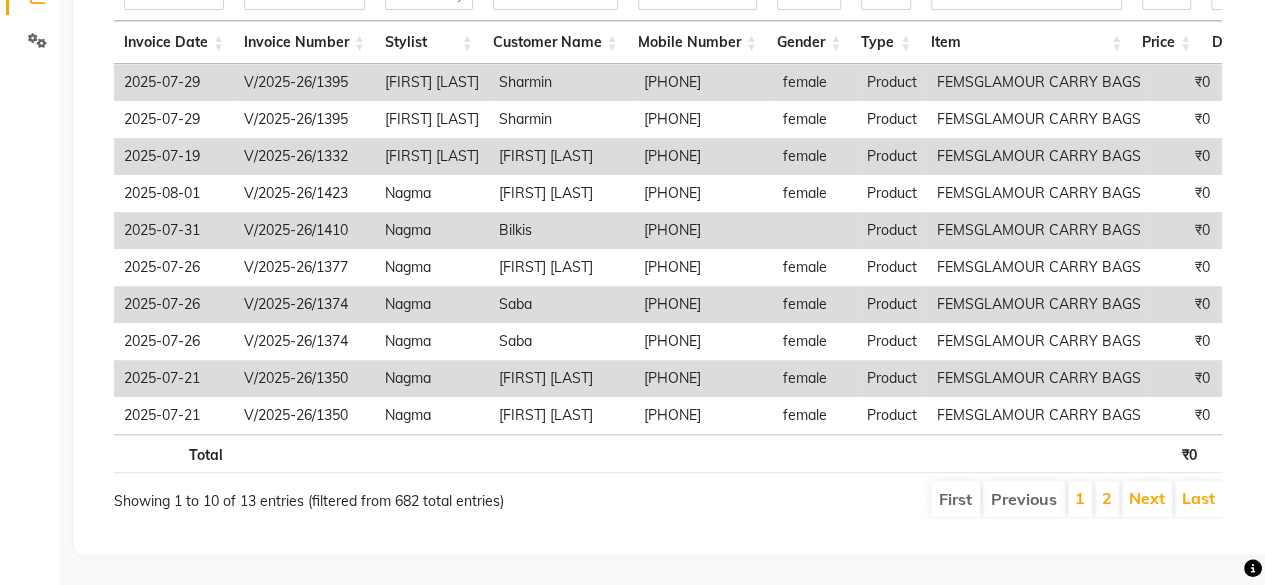type on "carry ba" 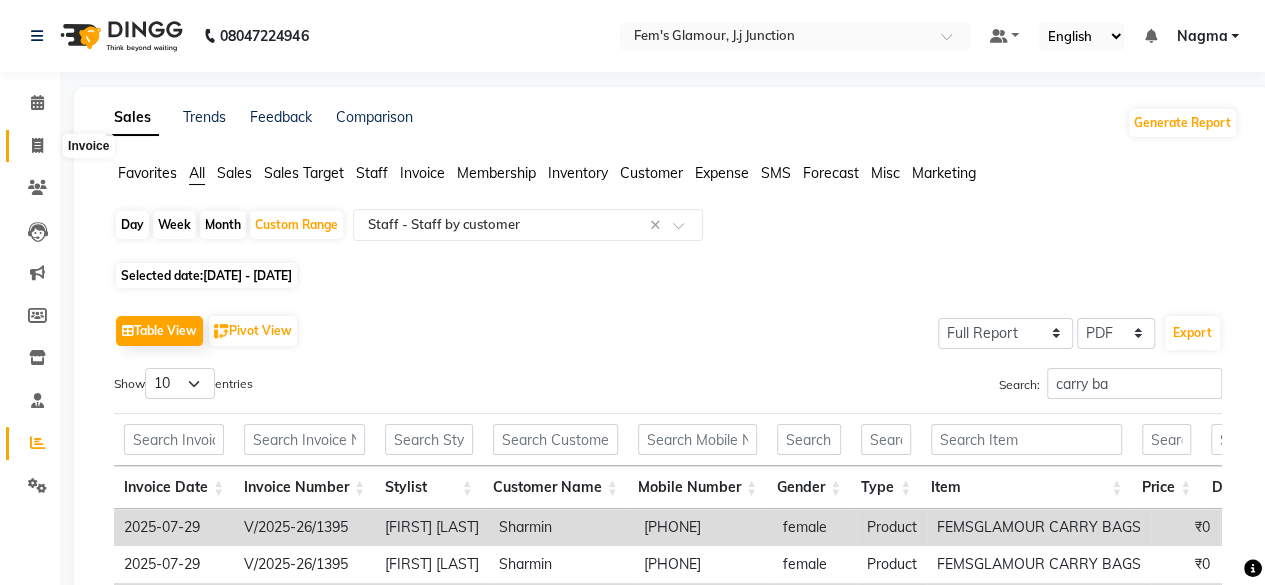 click 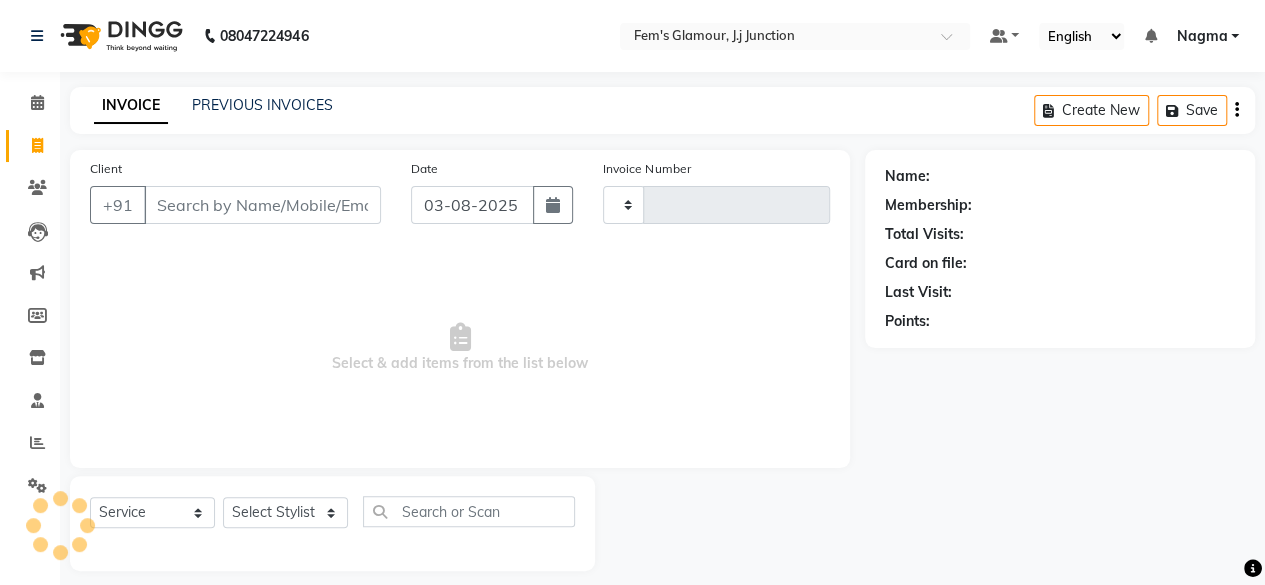 scroll, scrollTop: 15, scrollLeft: 0, axis: vertical 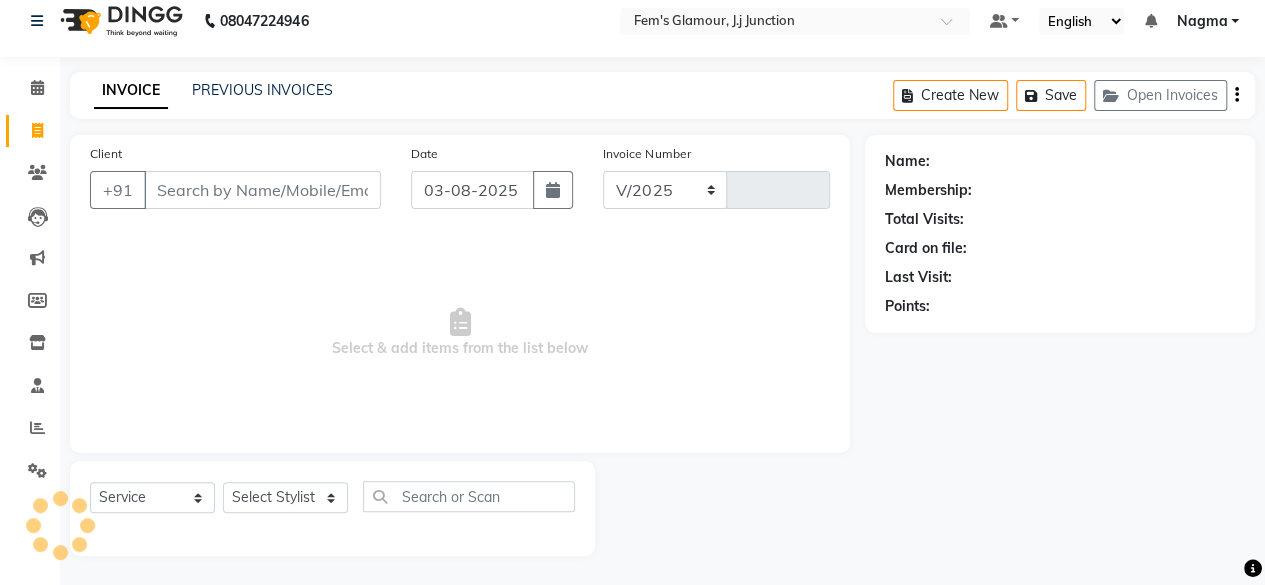 select on "4132" 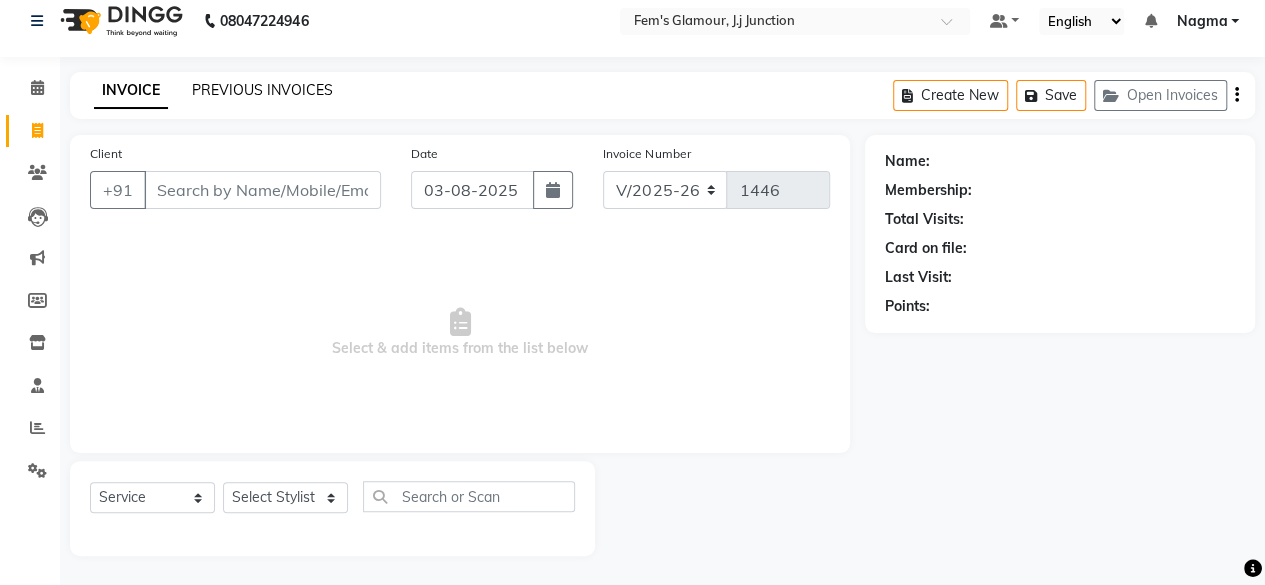 click on "PREVIOUS INVOICES" 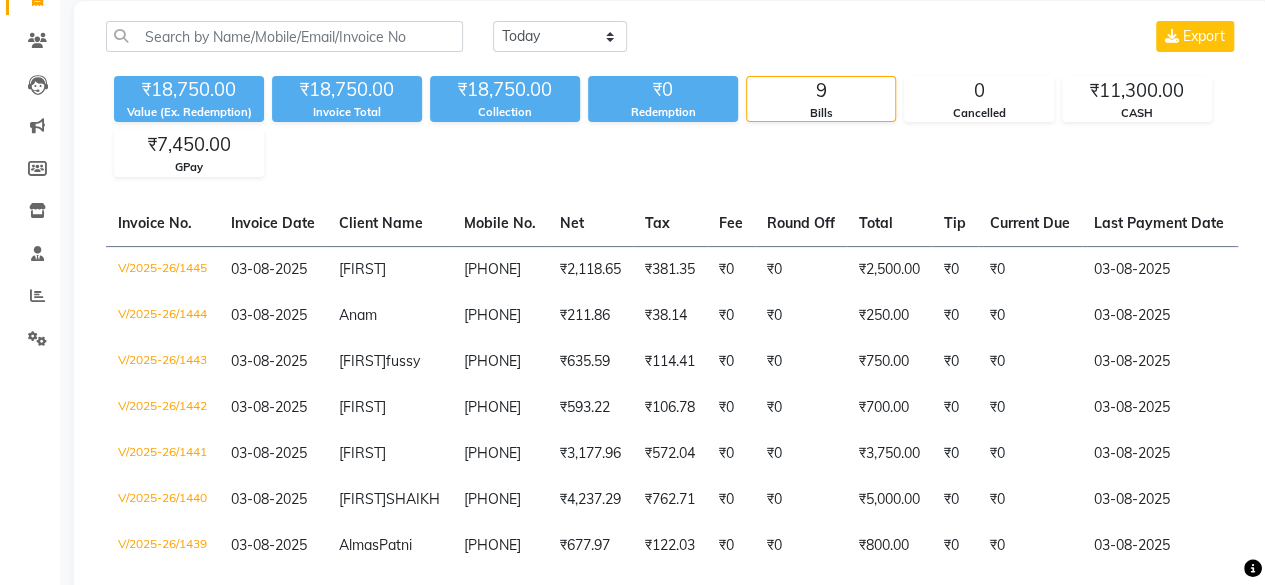 scroll, scrollTop: 156, scrollLeft: 0, axis: vertical 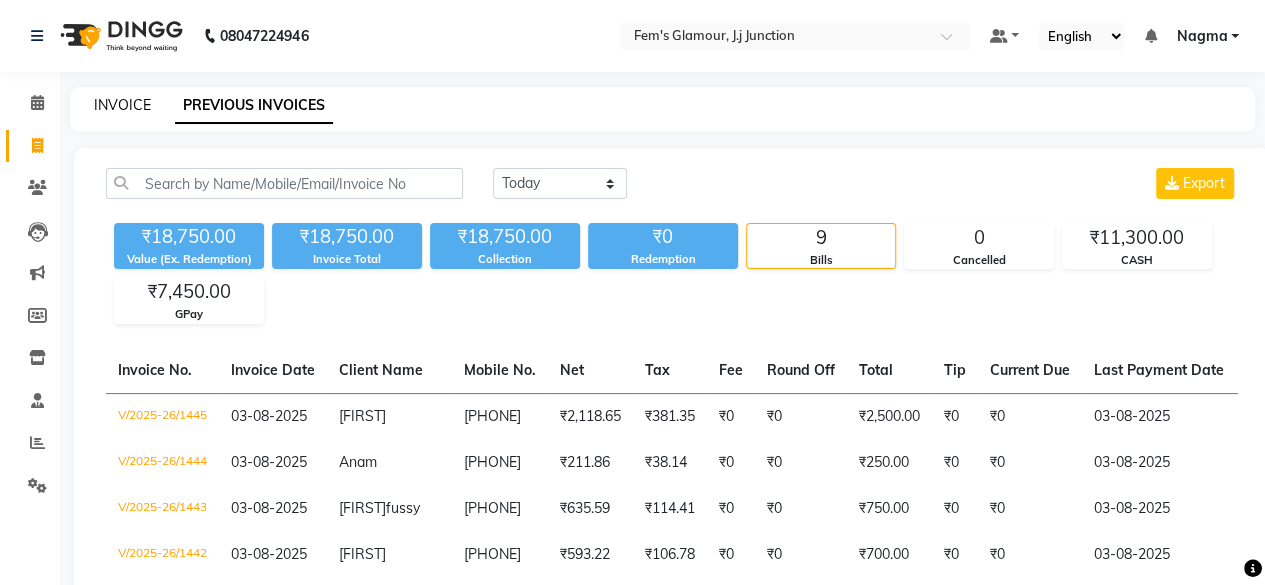 click on "INVOICE" 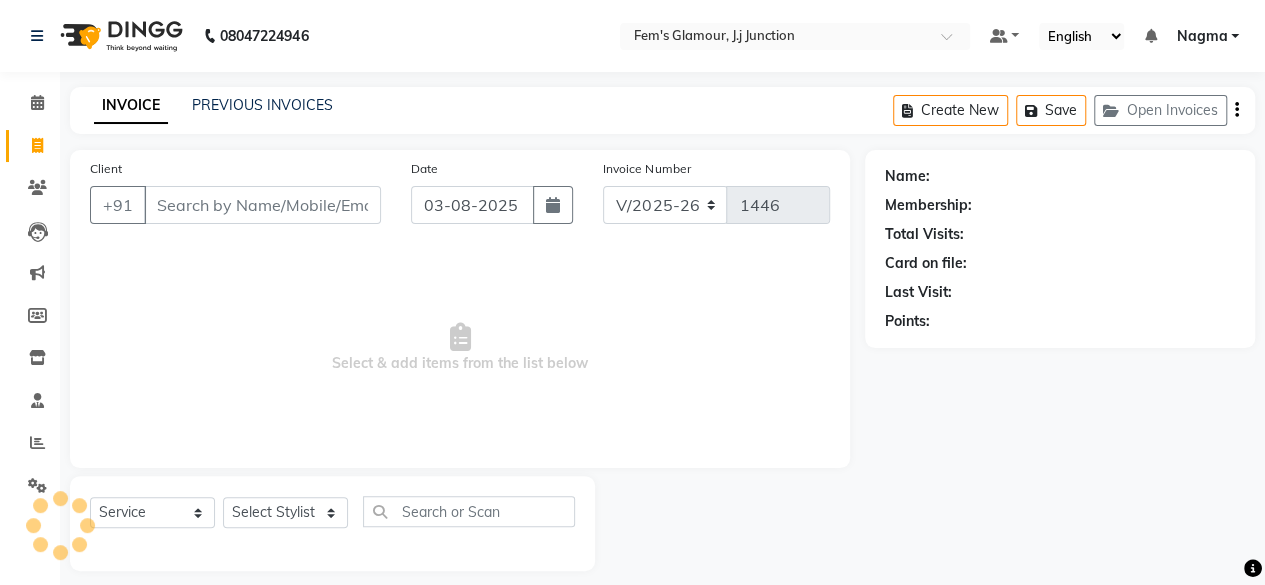 scroll, scrollTop: 15, scrollLeft: 0, axis: vertical 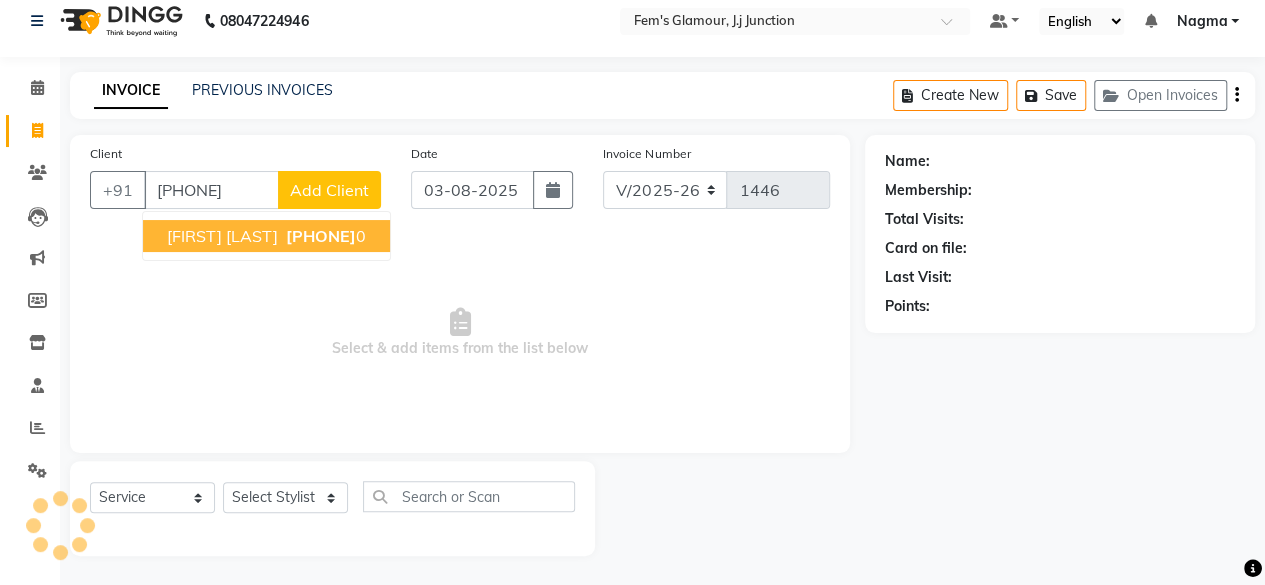 type on "[PHONE]" 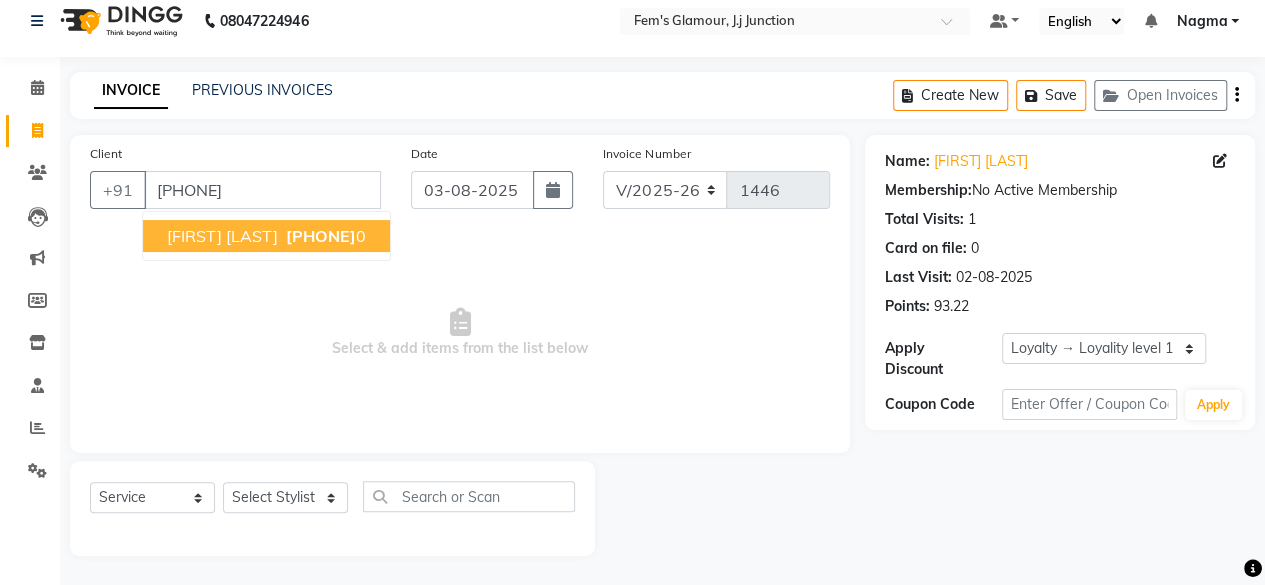 click on "[PHONE]" at bounding box center (321, 236) 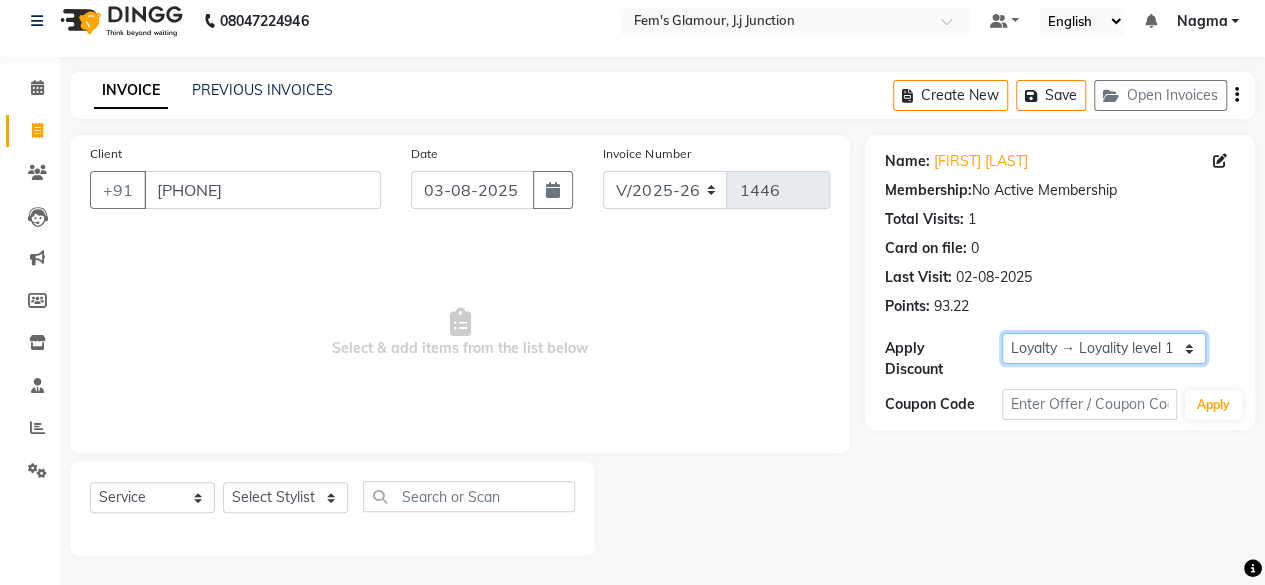 click on "Select  Loyalty → Loyality level 1" 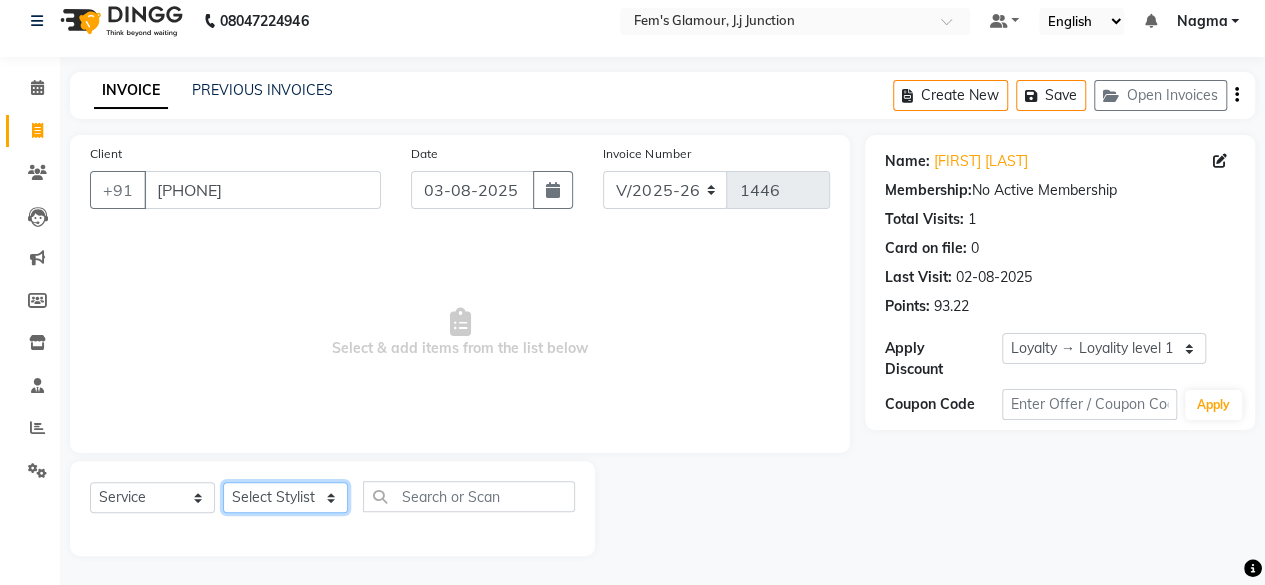click on "Select Stylist [FIRST] [FIRST] [FIRST] [FIRST] [FIRST] [FIRST] [FIRST] [FIRST] [FIRST] [FIRST] [FIRST]" 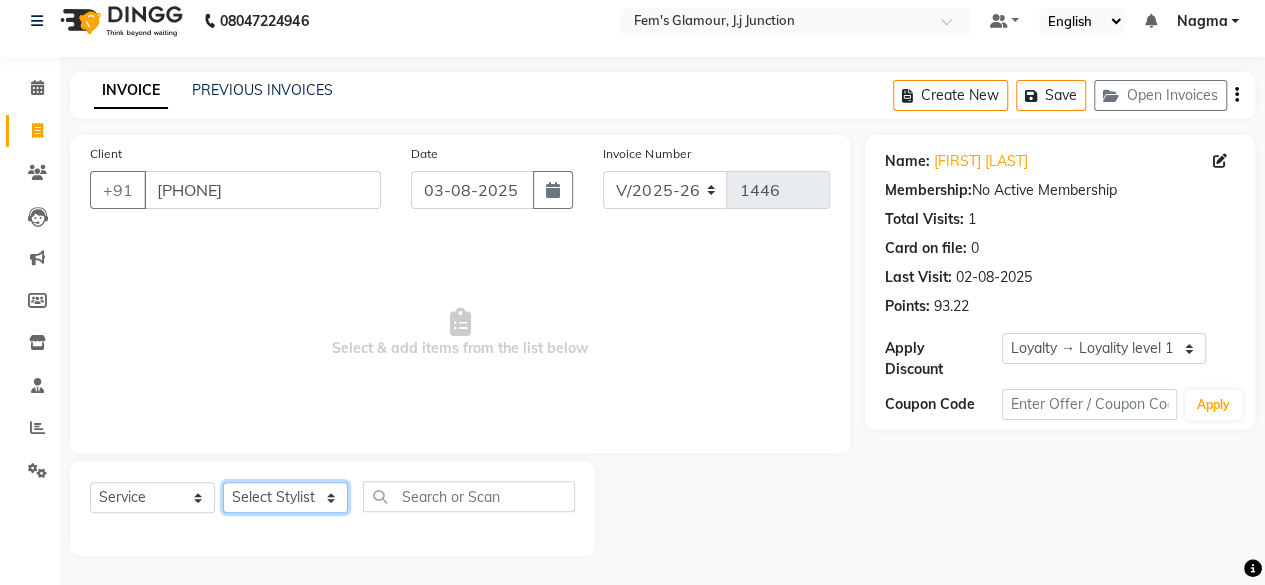 select on "21526" 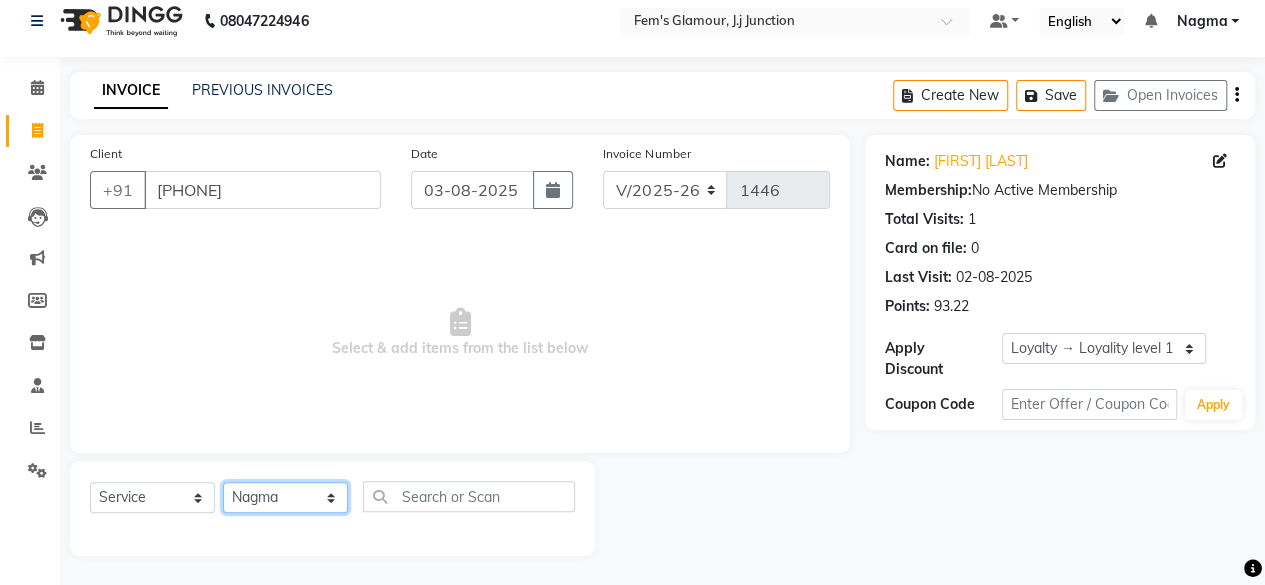 click on "Select Stylist [FIRST] [FIRST] [FIRST] [FIRST] [FIRST] [FIRST] [FIRST] [FIRST] [FIRST] [FIRST] [FIRST]" 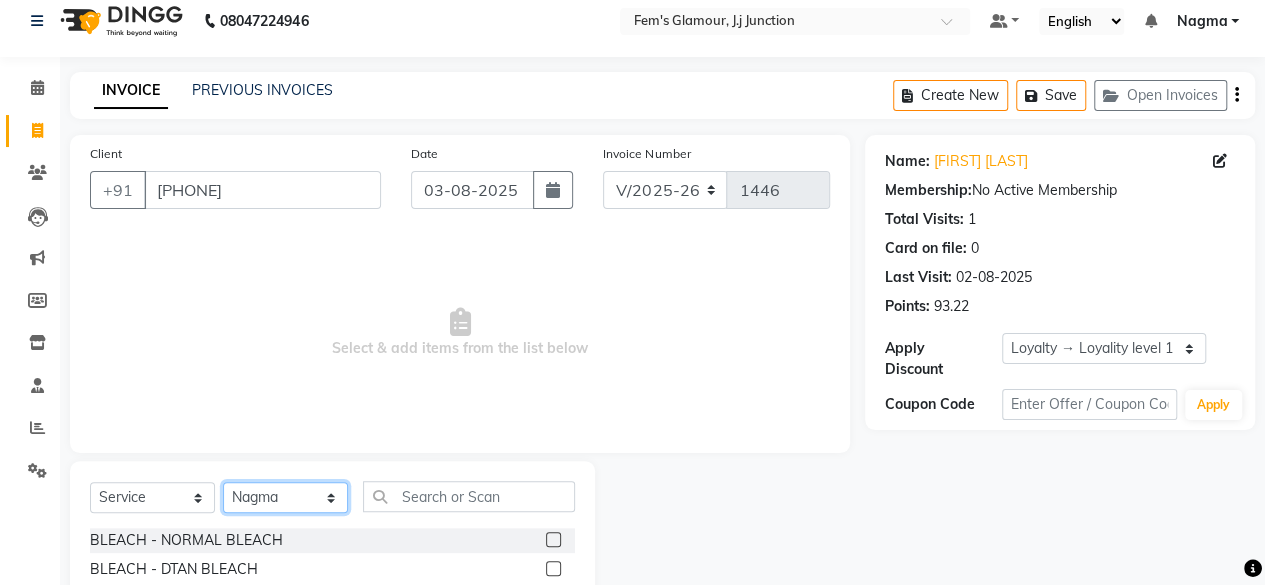 click on "Select Stylist [FIRST] [FIRST] [FIRST] [FIRST] [FIRST] [FIRST] [FIRST] [FIRST] [FIRST] [FIRST] [FIRST]" 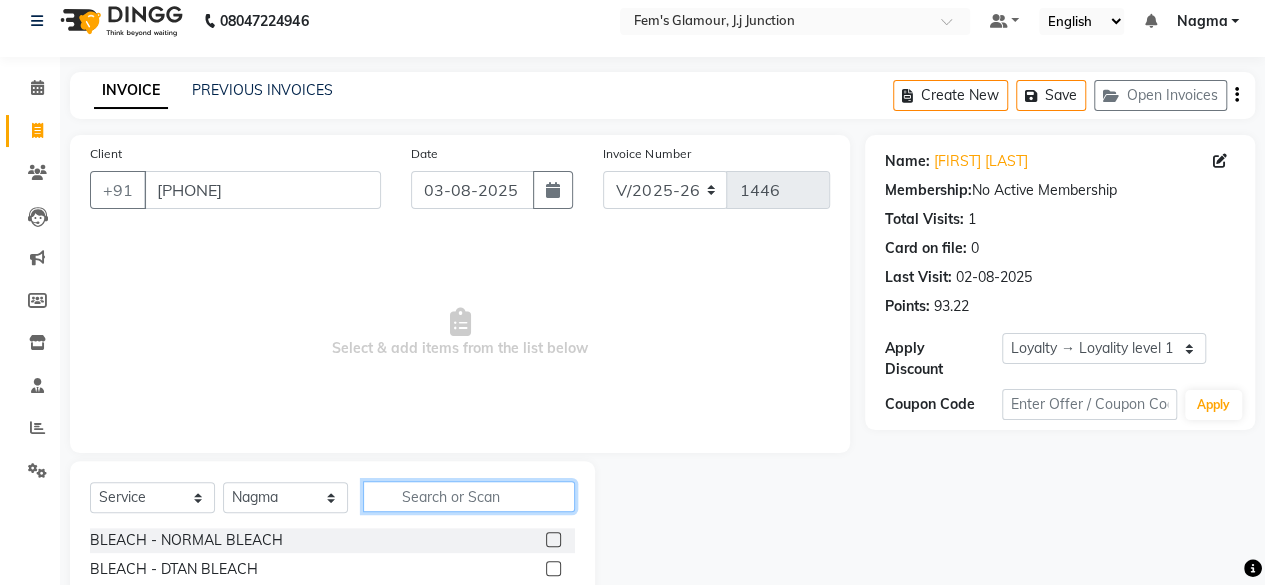 click 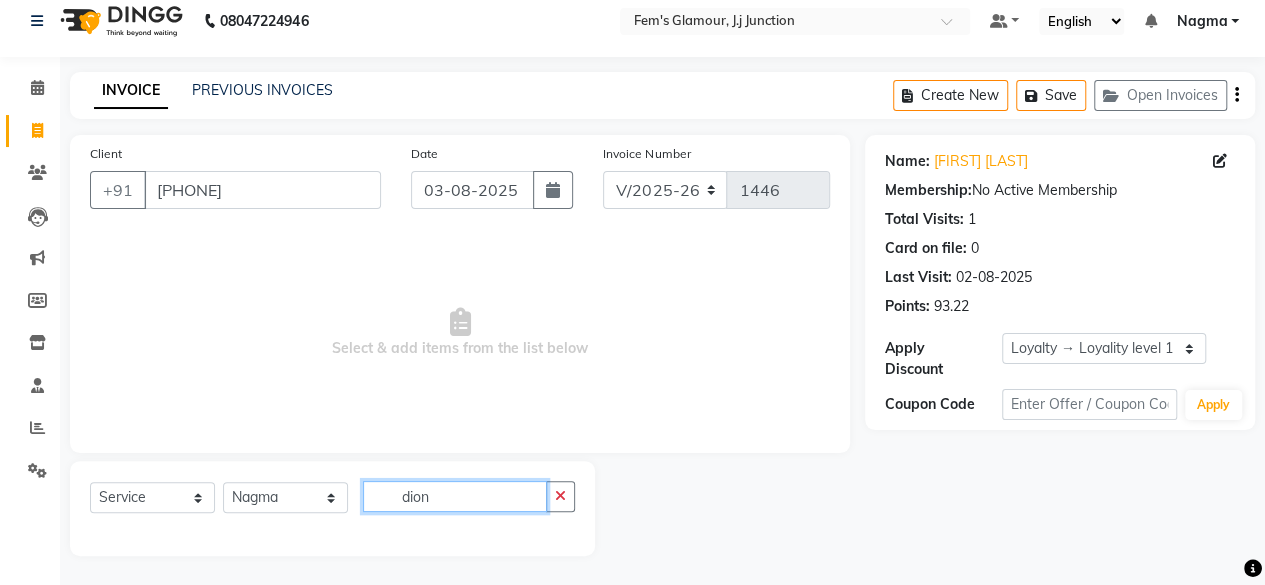 type on "dion" 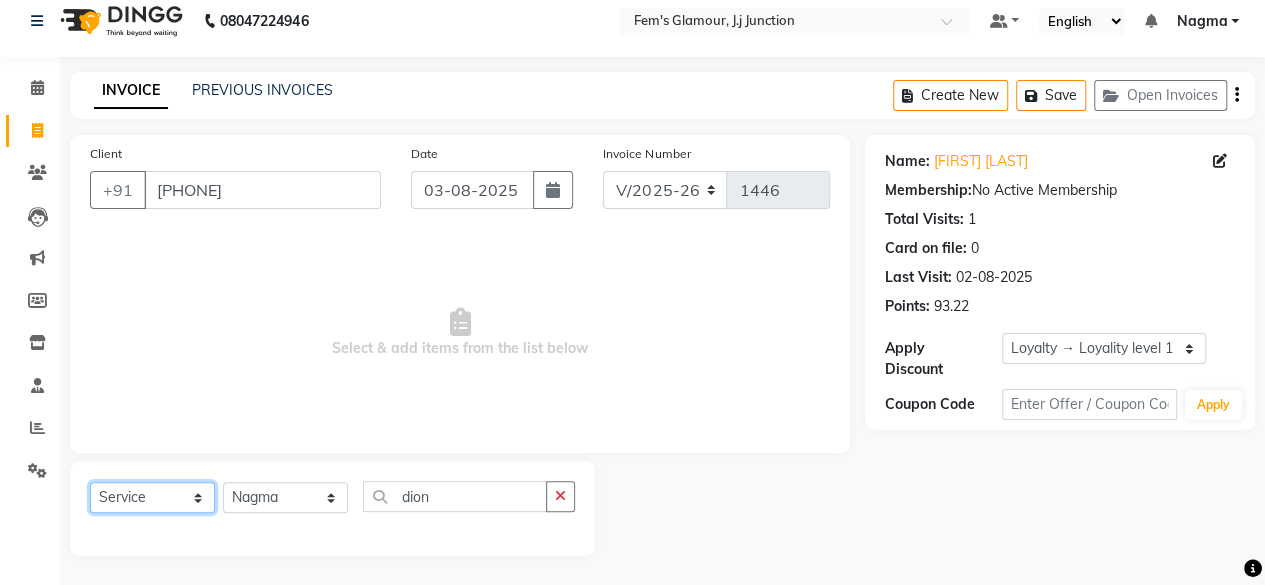 click on "Select  Service  Product  Membership  Package Voucher Prepaid Gift Card" 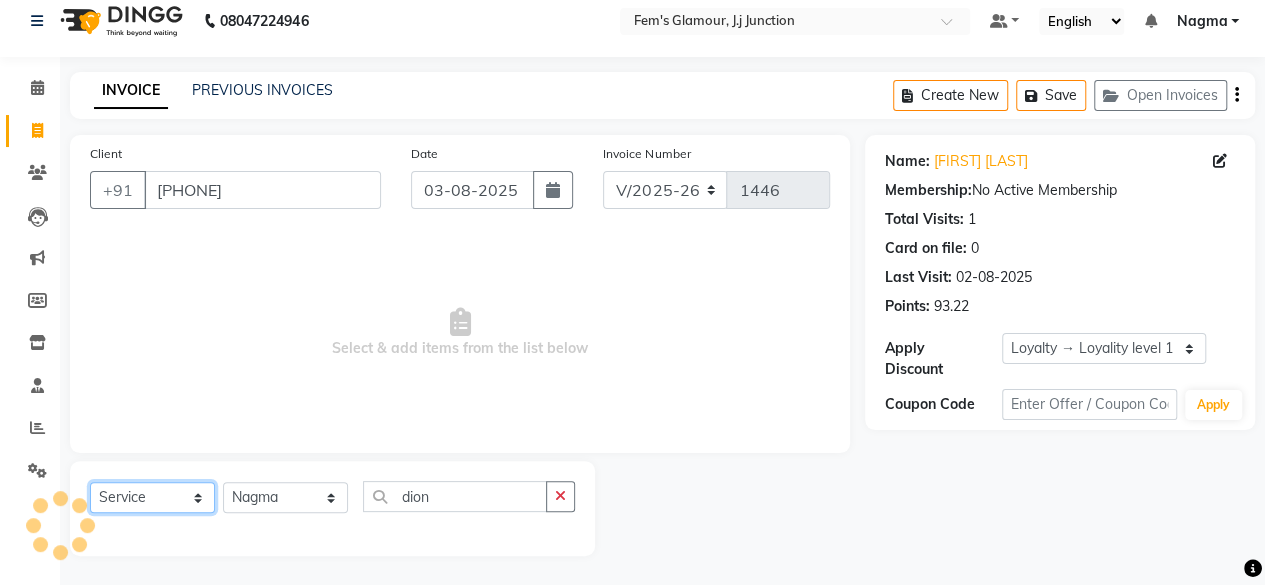 select on "product" 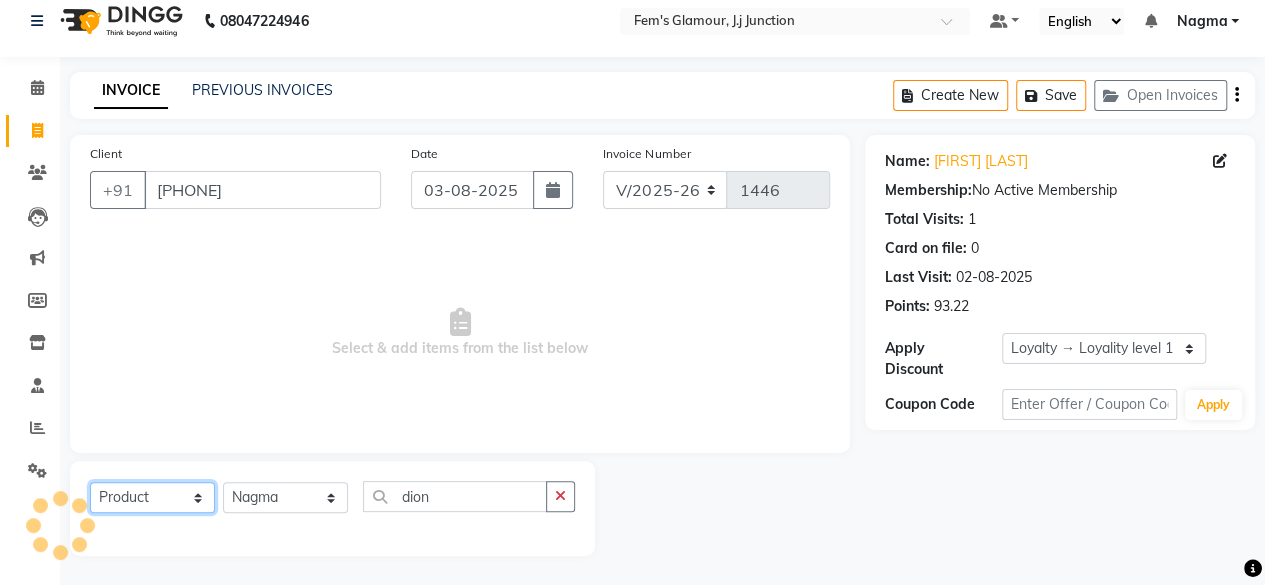 click on "Select  Service  Product  Membership  Package Voucher Prepaid Gift Card" 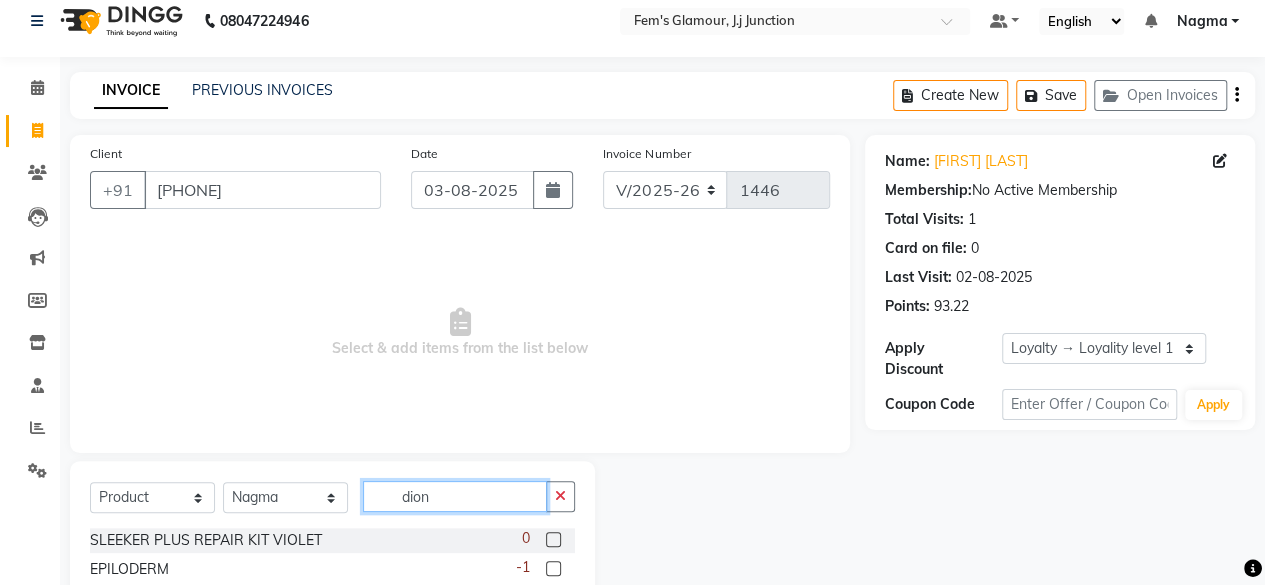 click on "dion" 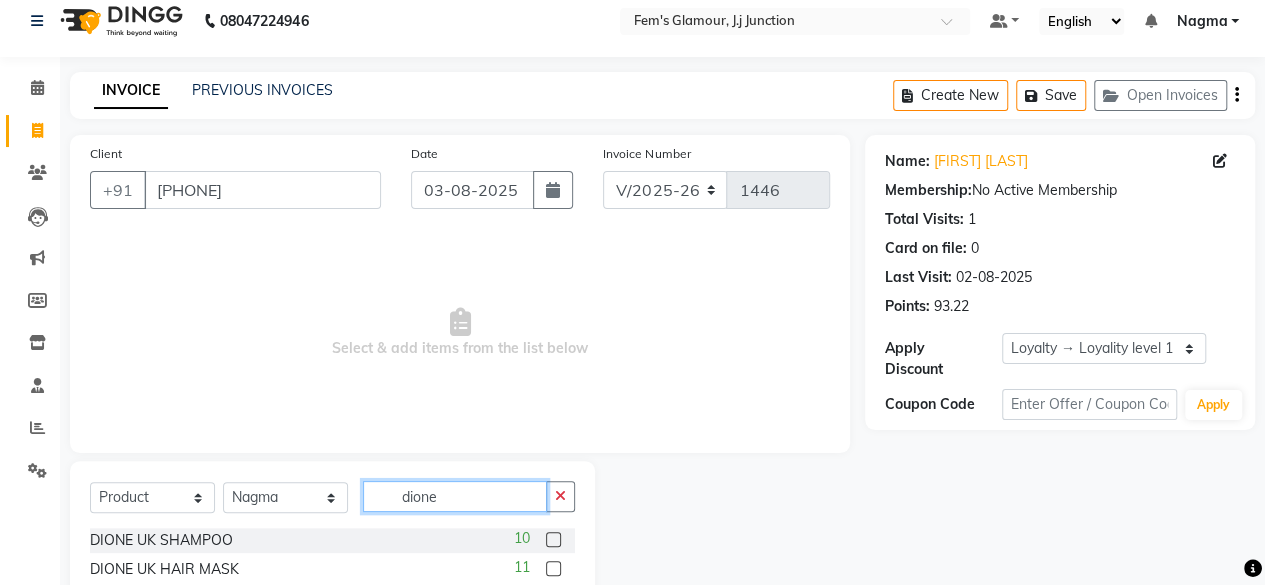 type on "dione" 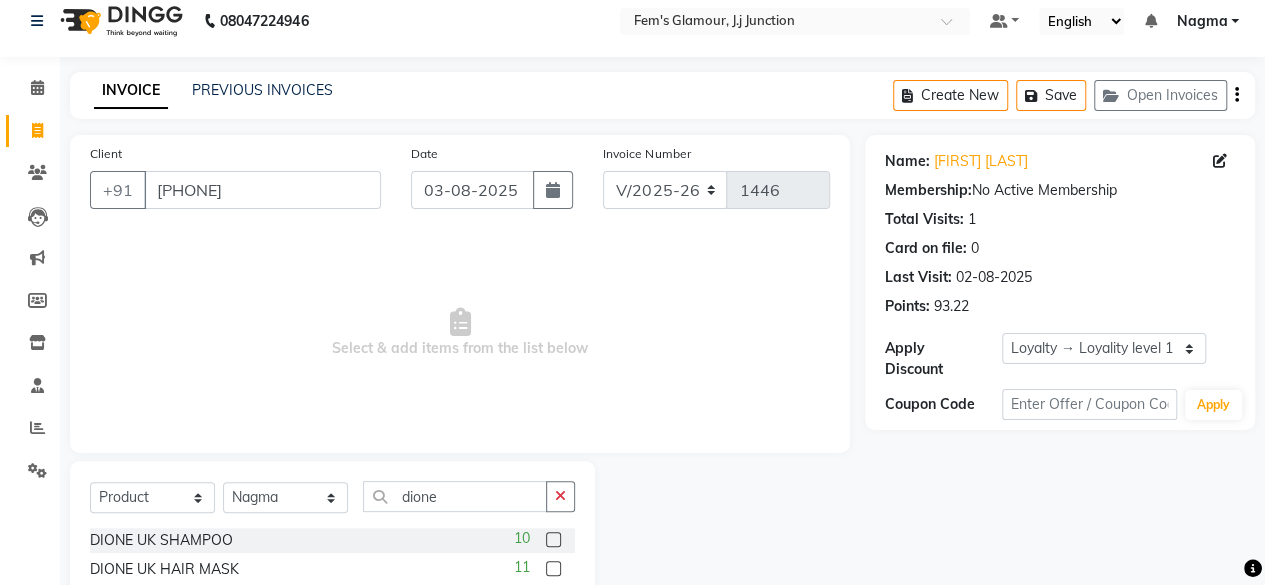click 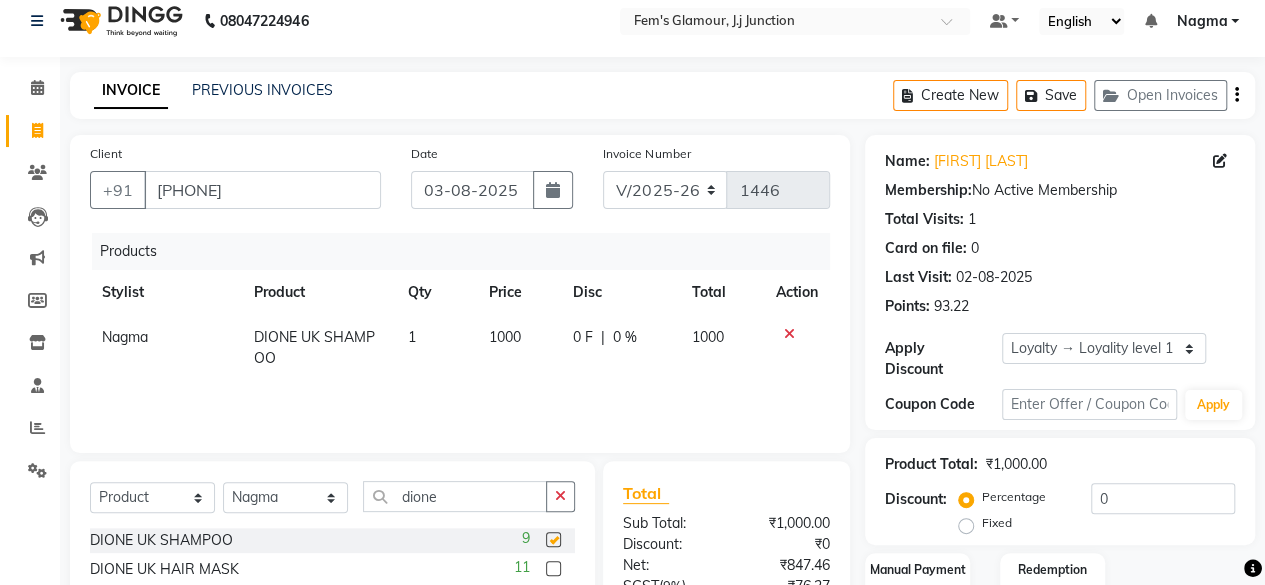 checkbox on "false" 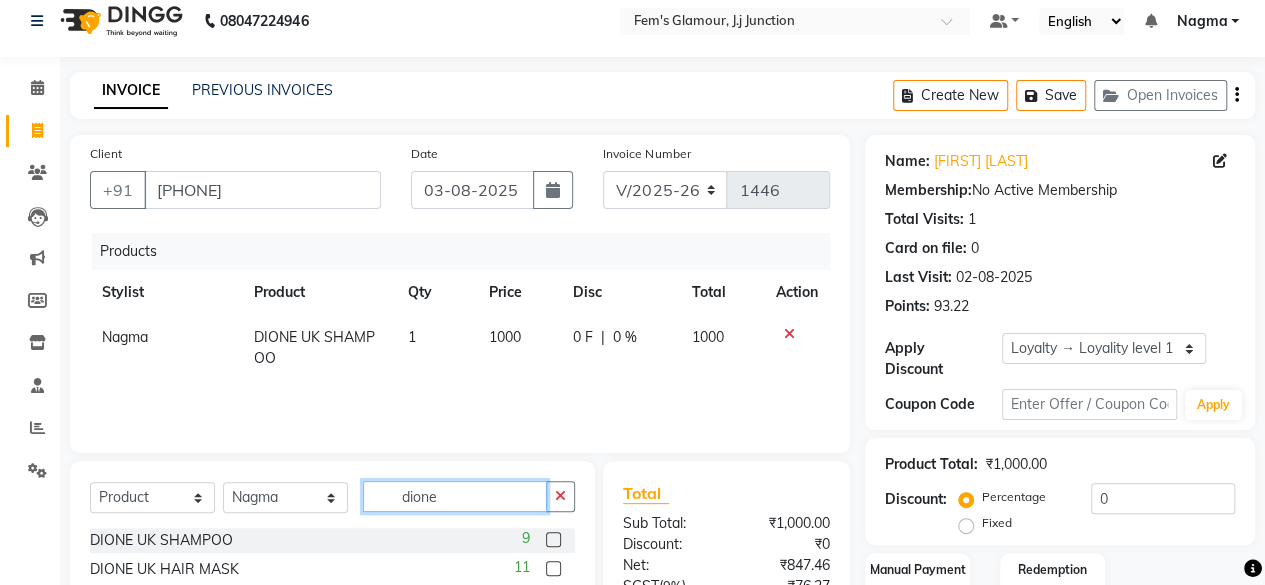 click on "dione" 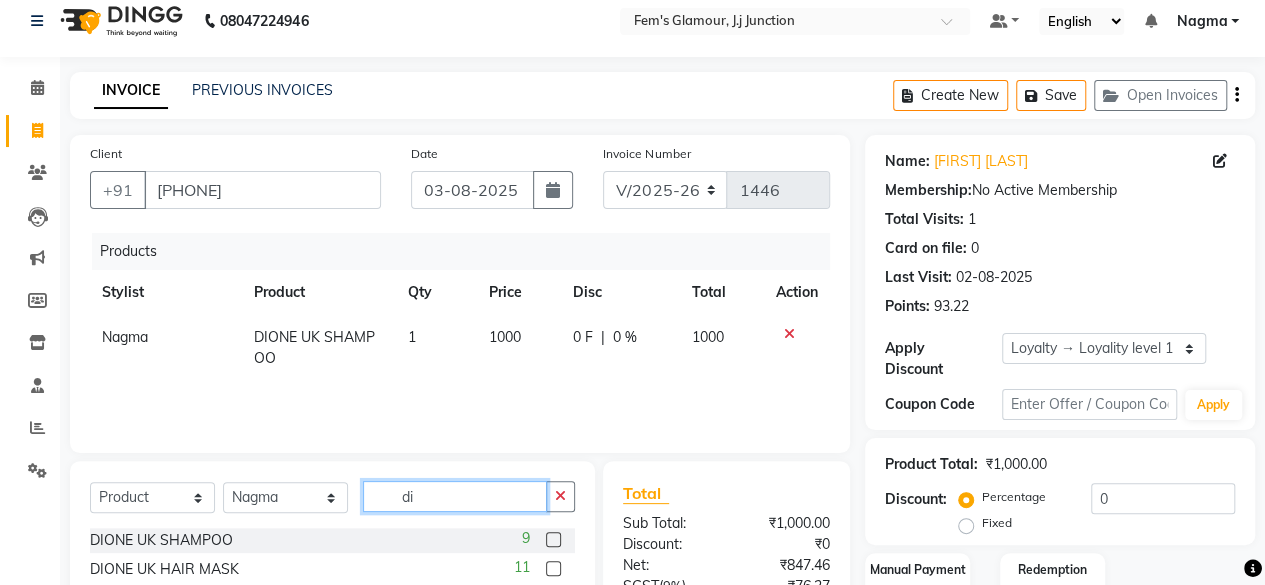 type on "d" 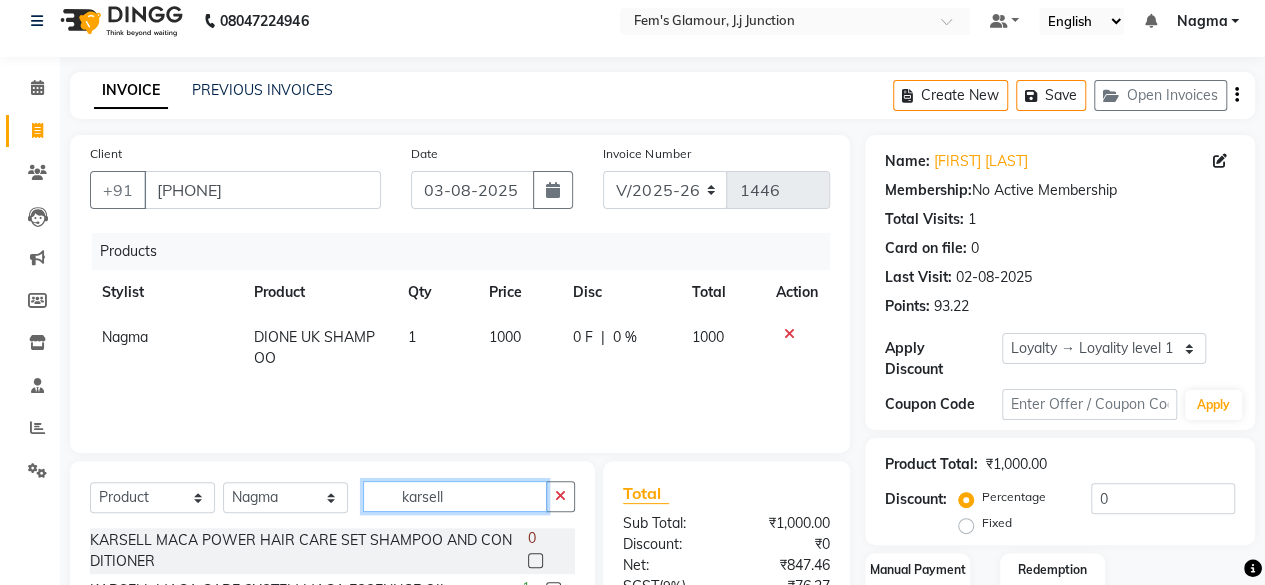scroll, scrollTop: 215, scrollLeft: 0, axis: vertical 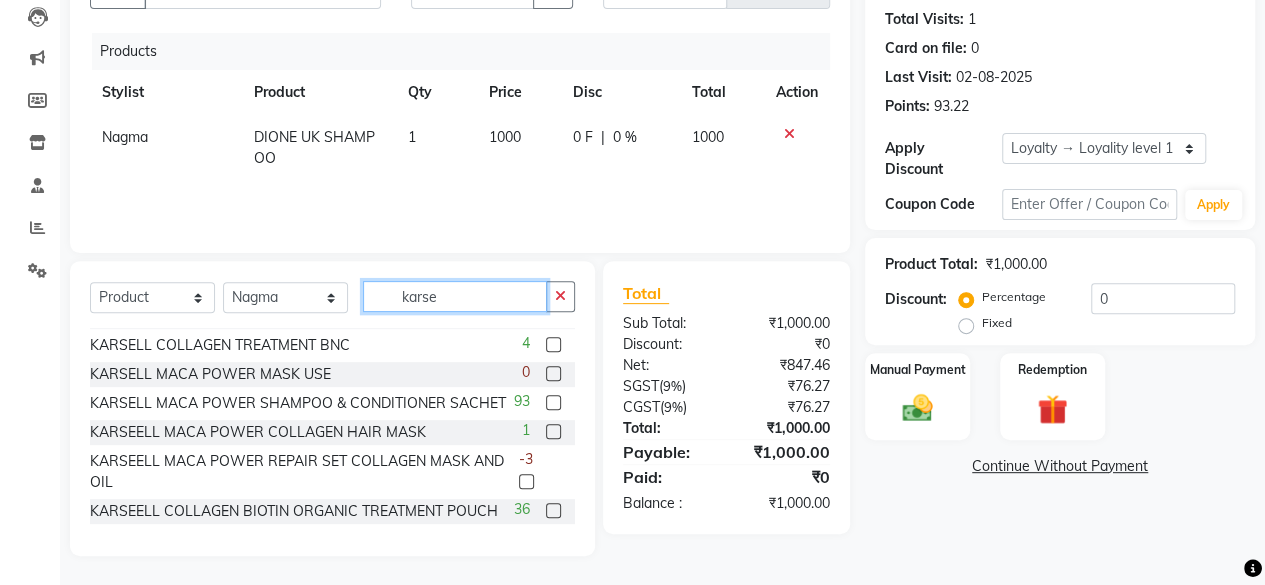 type on "karse" 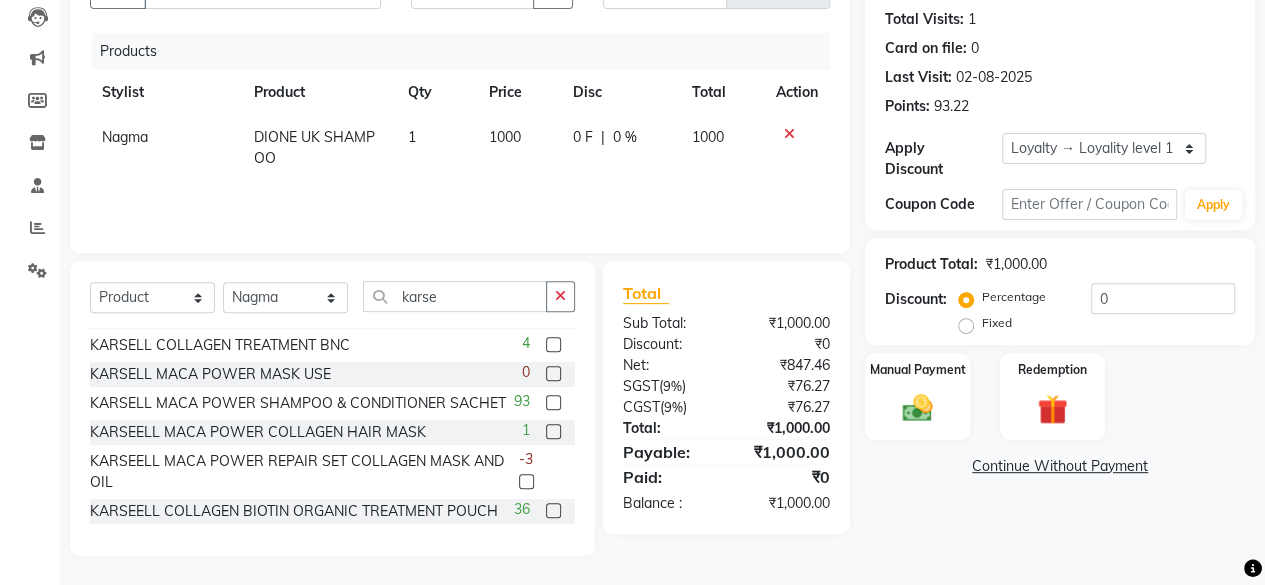 click 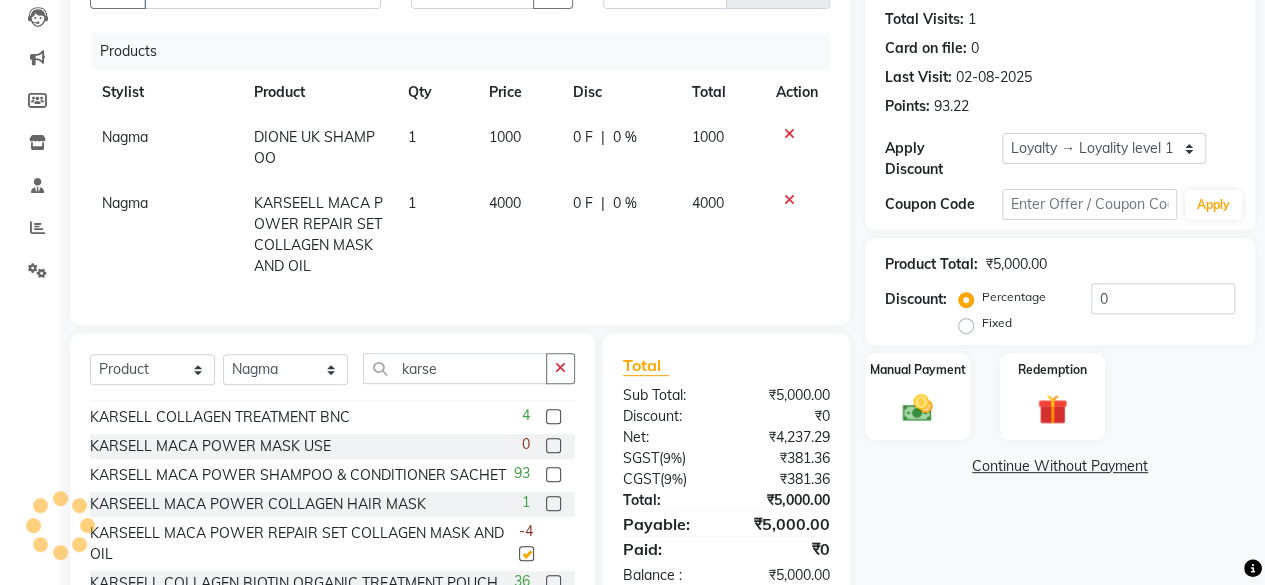 checkbox on "false" 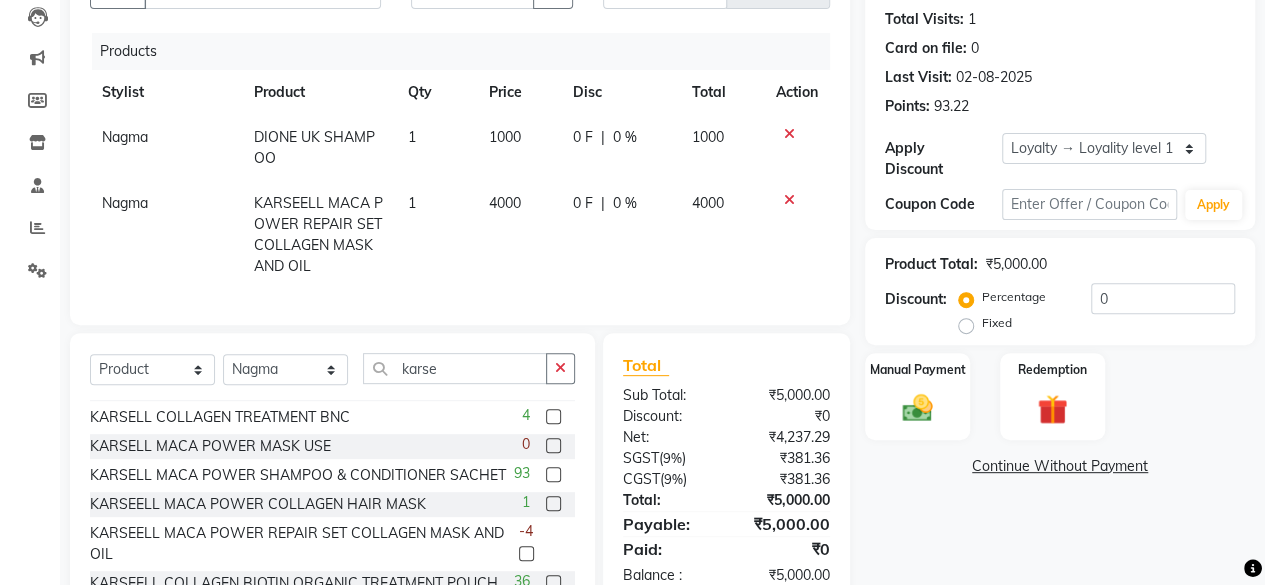 scroll, scrollTop: 302, scrollLeft: 0, axis: vertical 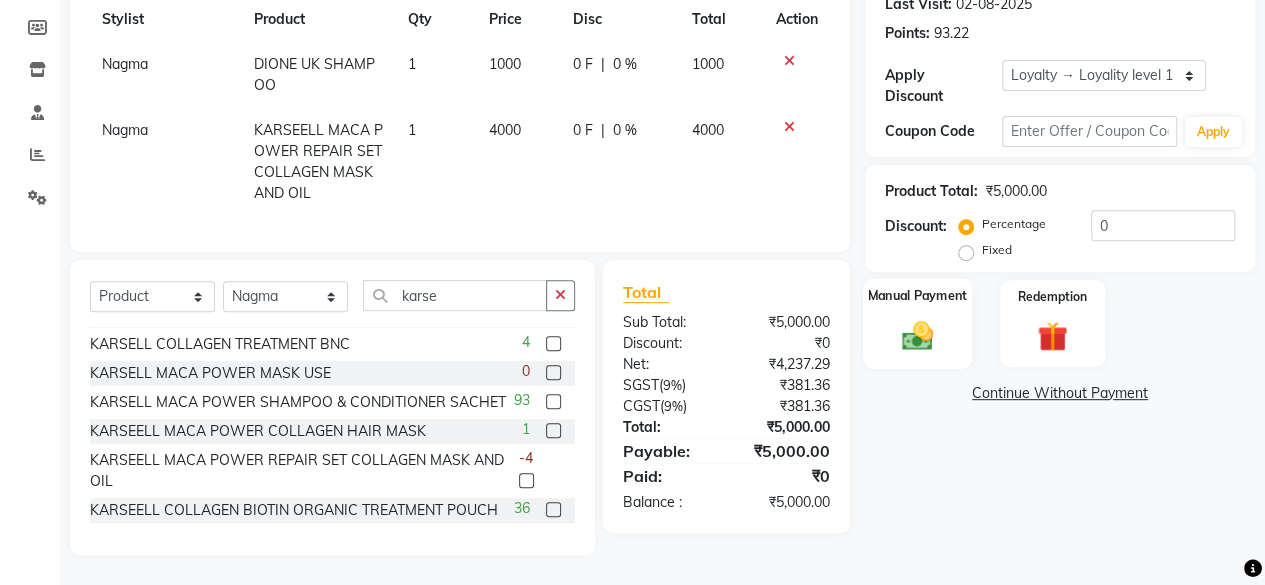 click on "Manual Payment" 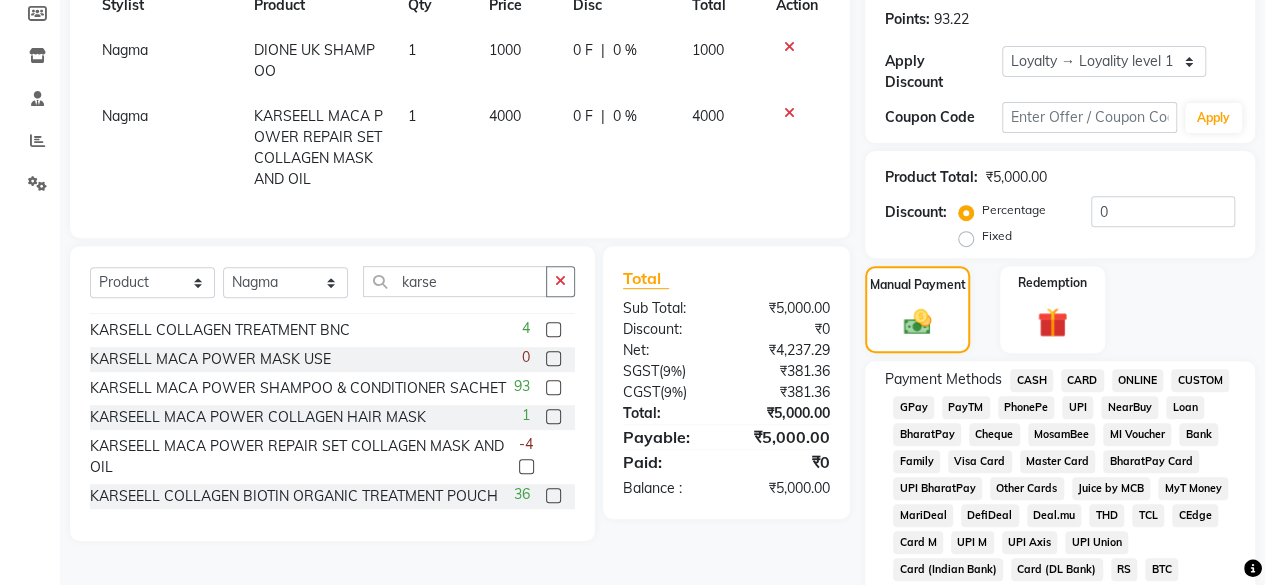 click on "CASH" 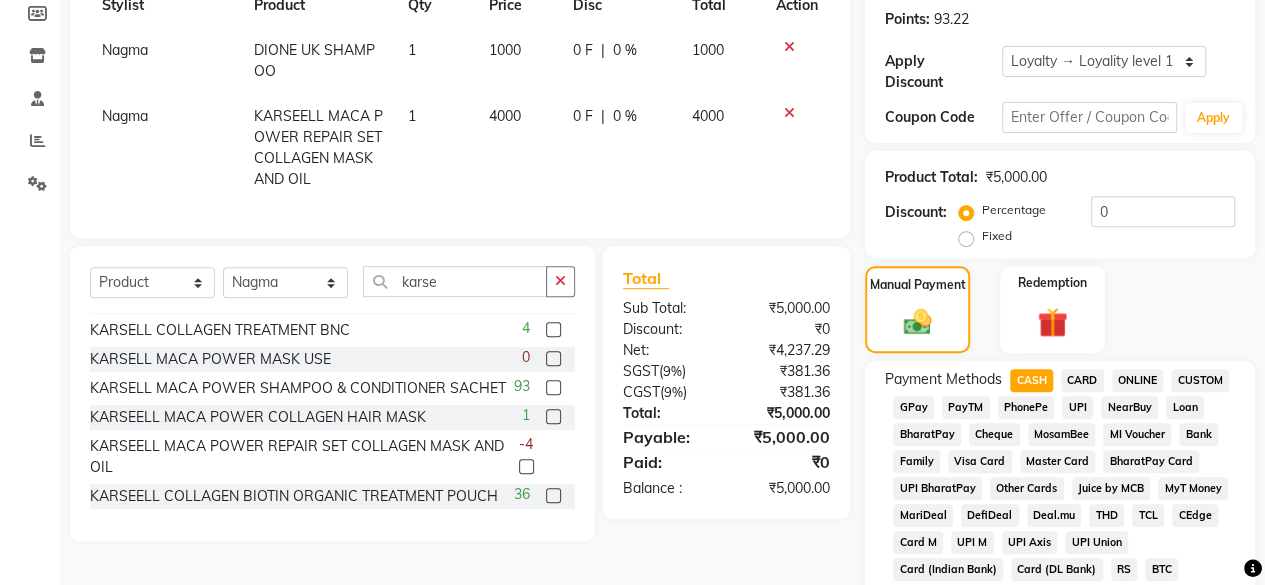 scroll, scrollTop: 814, scrollLeft: 0, axis: vertical 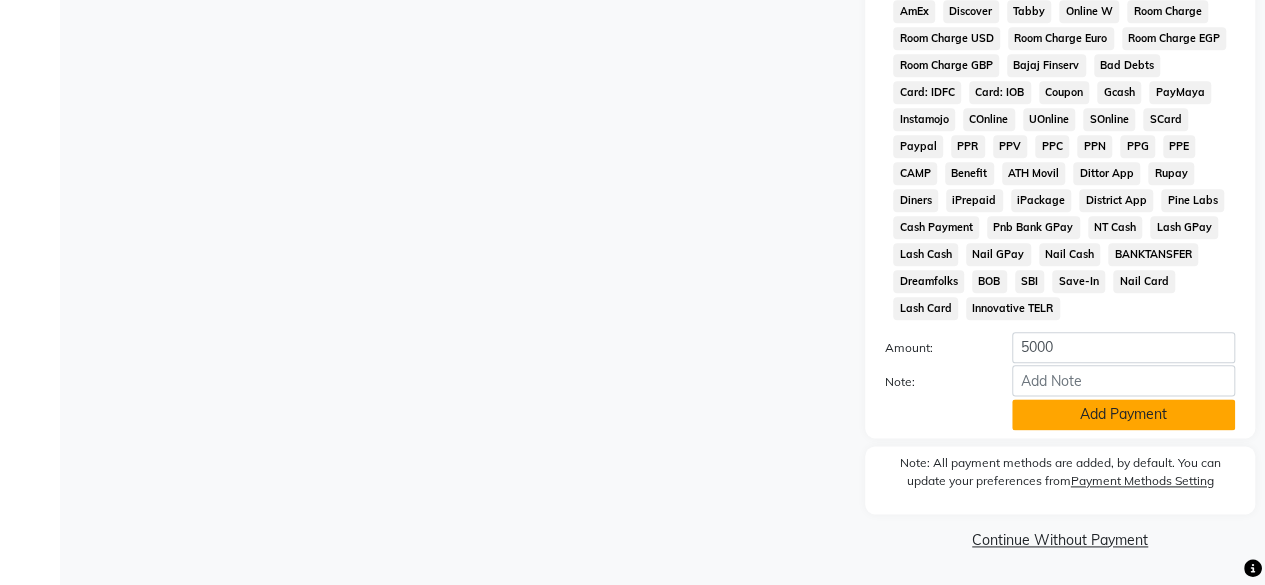 click on "Add Payment" 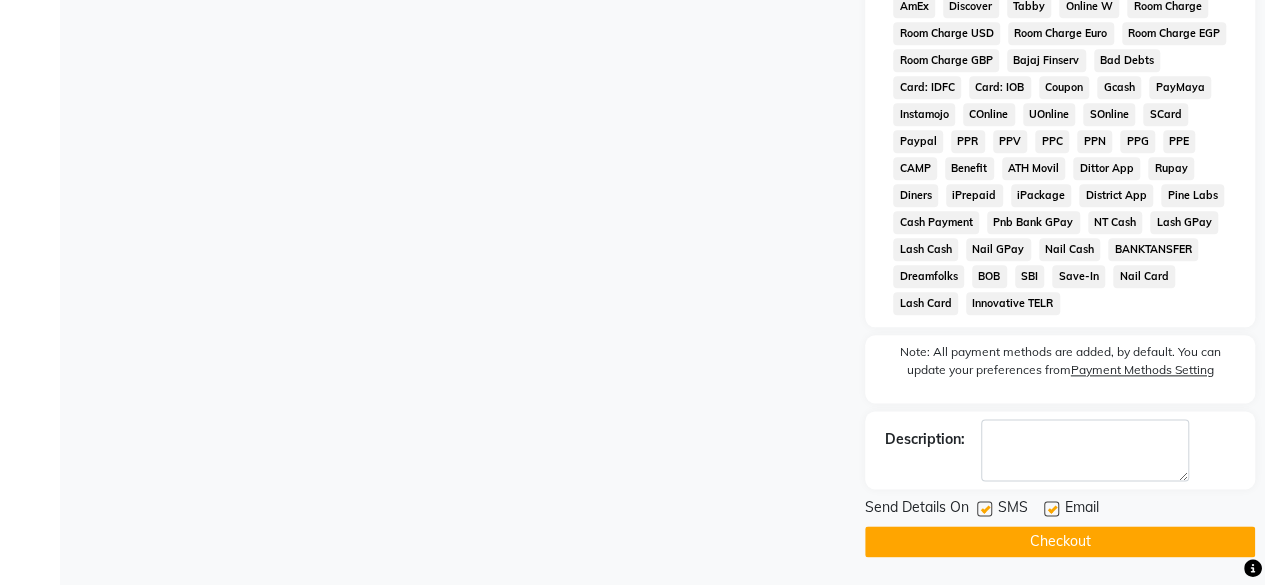 click on "Checkout" 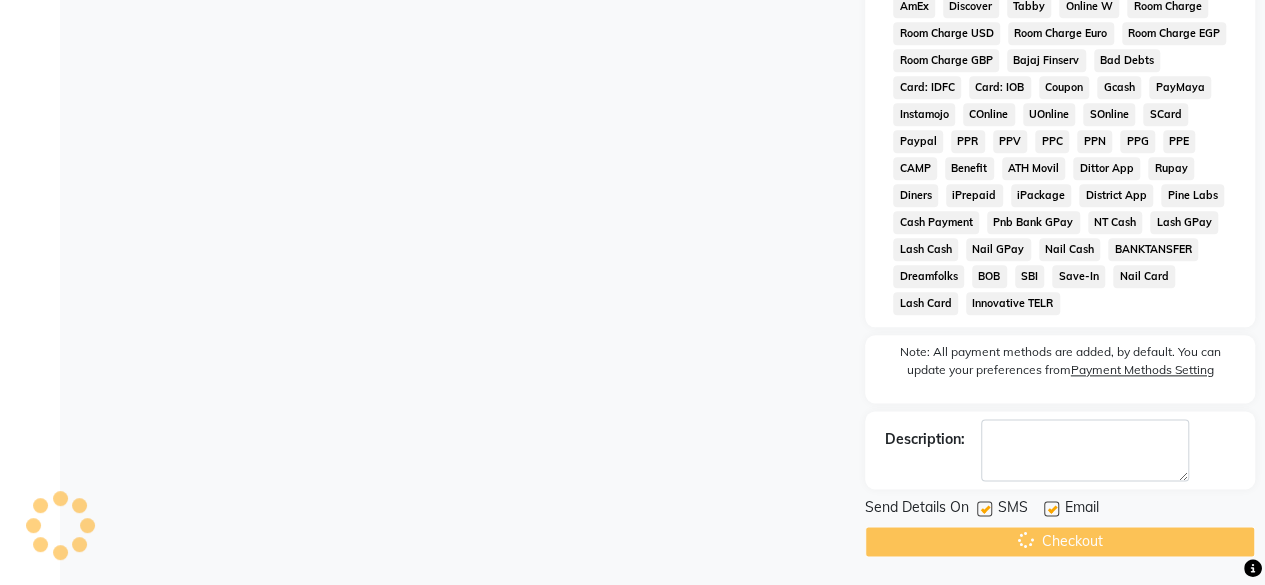 scroll, scrollTop: 0, scrollLeft: 0, axis: both 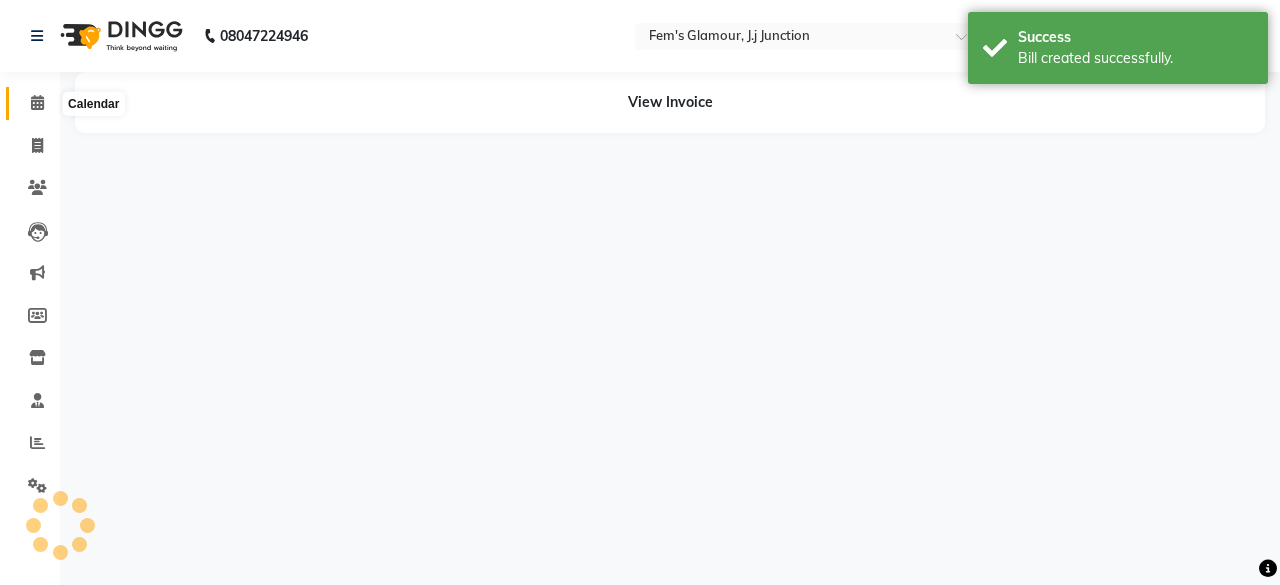 click 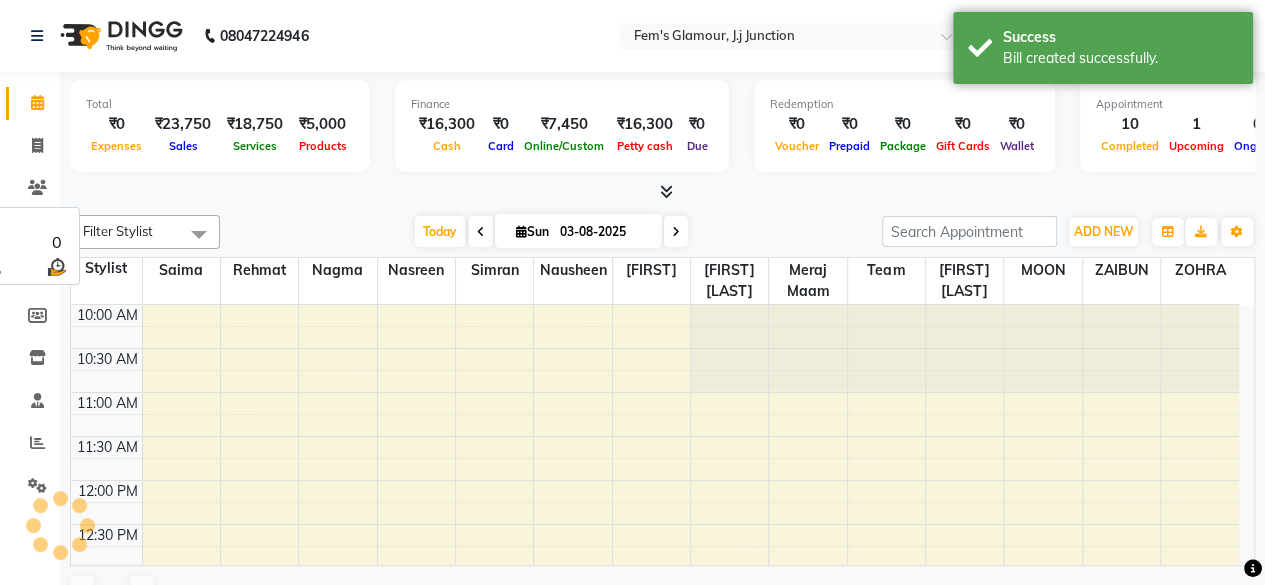 scroll, scrollTop: 0, scrollLeft: 0, axis: both 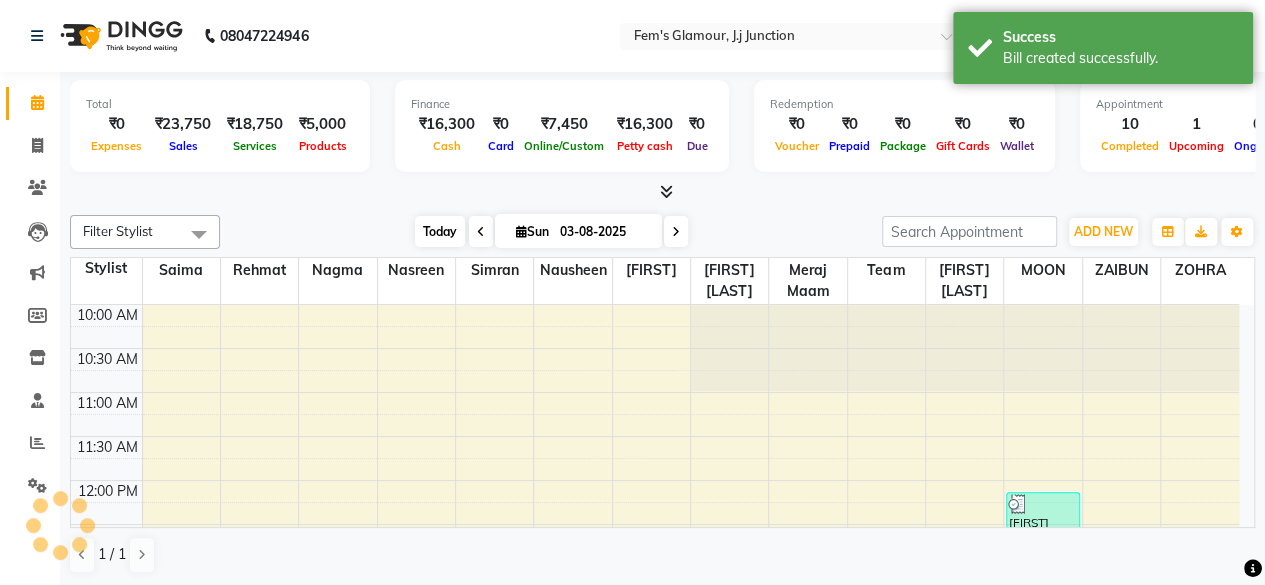 click on "Today" at bounding box center [440, 231] 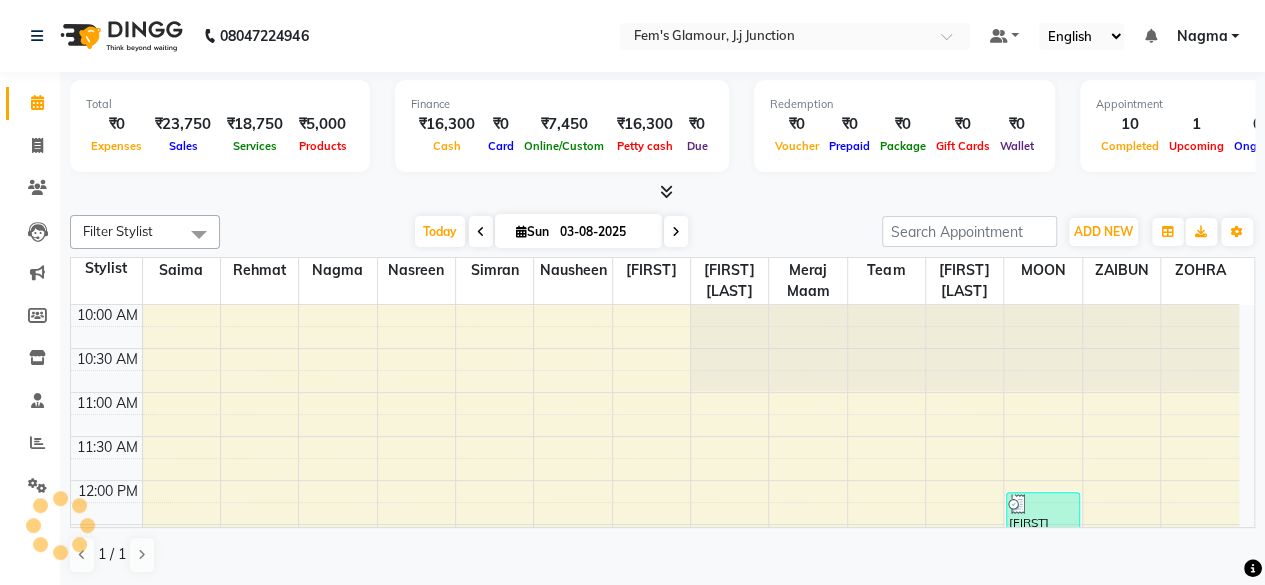 scroll, scrollTop: 816, scrollLeft: 0, axis: vertical 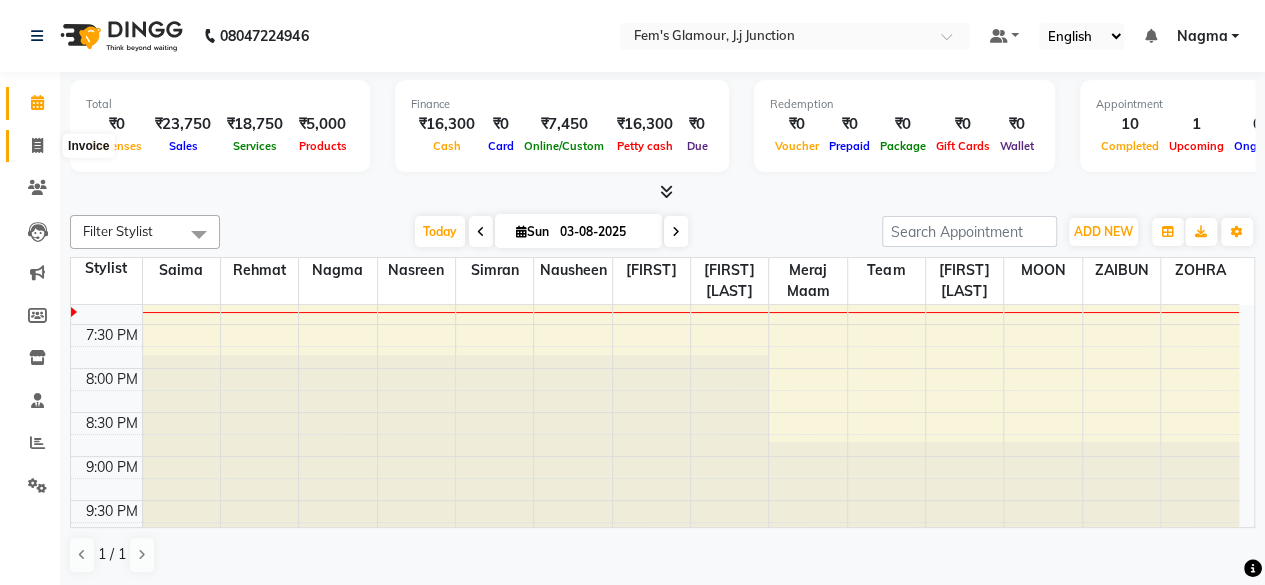click 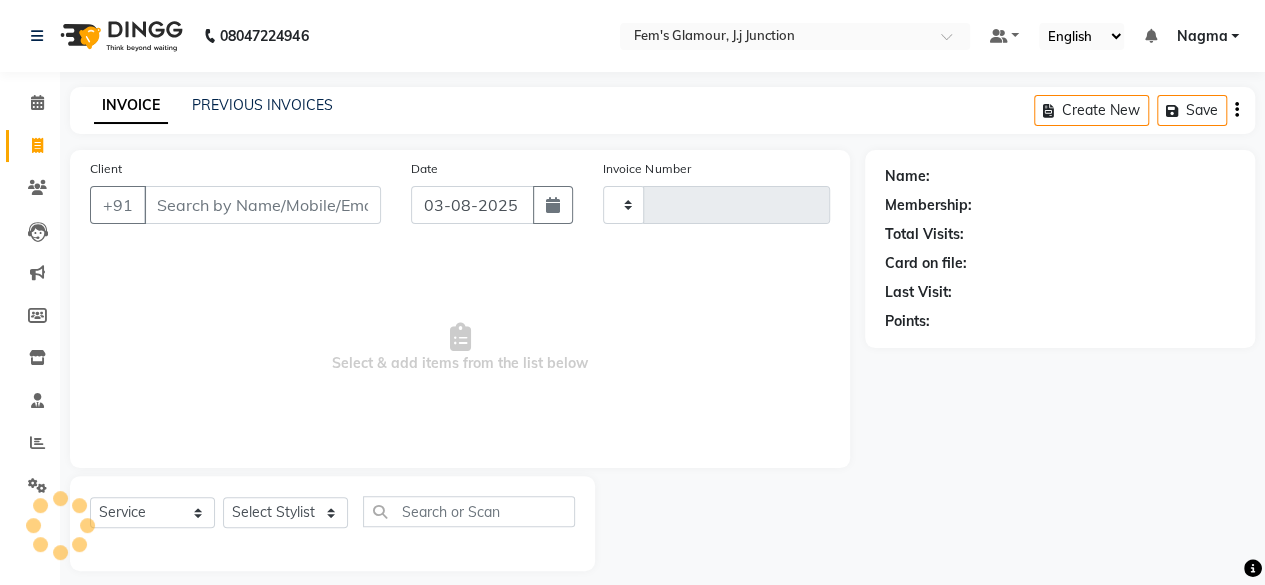 type on "1447" 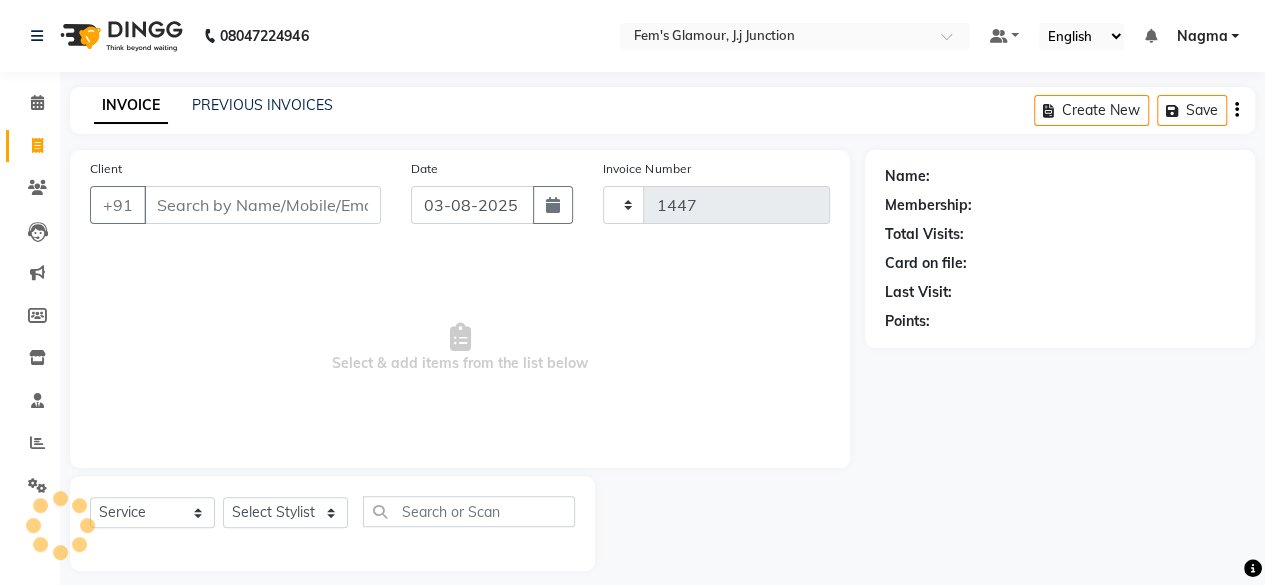 select on "4132" 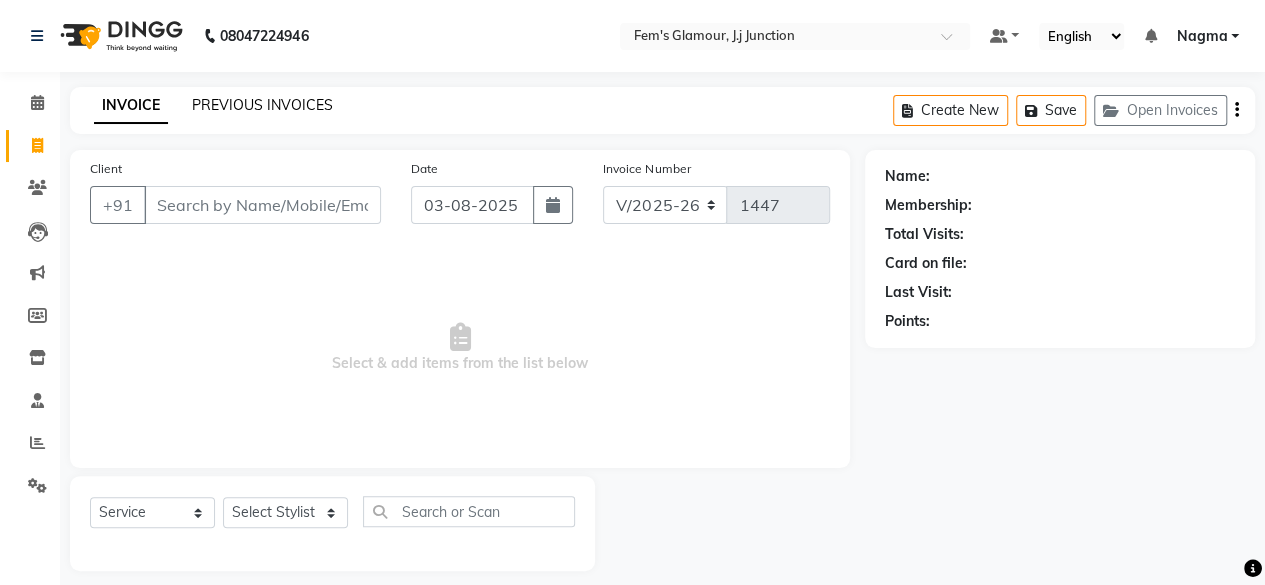 click on "PREVIOUS INVOICES" 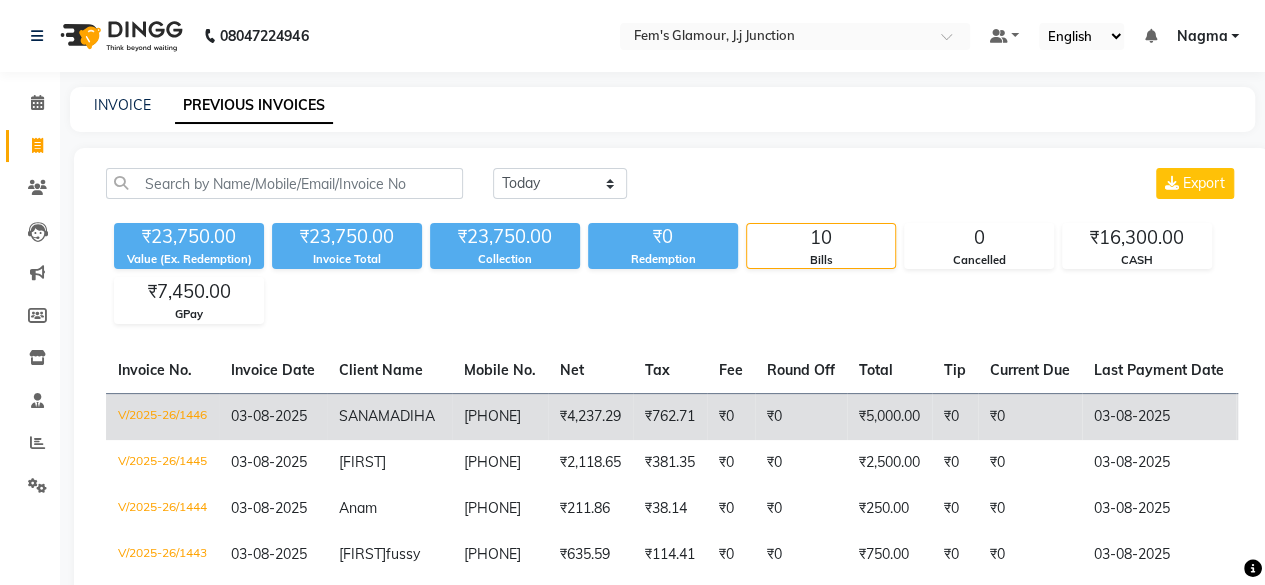 click on "₹4,237.29" 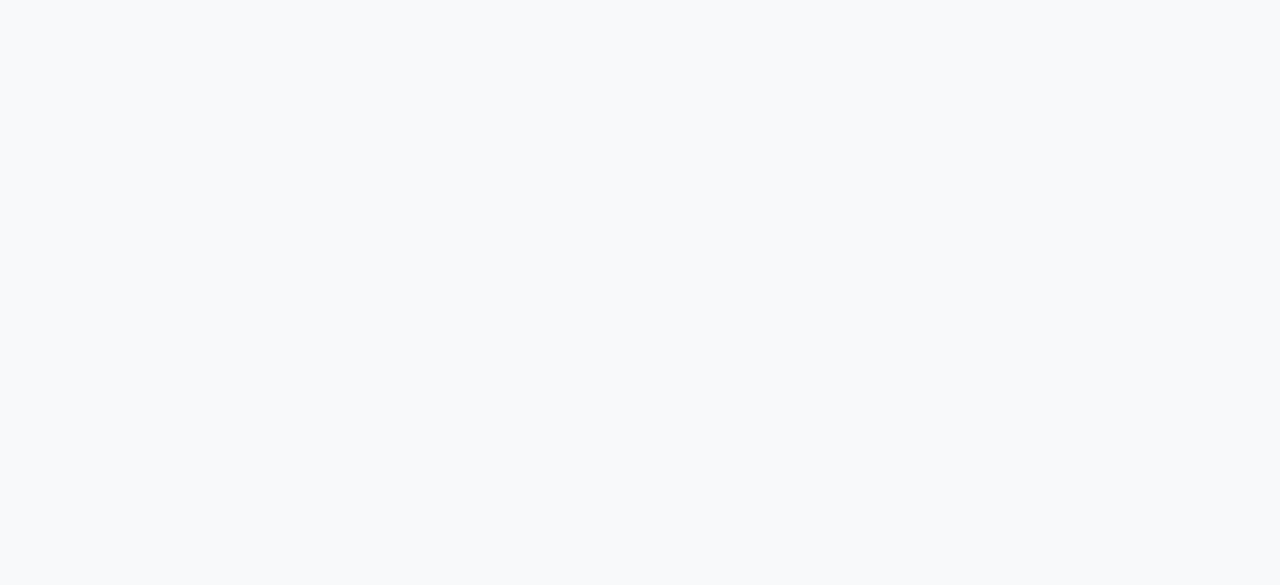 scroll, scrollTop: 0, scrollLeft: 0, axis: both 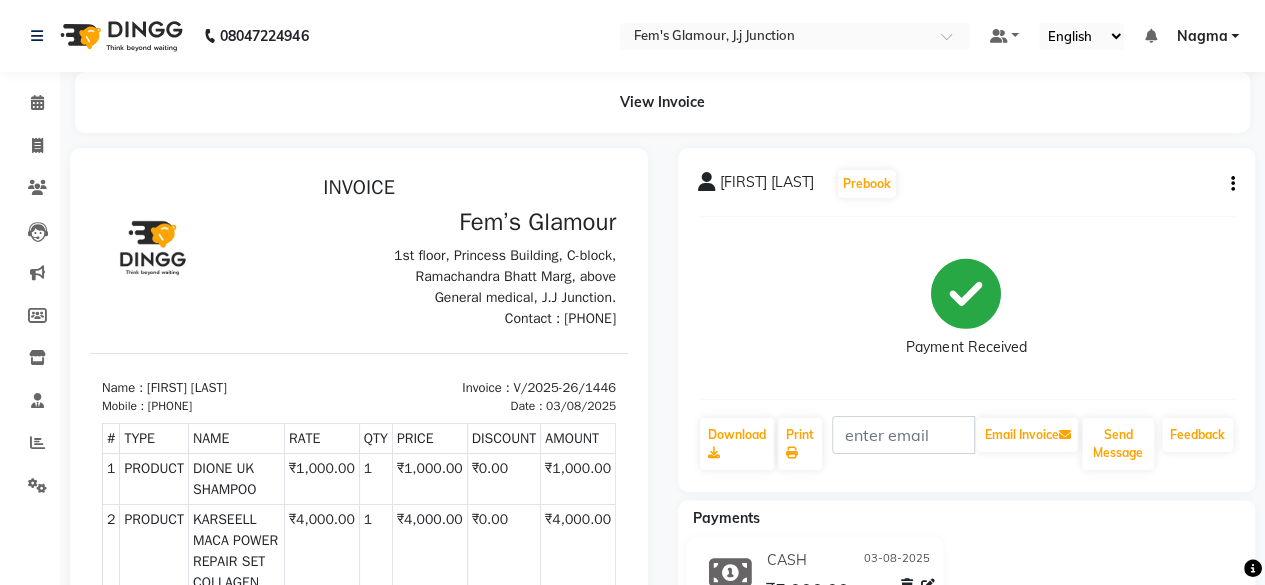 click 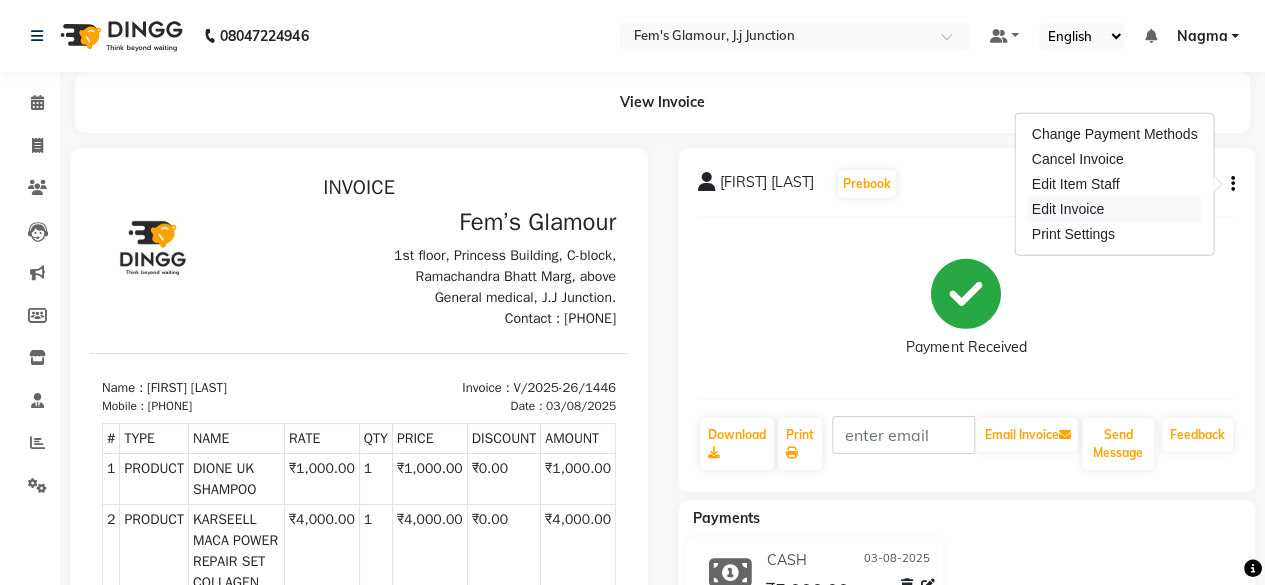 click on "Edit Invoice" at bounding box center [1115, 209] 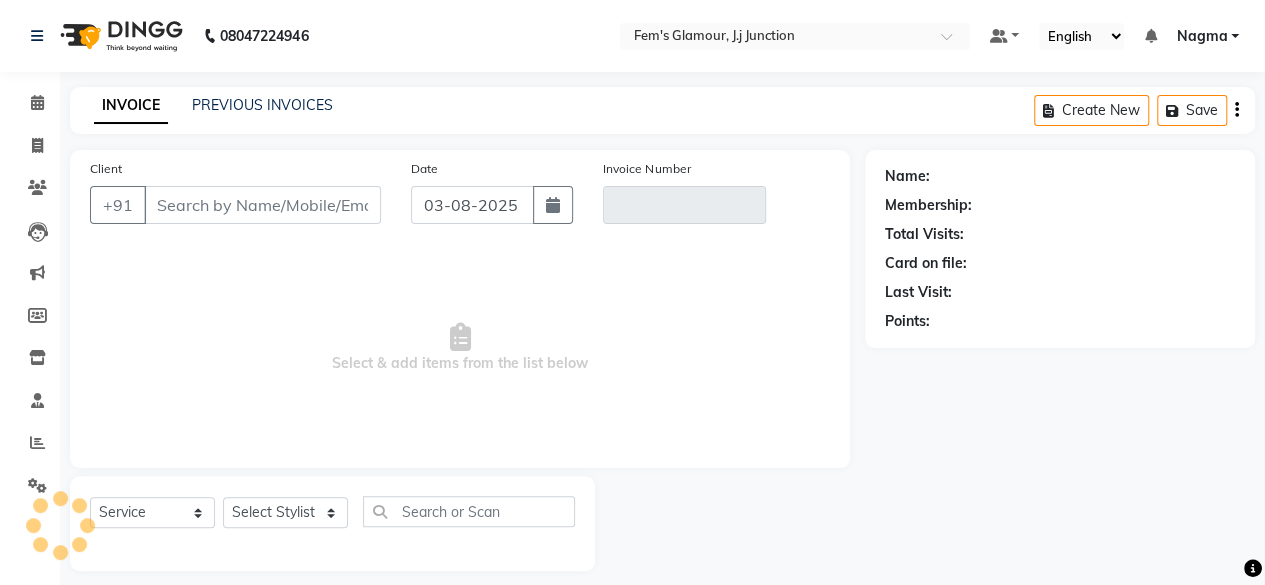 scroll, scrollTop: 15, scrollLeft: 0, axis: vertical 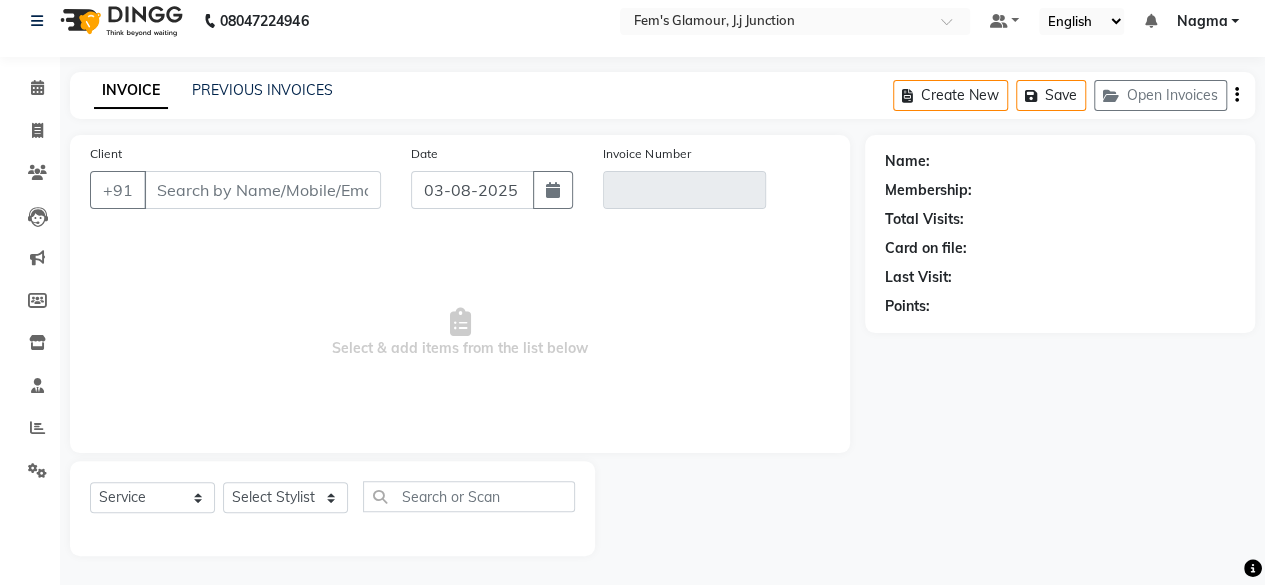 type on "[PHONE]" 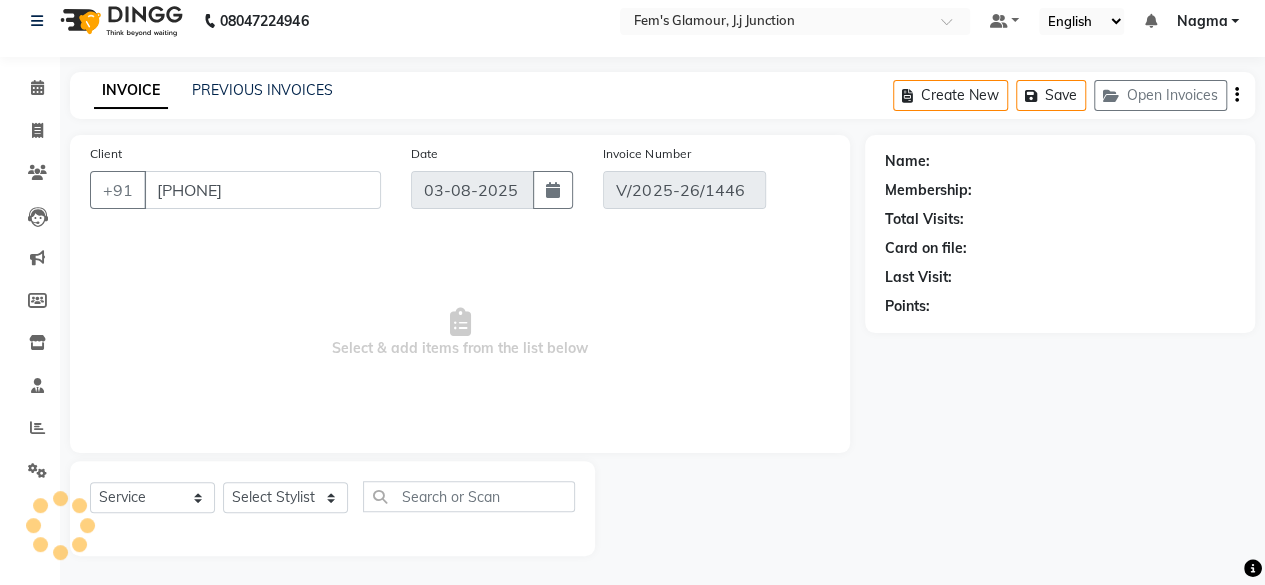 select on "select" 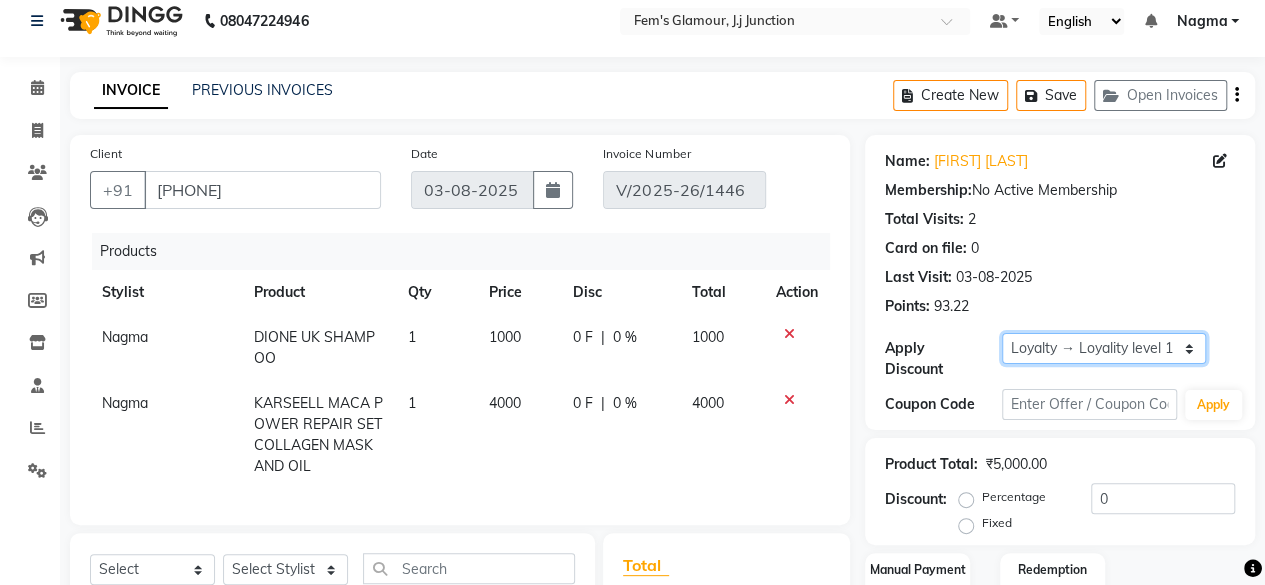 drag, startPoint x: 1036, startPoint y: 343, endPoint x: 1028, endPoint y: 369, distance: 27.202942 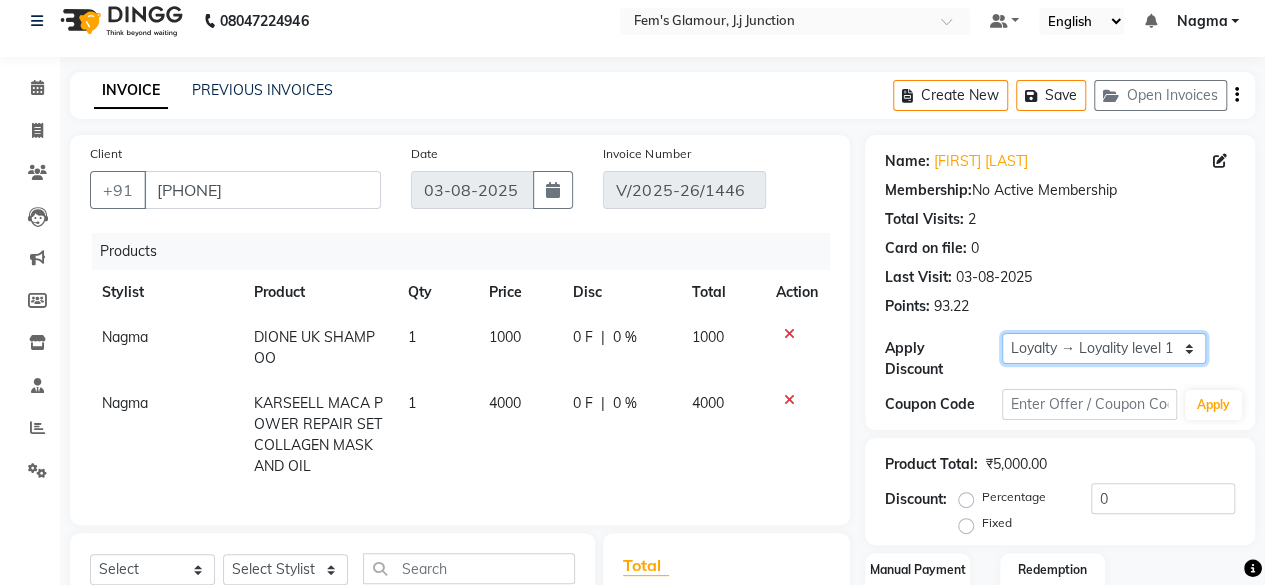 click on "Select  Loyalty → Loyality level 1" 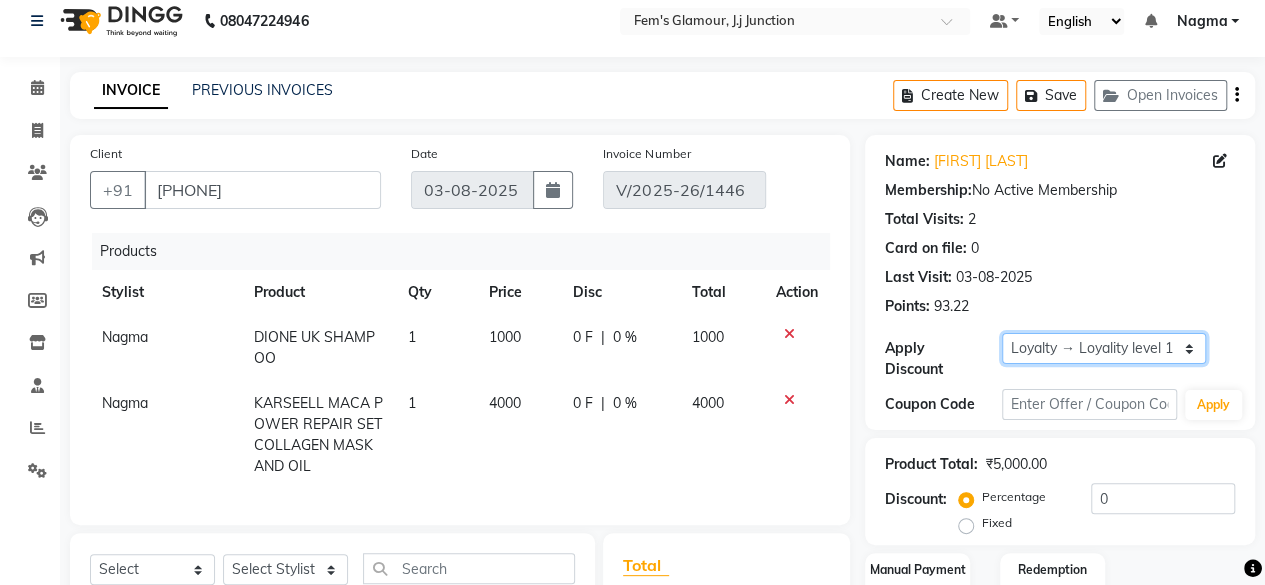 scroll, scrollTop: 291, scrollLeft: 0, axis: vertical 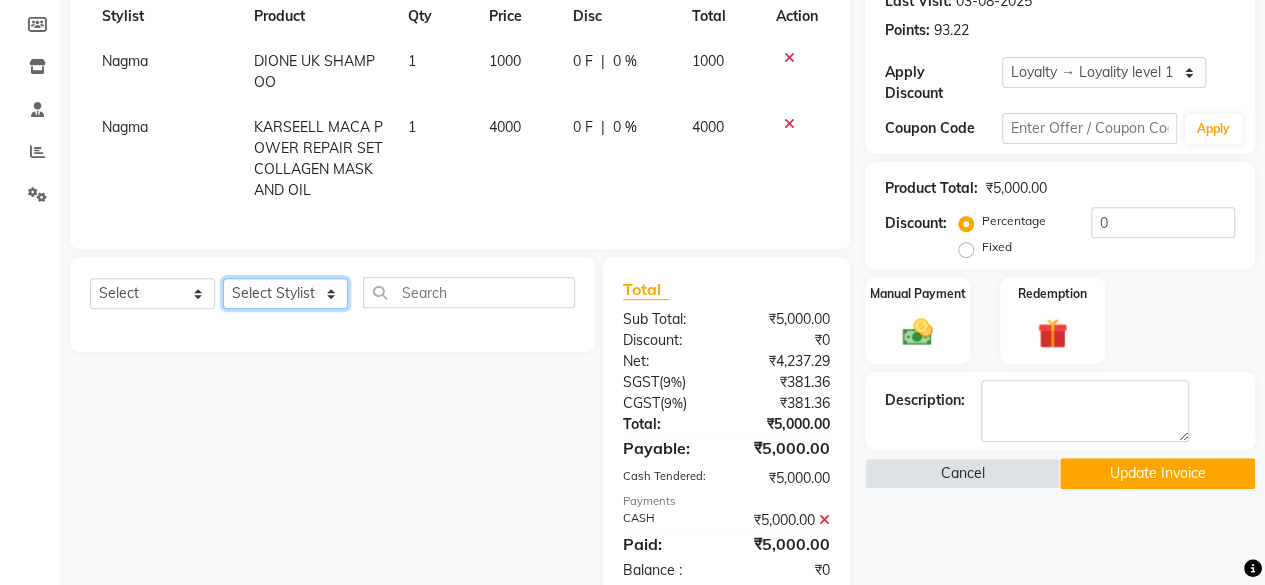 click on "Select Stylist [FIRST] maam [FIRST] [LAST] [FIRST] [FIRST] maam MOON [FIRST] [FIRST] [FIRST] [FIRST] [FIRST] [FIRST] [FIRST] [FIRST]" 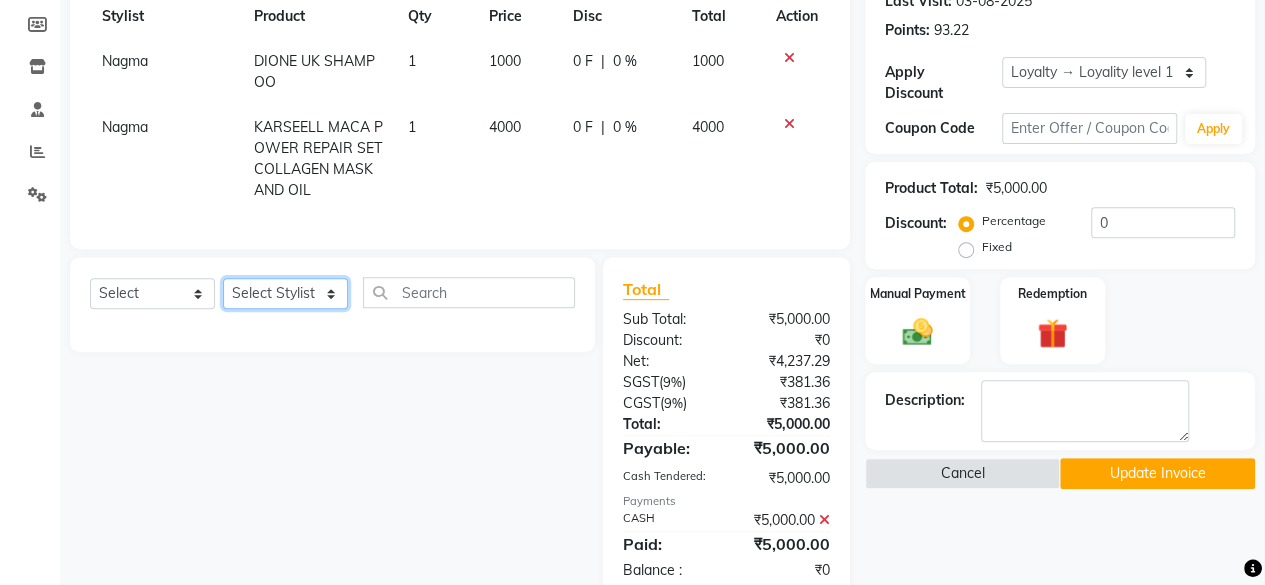 select on "21526" 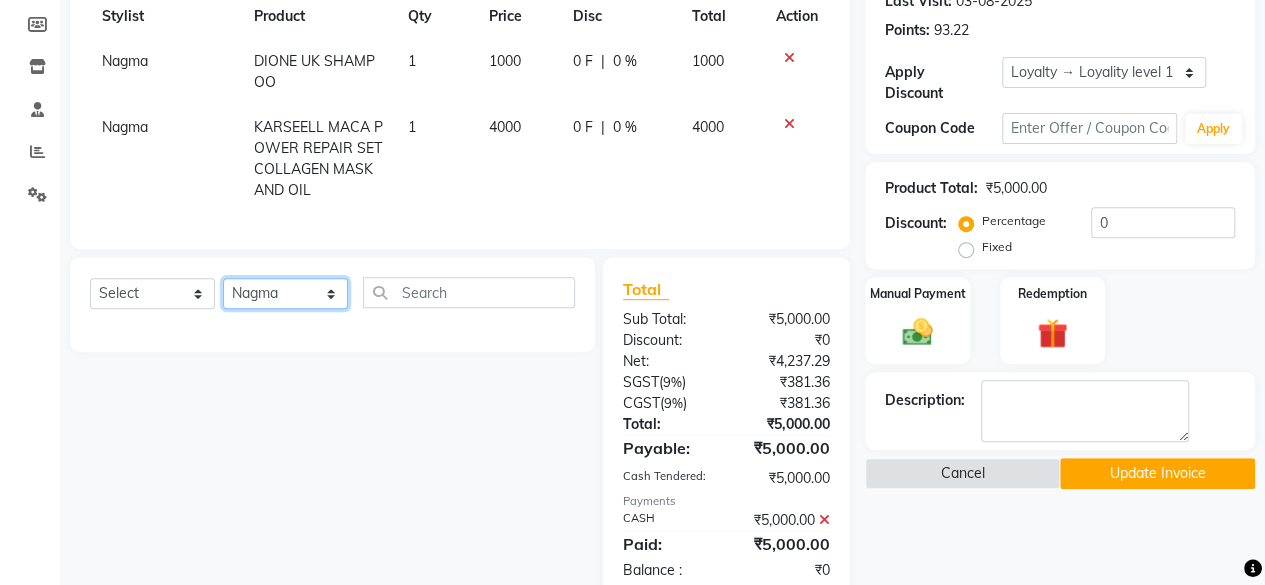 click on "Select Stylist [FIRST] maam [FIRST] [LAST] [FIRST] [FIRST] maam MOON [FIRST] [FIRST] [FIRST] [FIRST] [FIRST] [FIRST] [FIRST] [FIRST]" 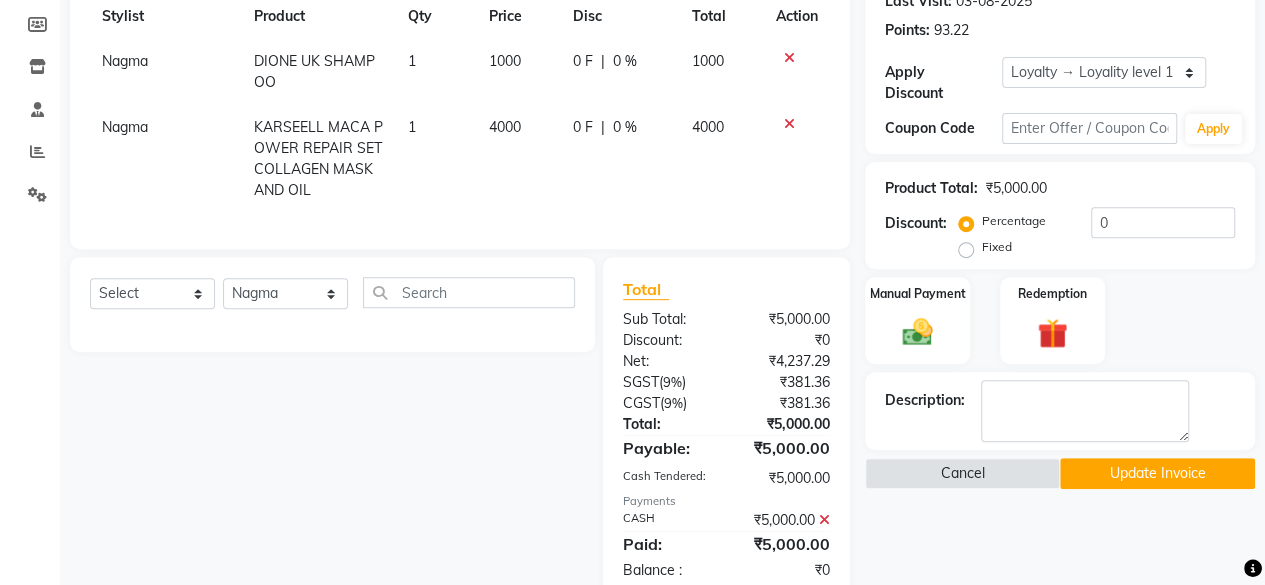click on "Select  Service  Product  Membership  Package Voucher Prepaid Gift Card  Select Stylist fatima maam Imran Qureshi Lara Meraj maam MOON Nagma Nasreen Nausheen Rehmat Saima Simran Team ZAIBUN ZOHRA" 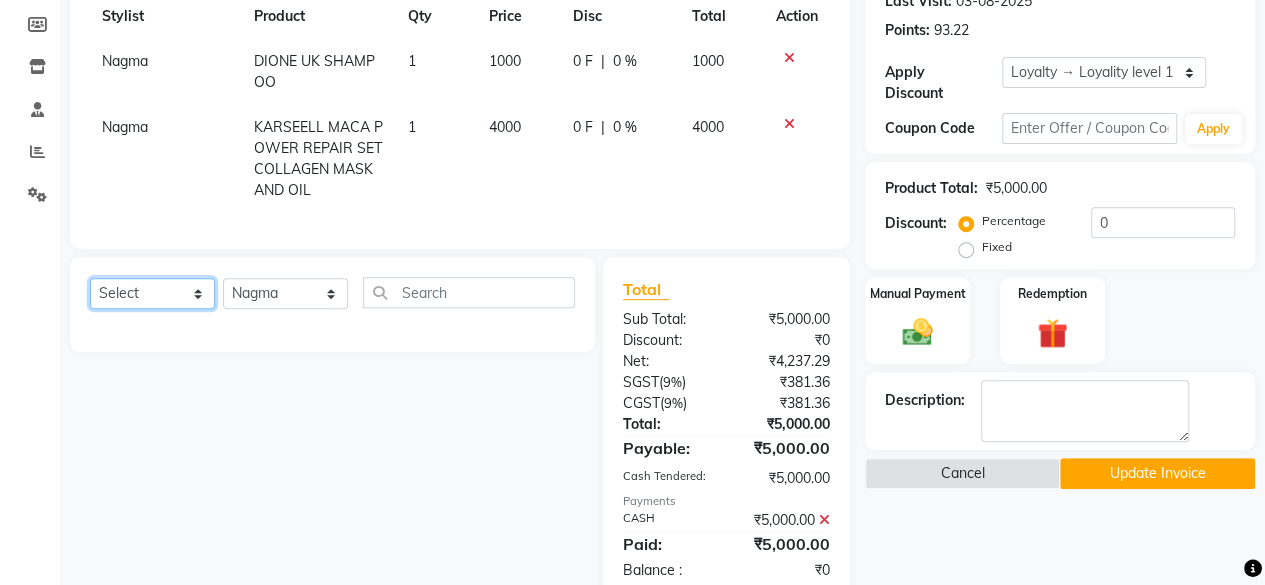 click on "Select  Service  Product  Membership  Package Voucher Prepaid Gift Card" 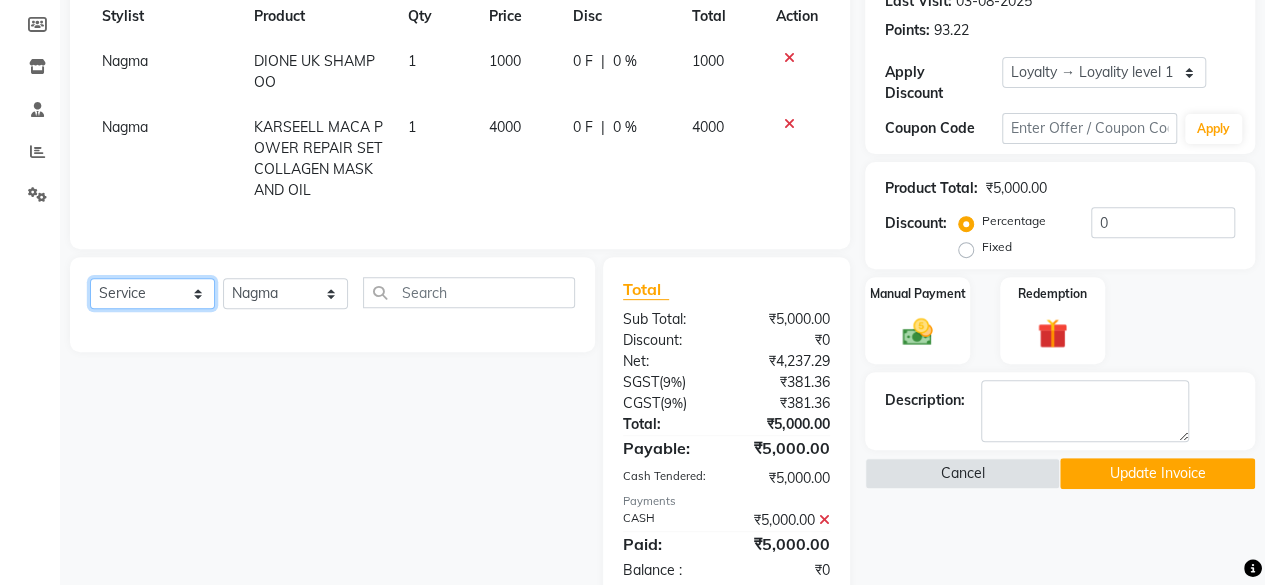 click on "Select  Service  Product  Membership  Package Voucher Prepaid Gift Card" 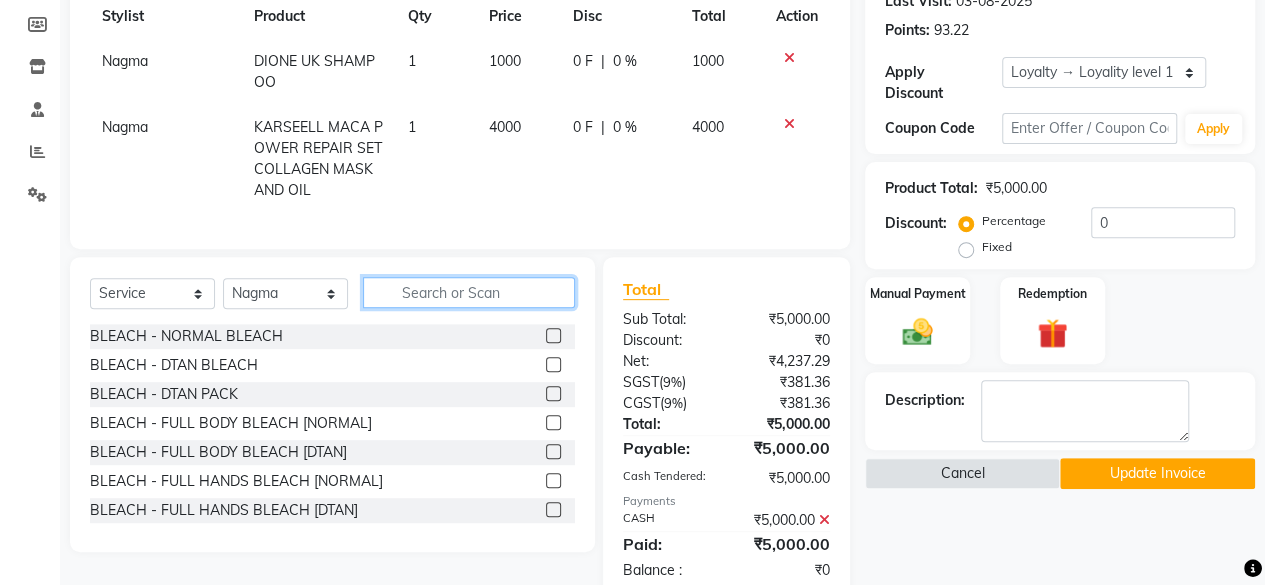 click 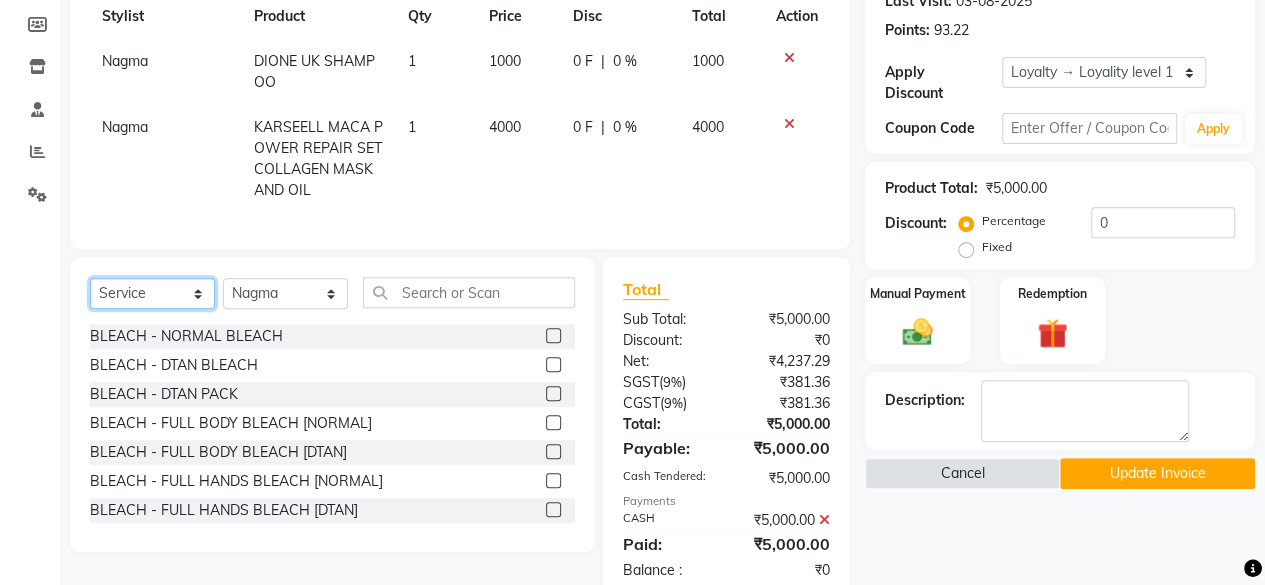 click on "Select  Service  Product  Membership  Package Voucher Prepaid Gift Card" 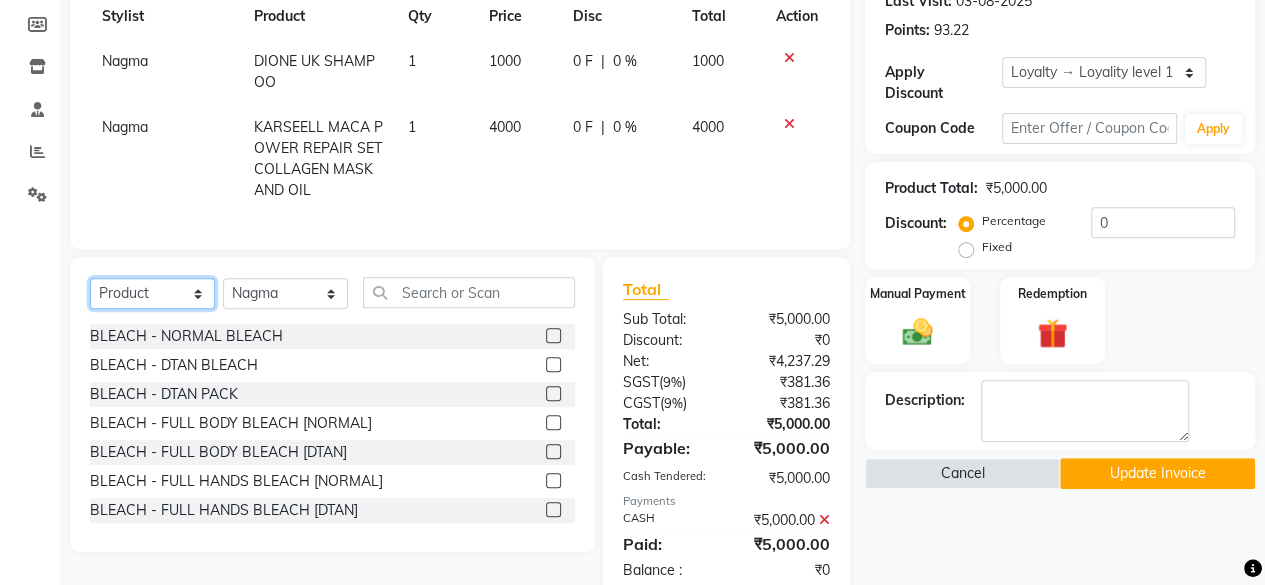 click on "Select  Service  Product  Membership  Package Voucher Prepaid Gift Card" 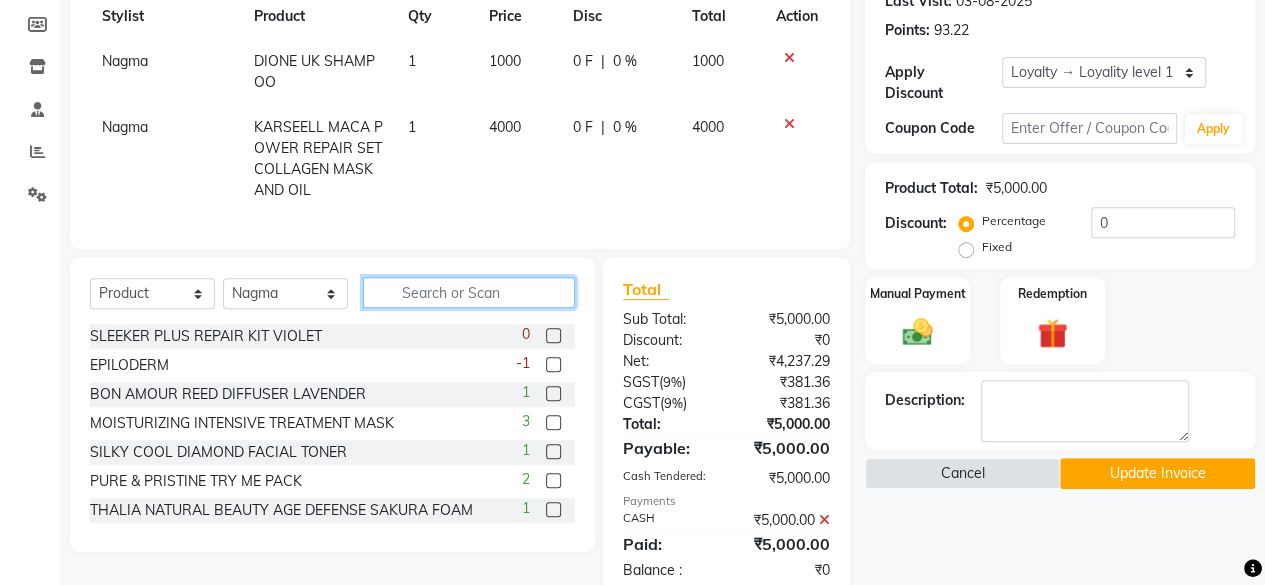 click 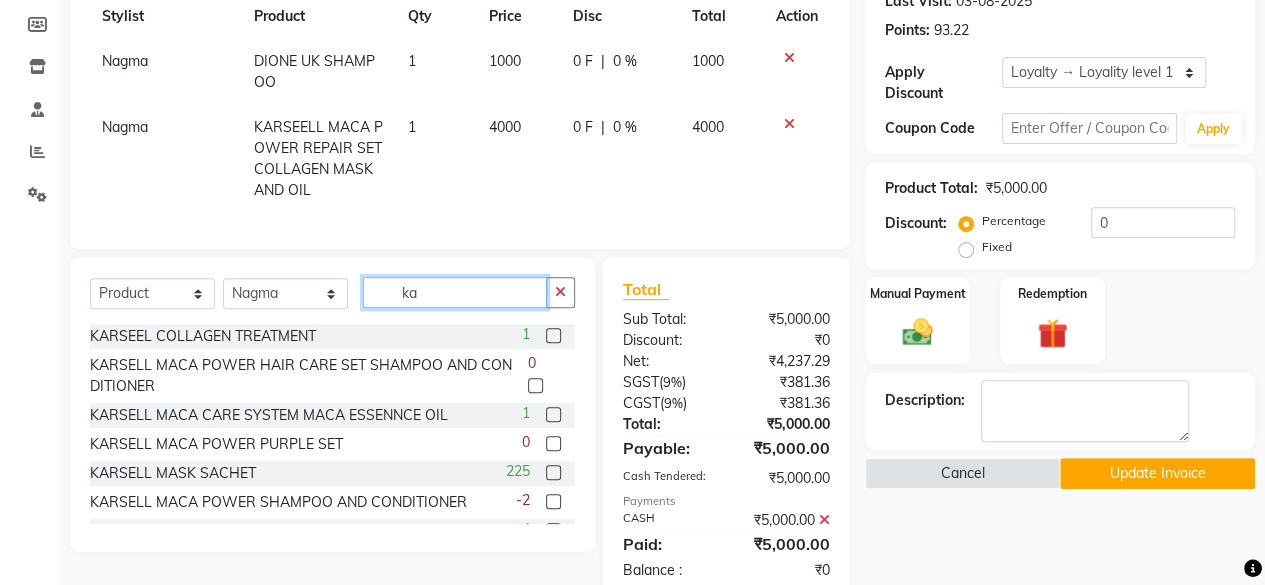type on "k" 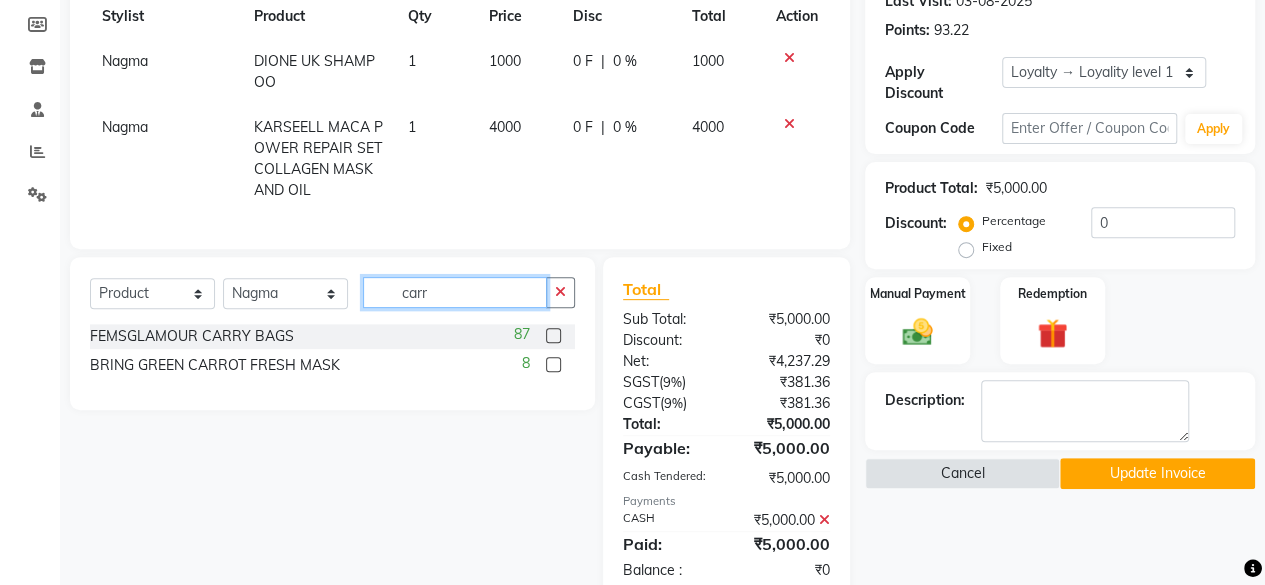 type on "carr" 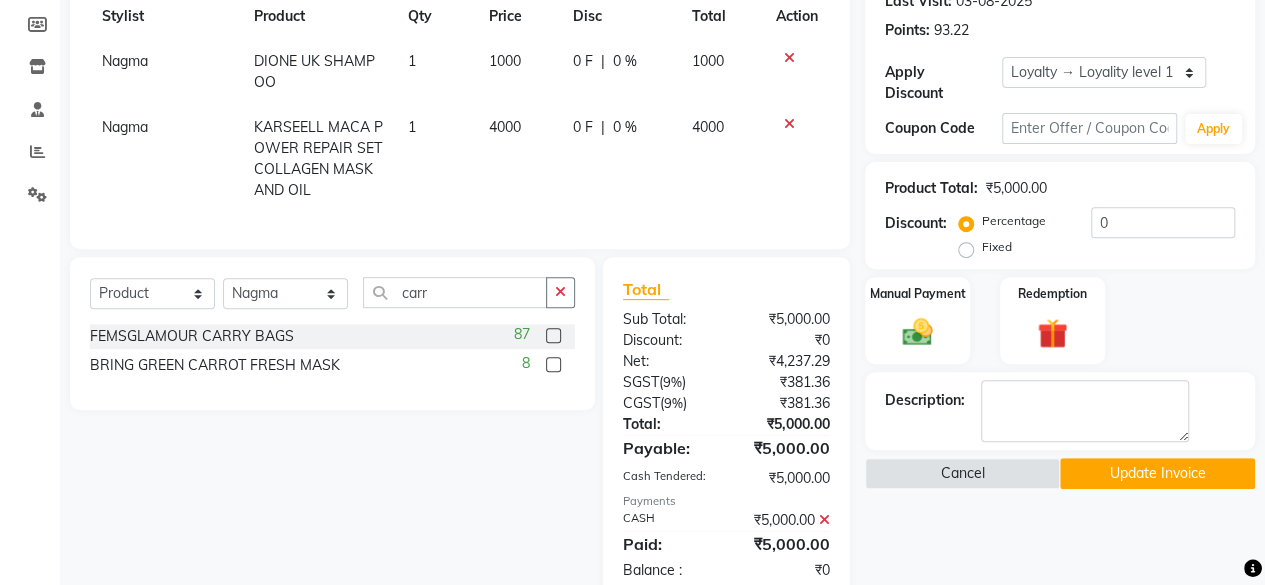 click 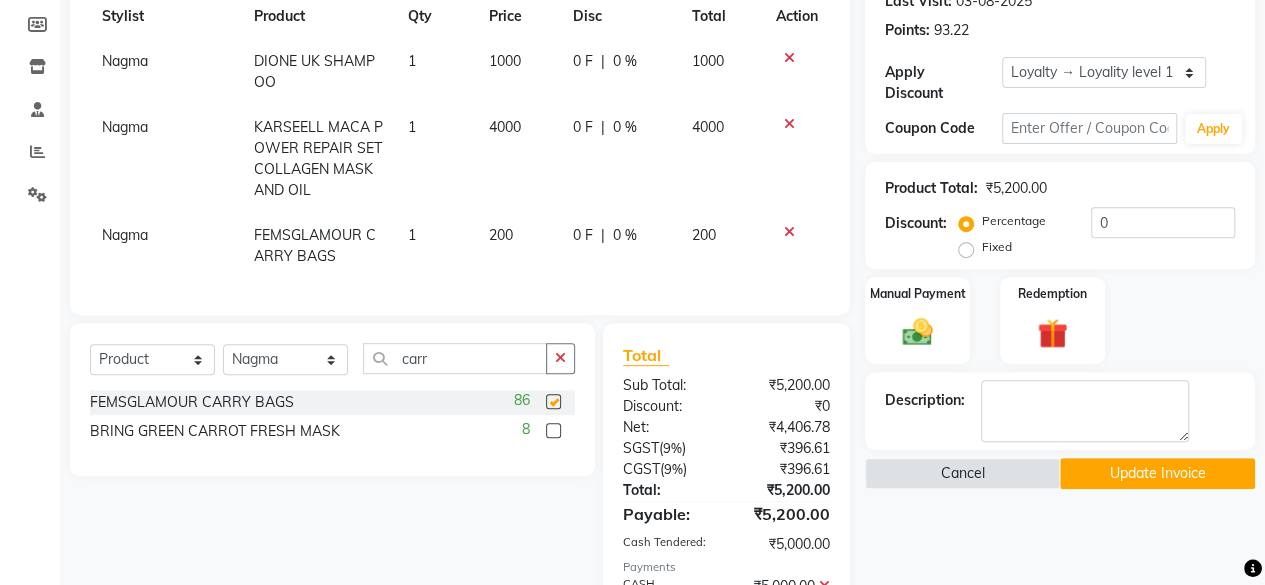 checkbox on "false" 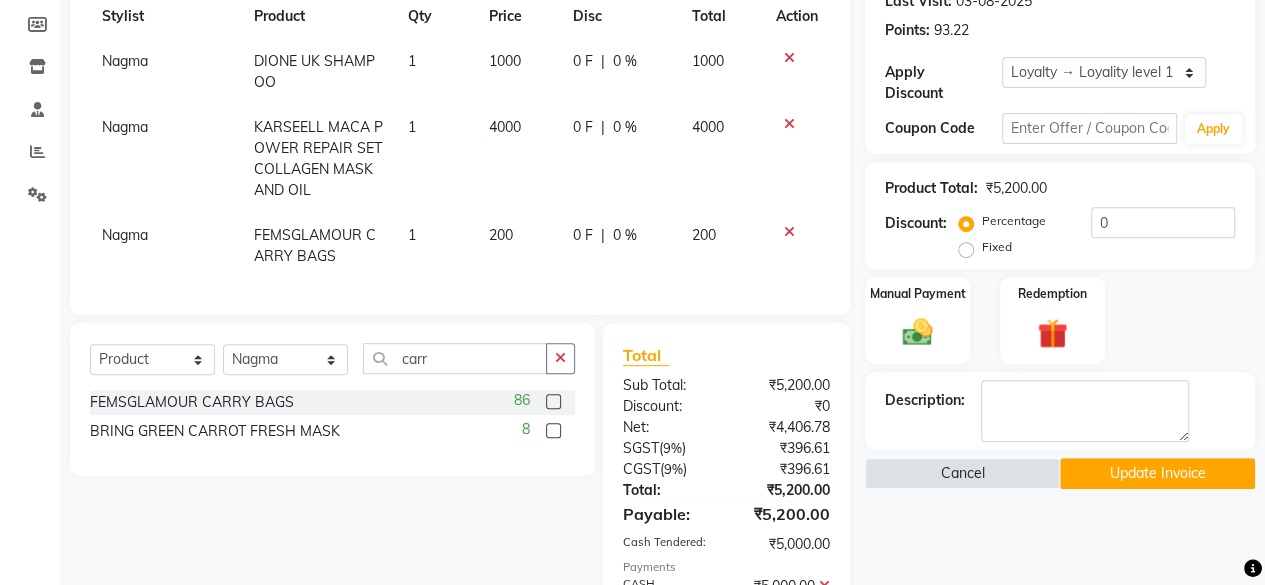 click on "Update Invoice" 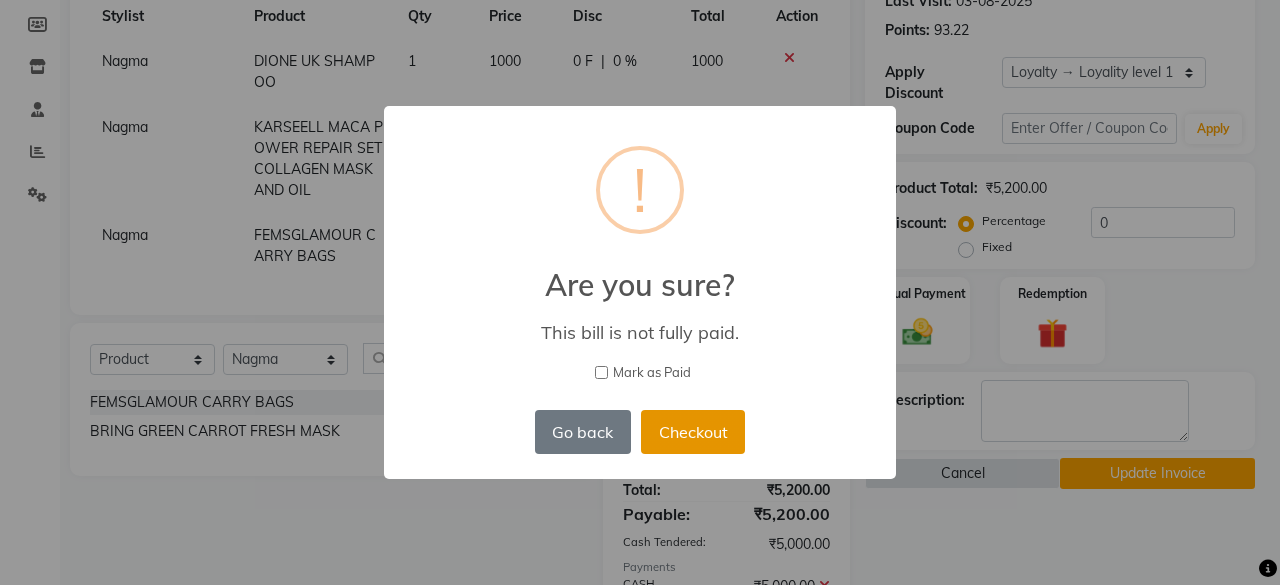 click on "Checkout" at bounding box center [693, 432] 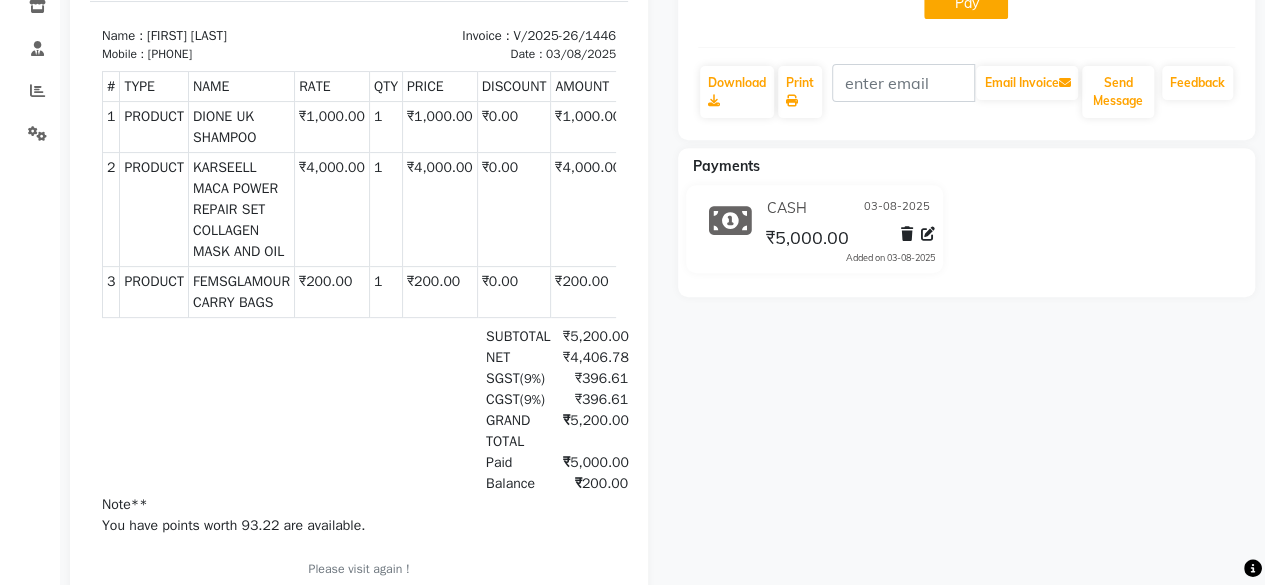 scroll, scrollTop: 0, scrollLeft: 0, axis: both 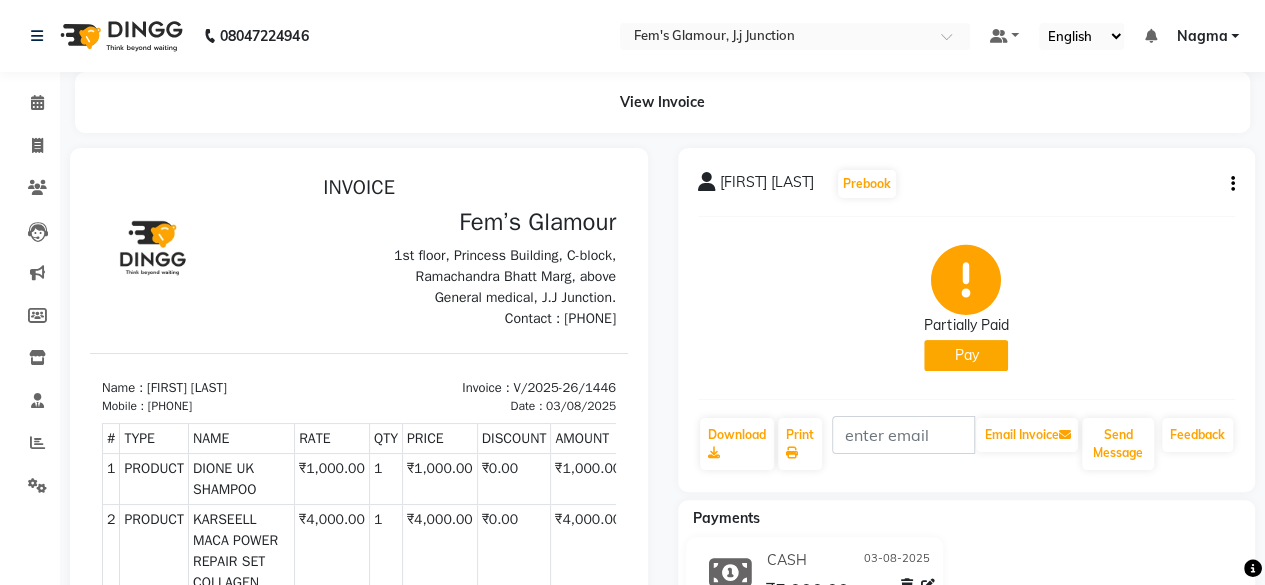 click 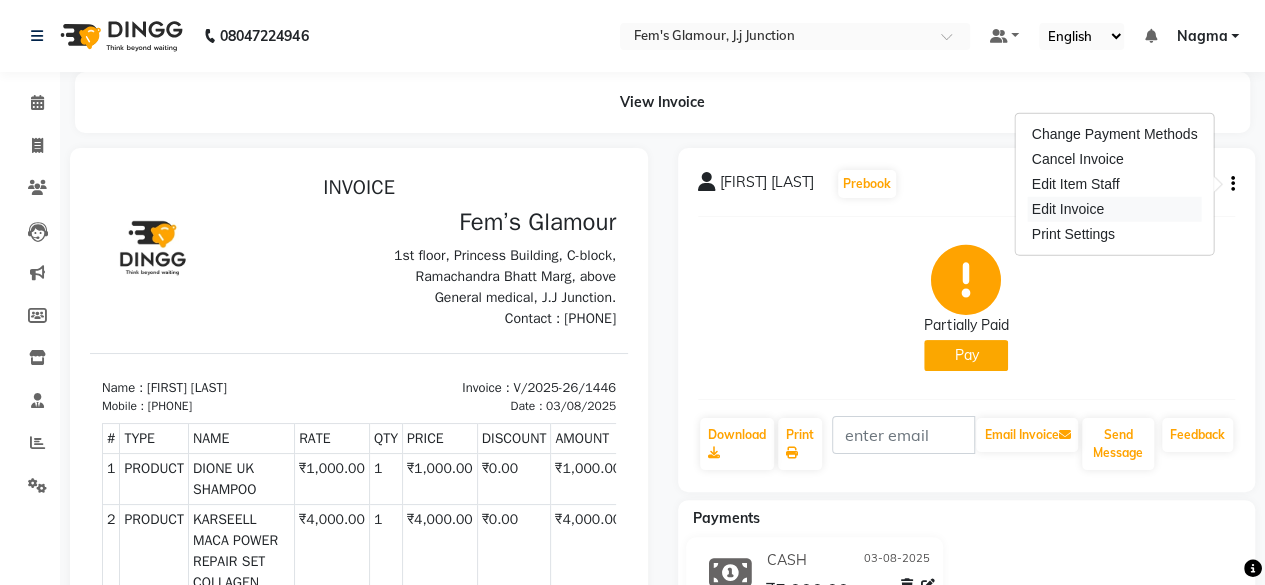 click on "Edit Invoice" at bounding box center [1115, 209] 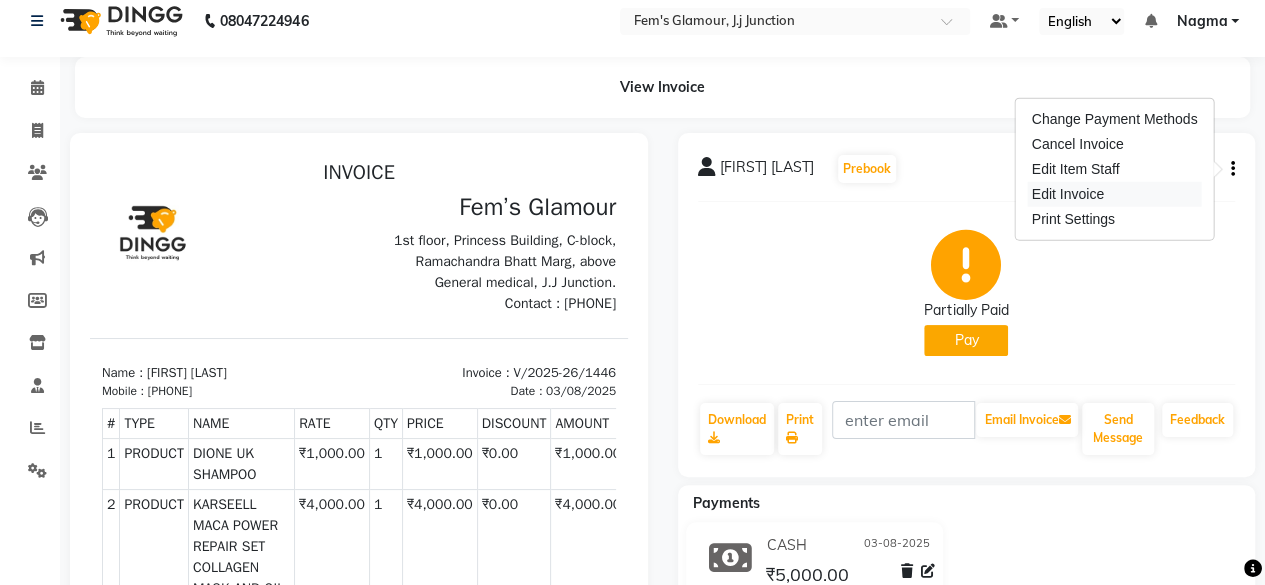 select on "service" 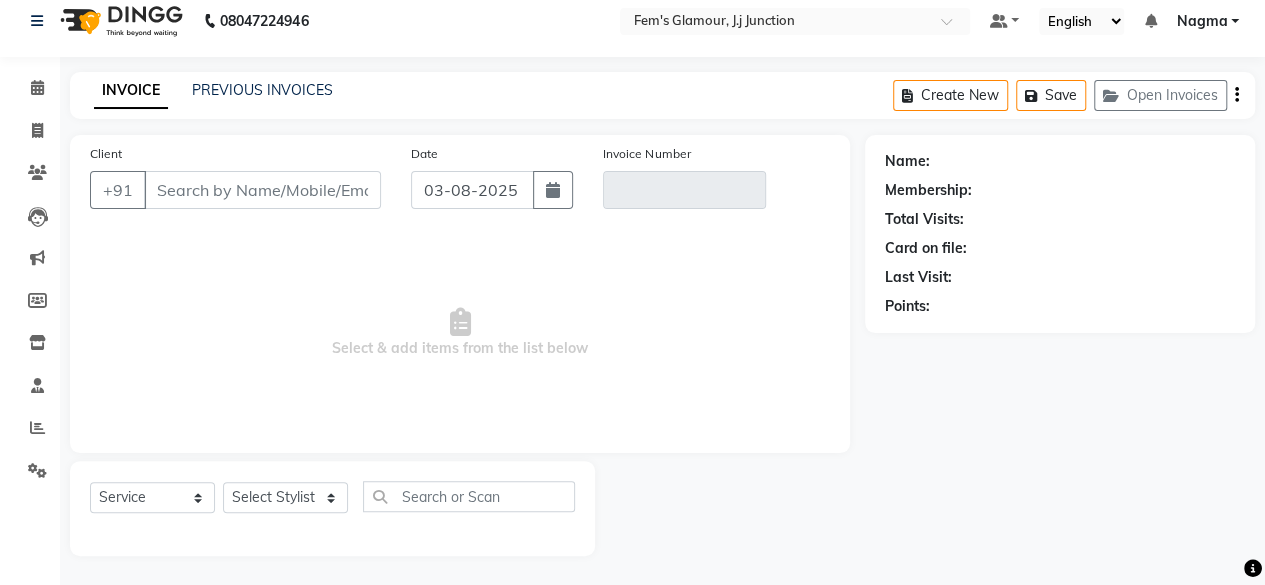 type on "[PHONE]" 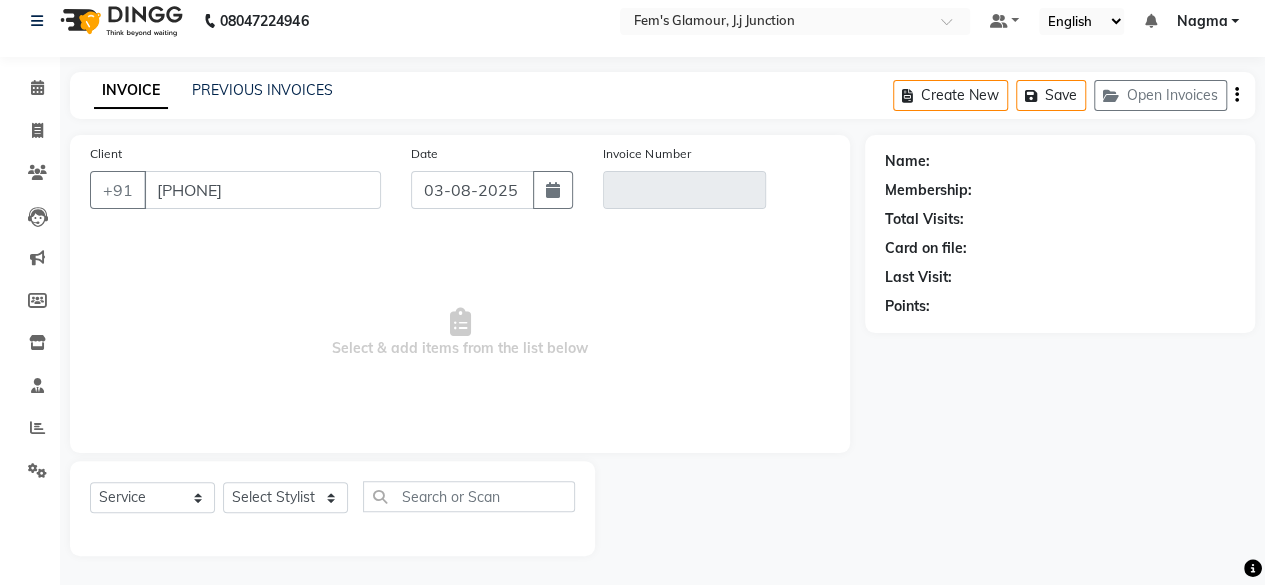 type on "V/2025-26/1446" 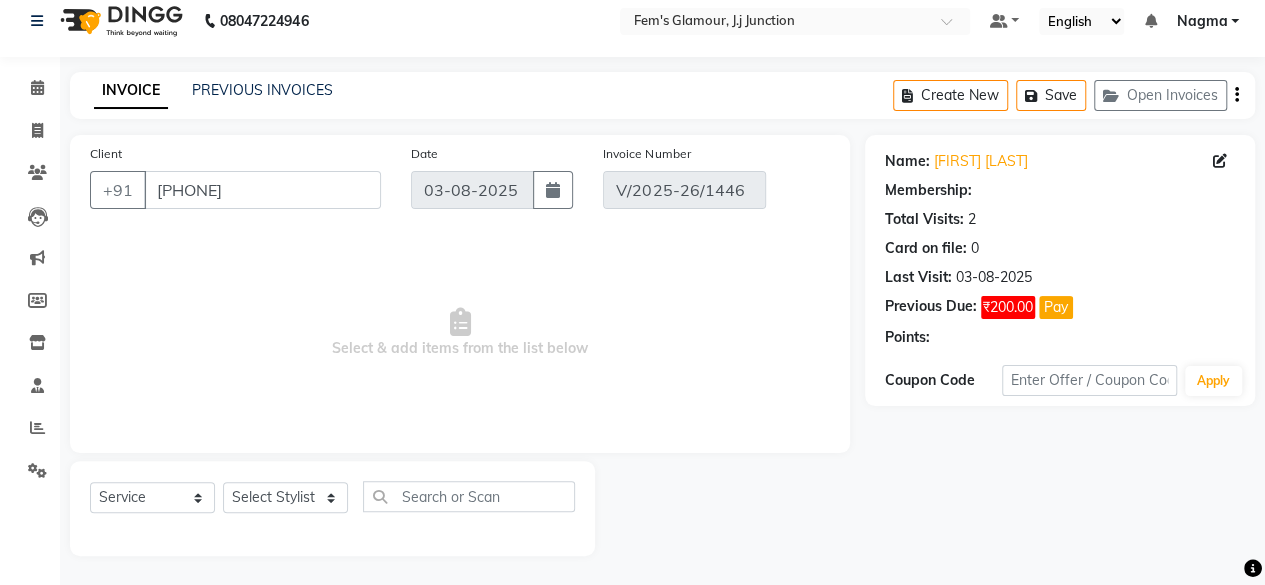 select on "select" 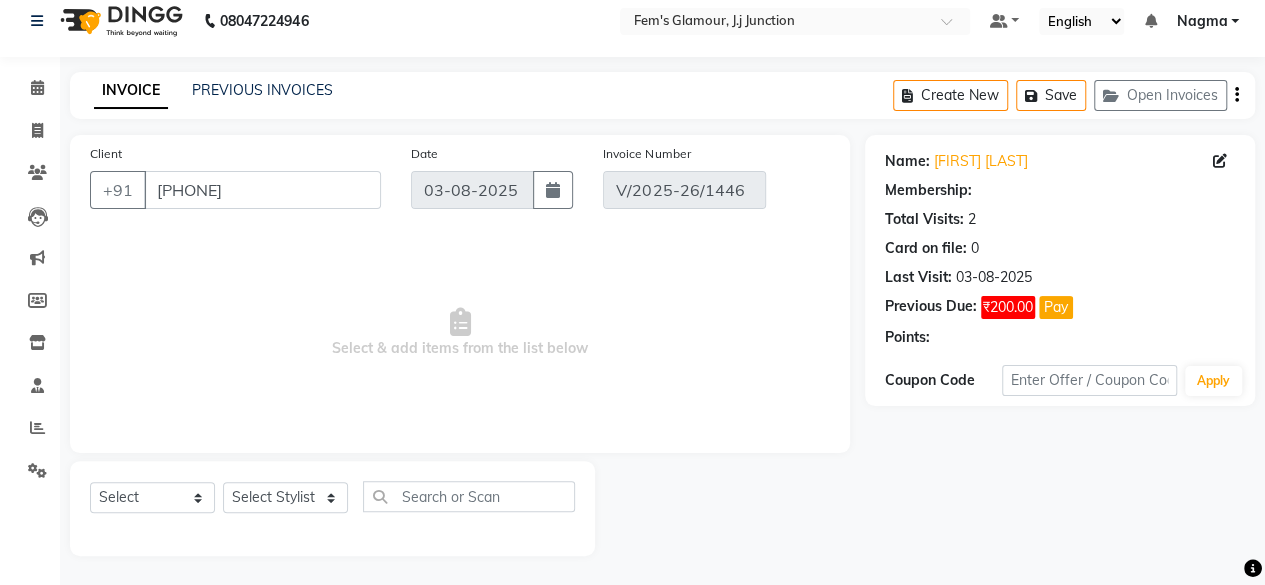select on "1: Object" 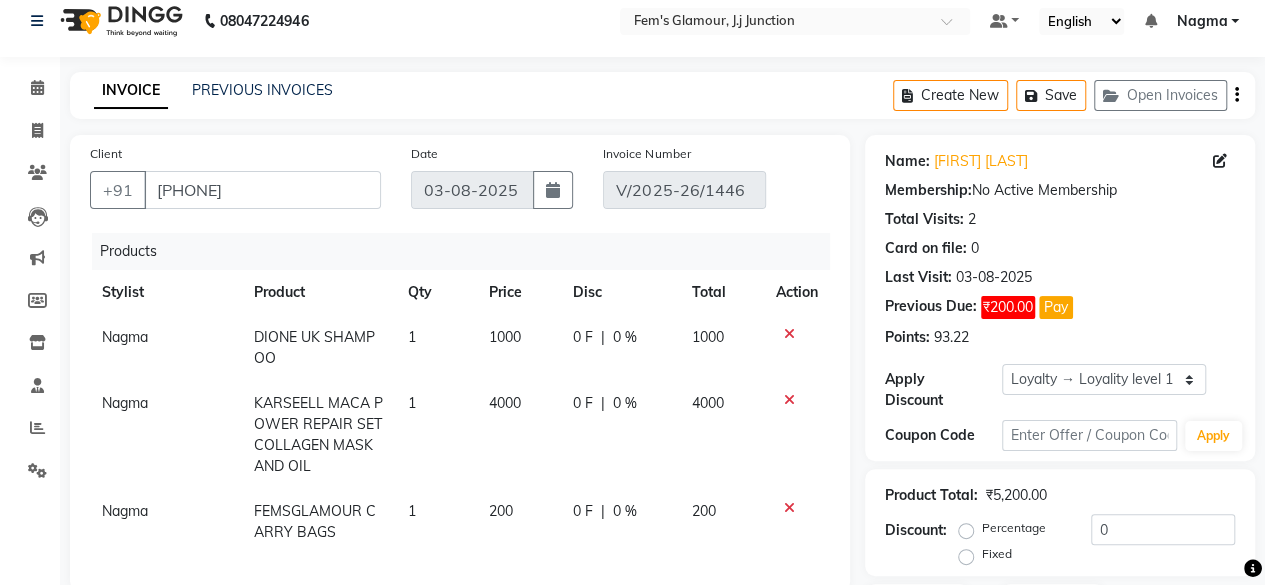 click on "200" 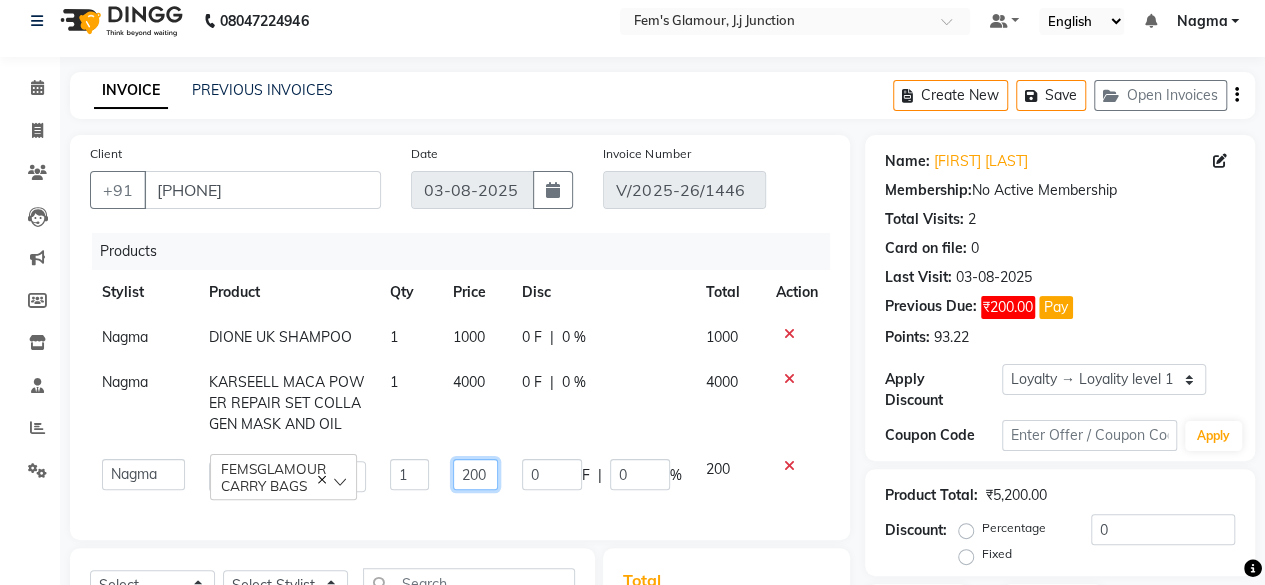 click on "200" 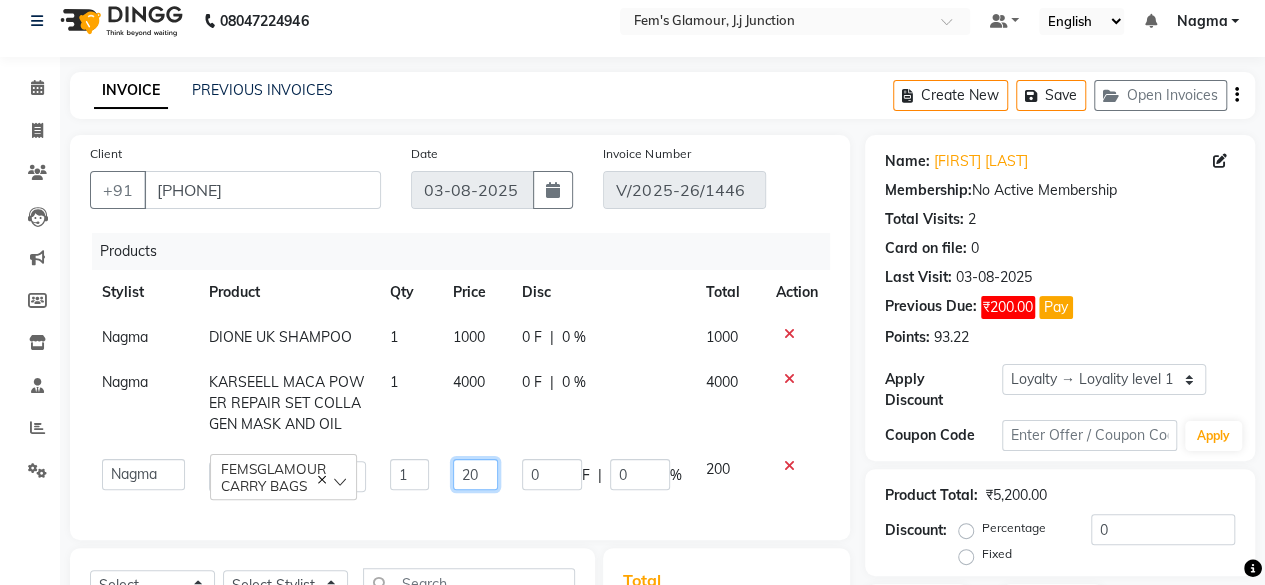 type on "0" 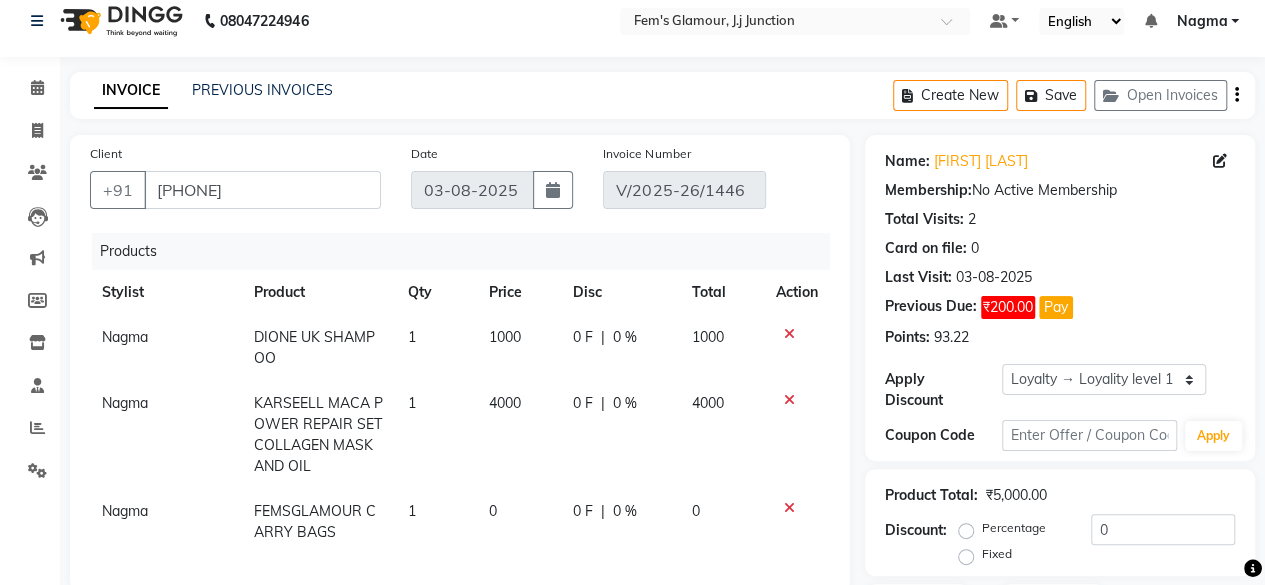 click on "0 F | 0 %" 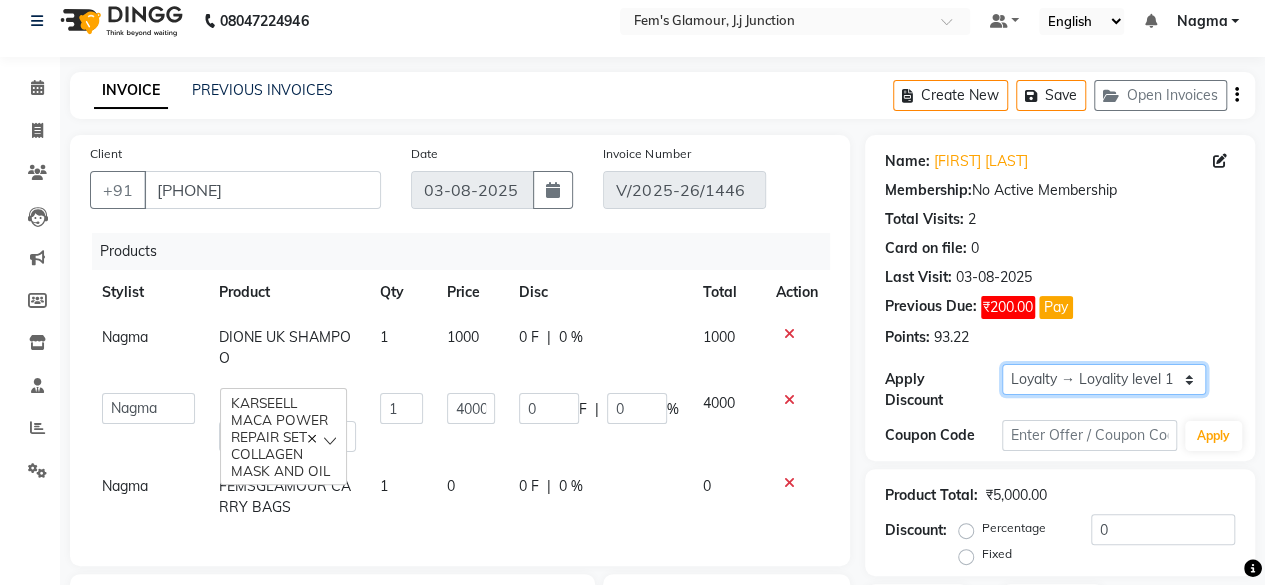 click on "Select  Loyalty → Loyality level 1" 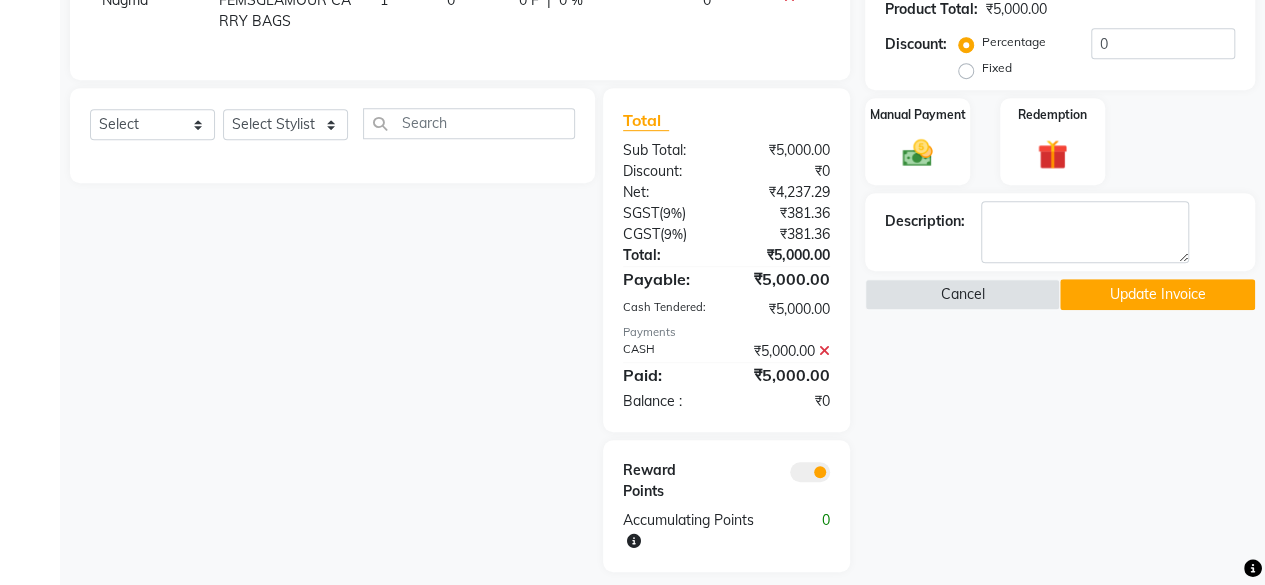 scroll, scrollTop: 514, scrollLeft: 0, axis: vertical 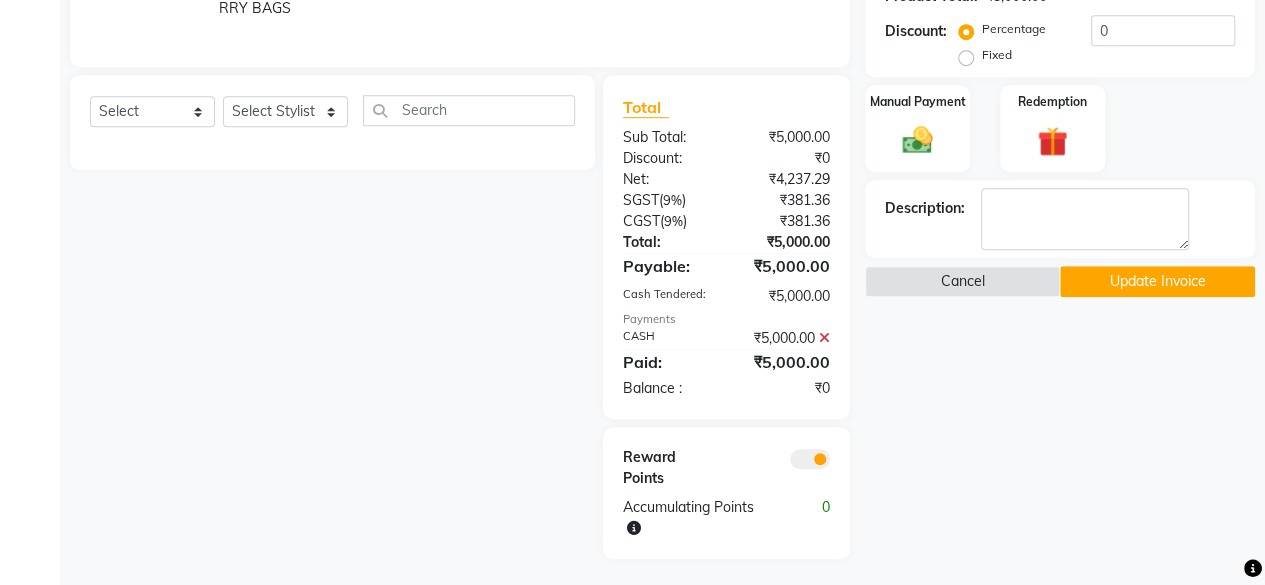 click on "Update Invoice" 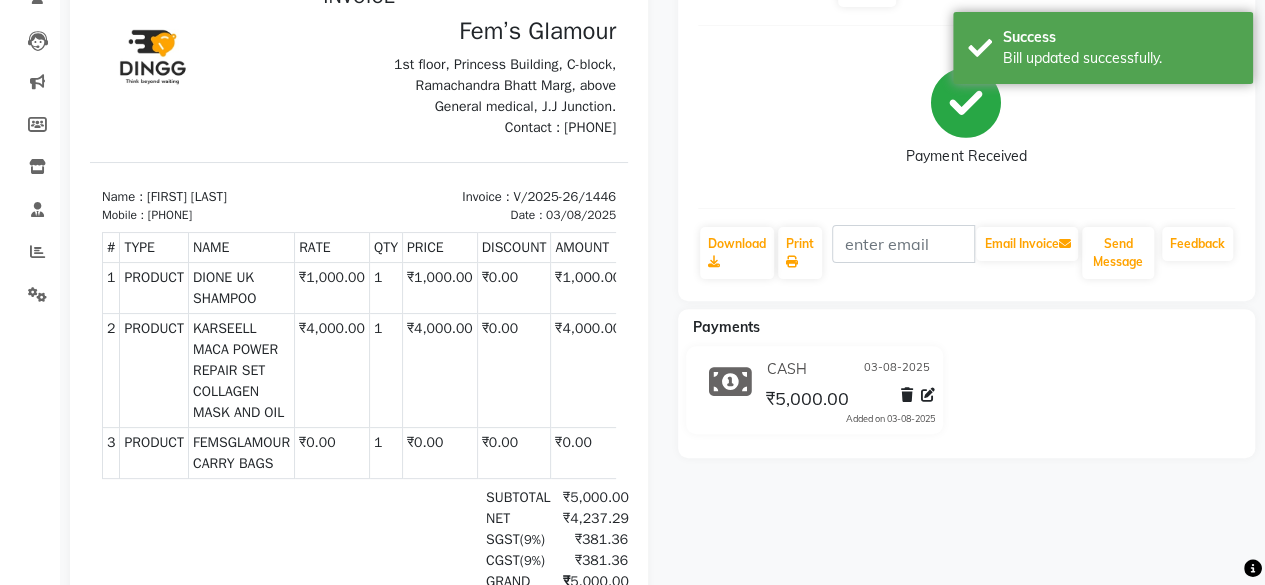 scroll, scrollTop: 0, scrollLeft: 0, axis: both 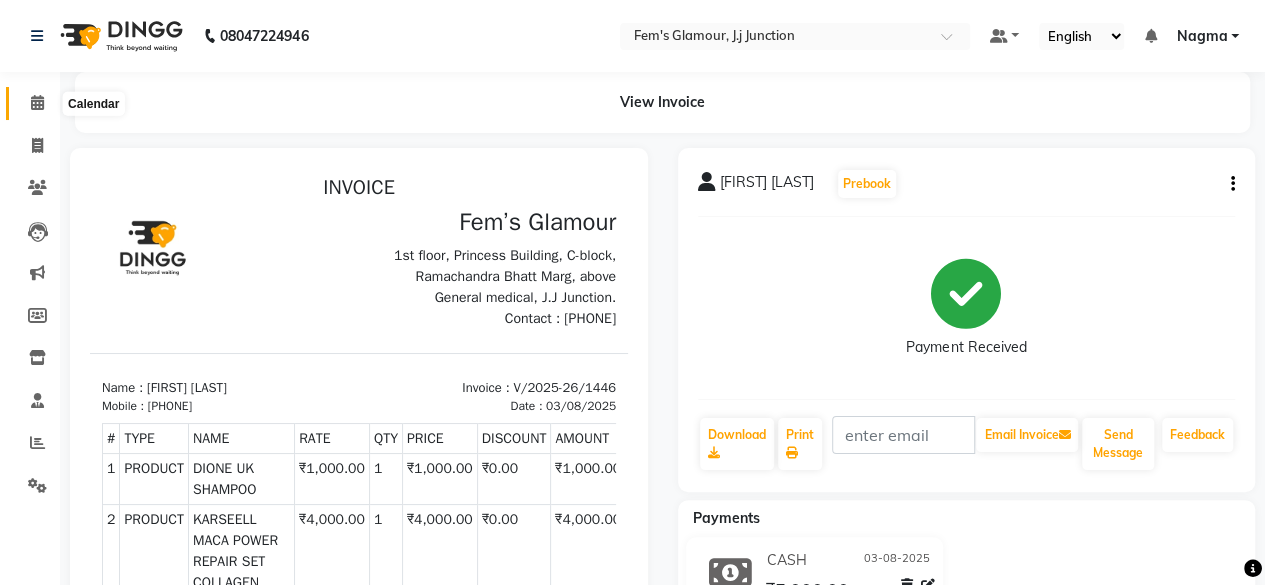click 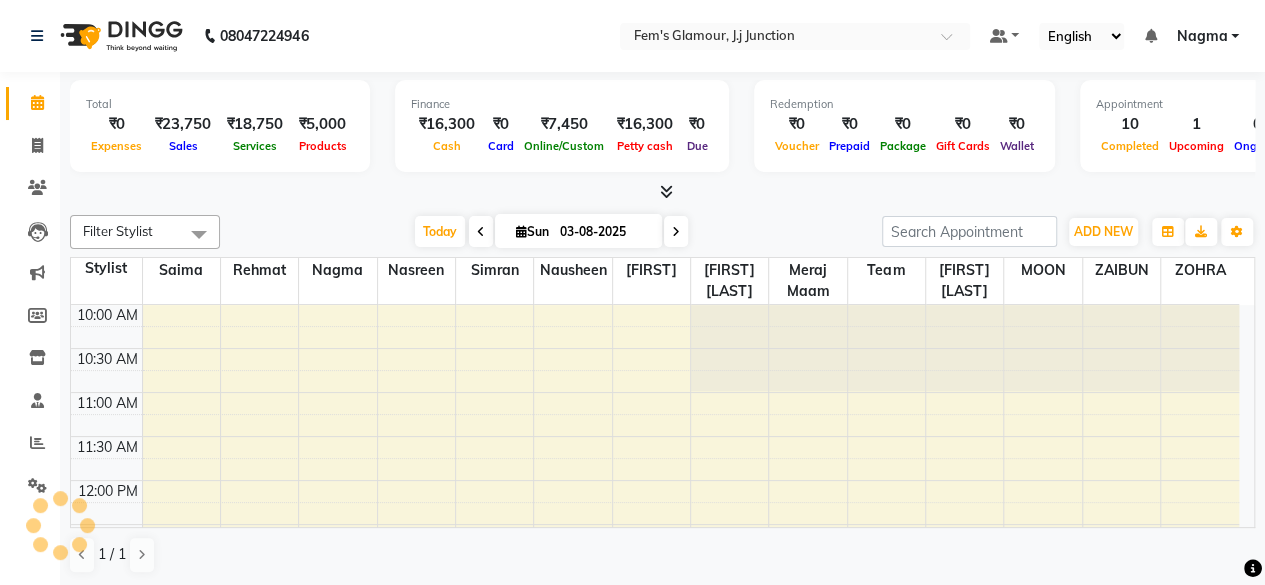 scroll, scrollTop: 778, scrollLeft: 0, axis: vertical 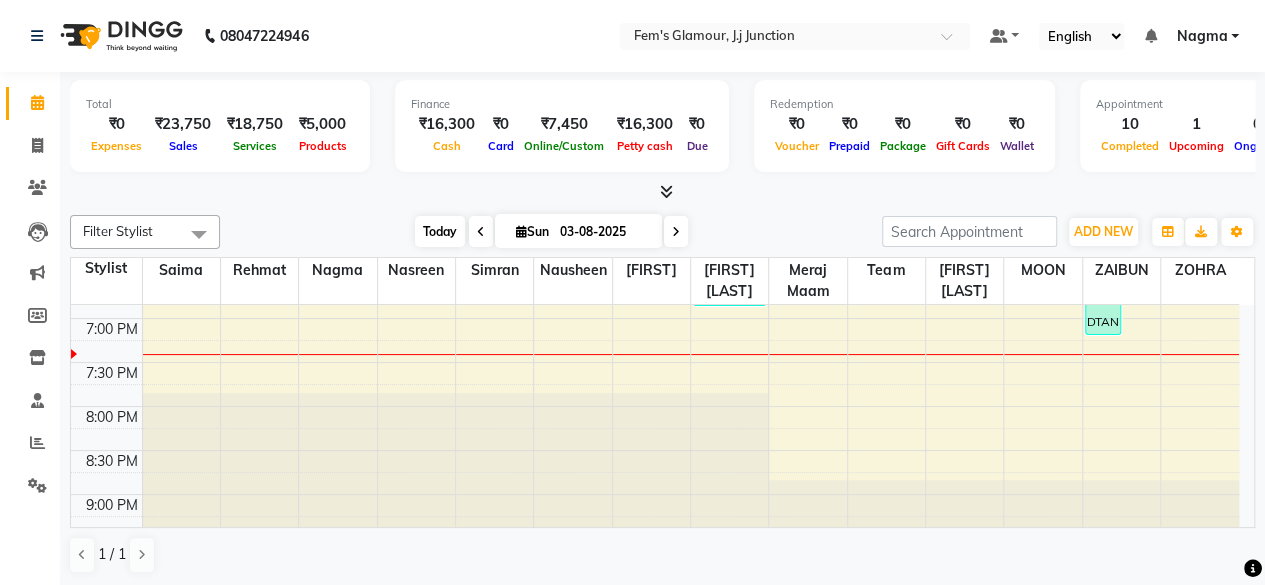 click on "Today" at bounding box center (440, 231) 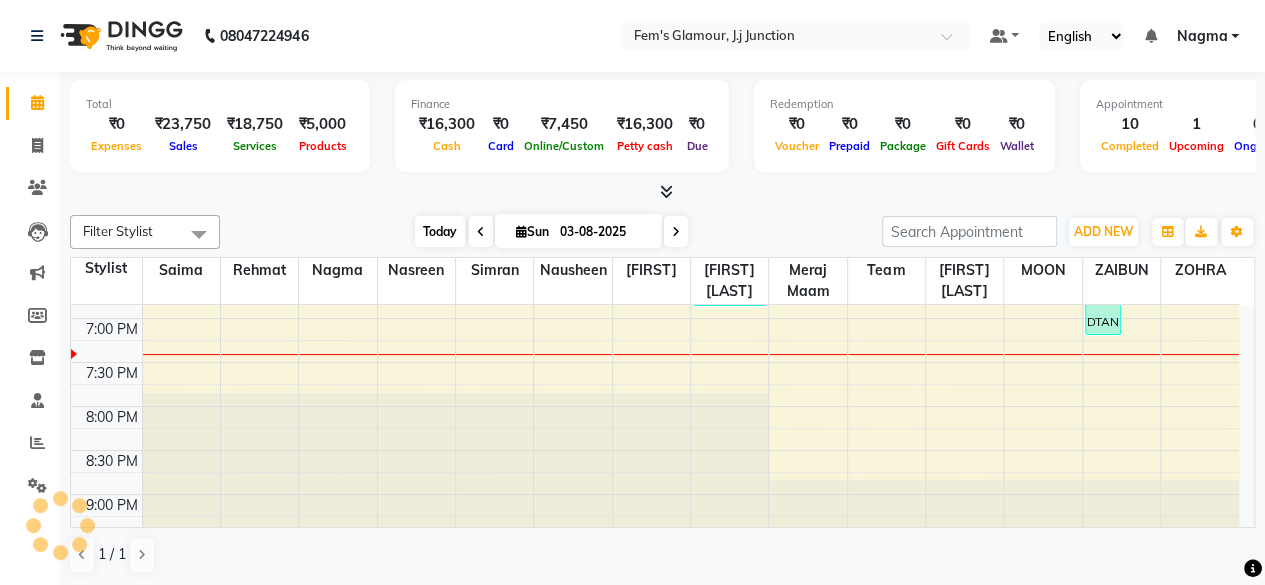 scroll, scrollTop: 781, scrollLeft: 0, axis: vertical 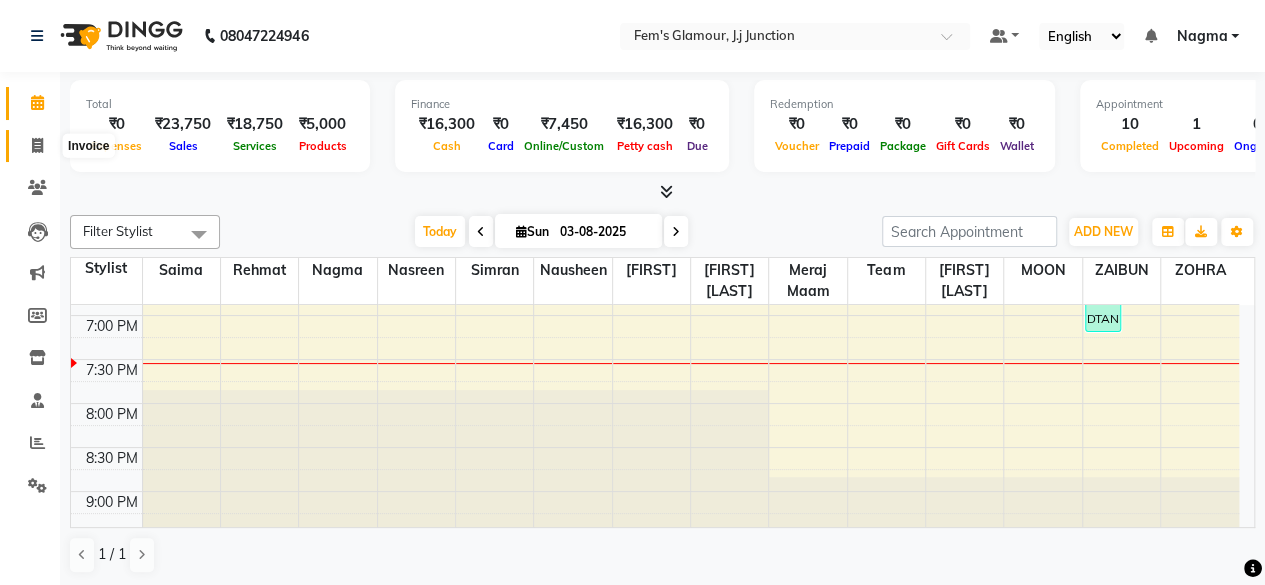 click 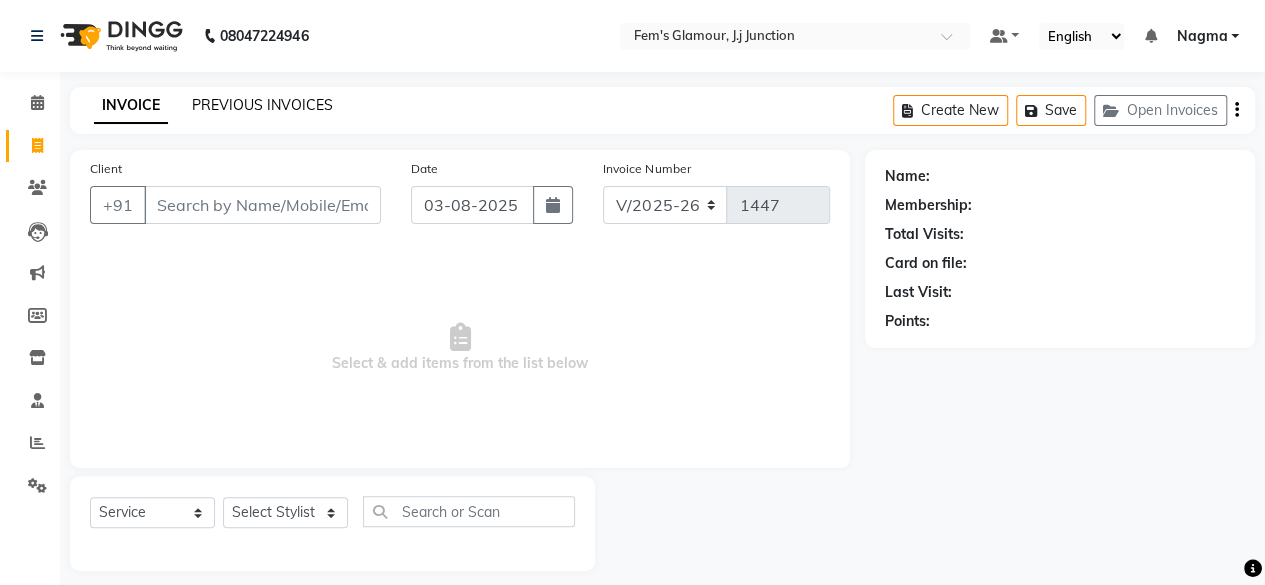 click on "PREVIOUS INVOICES" 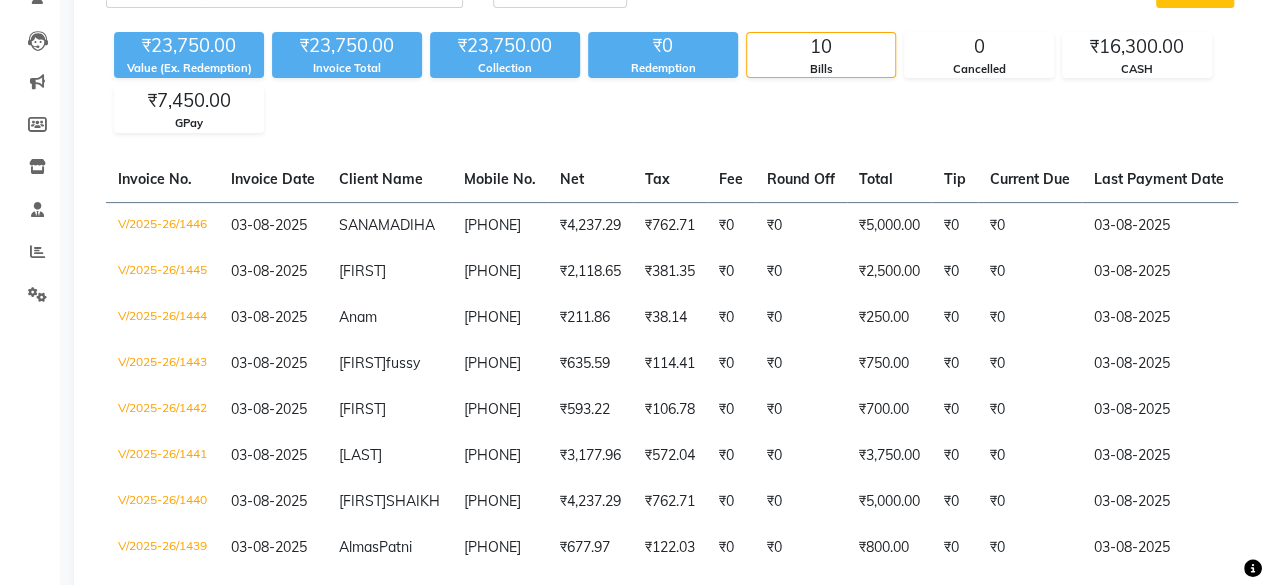 scroll, scrollTop: 272, scrollLeft: 0, axis: vertical 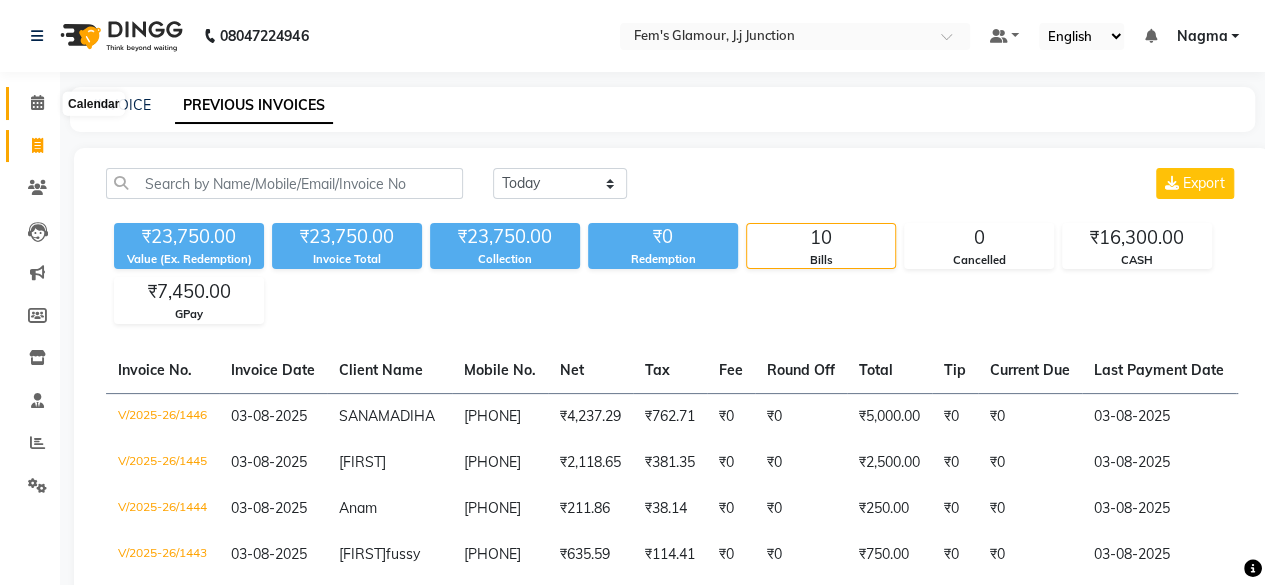 click 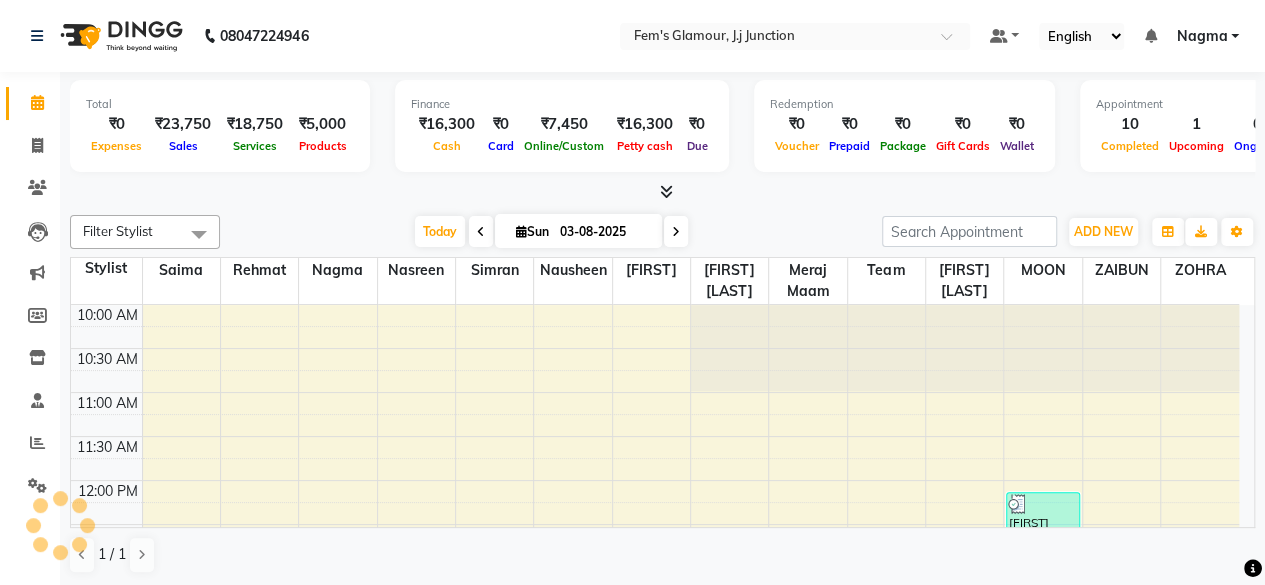 scroll, scrollTop: 0, scrollLeft: 0, axis: both 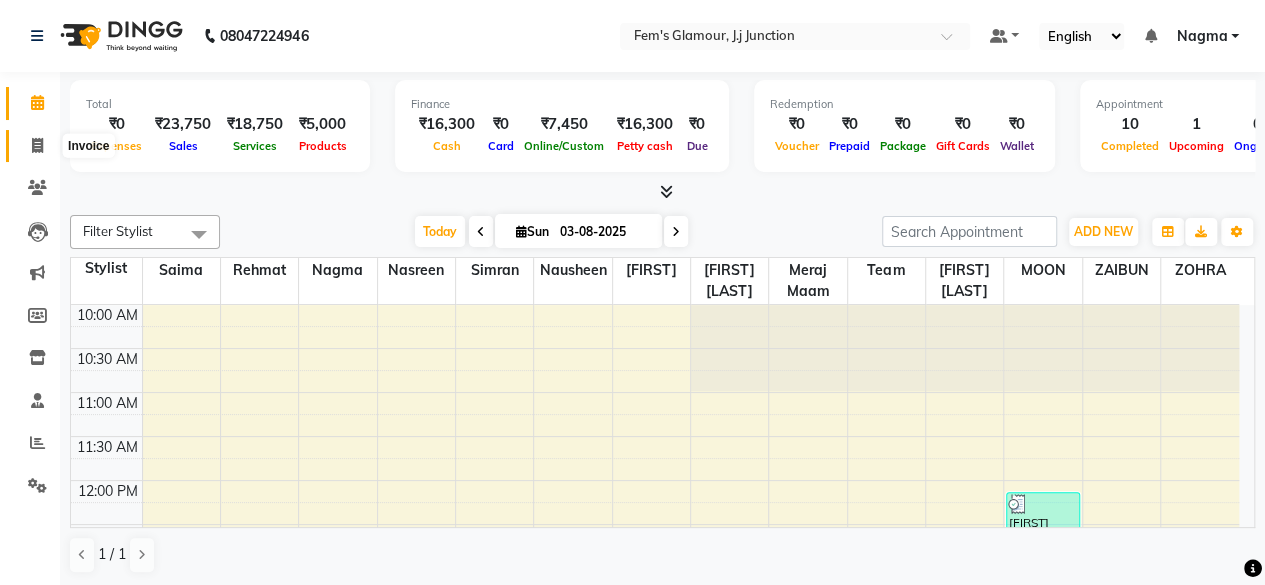 click 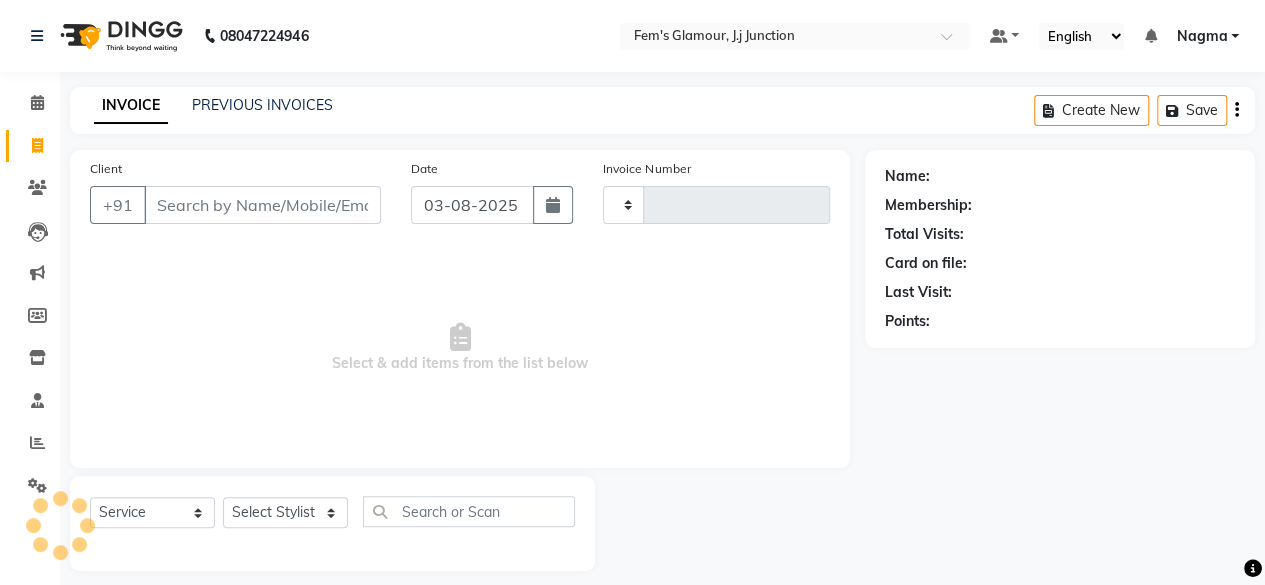 type on "1447" 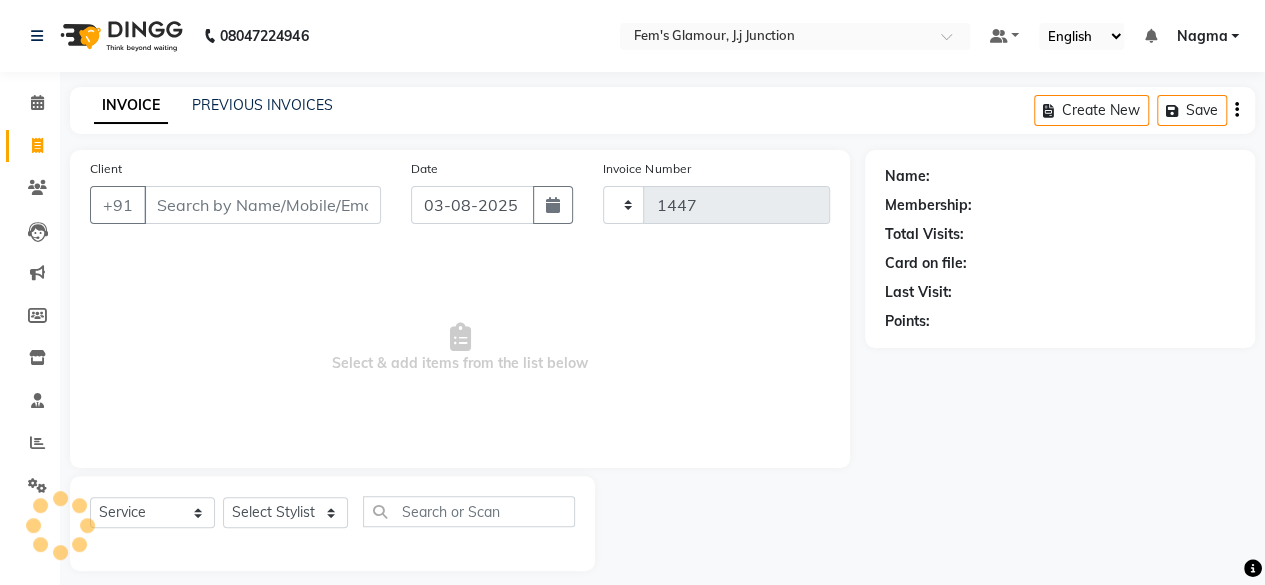 select on "4132" 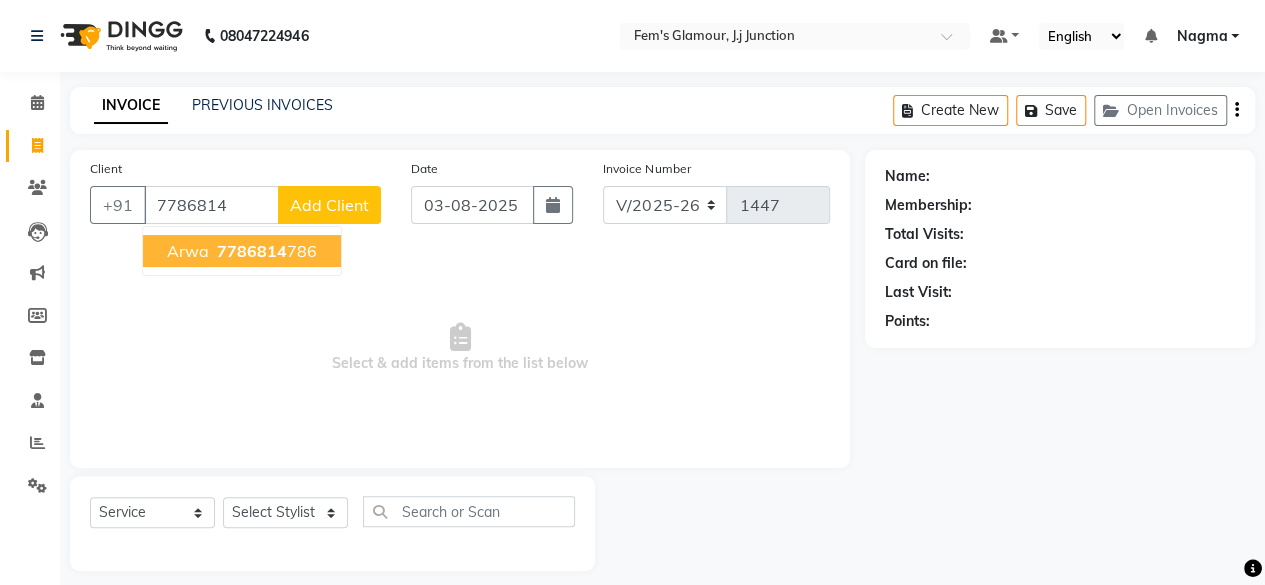 click on "7786814 786" at bounding box center (265, 251) 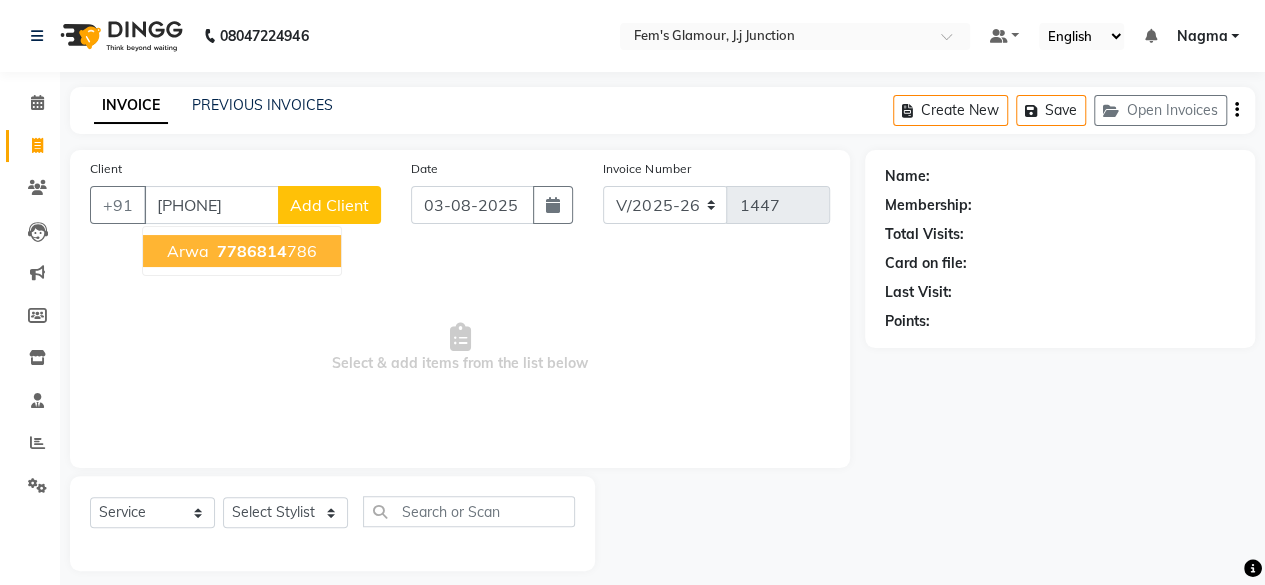 type on "7786814786" 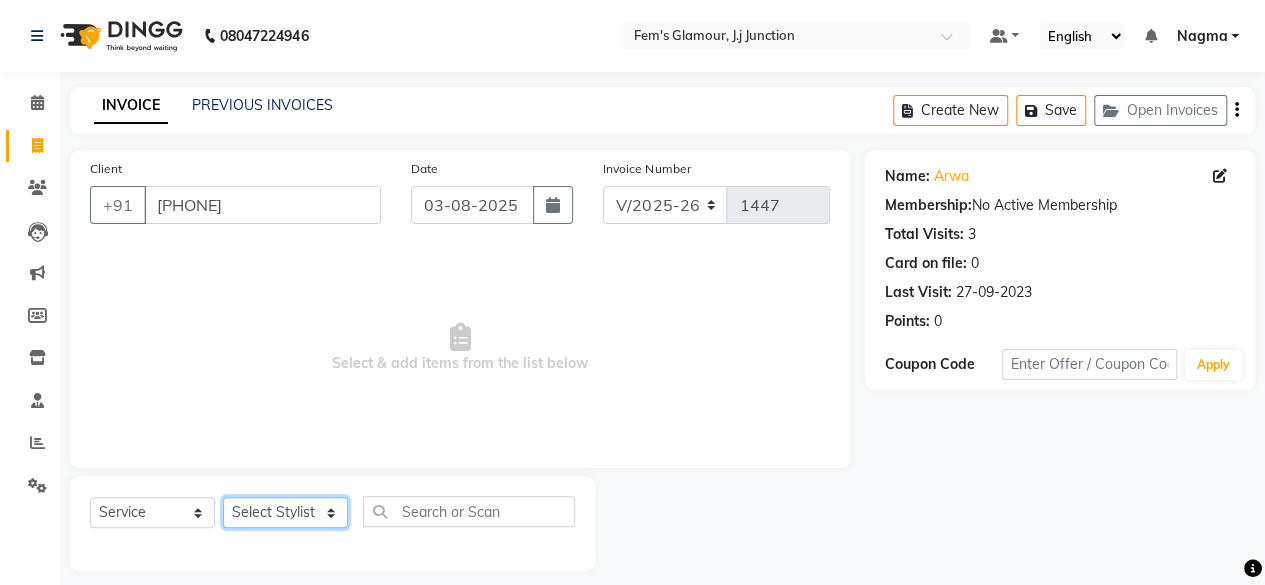 click on "Select Stylist [FIRST] [FIRST] [FIRST] [FIRST] [FIRST] [FIRST] [FIRST] [FIRST] [FIRST] [FIRST] [FIRST]" 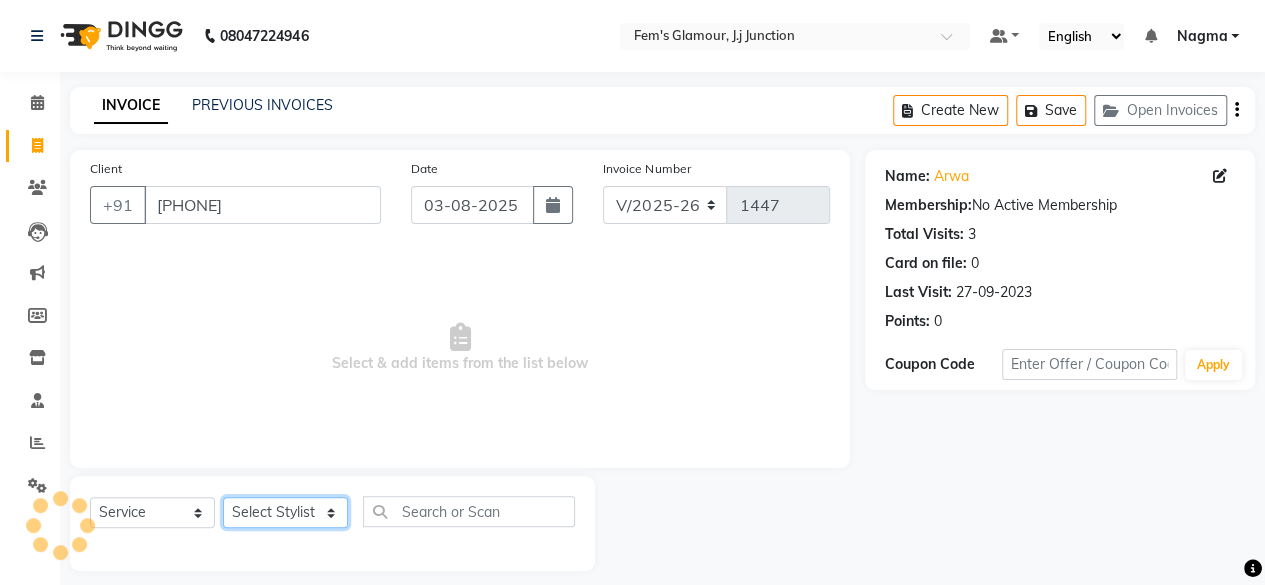 select on "21531" 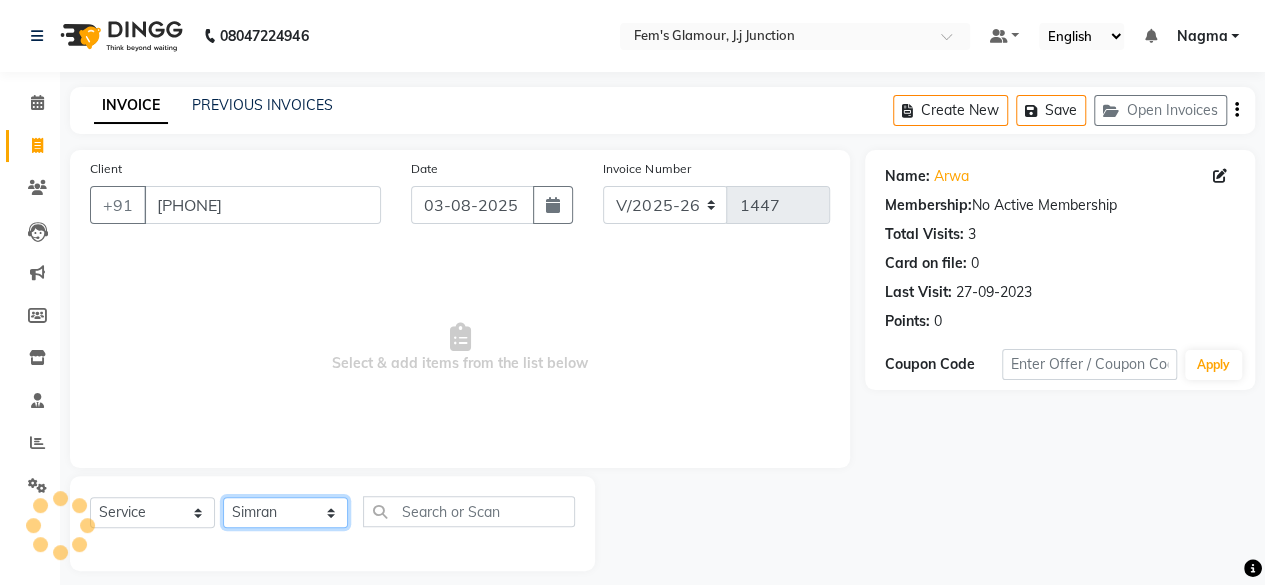 click on "Select Stylist [FIRST] [FIRST] [FIRST] [FIRST] [FIRST] [FIRST] [FIRST] [FIRST] [FIRST] [FIRST] [FIRST]" 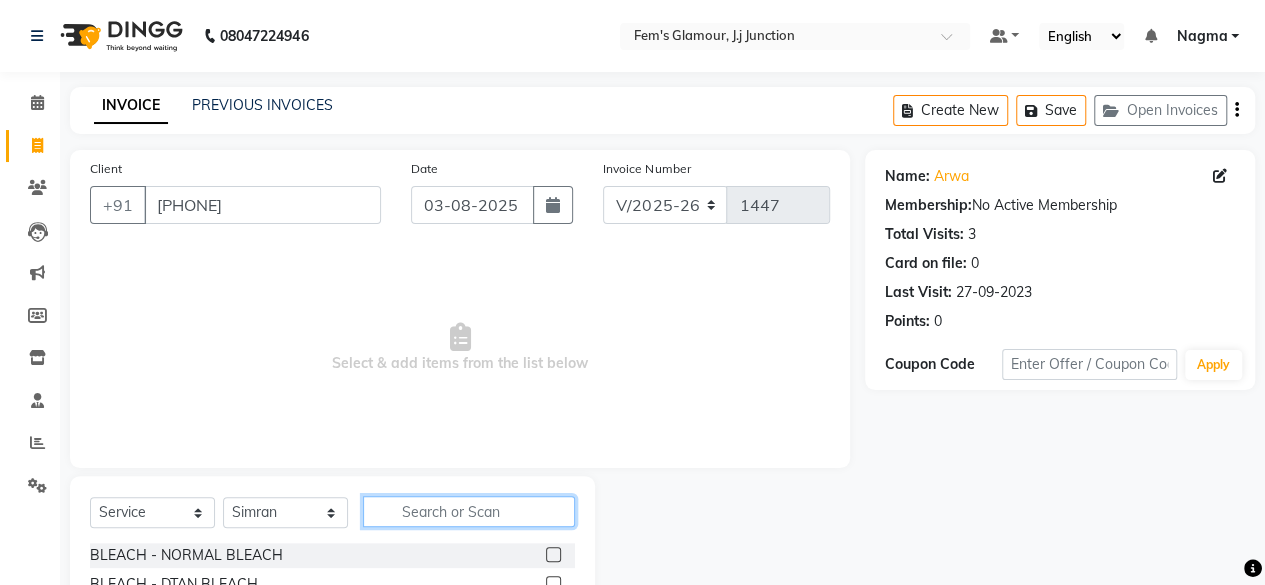 drag, startPoint x: 438, startPoint y: 526, endPoint x: 453, endPoint y: 516, distance: 18.027756 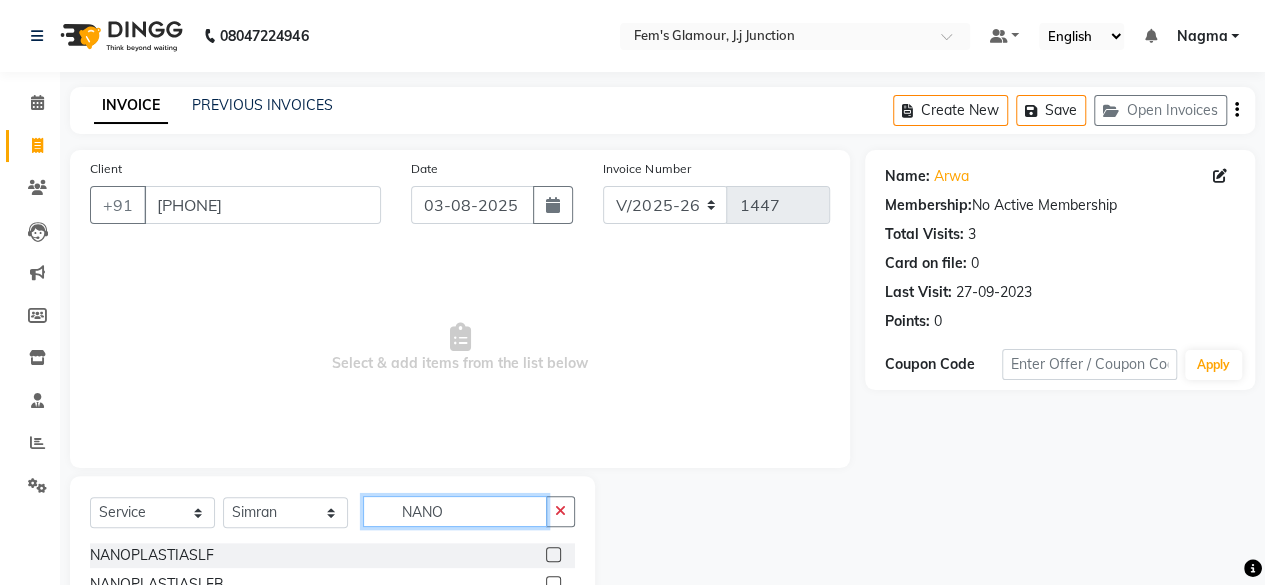 type on "NANO" 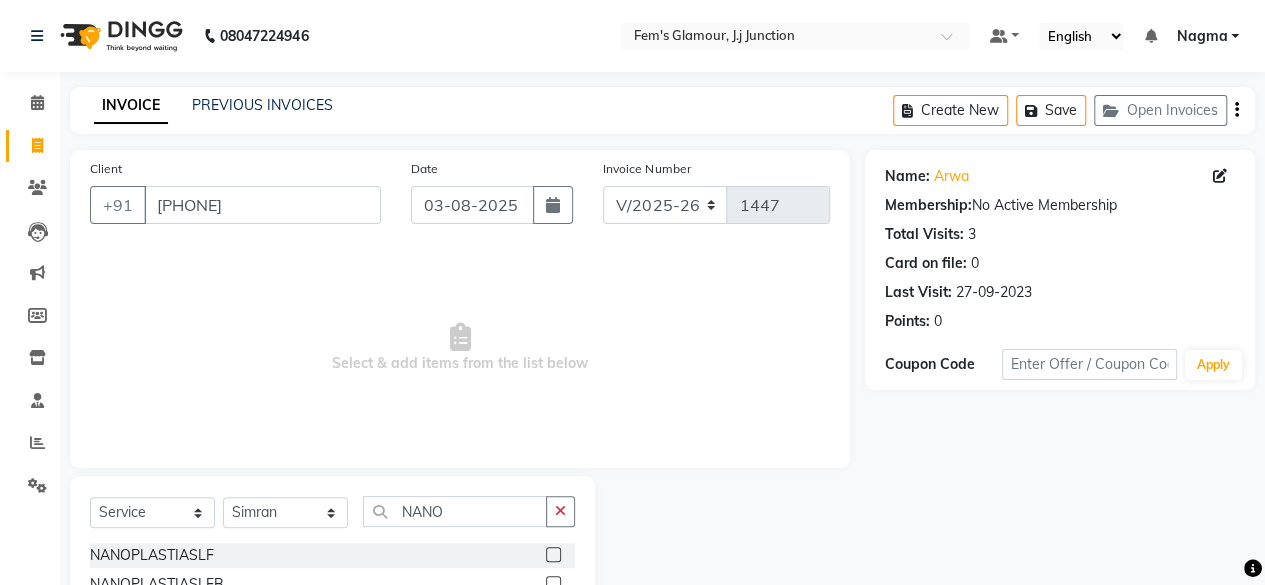 click 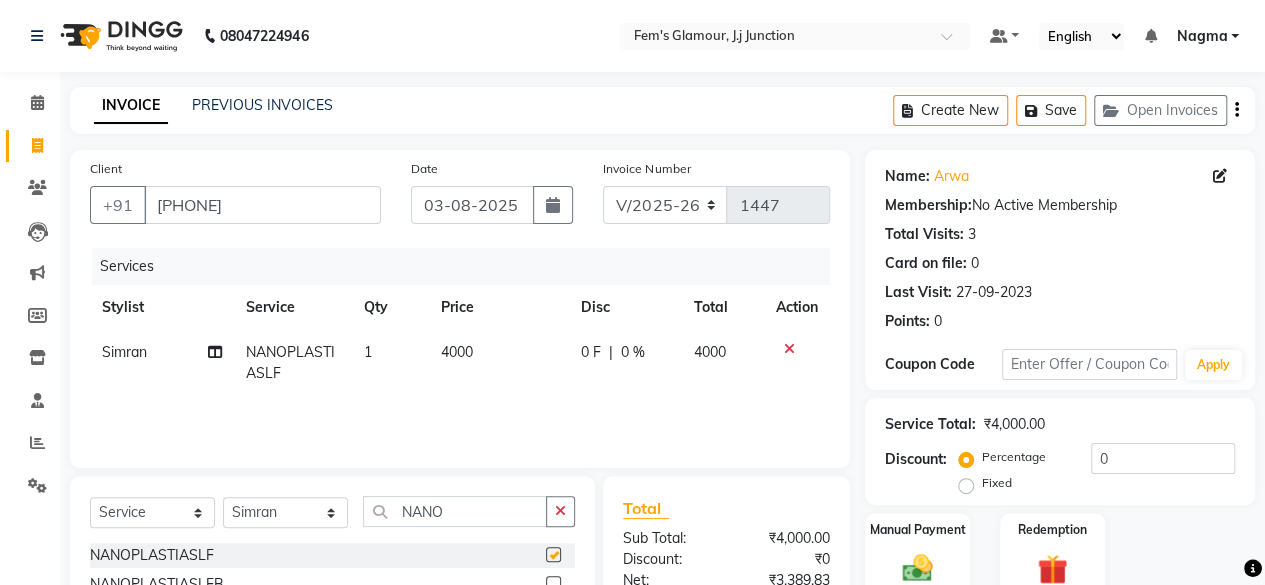 checkbox on "false" 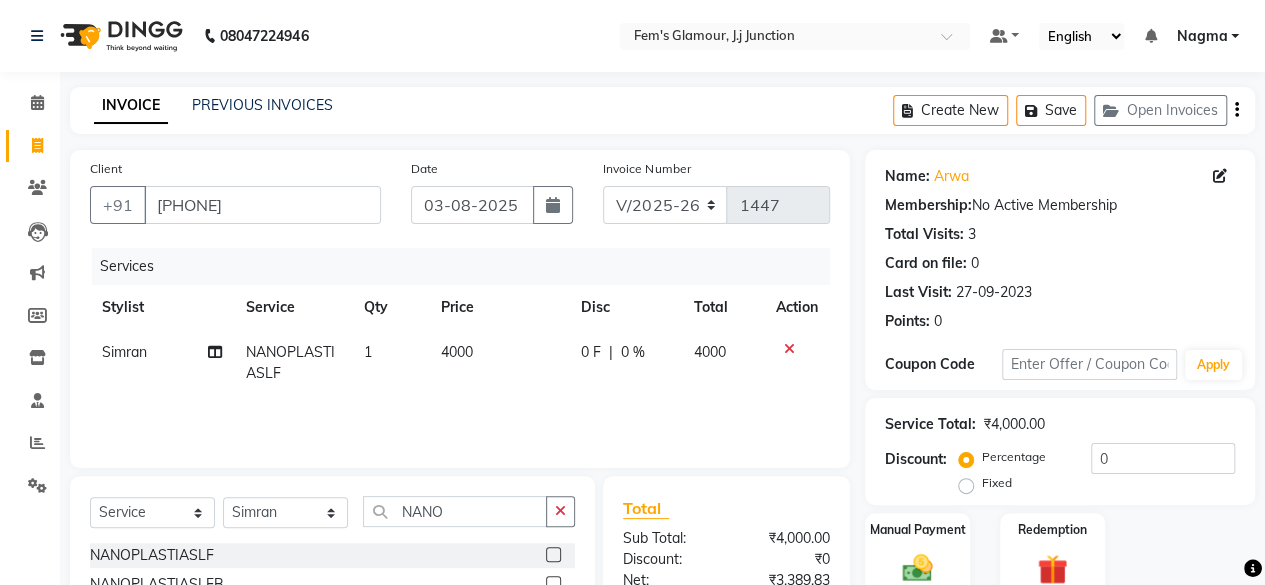 click on "4000" 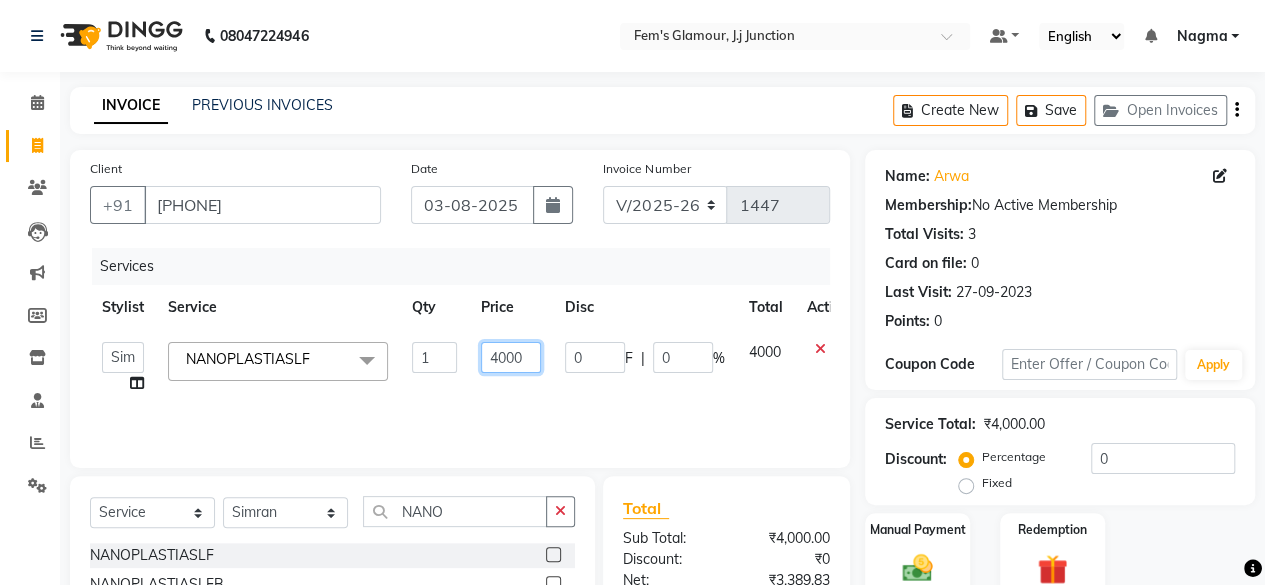 click on "4000" 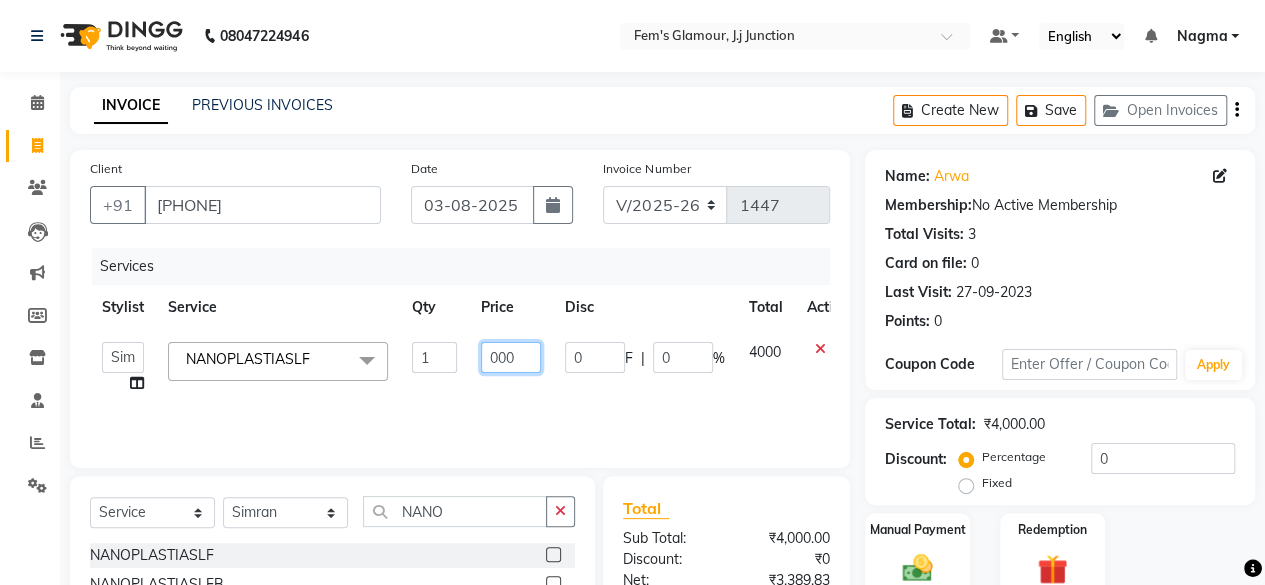 type on "3000" 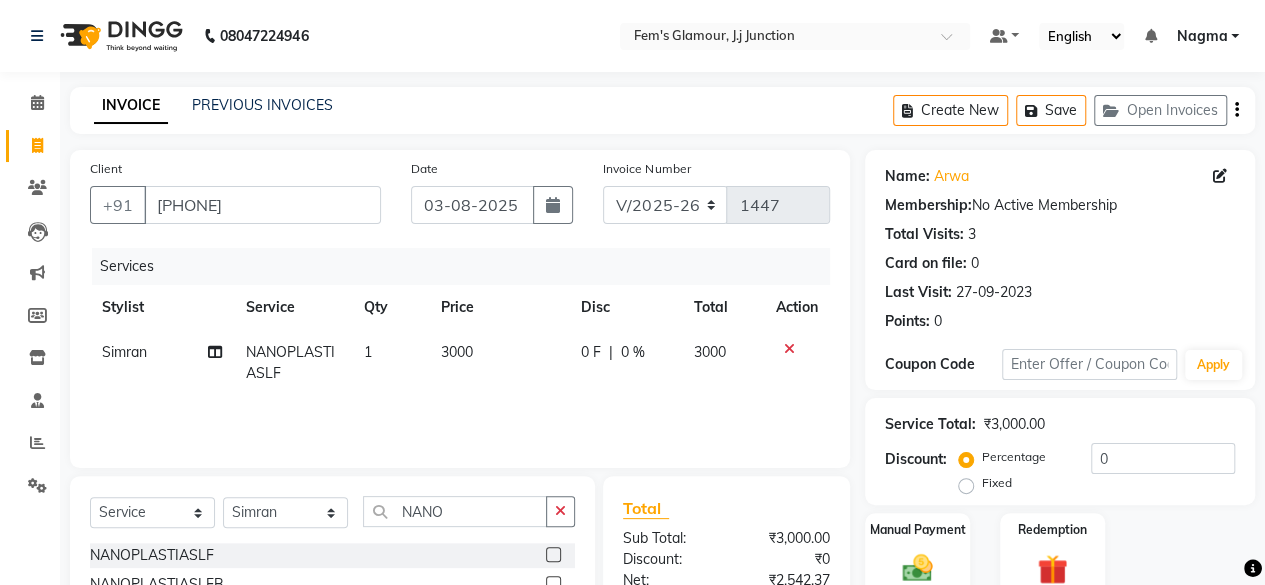 click on "3000" 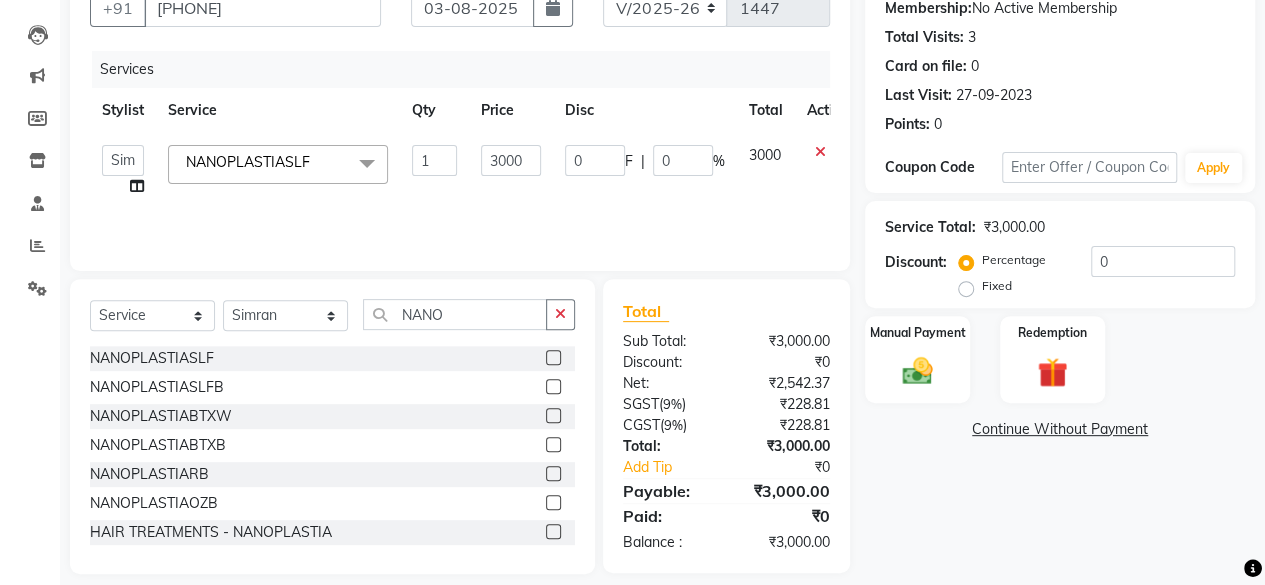 scroll, scrollTop: 215, scrollLeft: 0, axis: vertical 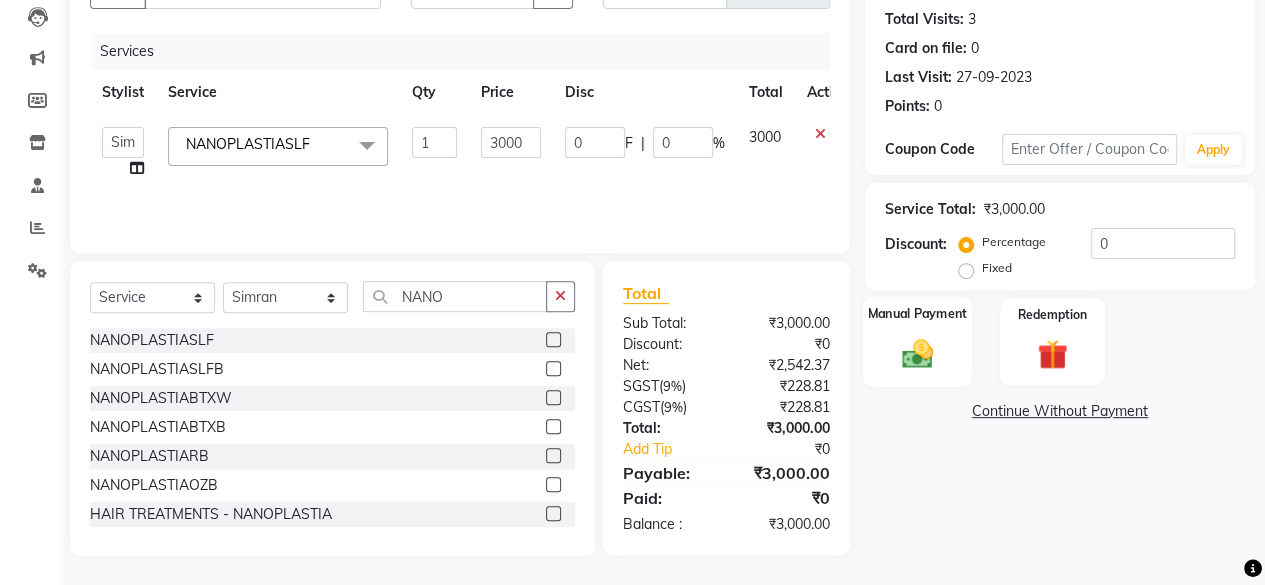 click 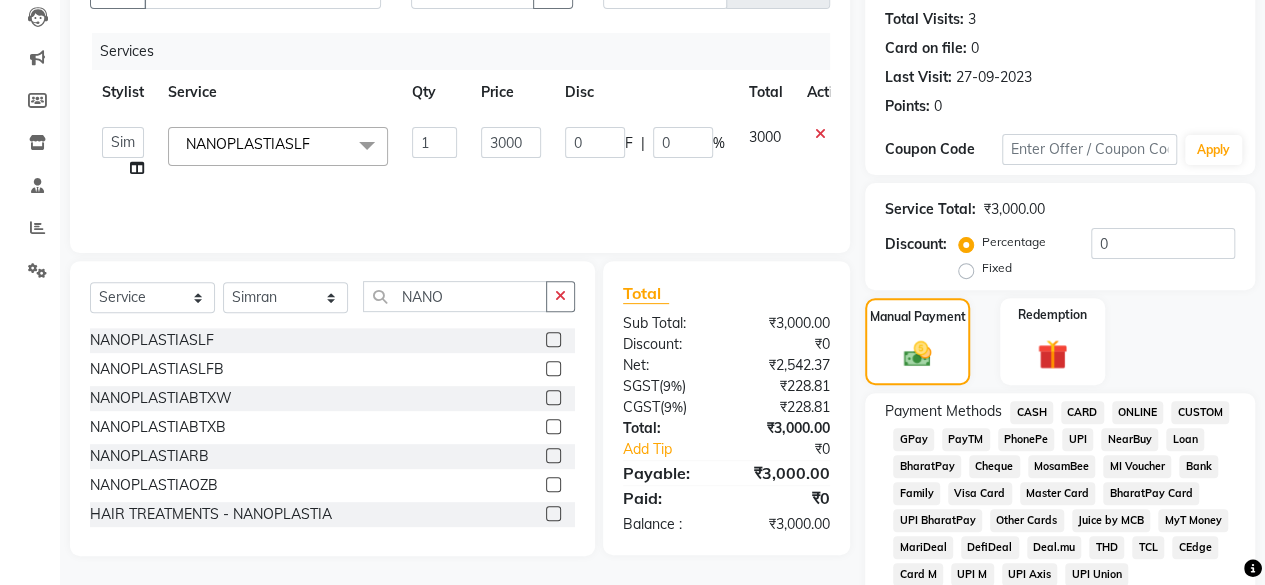click on "CASH" 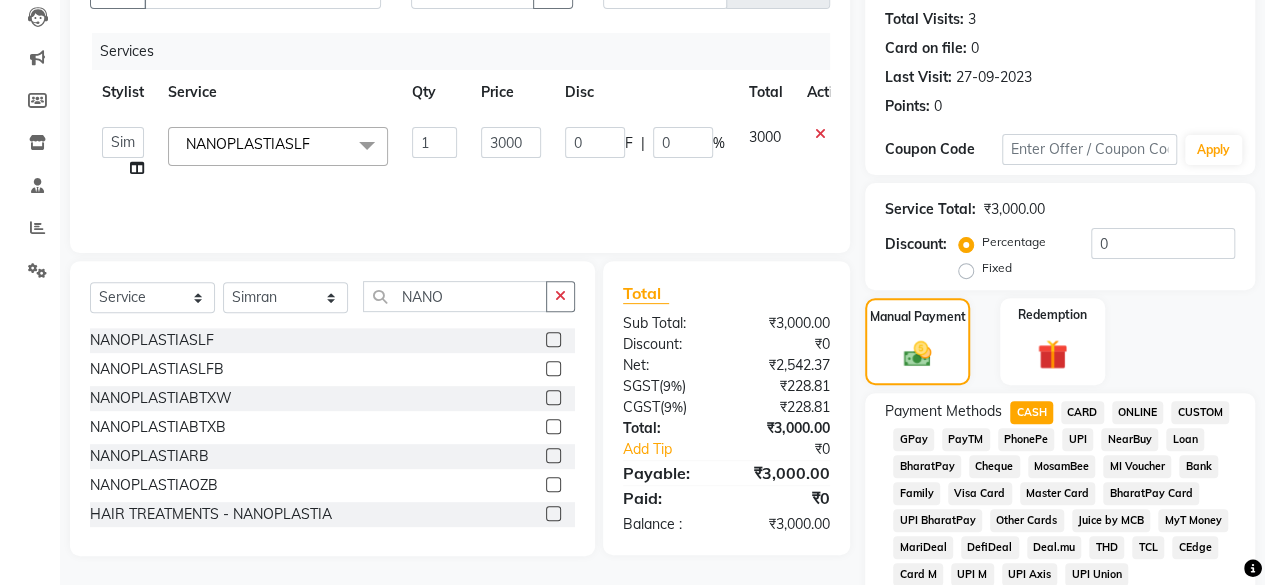 scroll, scrollTop: 727, scrollLeft: 0, axis: vertical 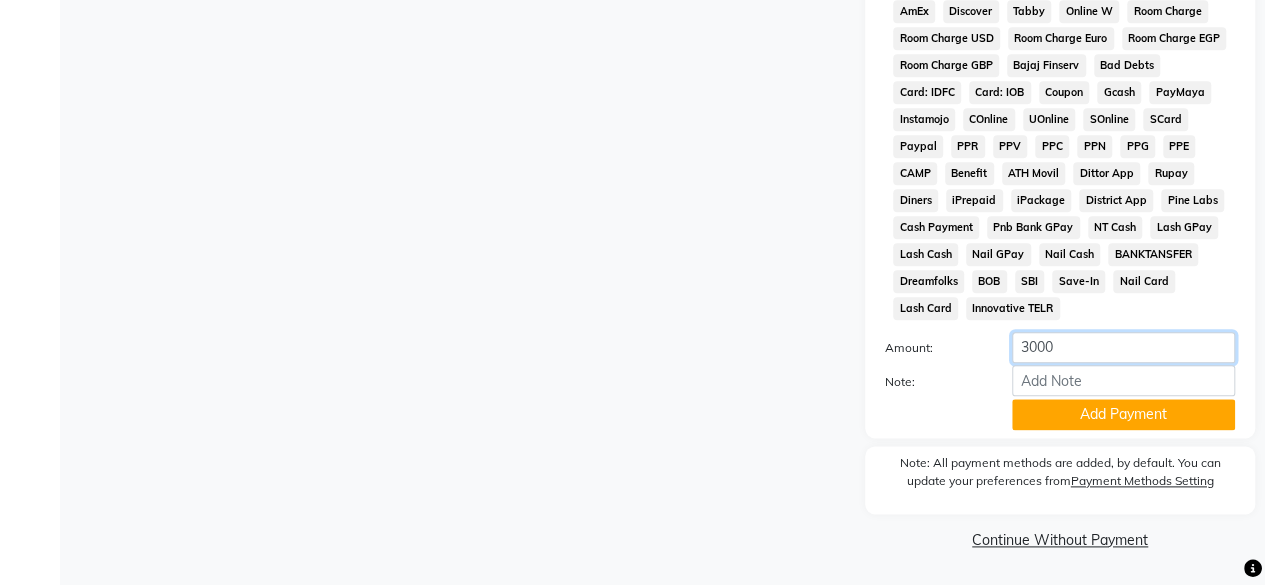 click on "3000" 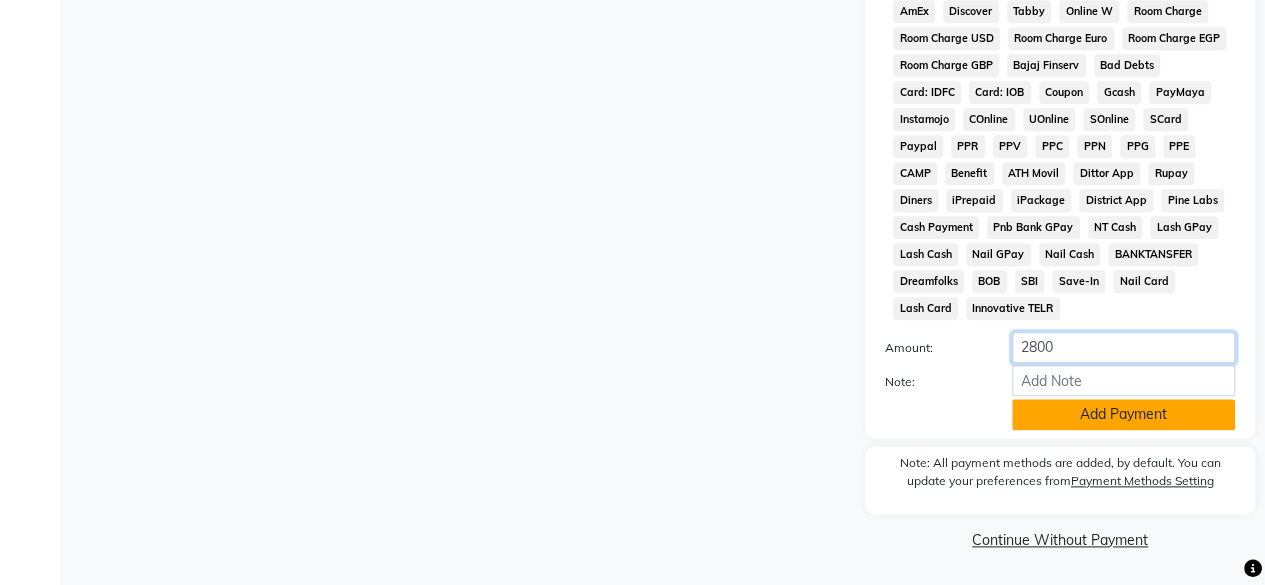 type on "2800" 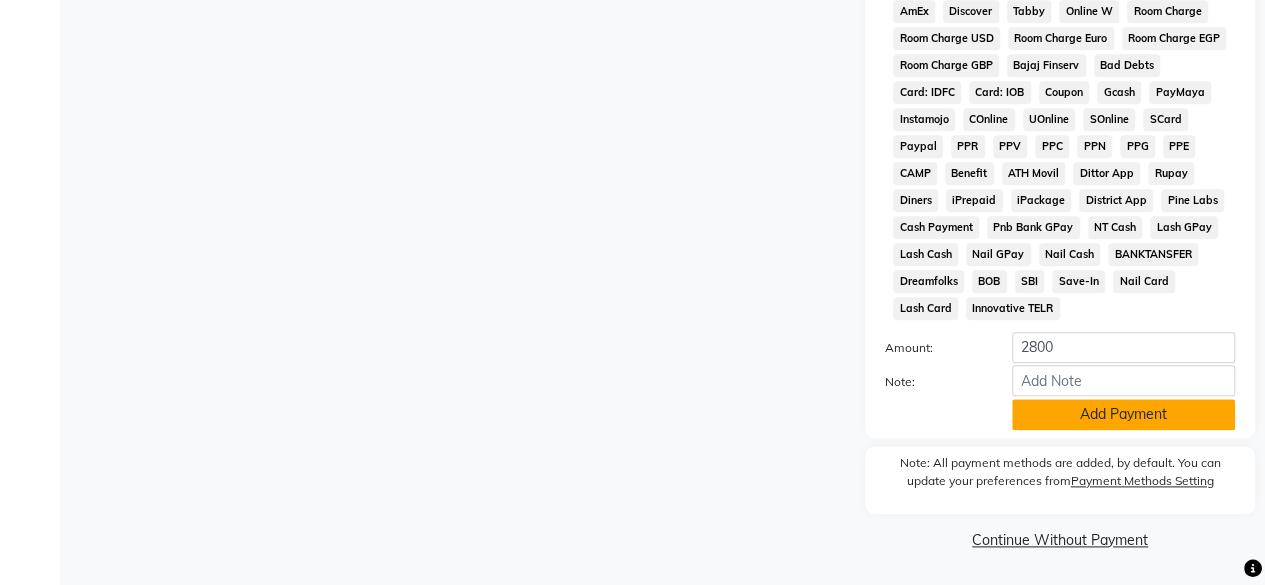 click on "Add Payment" 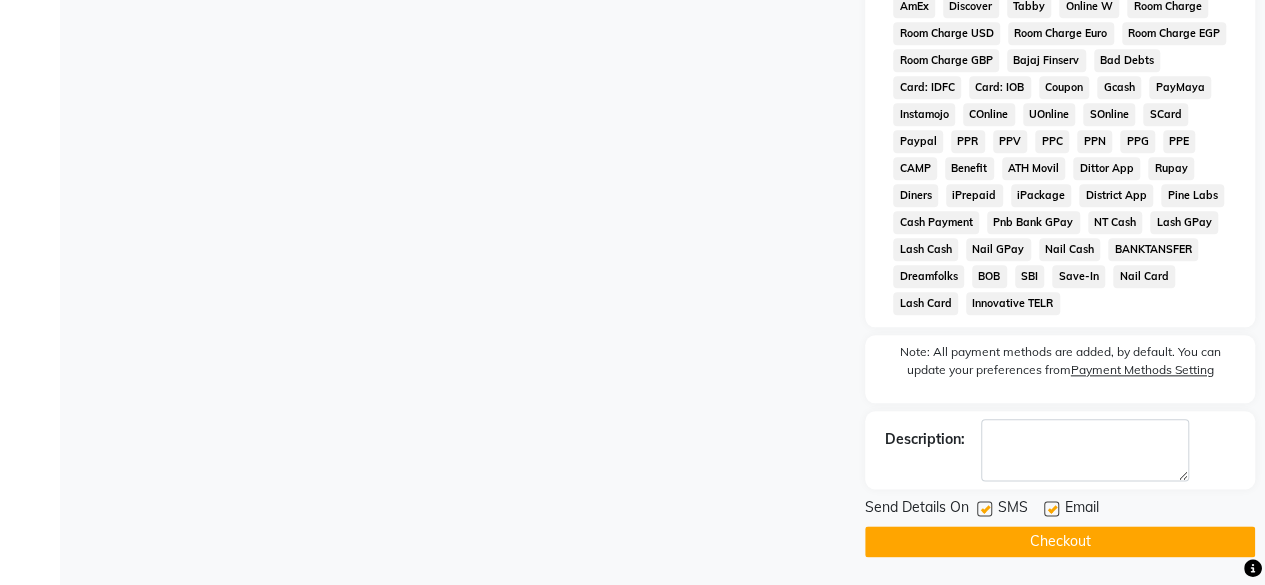 scroll, scrollTop: 487, scrollLeft: 0, axis: vertical 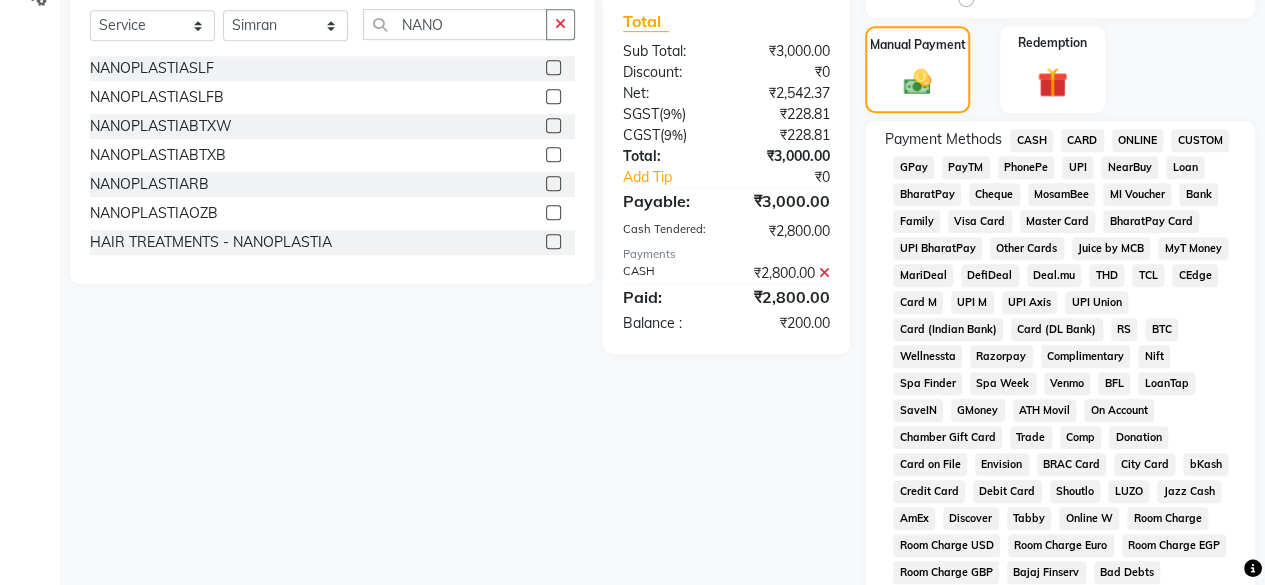 click on "GPay" 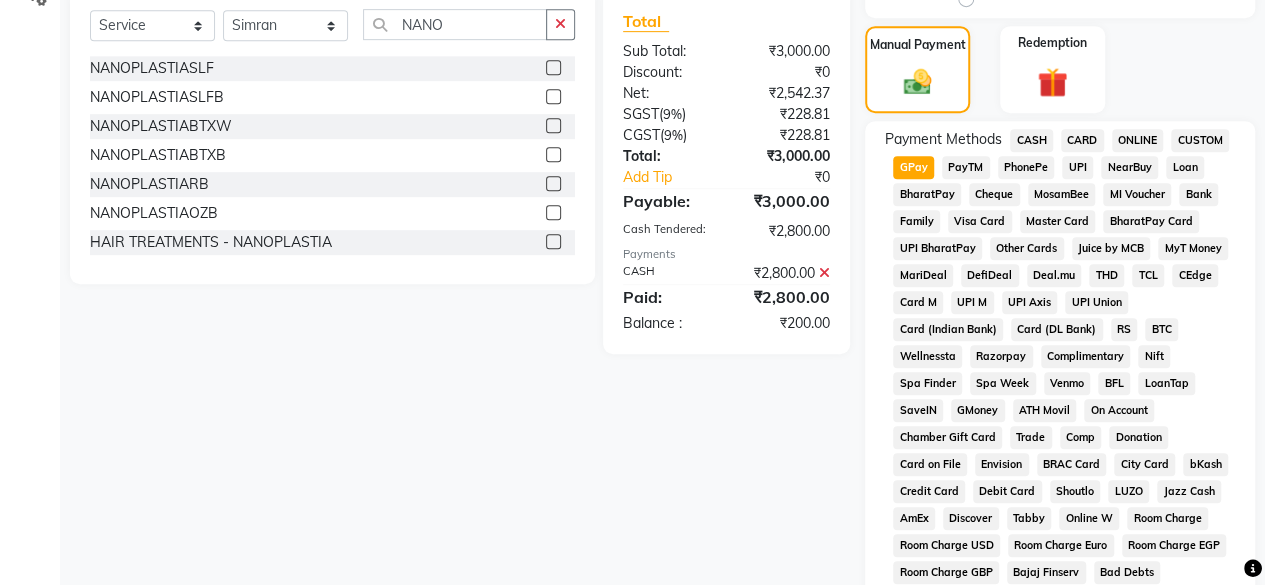 scroll, scrollTop: 1111, scrollLeft: 0, axis: vertical 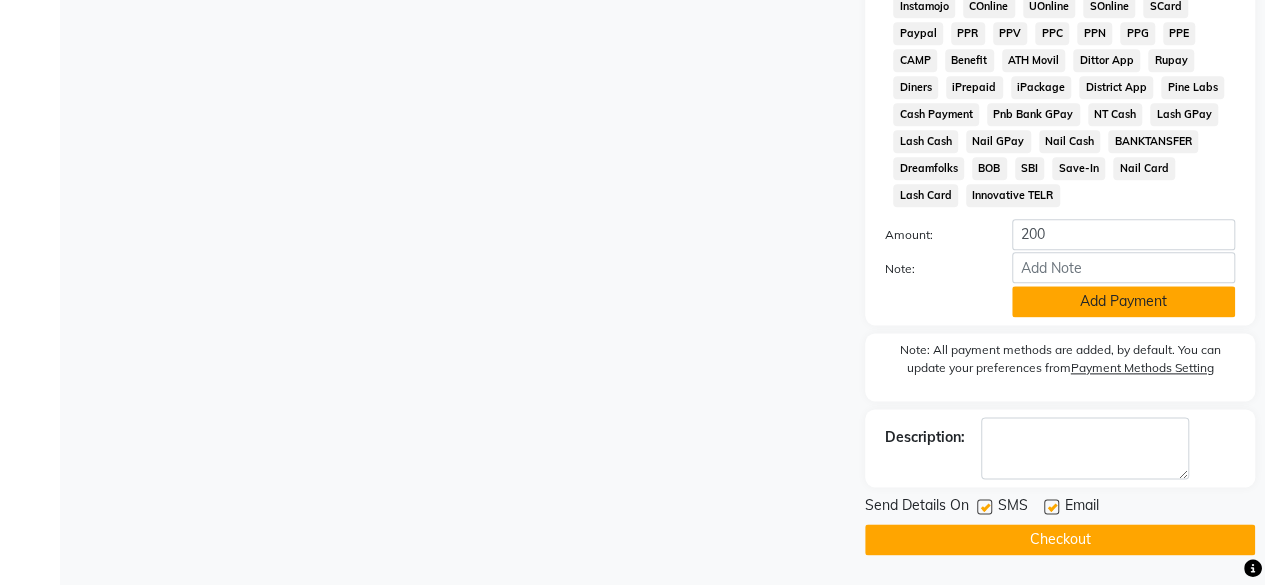 click on "Add Payment" 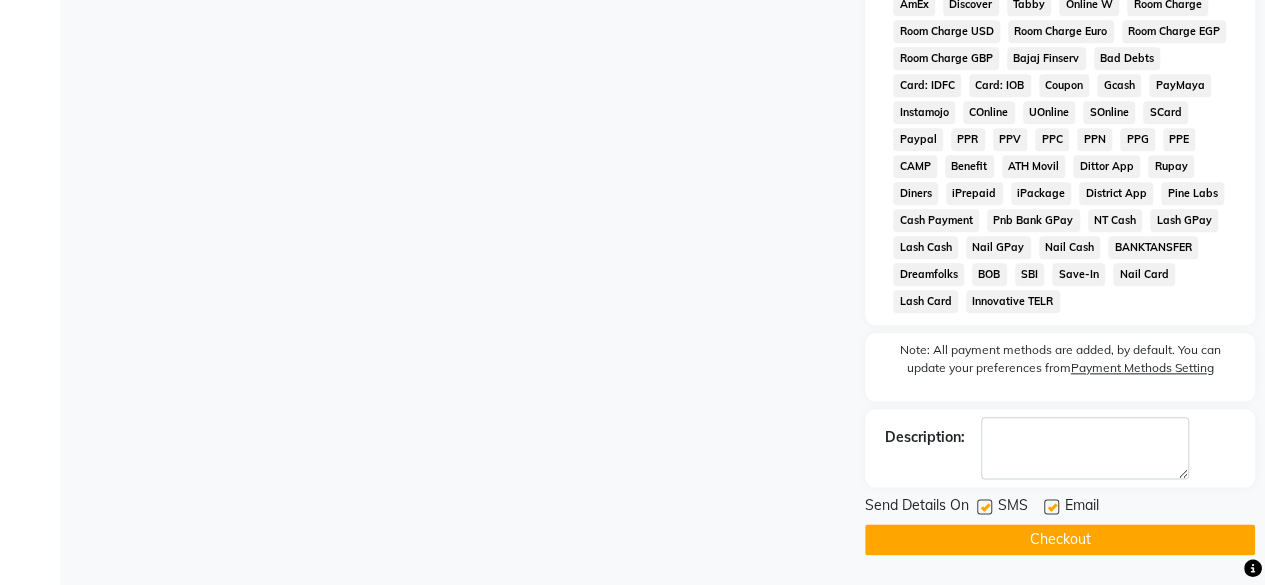 scroll, scrollTop: 1006, scrollLeft: 0, axis: vertical 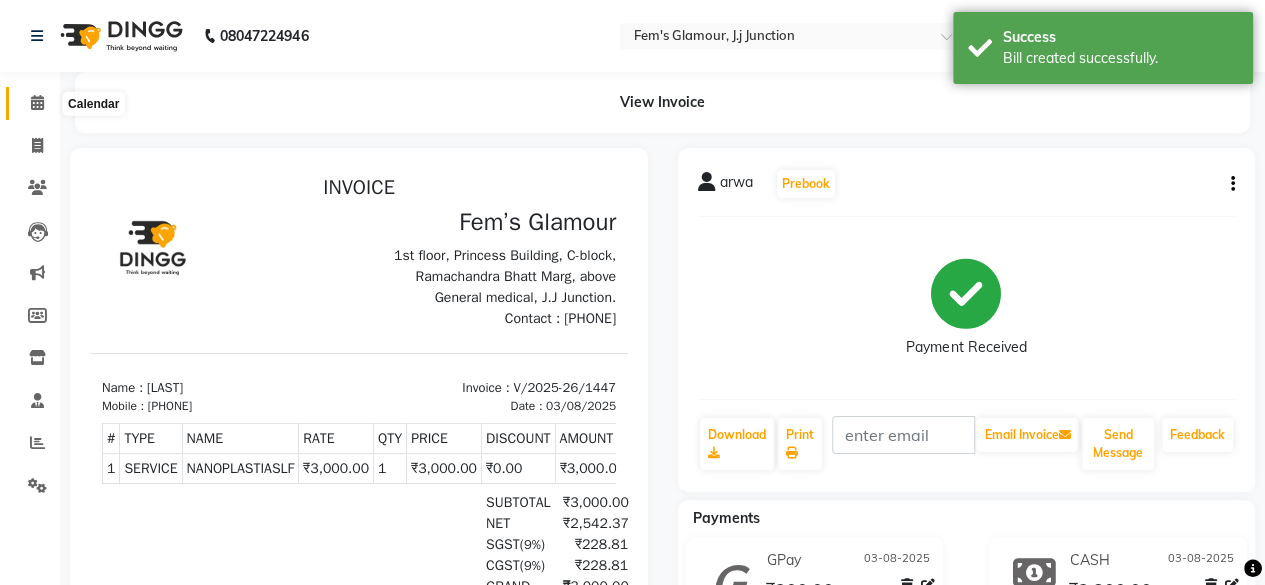 click 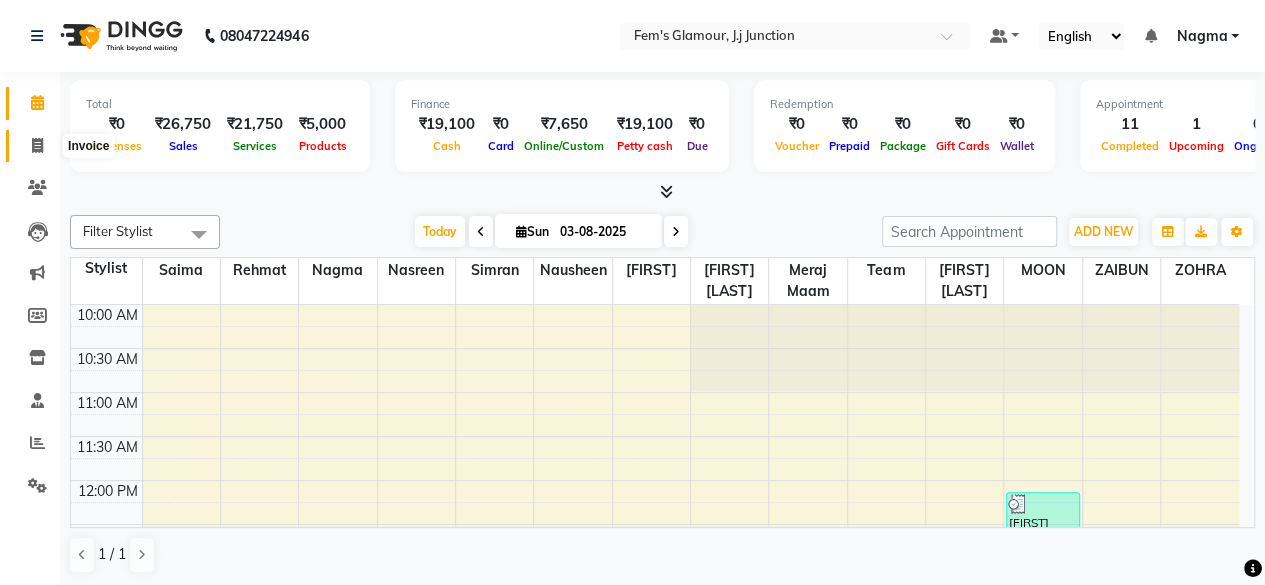 click 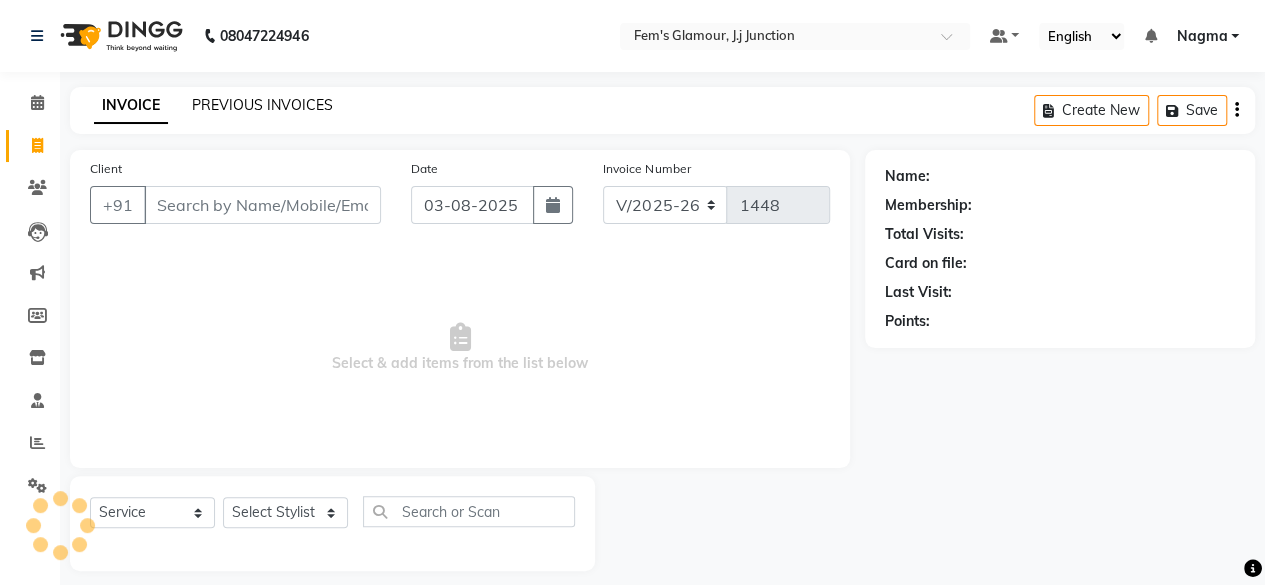 click on "PREVIOUS INVOICES" 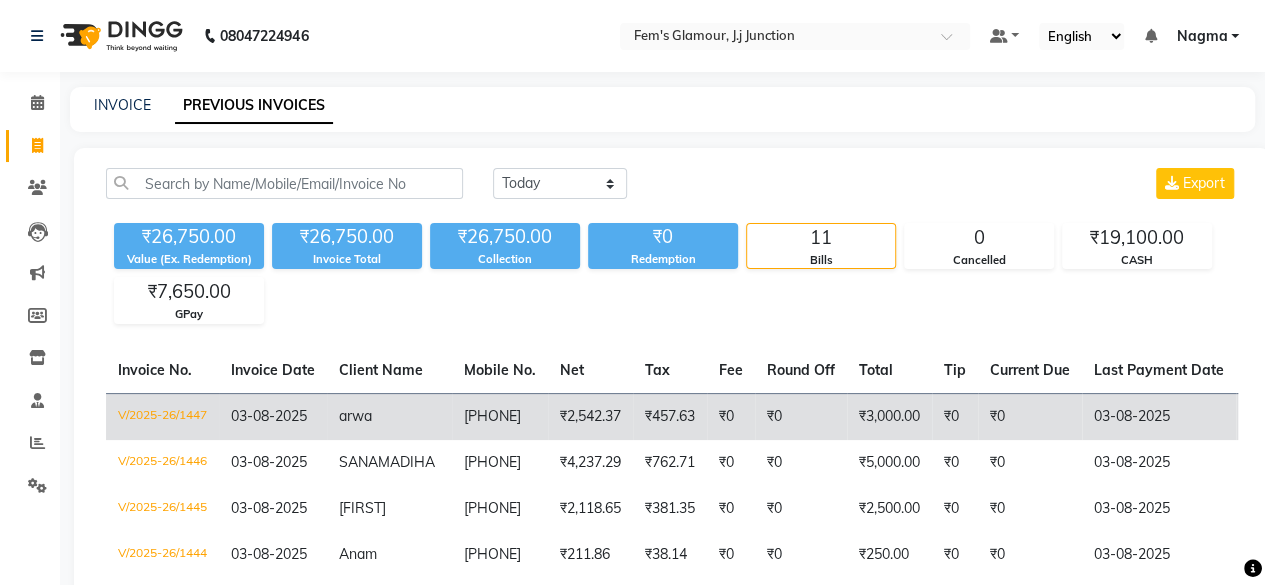 click on "03-08-2025" 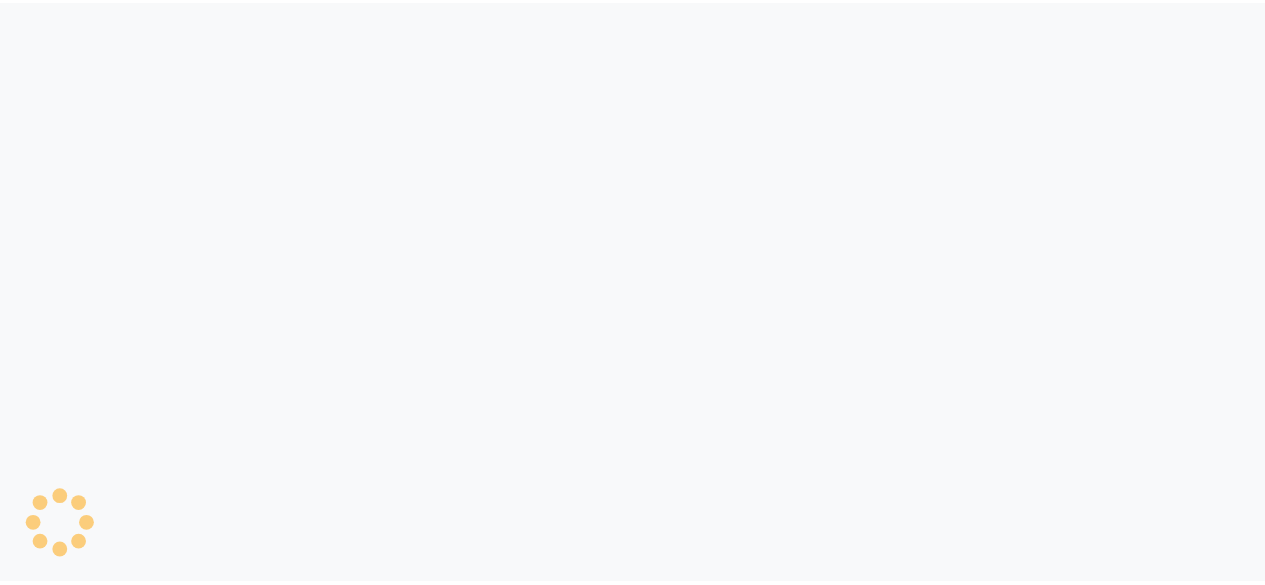 scroll, scrollTop: 0, scrollLeft: 0, axis: both 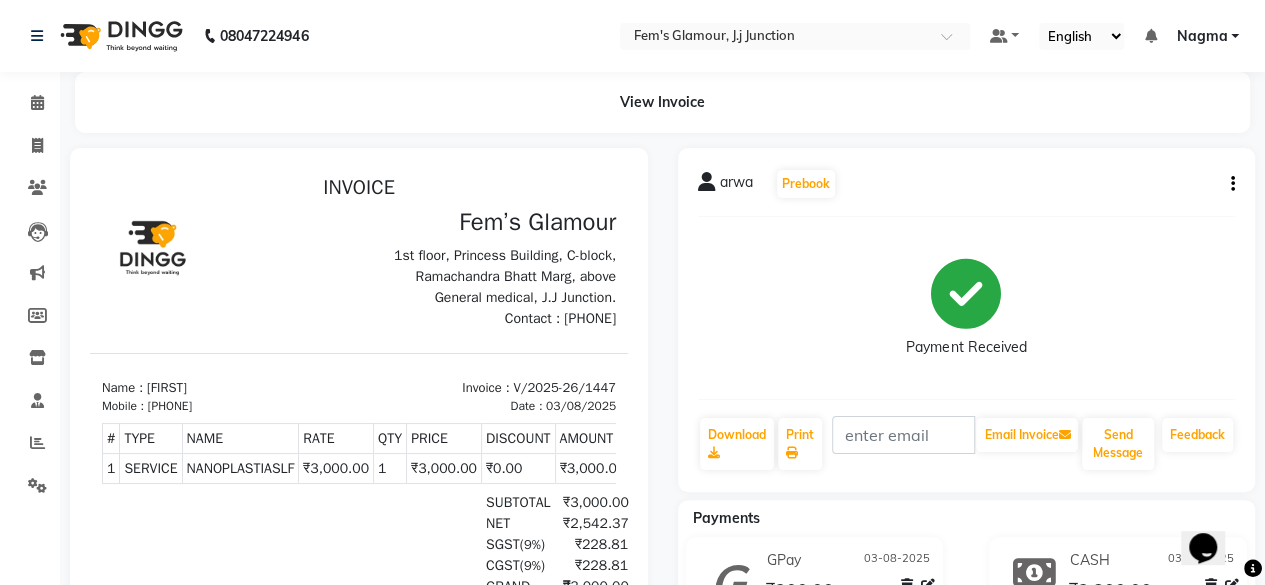 click on "[FIRST]   Prebook   Payment Received  Download  Print   Email Invoice   Send Message Feedback" 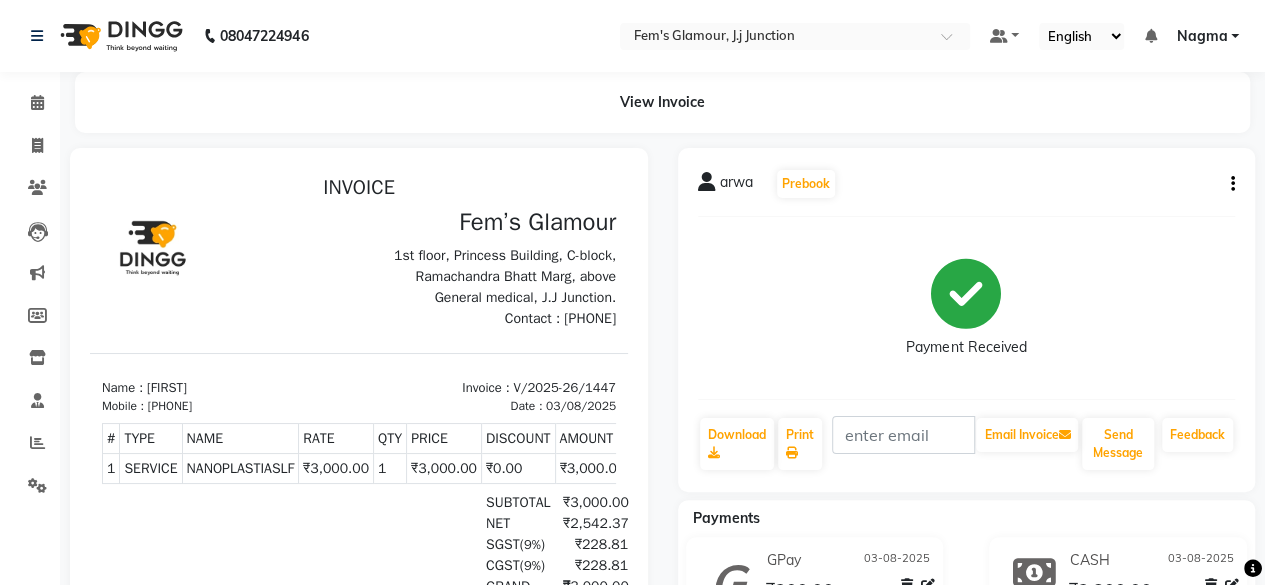 click 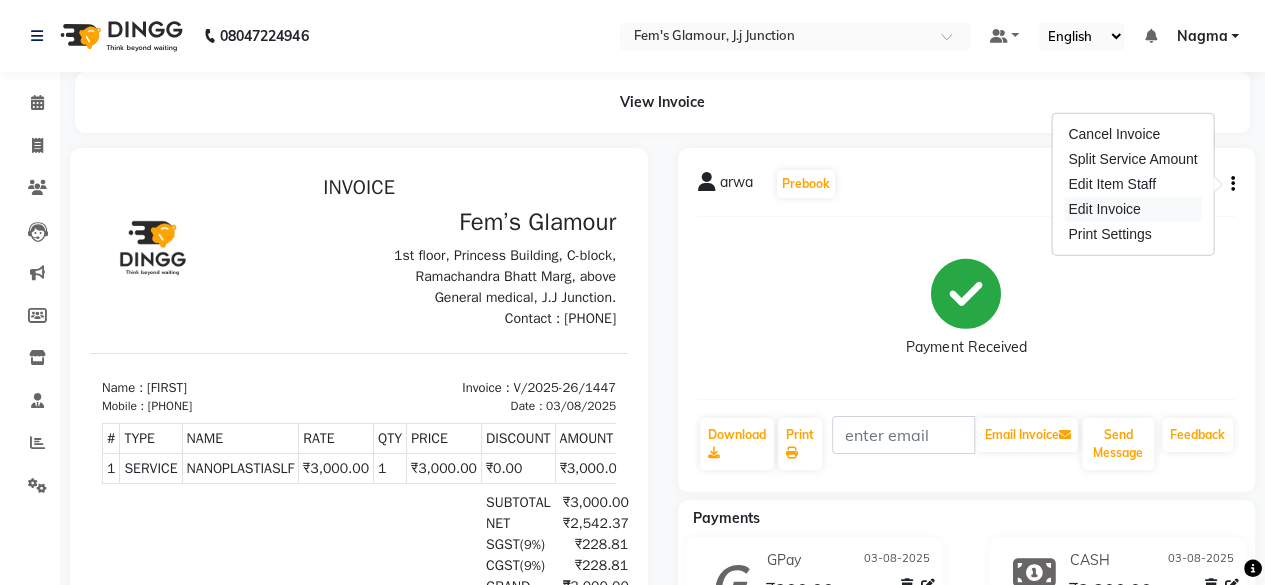 click on "Edit Invoice" at bounding box center (1132, 209) 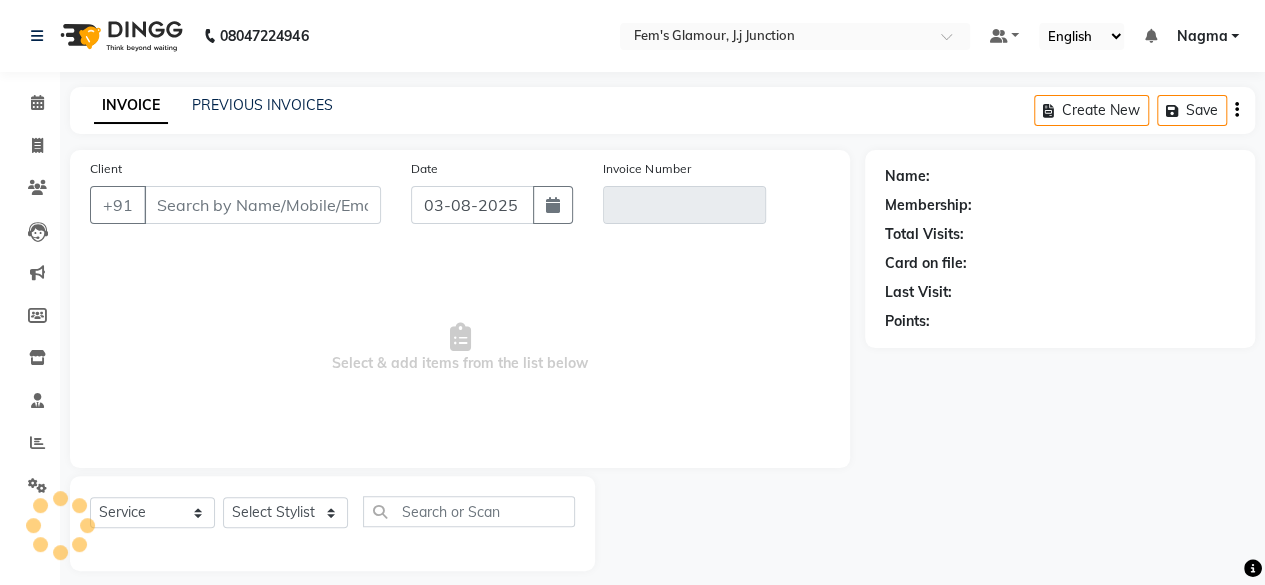 scroll, scrollTop: 15, scrollLeft: 0, axis: vertical 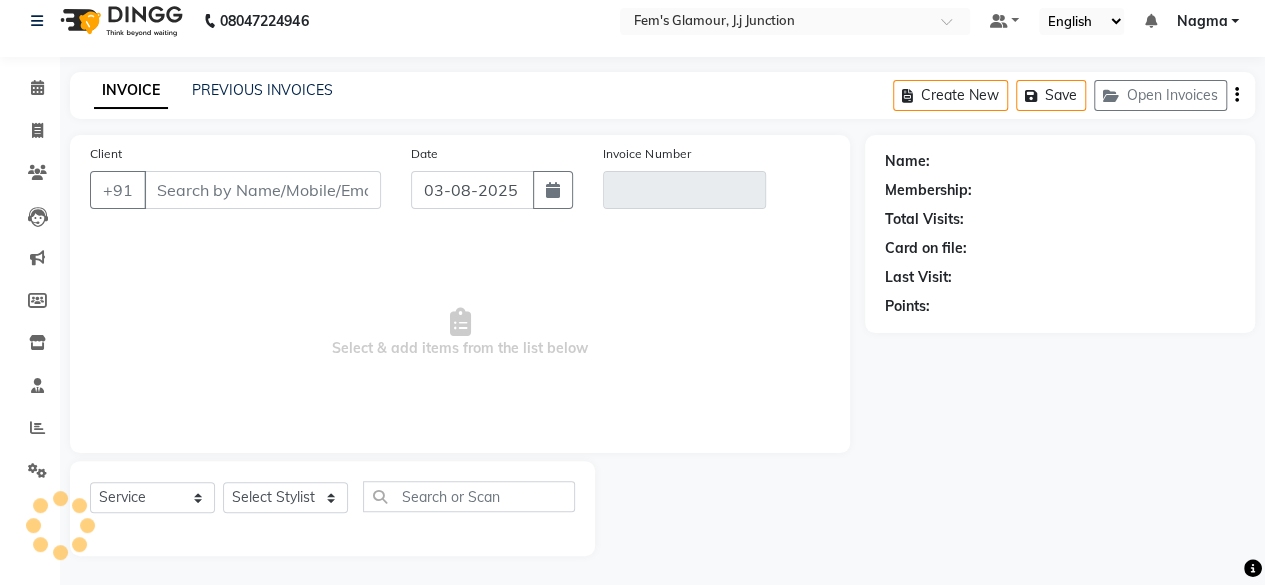 type on "[PHONE]" 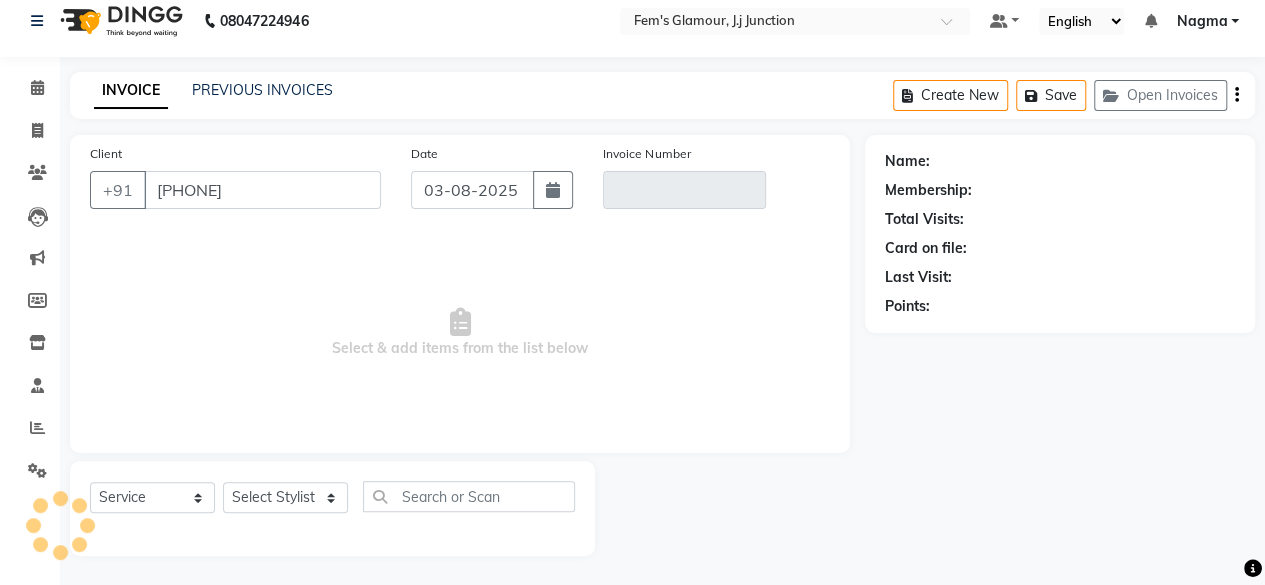 type on "V/2025-26/1447" 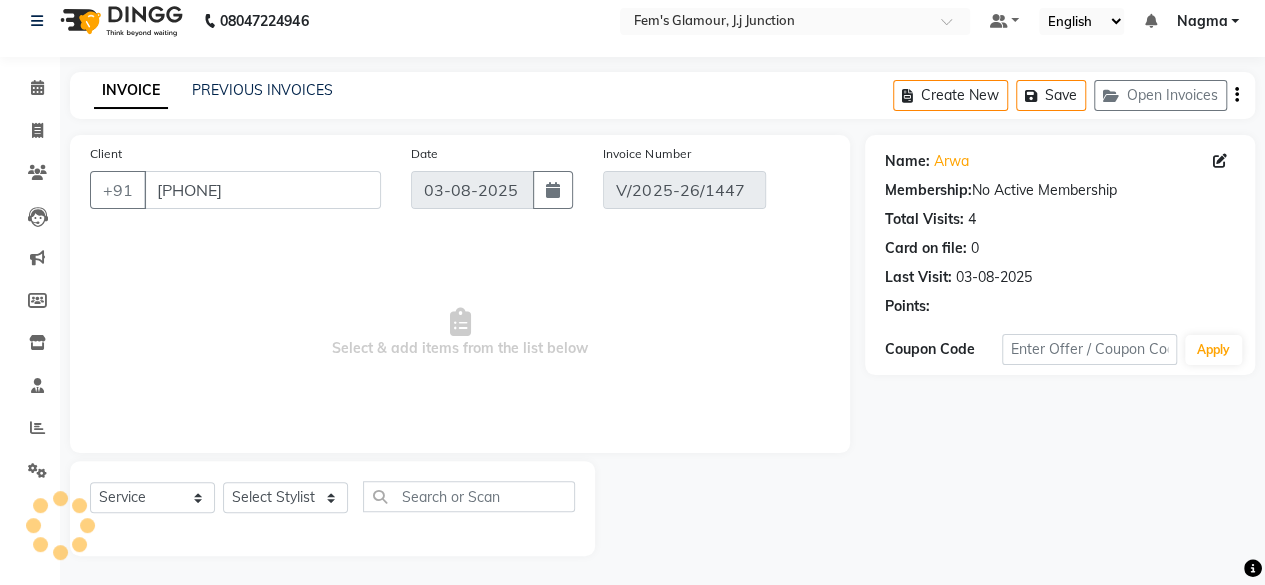 select on "select" 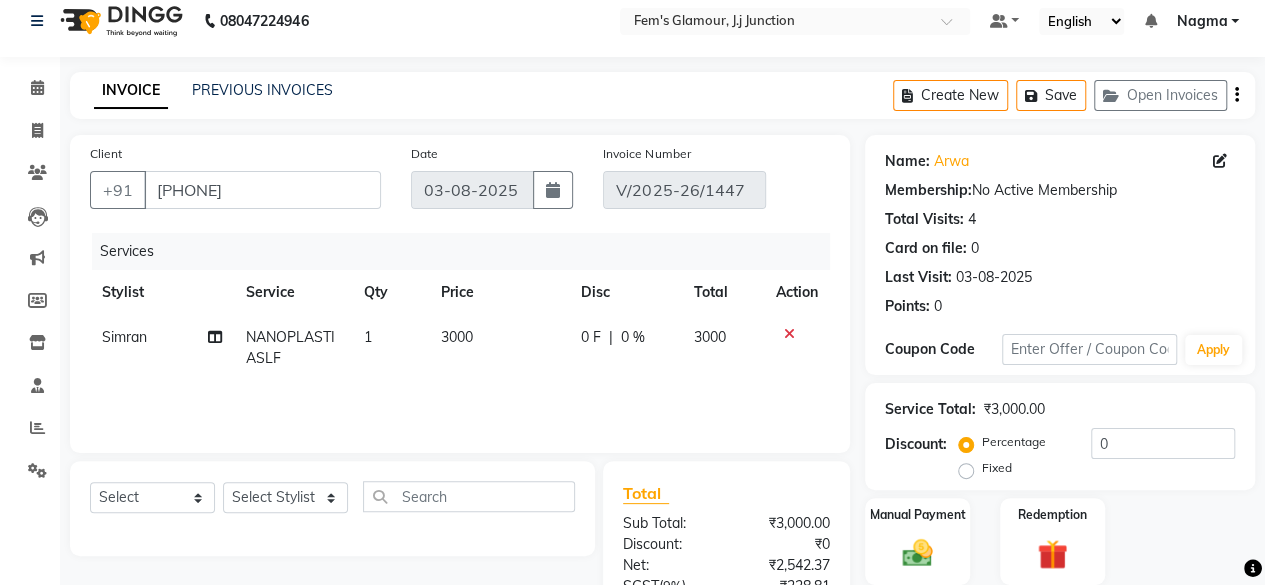click on "Simran" 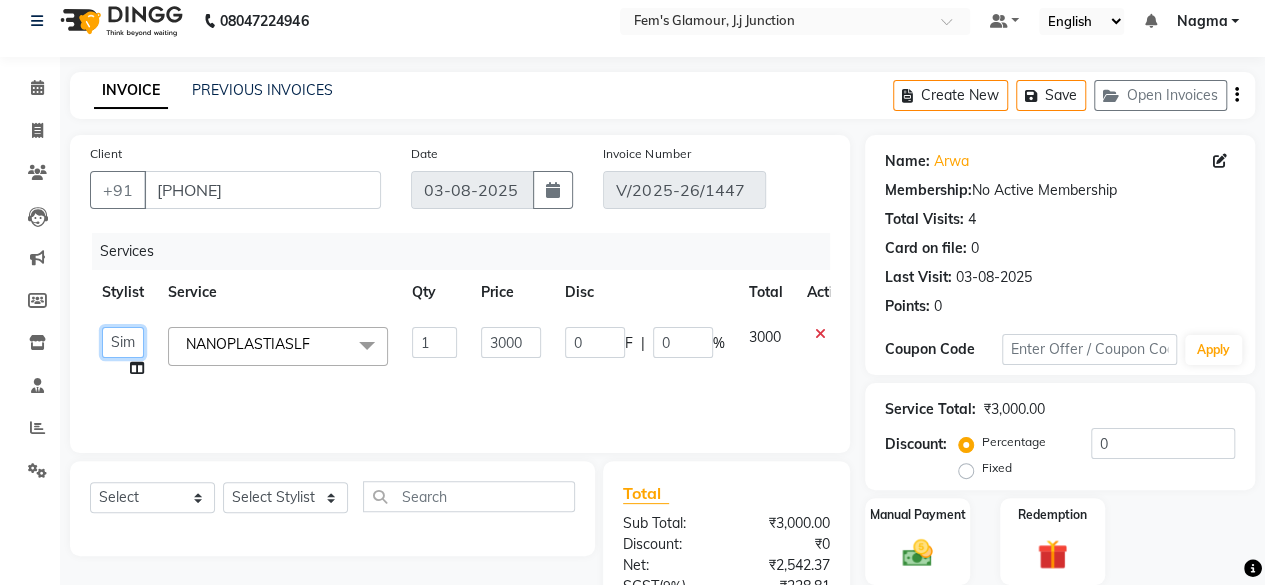 click on "[FIRST] maam   [FIRST] [LAST]   [FIRST]   [FIRST] maam   MOON   [FIRST]   [FIRST]   [FIRST]   [FIRST]   [FIRST]   [FIRST]   [FIRST]   [FIRST]   [FIRST]" 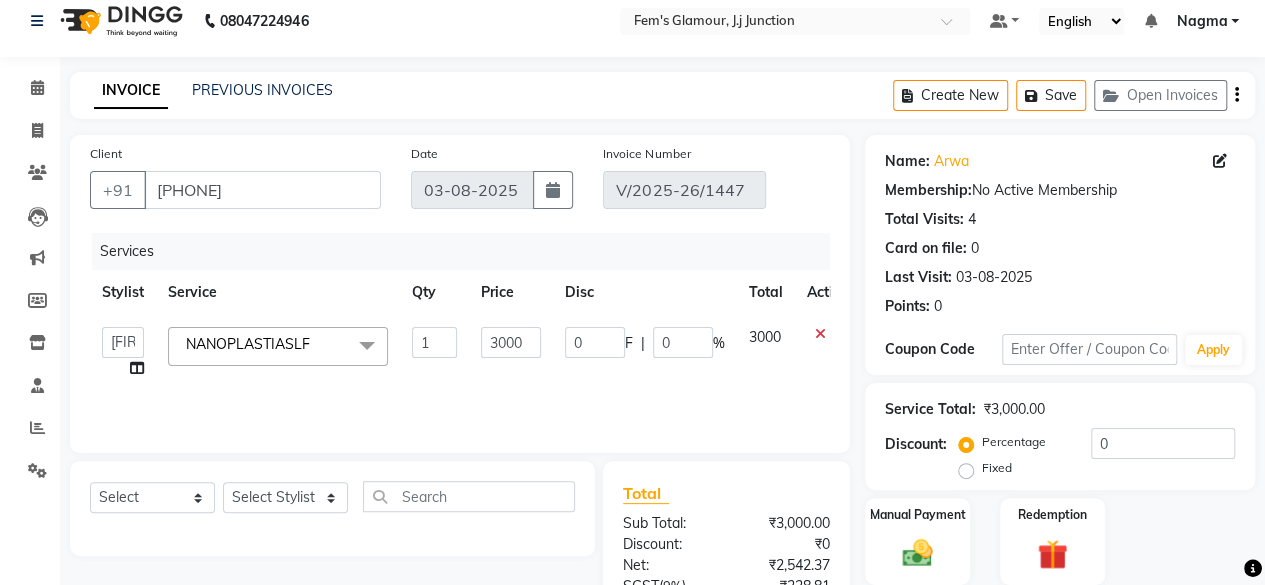 select on "21534" 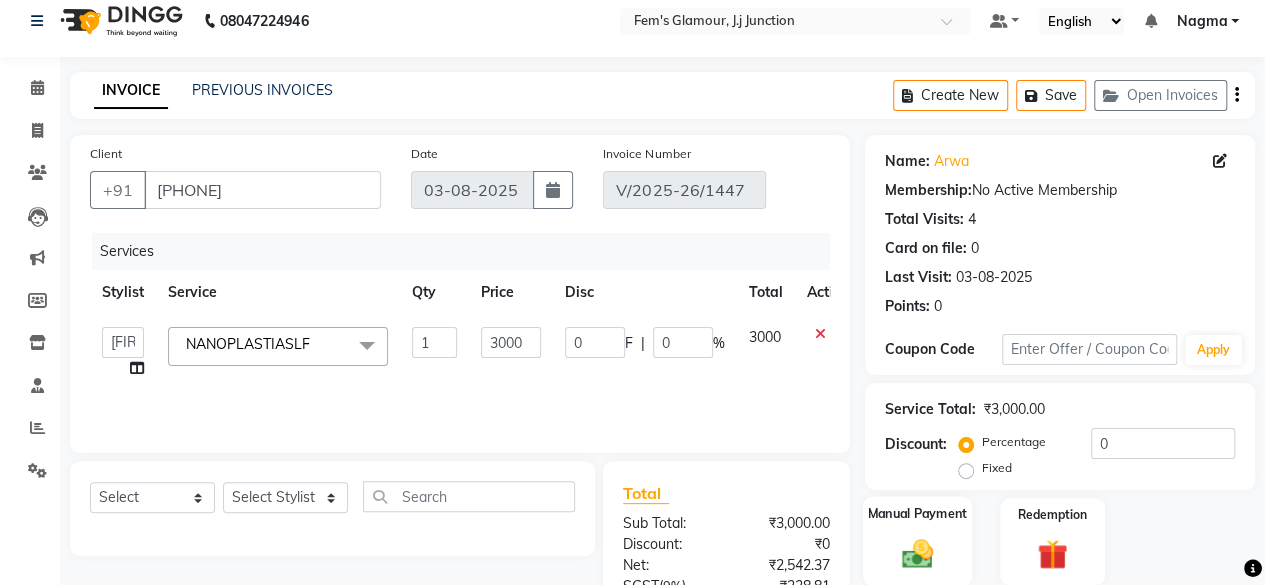 click on "Manual Payment" 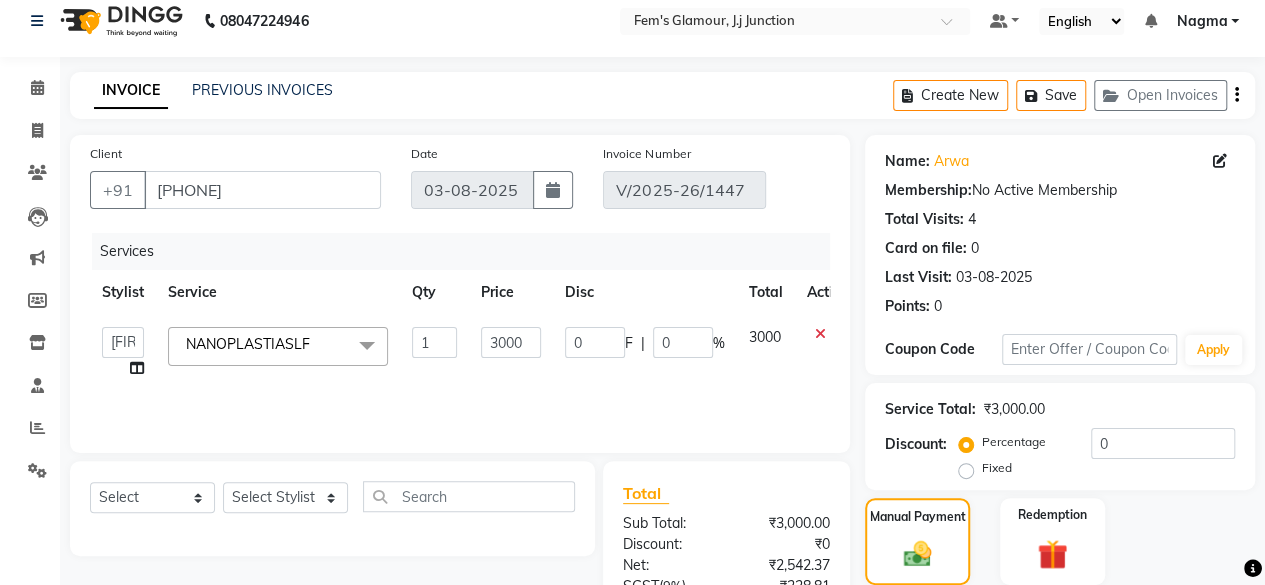 scroll, scrollTop: 527, scrollLeft: 0, axis: vertical 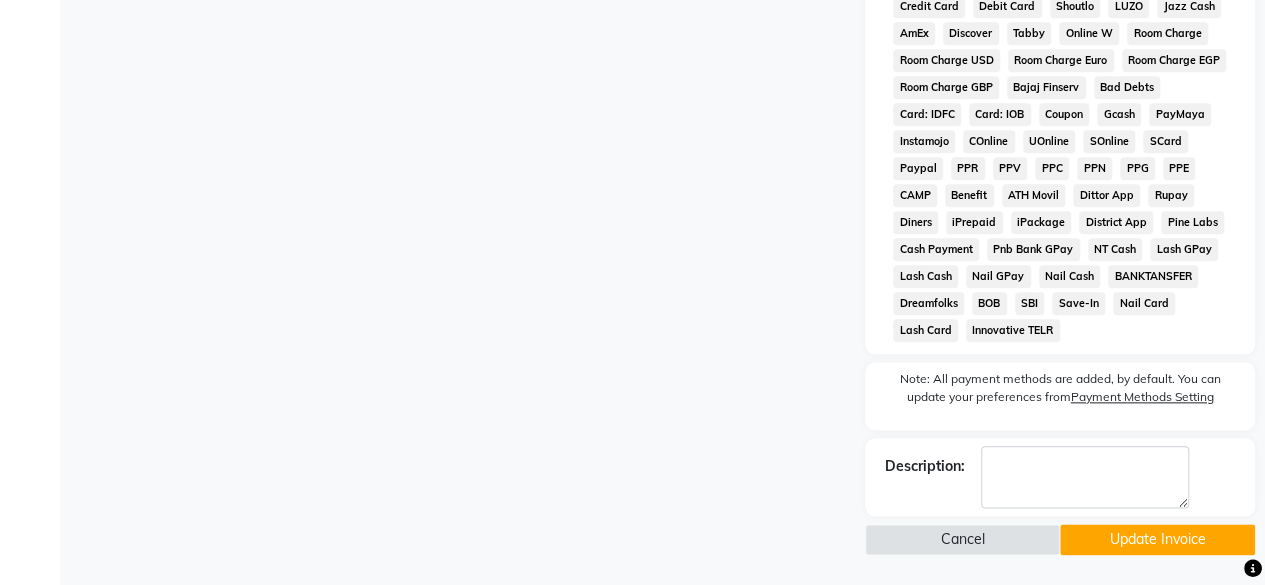 click on "Update Invoice" 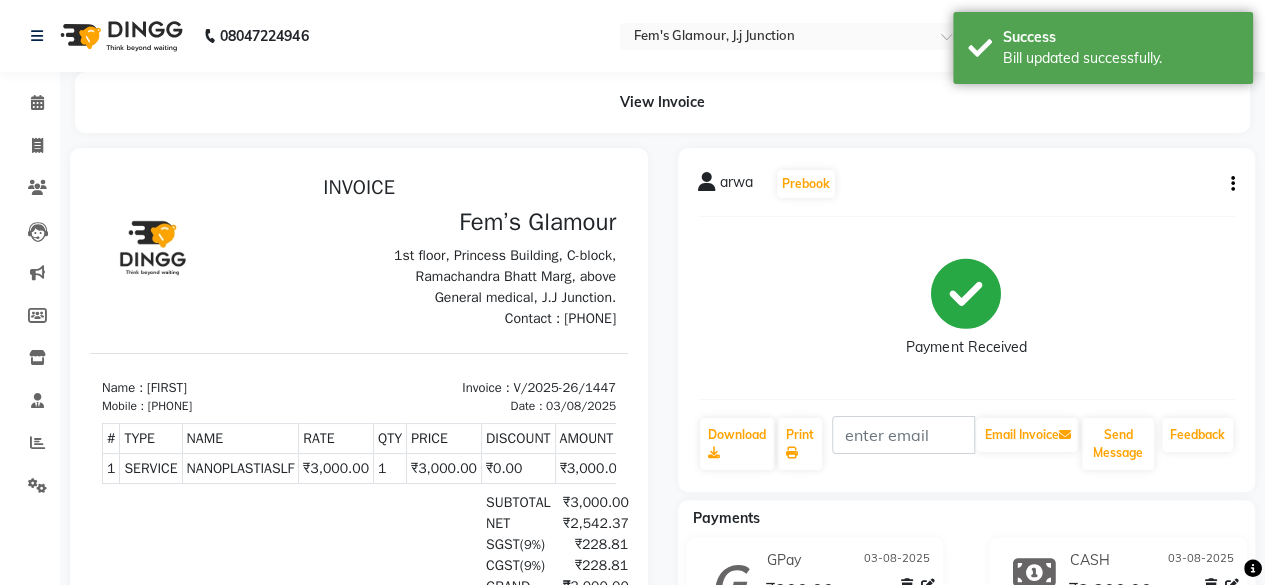 scroll, scrollTop: 0, scrollLeft: 0, axis: both 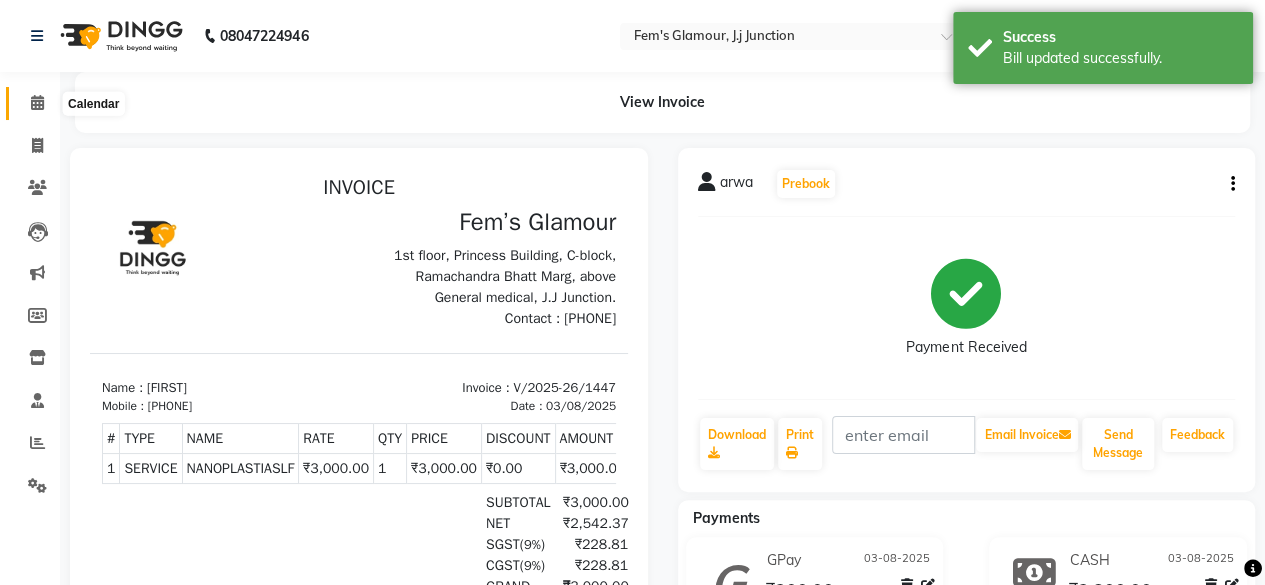click 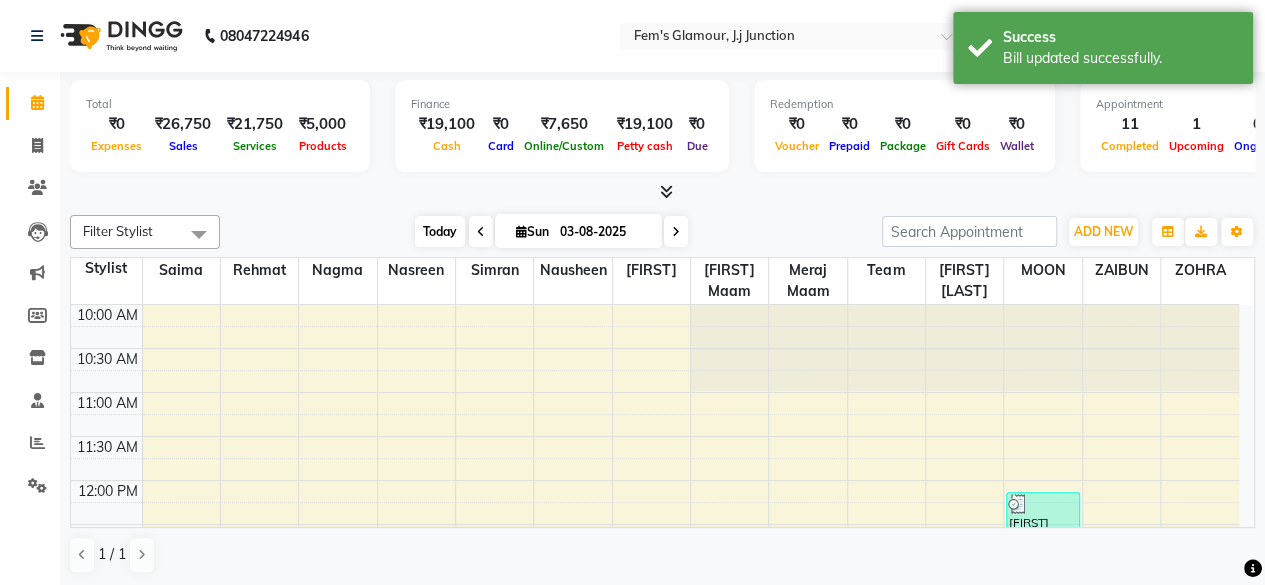 click on "Today" at bounding box center (440, 231) 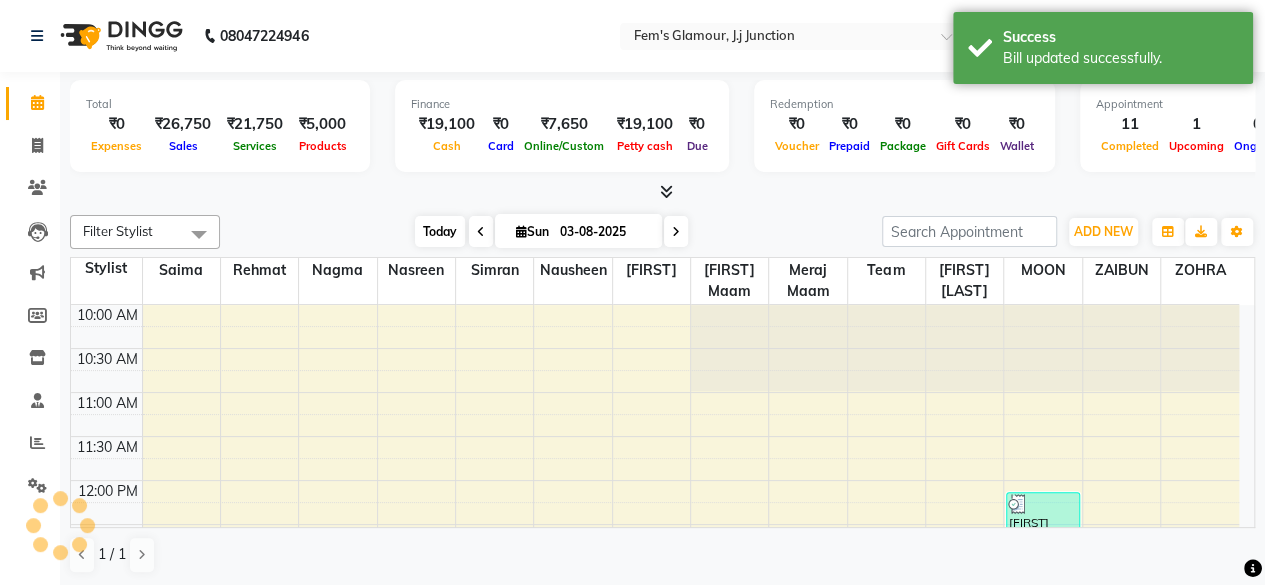 scroll, scrollTop: 816, scrollLeft: 0, axis: vertical 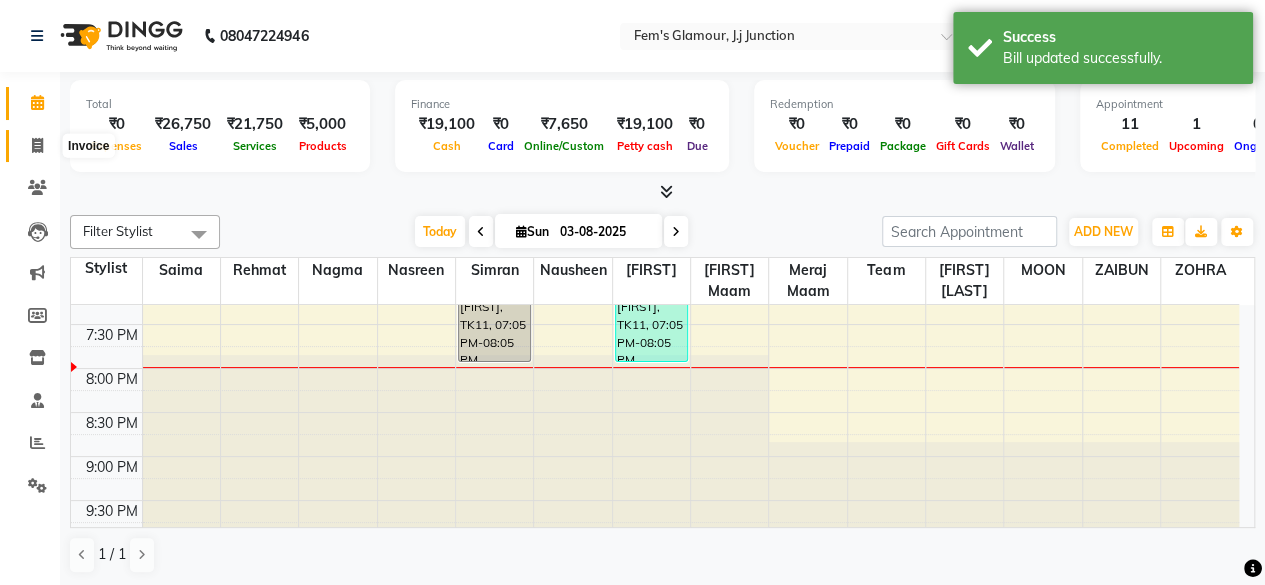 click 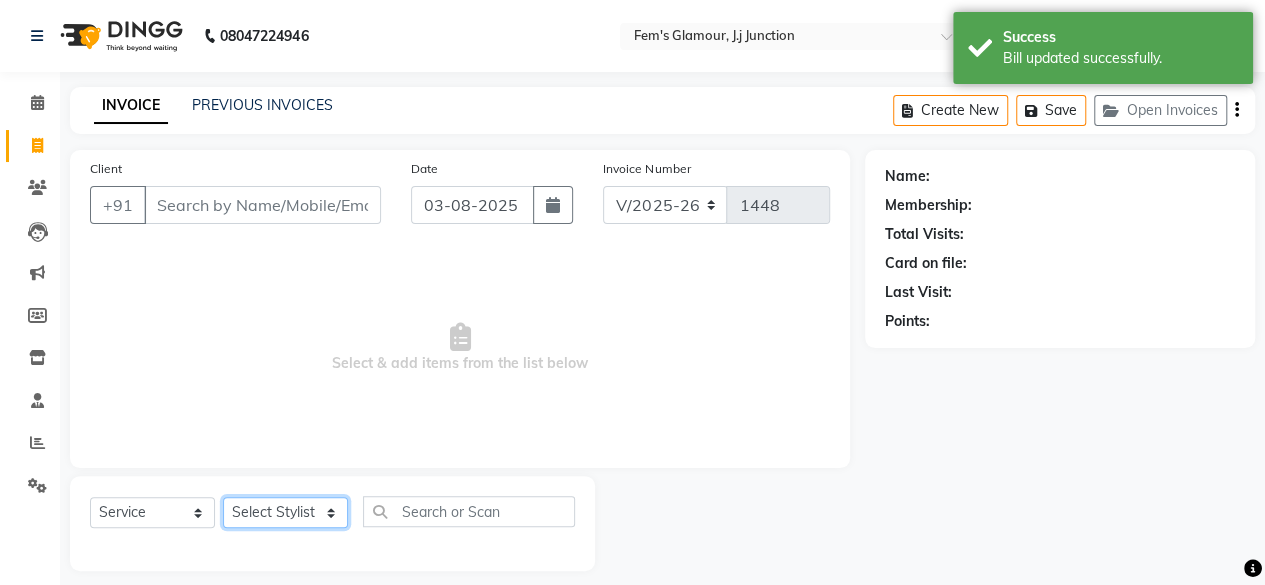 click on "Select Stylist [FIRST] [FIRST] [FIRST] [FIRST] [FIRST] [FIRST] [FIRST] [FIRST] [FIRST] [FIRST] [FIRST]" 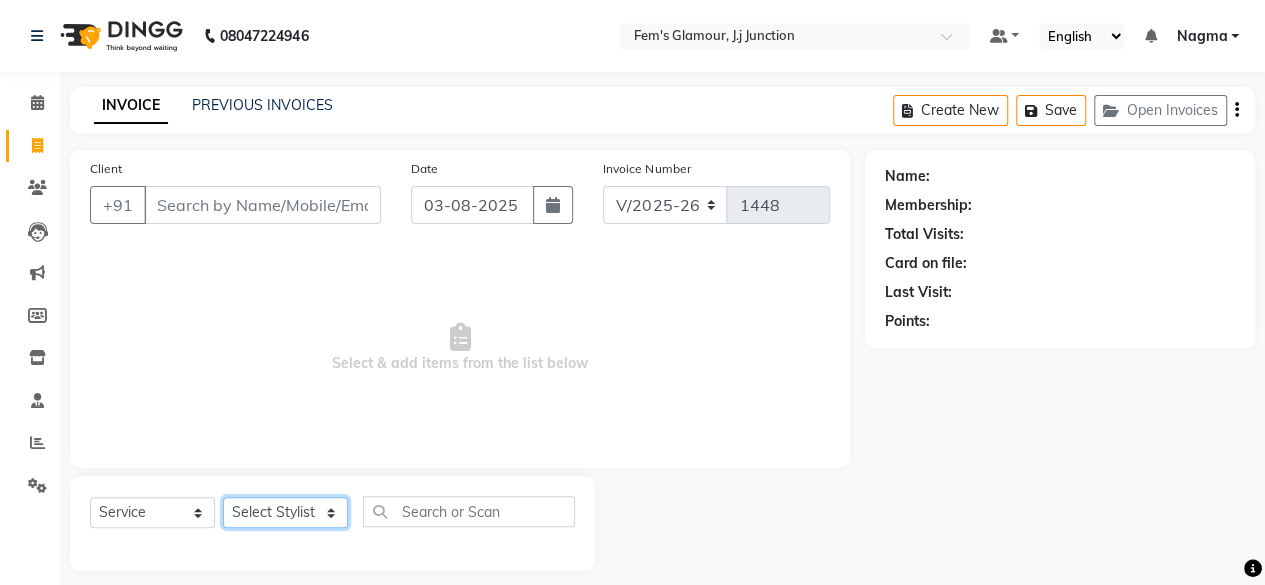 select on "21534" 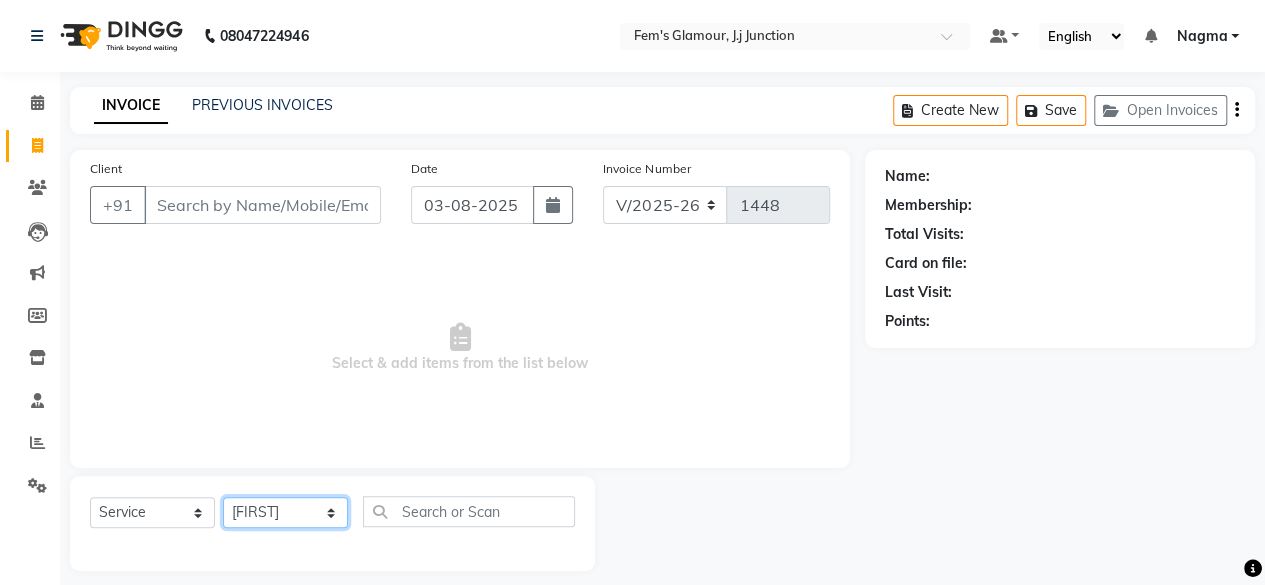 click on "Select Stylist [FIRST] [FIRST] [FIRST] [FIRST] [FIRST] [FIRST] [FIRST] [FIRST] [FIRST] [FIRST] [FIRST]" 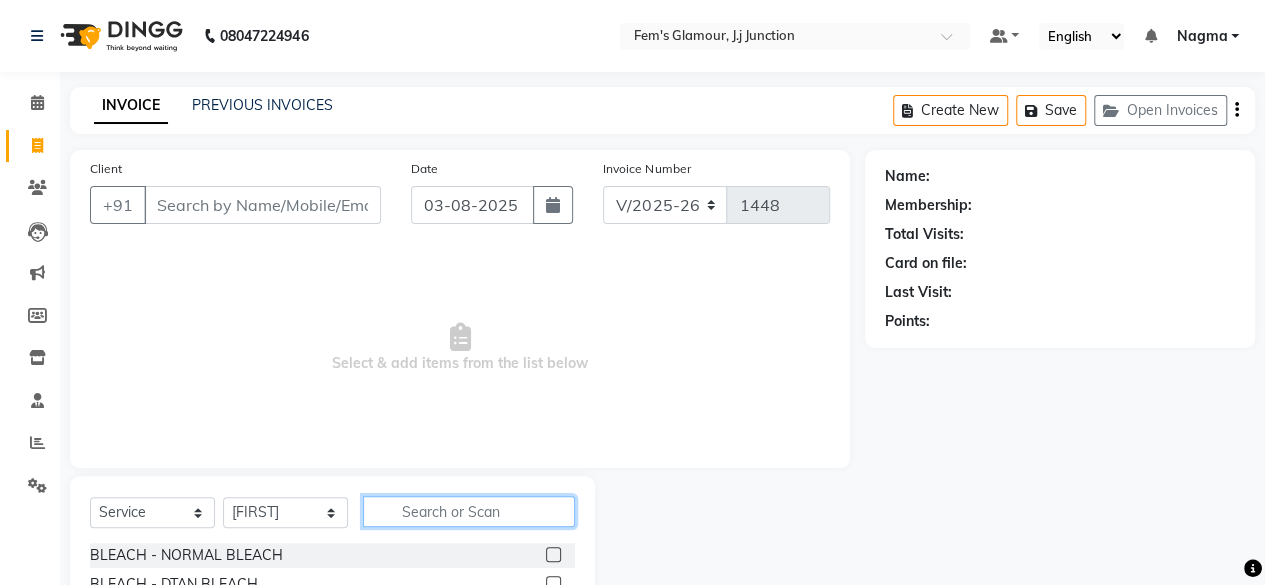 click 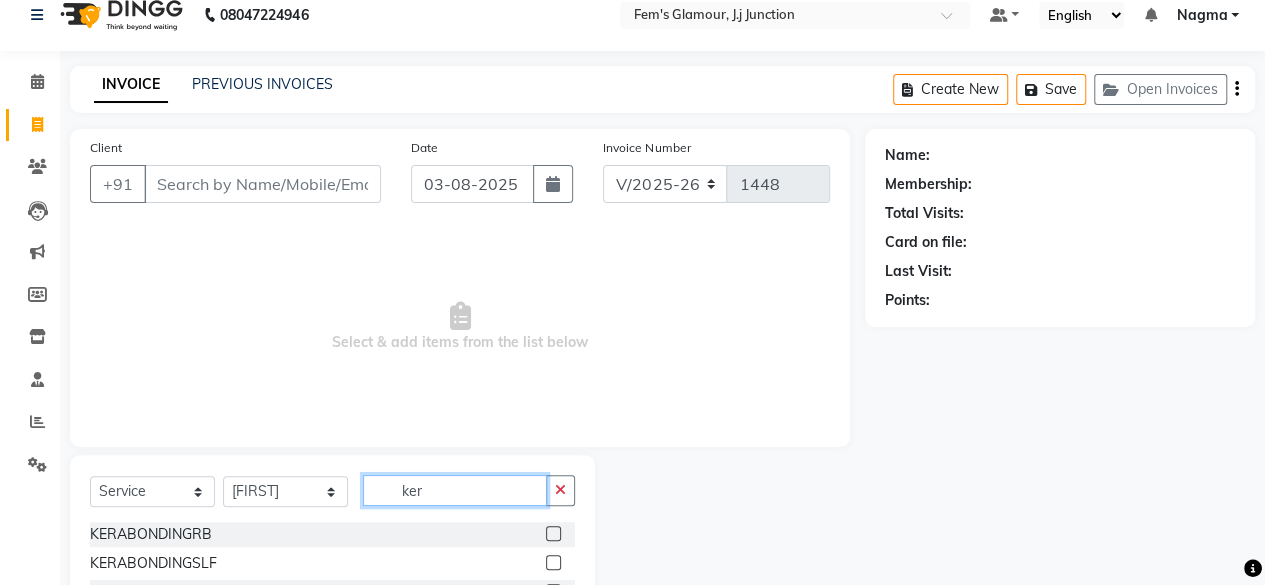 scroll, scrollTop: 31, scrollLeft: 0, axis: vertical 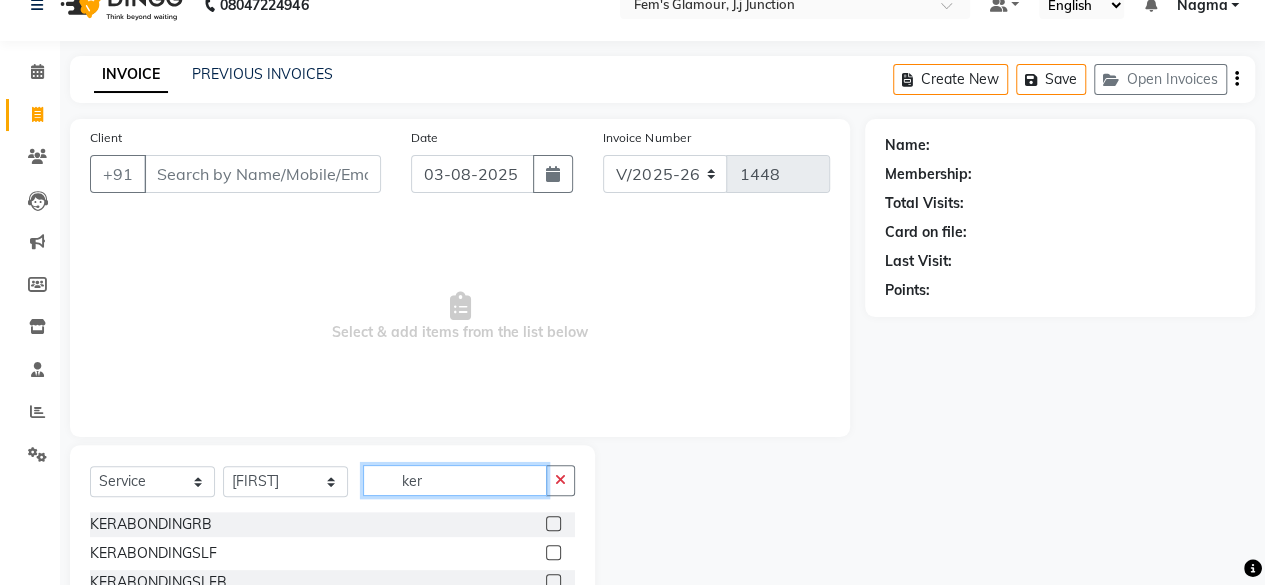 type on "ker" 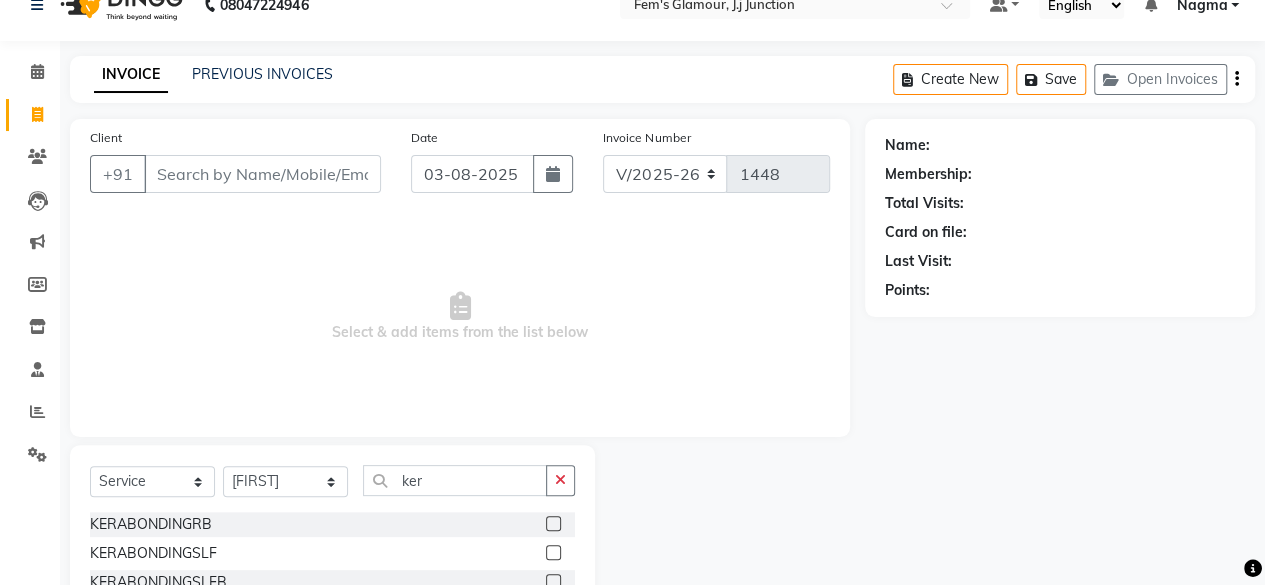 click 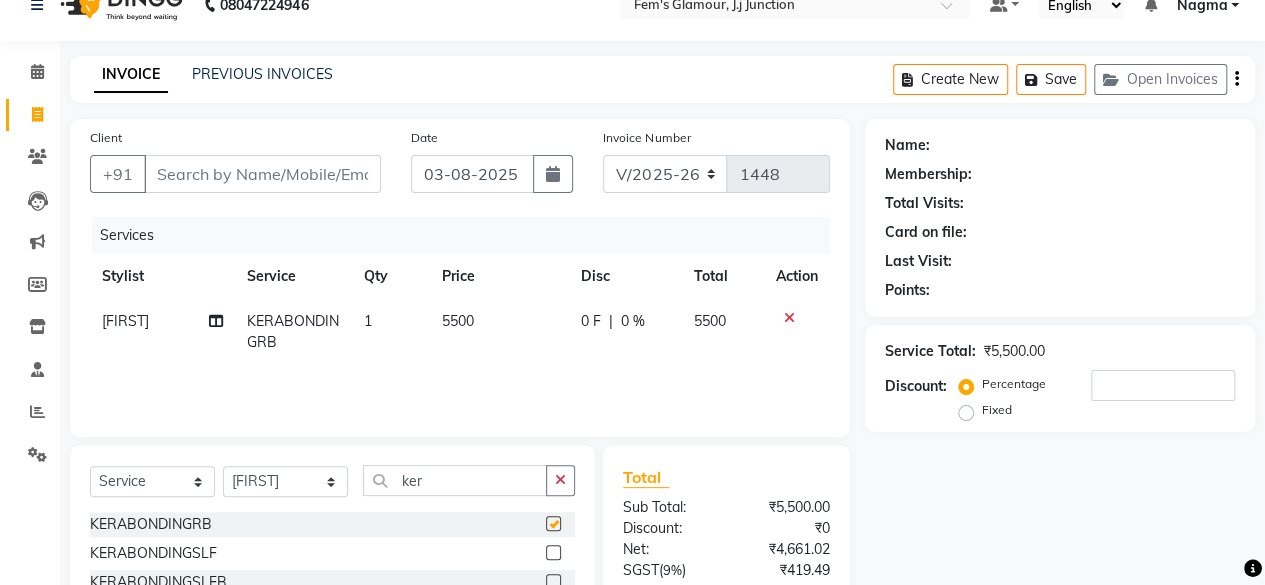 checkbox on "false" 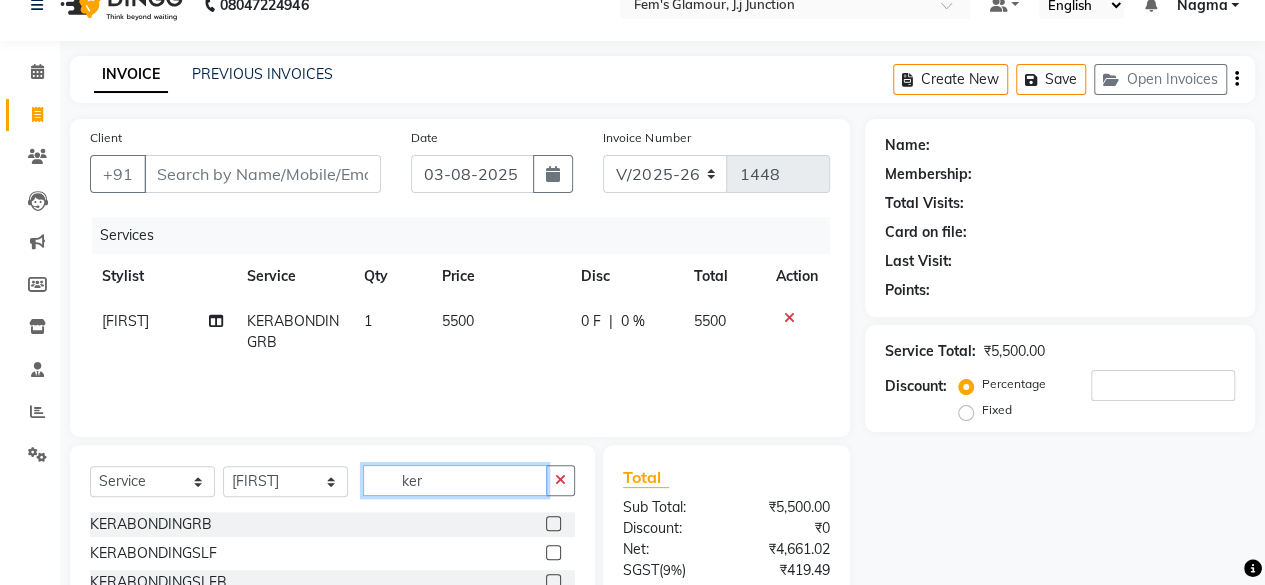 click on "ker" 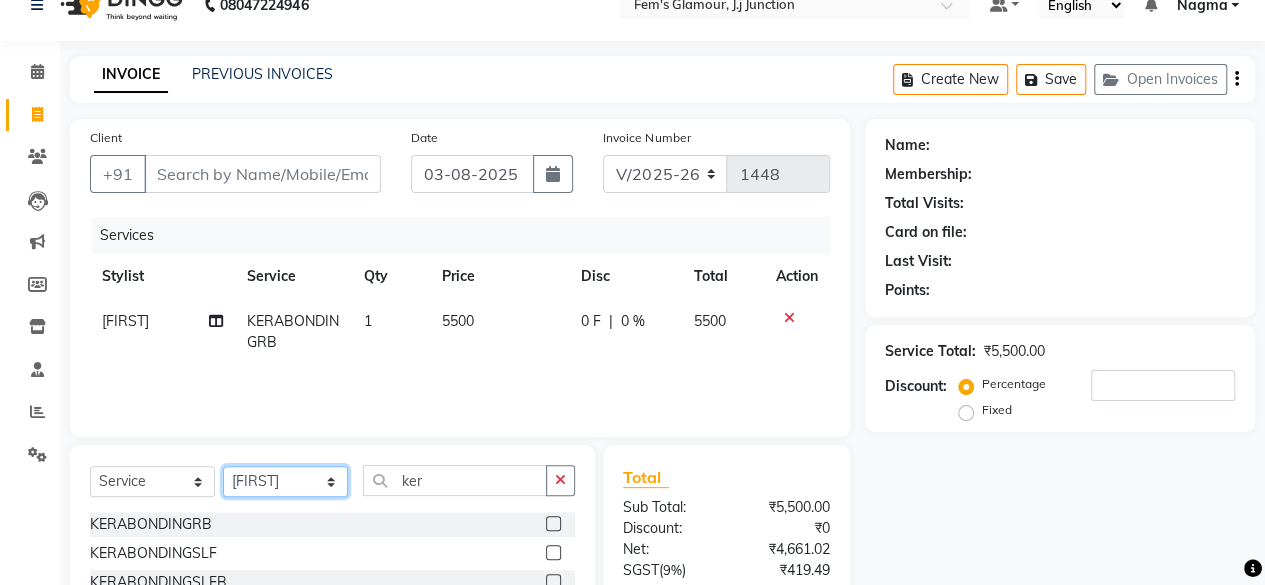 click on "Select Stylist [FIRST] [FIRST] [FIRST] [FIRST] [FIRST] [FIRST] [FIRST] [FIRST] [FIRST] [FIRST] [FIRST]" 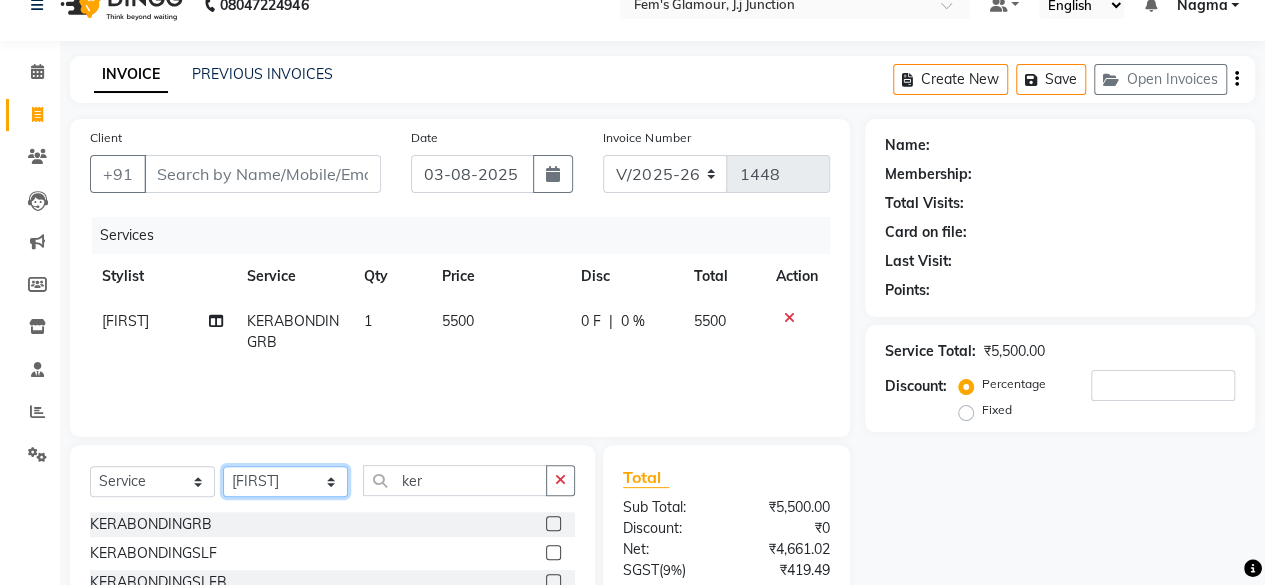 select on "78083" 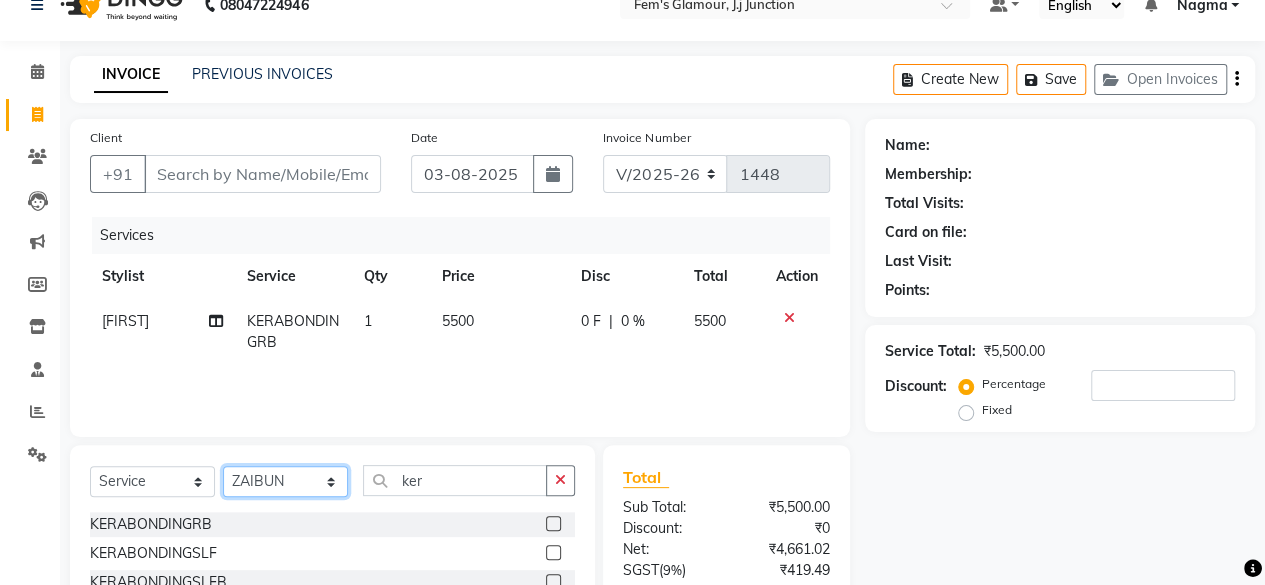 click on "Select Stylist [FIRST] [FIRST] [FIRST] [FIRST] [FIRST] [FIRST] [FIRST] [FIRST] [FIRST] [FIRST] [FIRST]" 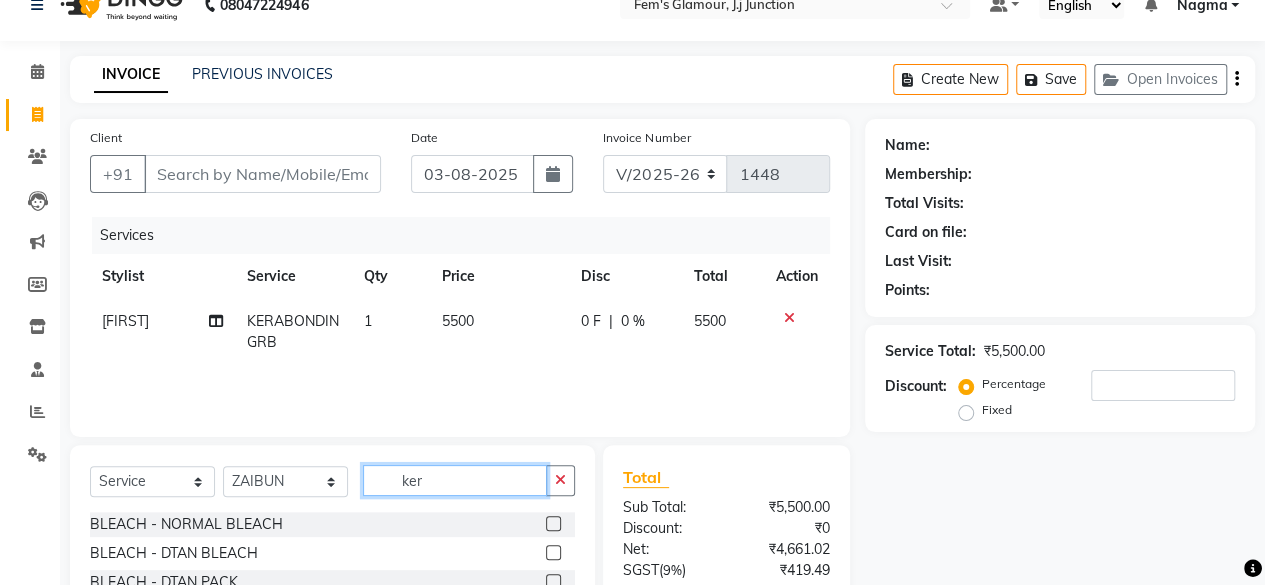 click on "ker" 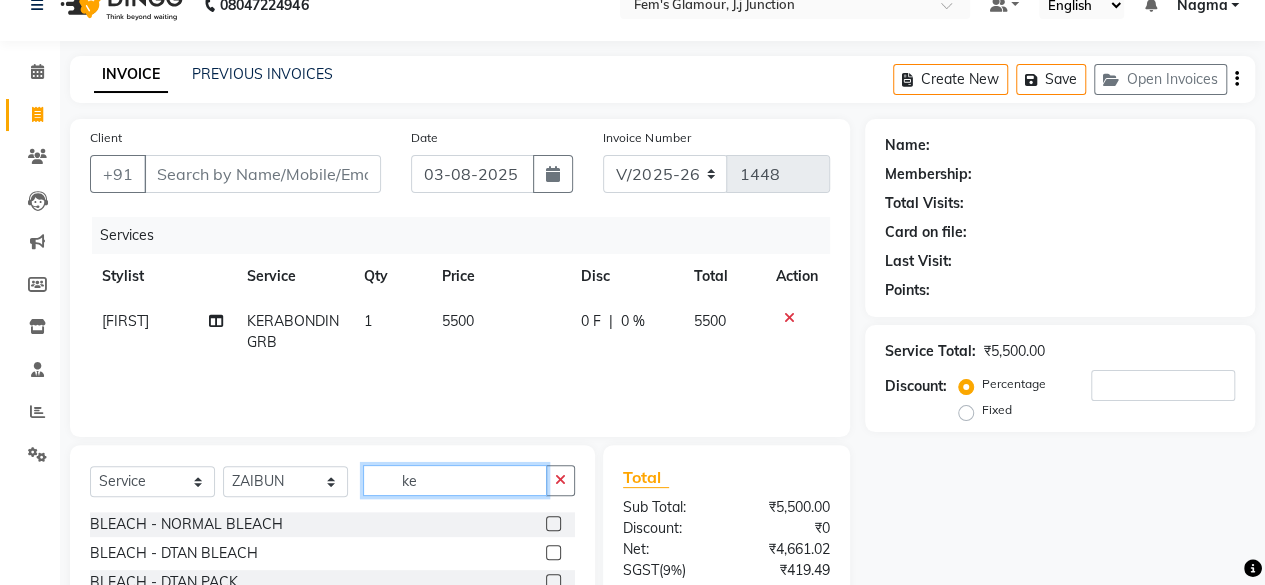 type on "k" 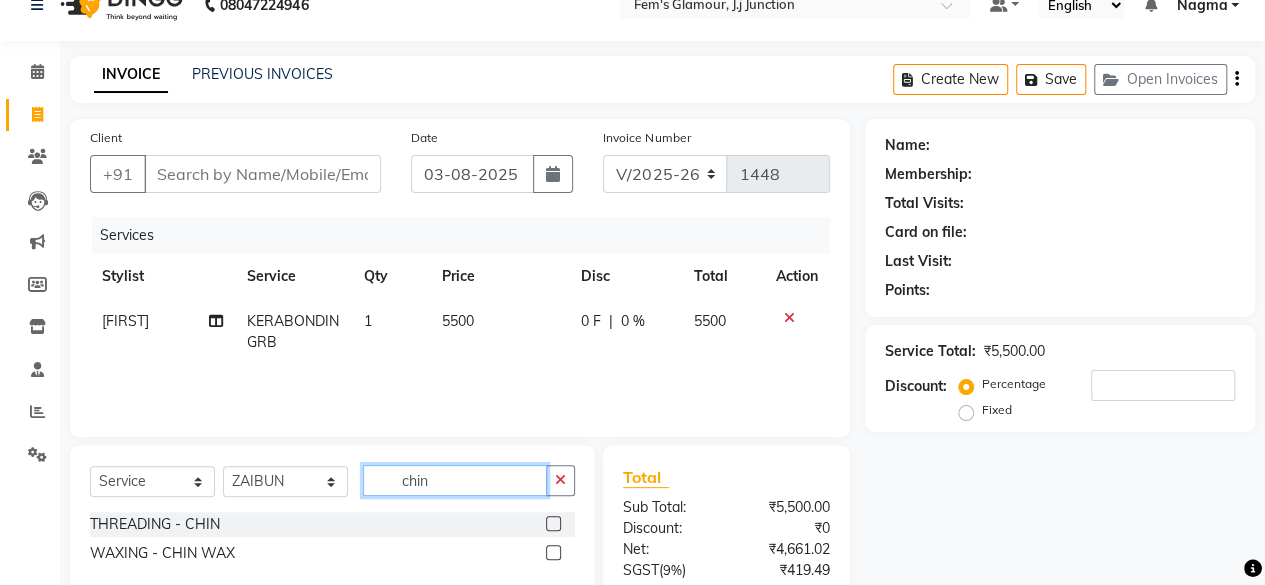 type on "chin" 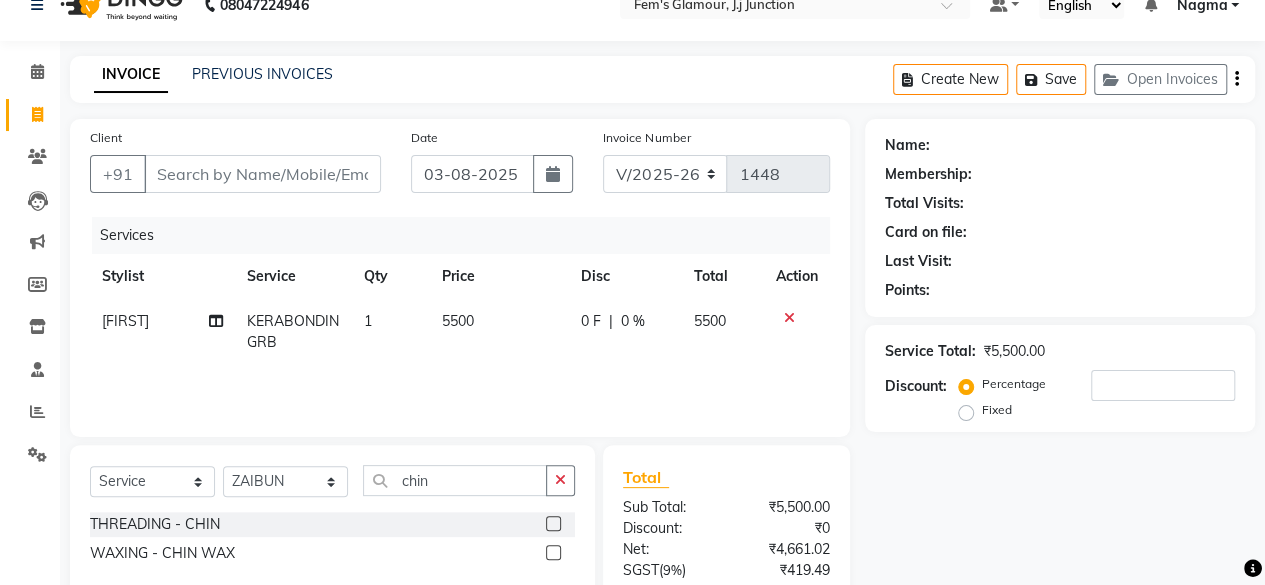 click 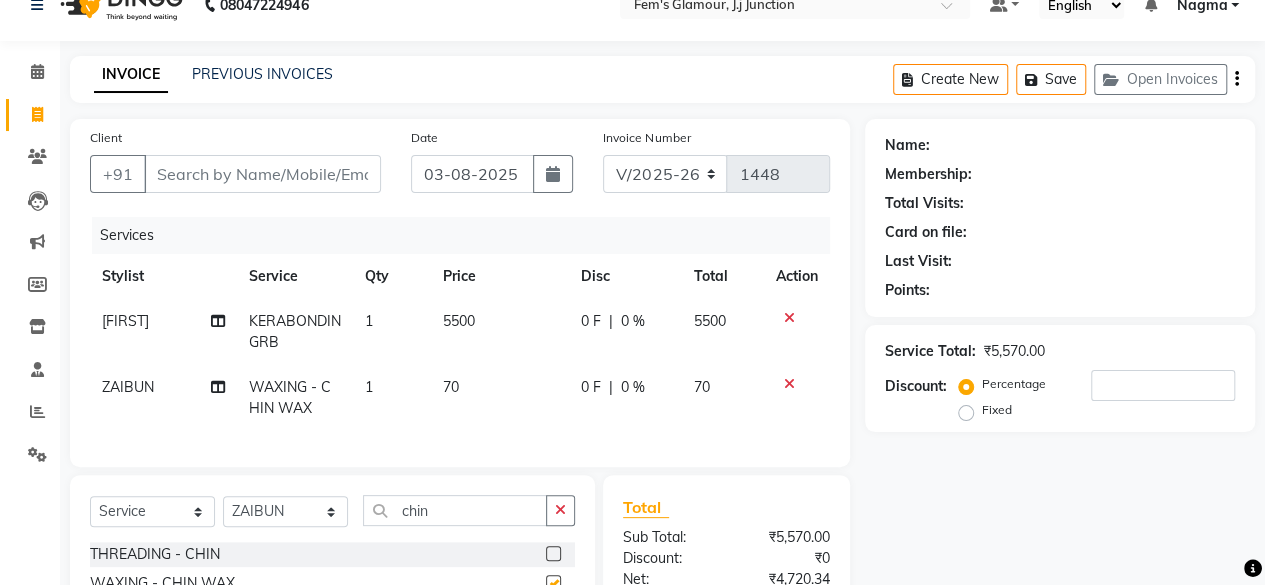checkbox on "false" 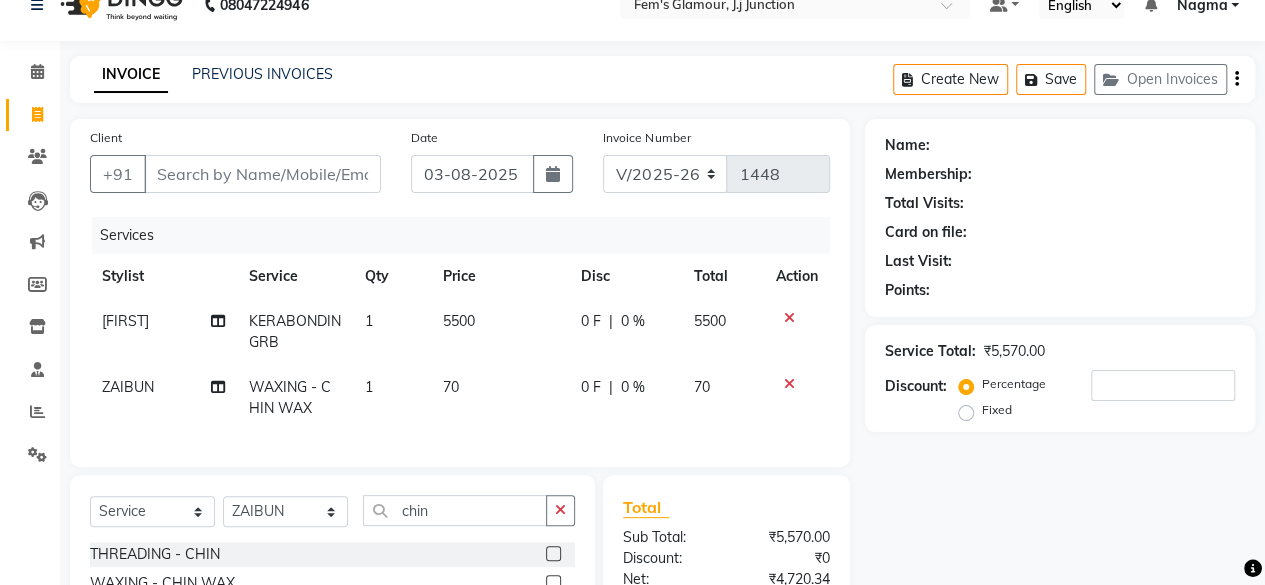 click on "5500" 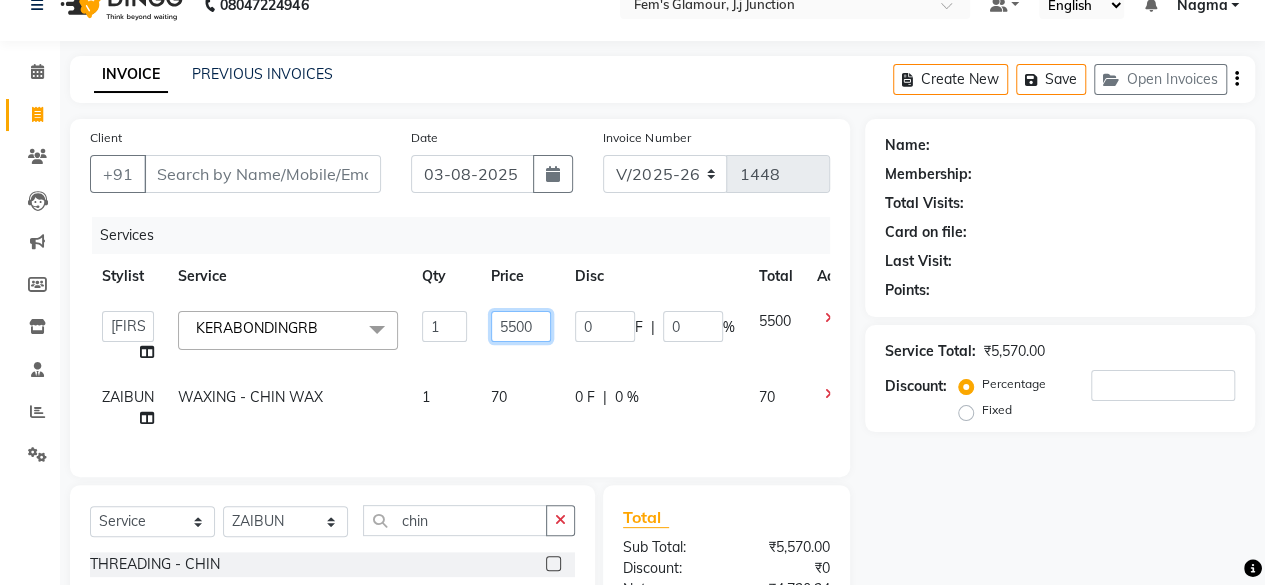 click on "5500" 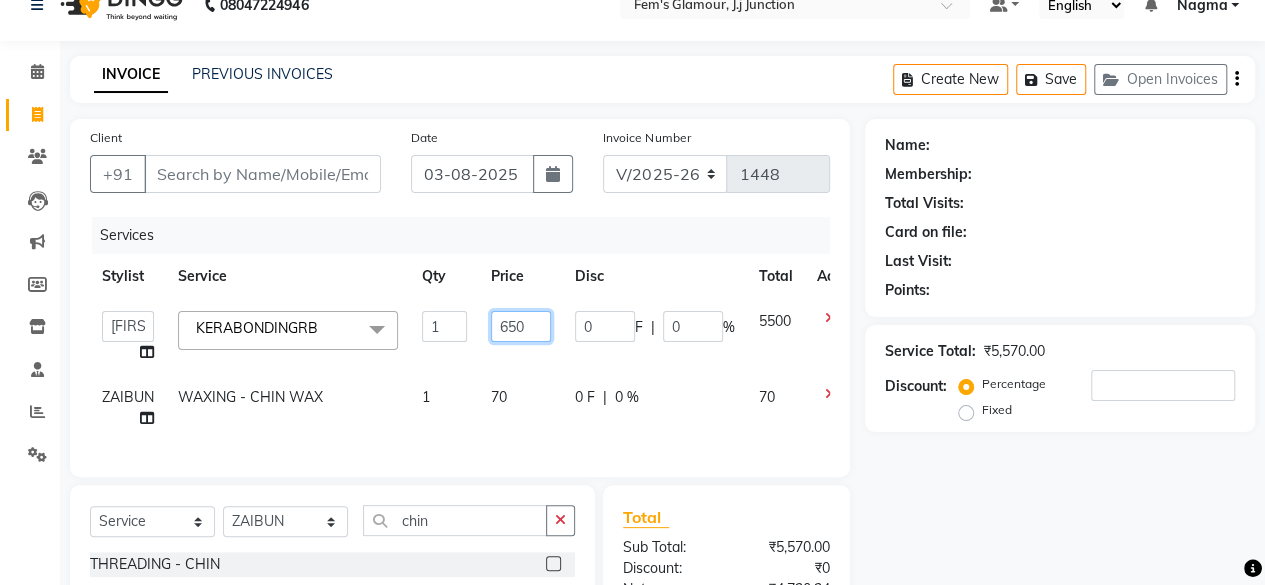 type on "6500" 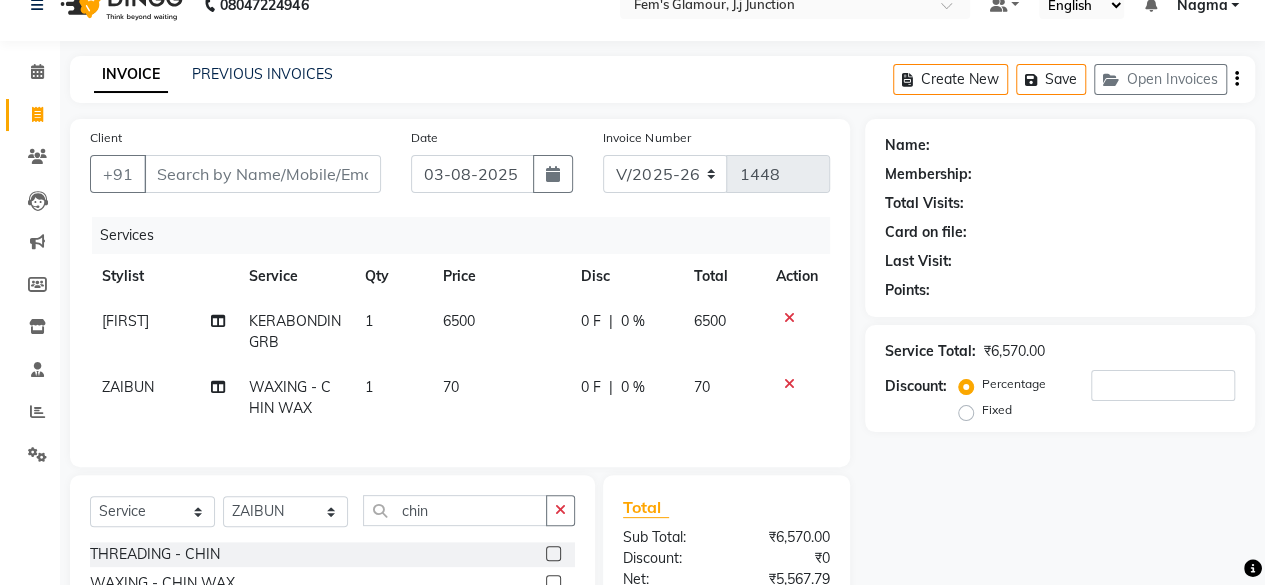 click on "Invoice Number V/2025 V/2025-26 1448" 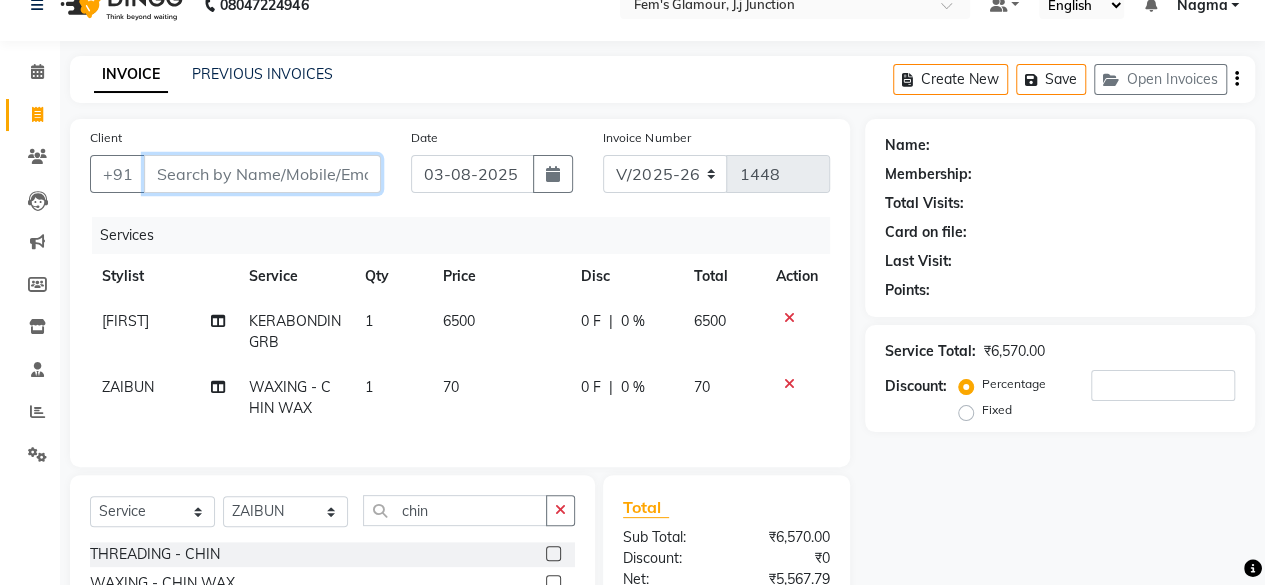click on "Client" at bounding box center (262, 174) 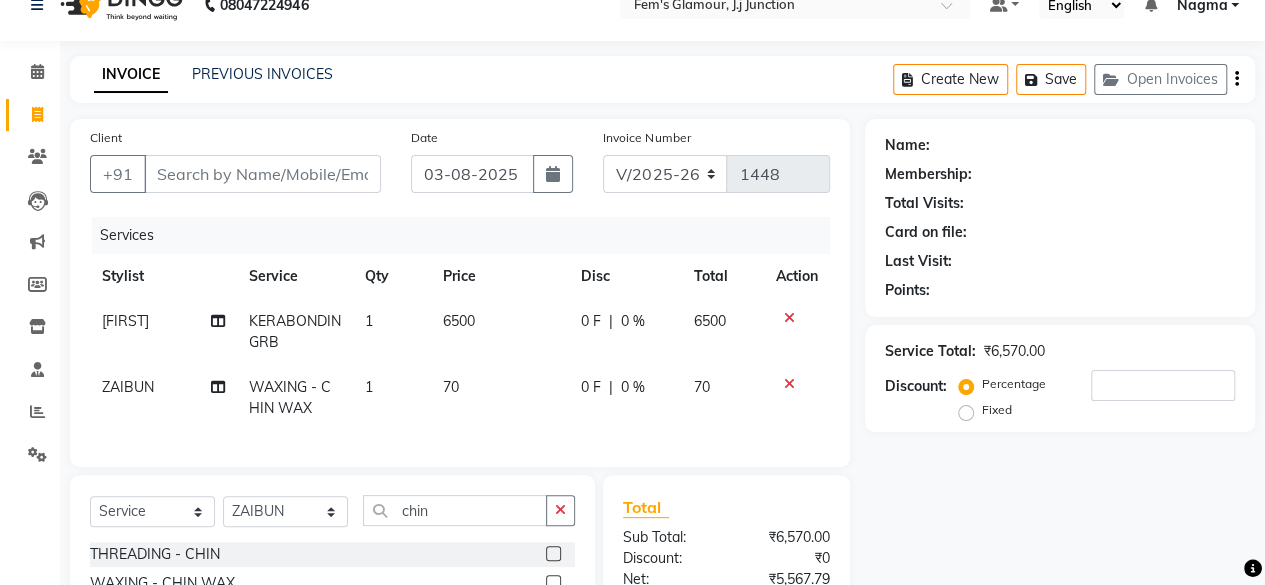 click on "Client +91 Date 03-08-2025 Invoice Number V/2025 V/2025-26 1448 Services Stylist Service Qty Price Disc Total Action Lara KERABONDINGRB 1 6500 0 F | 0 % 6500 ZAIBUN WAXING   -  CHIN WAX 1 70 0 F | 0 % 70 Select  Service  Product  Membership  Package Voucher Prepaid Gift Card  Select Stylist fatima maam Imran Qureshi Lara Meraj maam MOON Nagma Nasreen Nausheen Rehmat Saima Simran Team ZAIBUN ZOHRA chin THREADING   -  CHIN  WAXING   -  CHIN WAX  Total Sub Total: ₹6,570.00 Discount: ₹0 Net: ₹5,567.79 SGST  ( 9% ) ₹501.10 CGST  ( 9% ) ₹501.10 Total: ₹6,570.00 Add Tip ₹0 Payable: ₹6,570.00 Paid: ₹0 Balance   : ₹6,570.00" 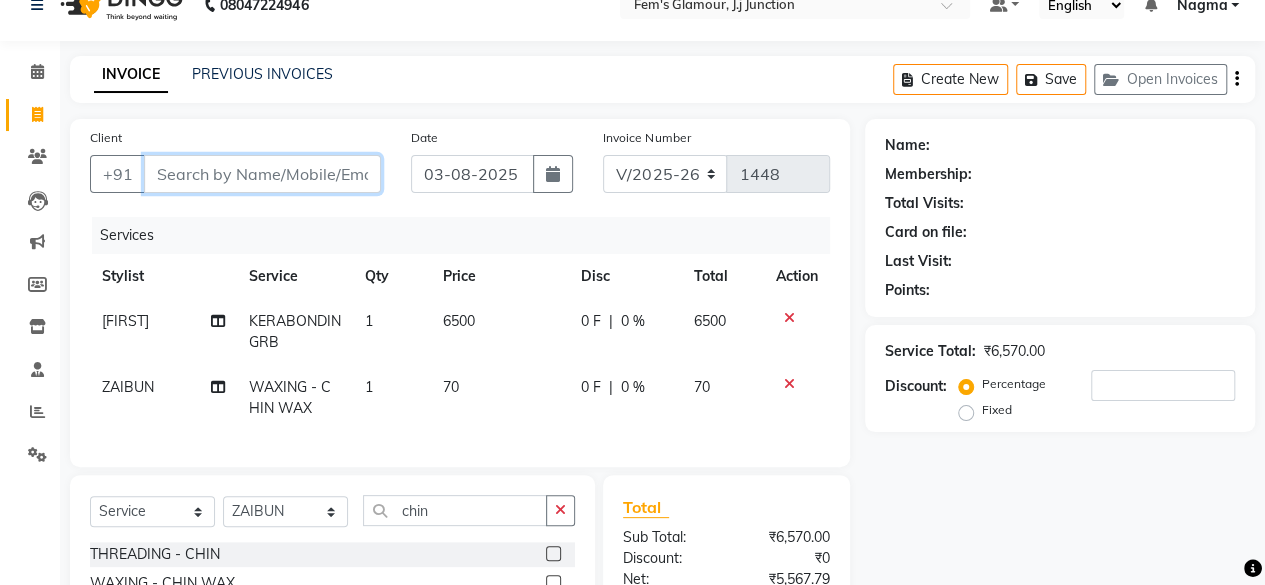 click on "Client" at bounding box center [262, 174] 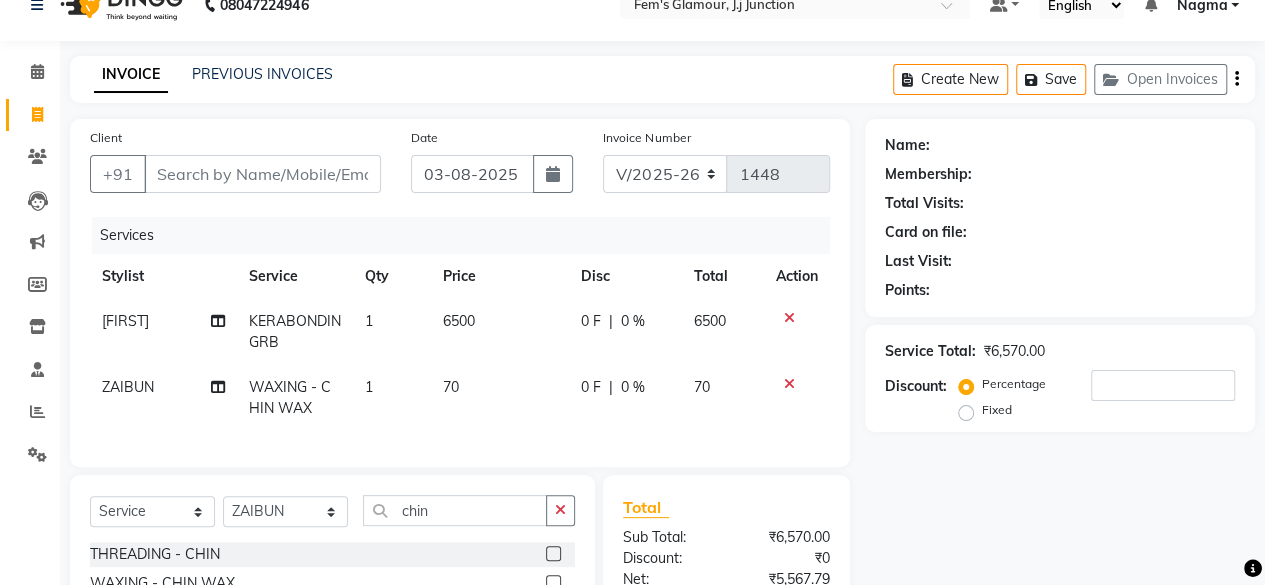 click on "Client +91" 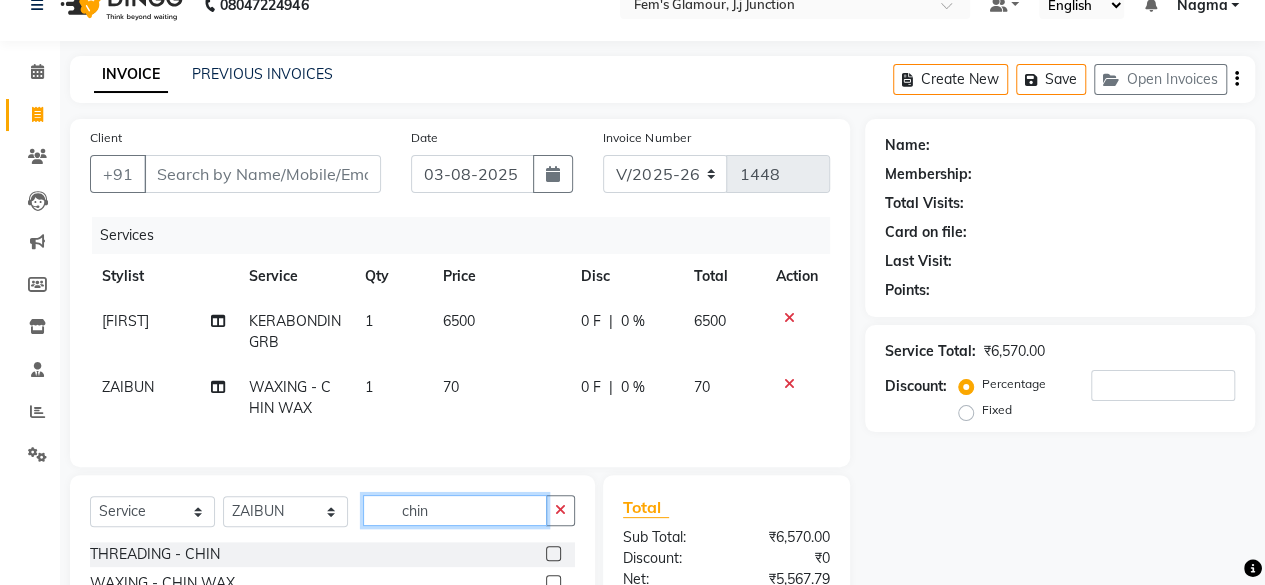 click on "chin" 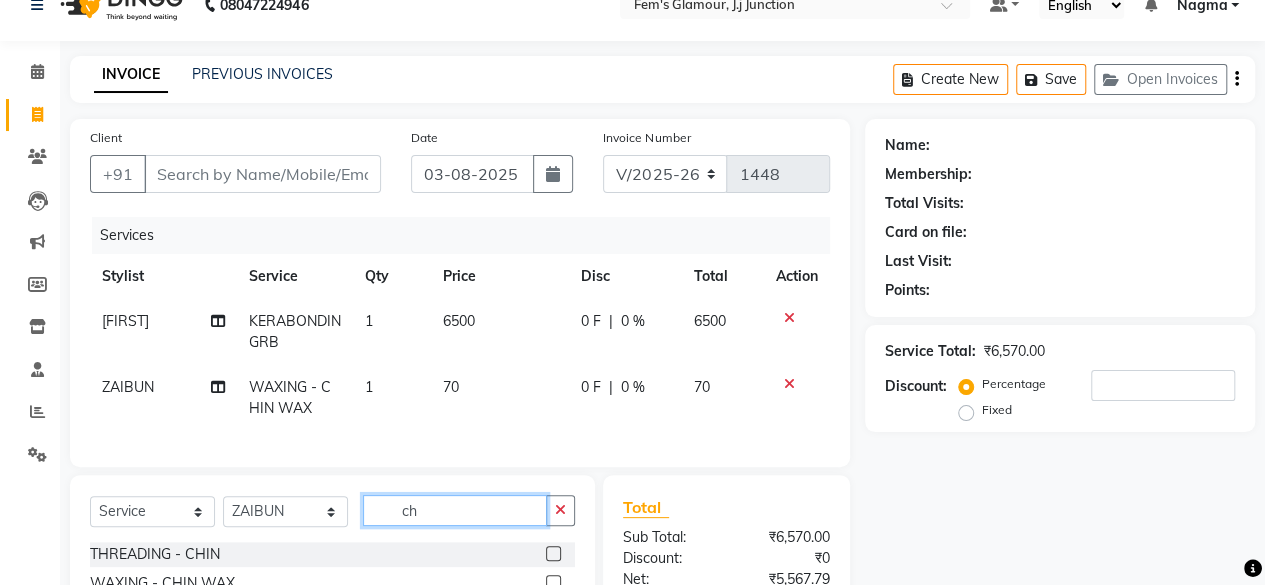 type on "c" 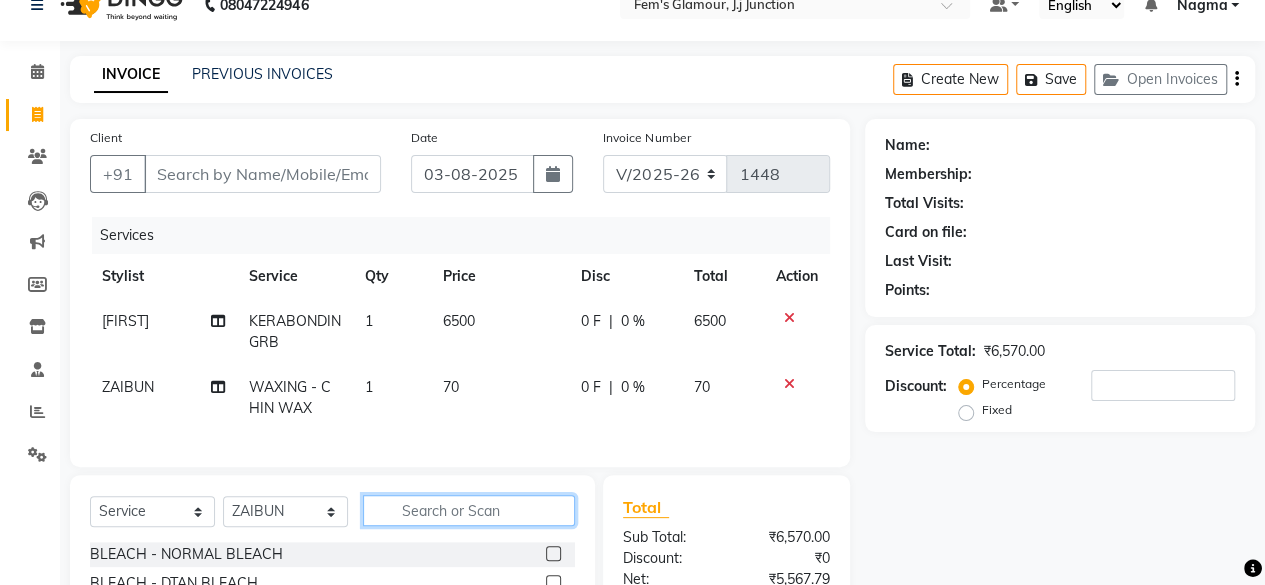 type 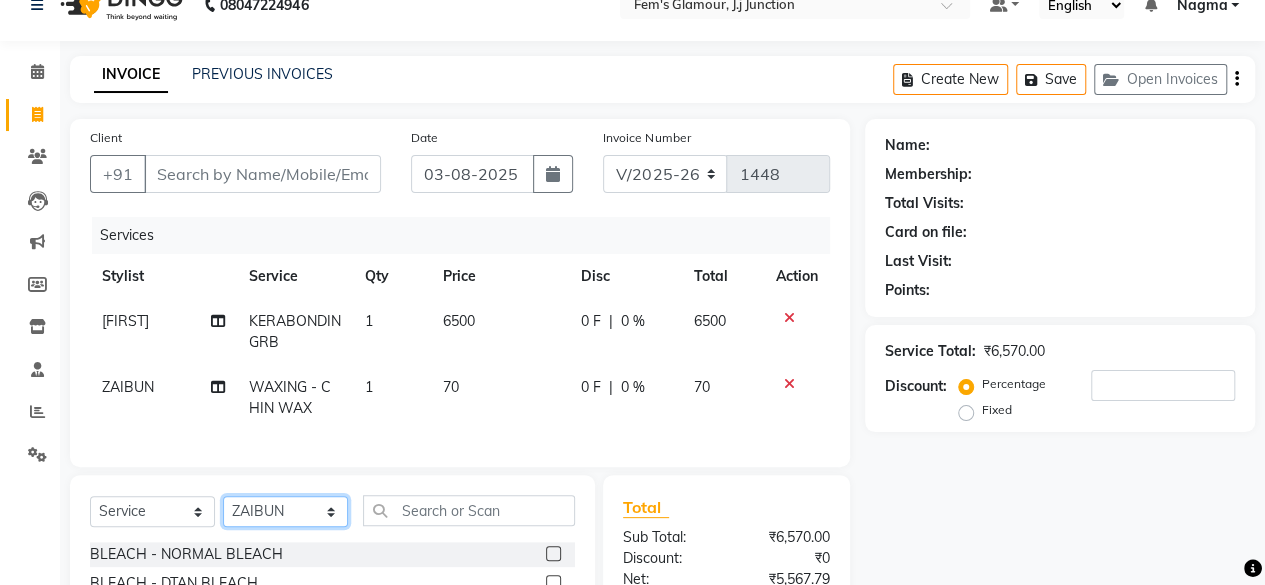 click on "Select Stylist [FIRST] [FIRST] [FIRST] [FIRST] [FIRST] [FIRST] [FIRST] [FIRST] [FIRST] [FIRST] [FIRST]" 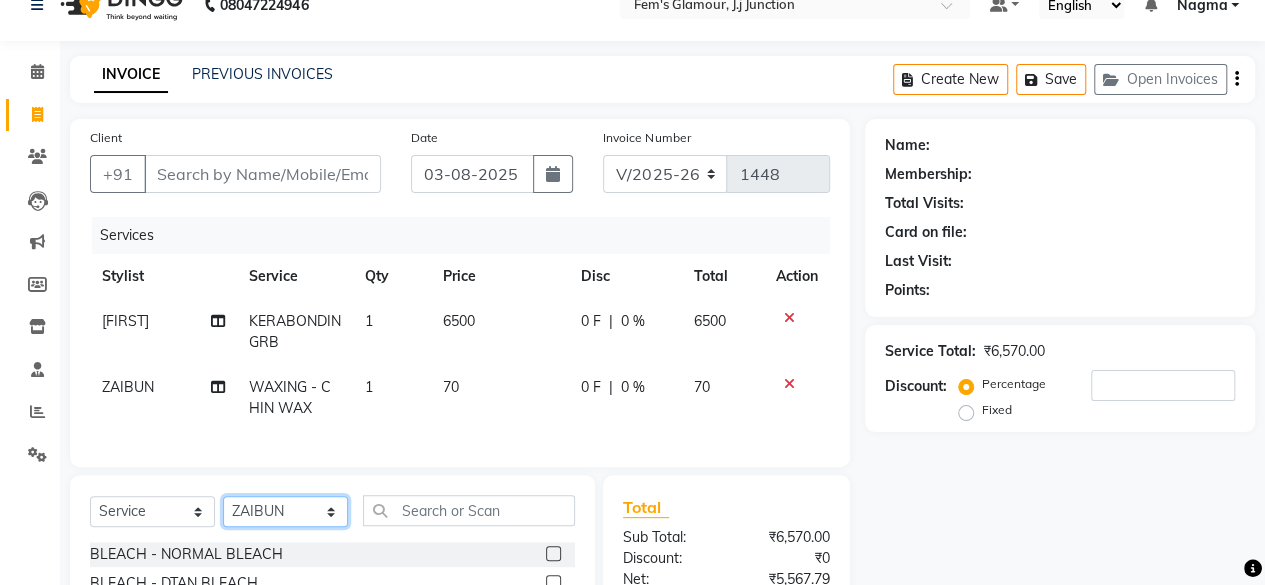 select on "21526" 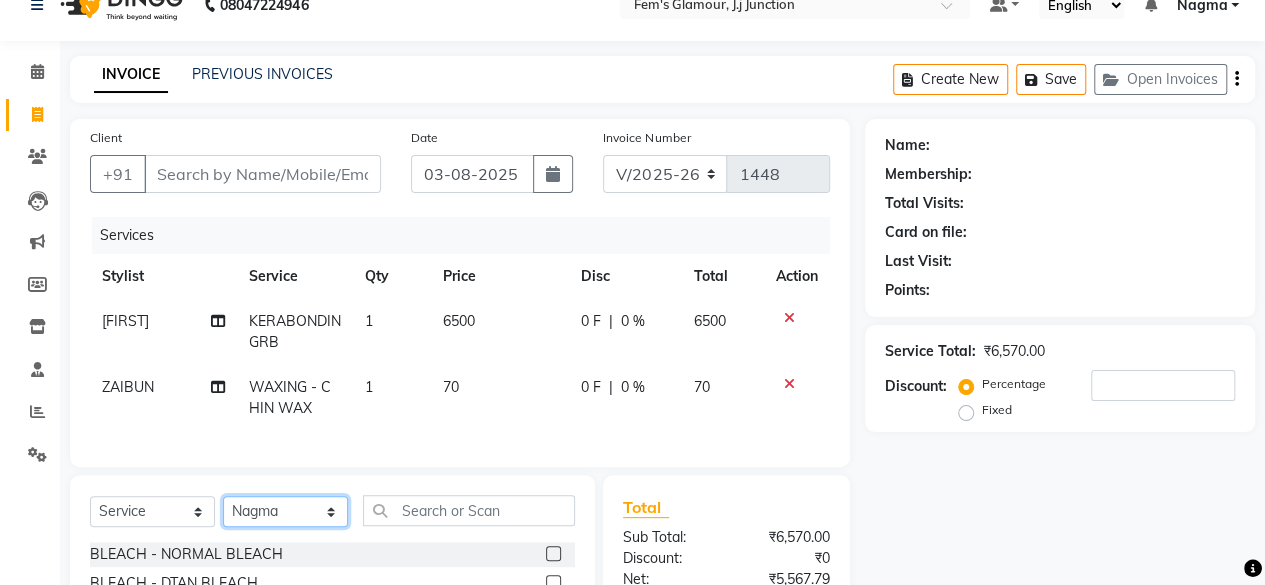 click on "Select Stylist [FIRST] [FIRST] [FIRST] [FIRST] [FIRST] [FIRST] [FIRST] [FIRST] [FIRST] [FIRST] [FIRST]" 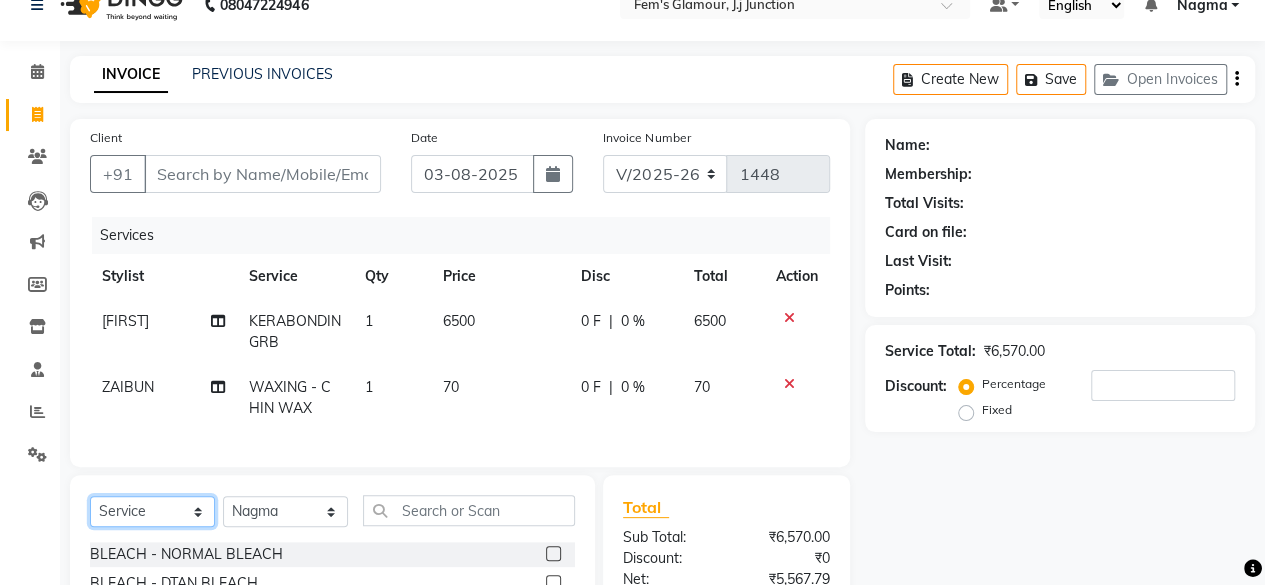 click on "Select  Service  Product  Membership  Package Voucher Prepaid Gift Card" 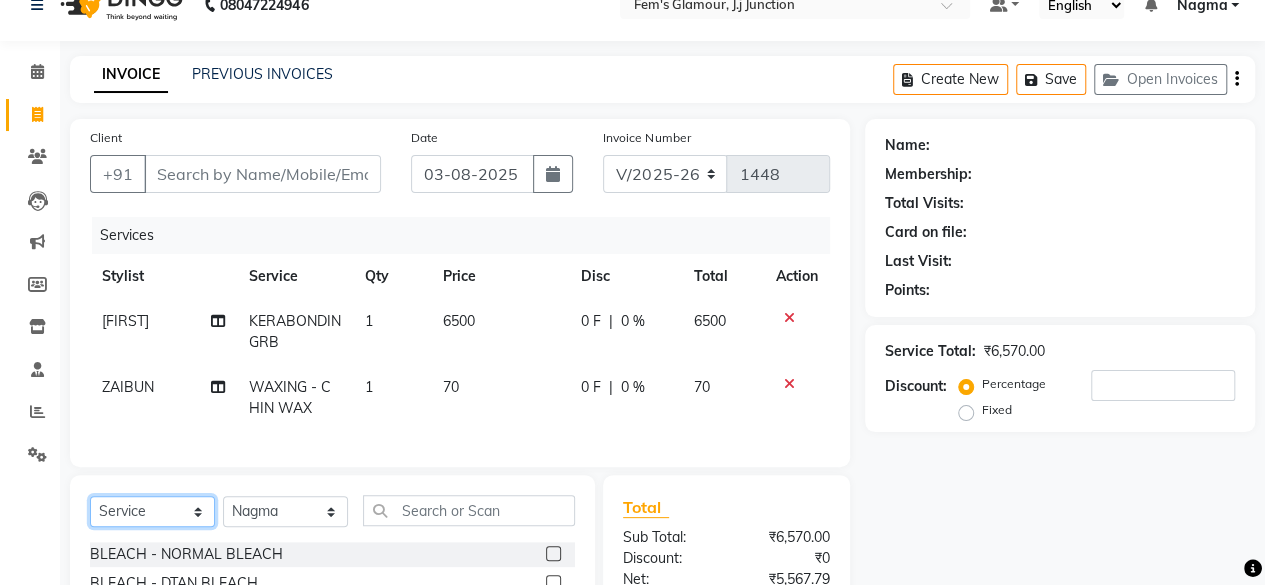 select on "product" 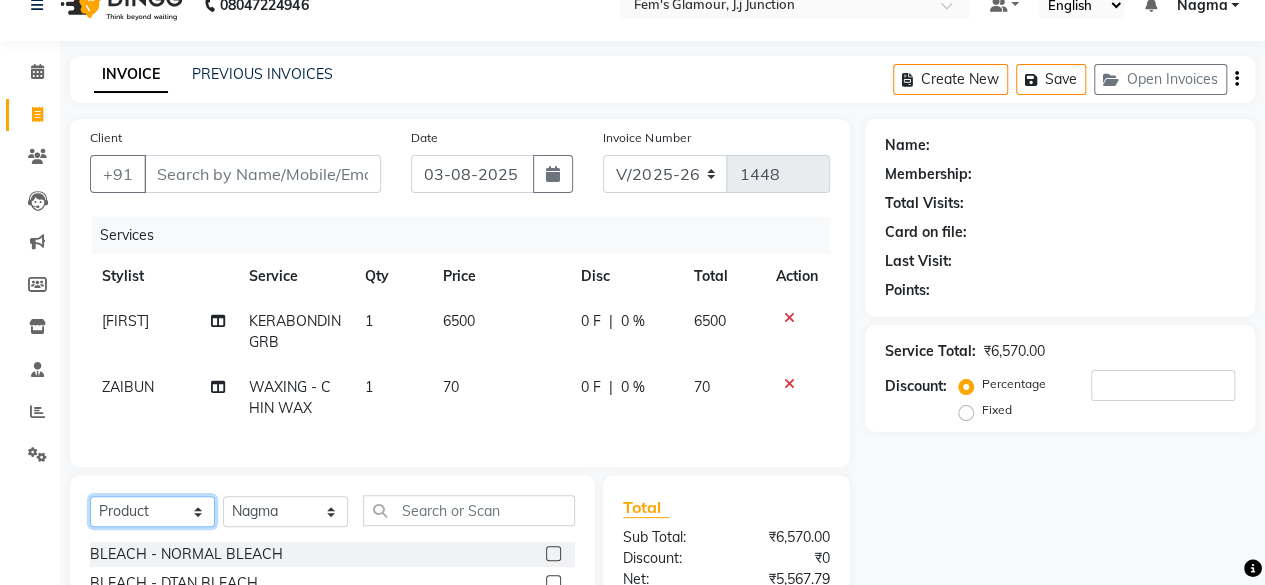 click on "Select  Service  Product  Membership  Package Voucher Prepaid Gift Card" 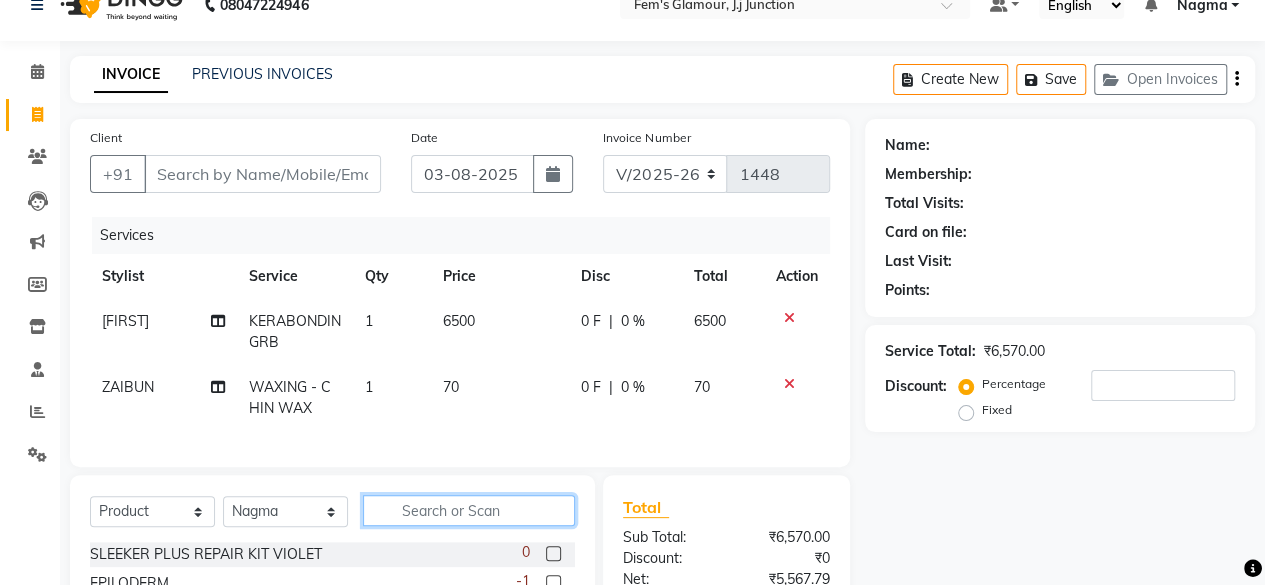 click 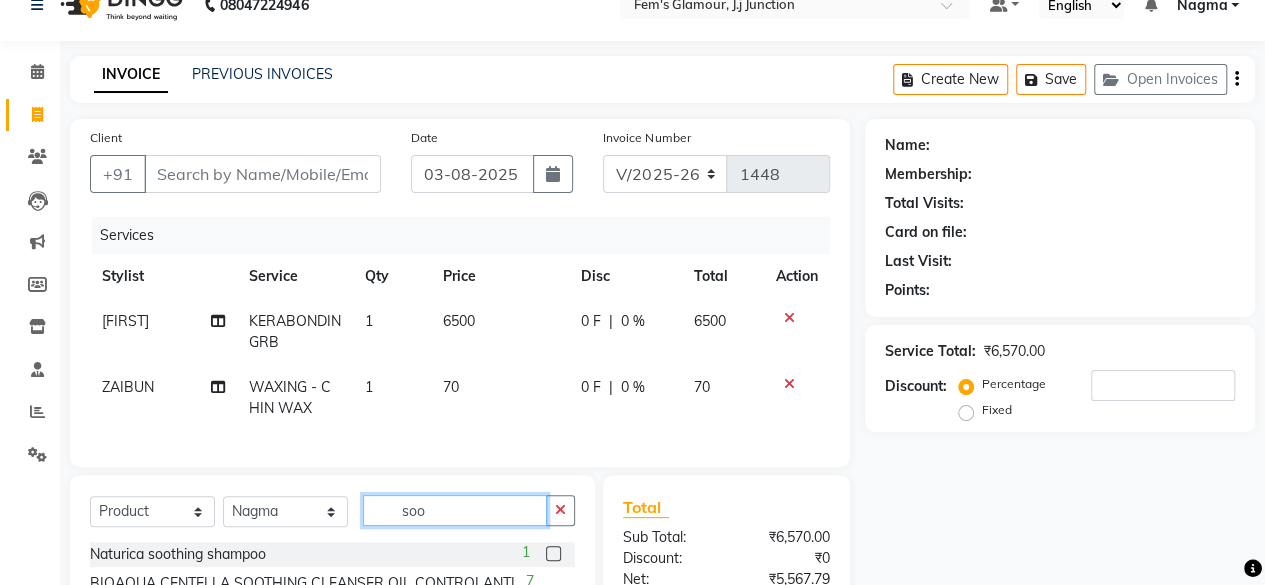 type on "soo" 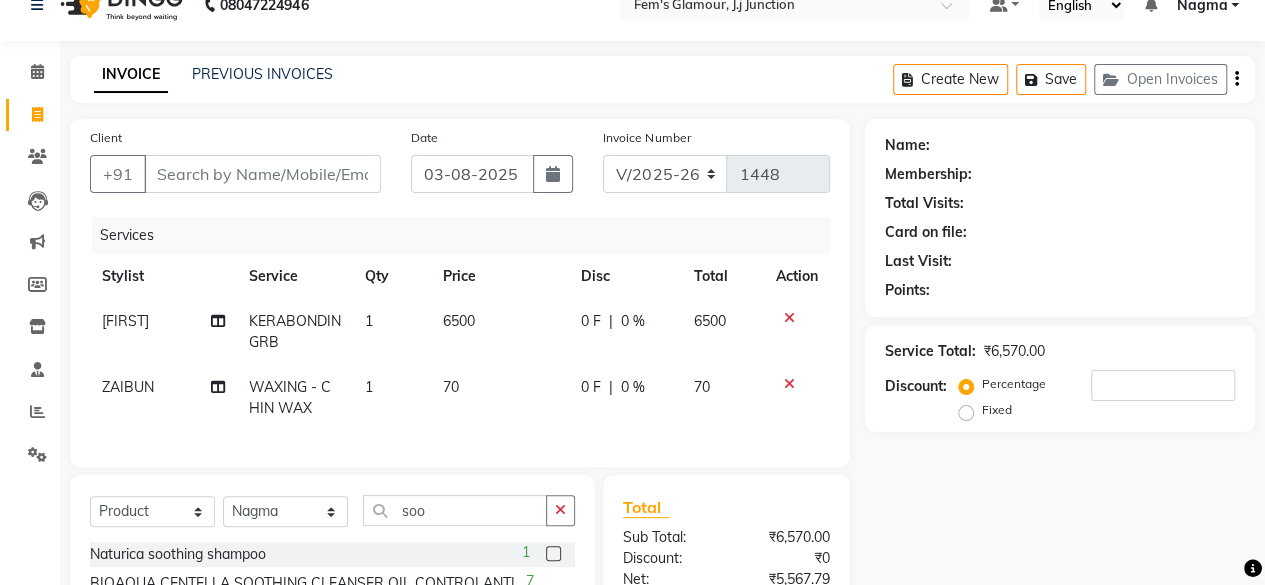 click 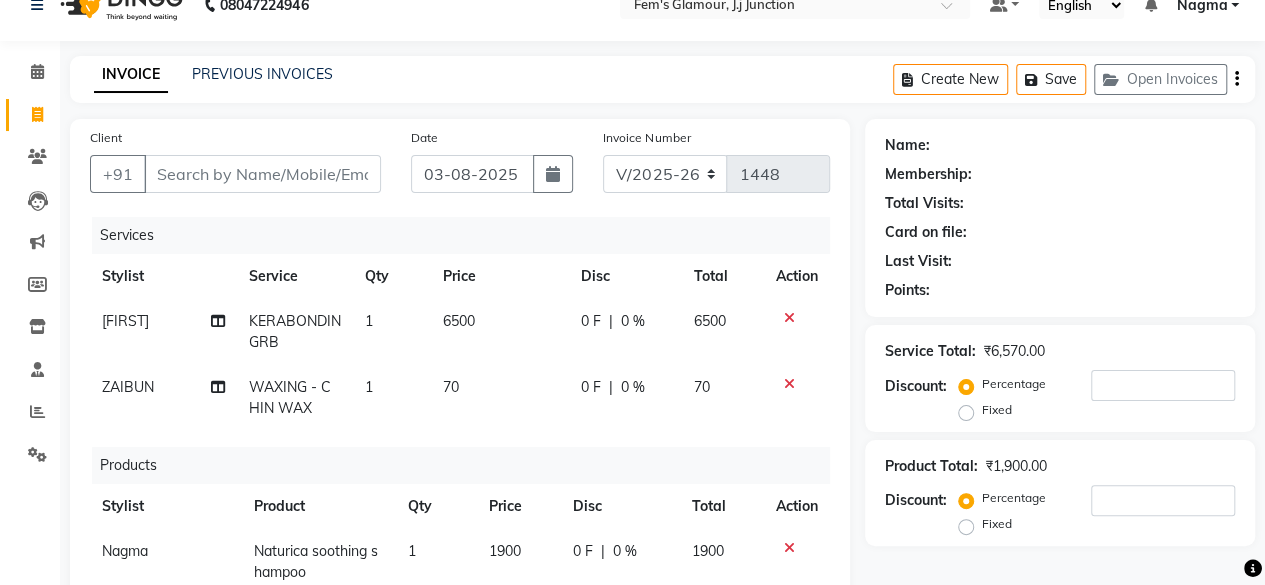 checkbox on "false" 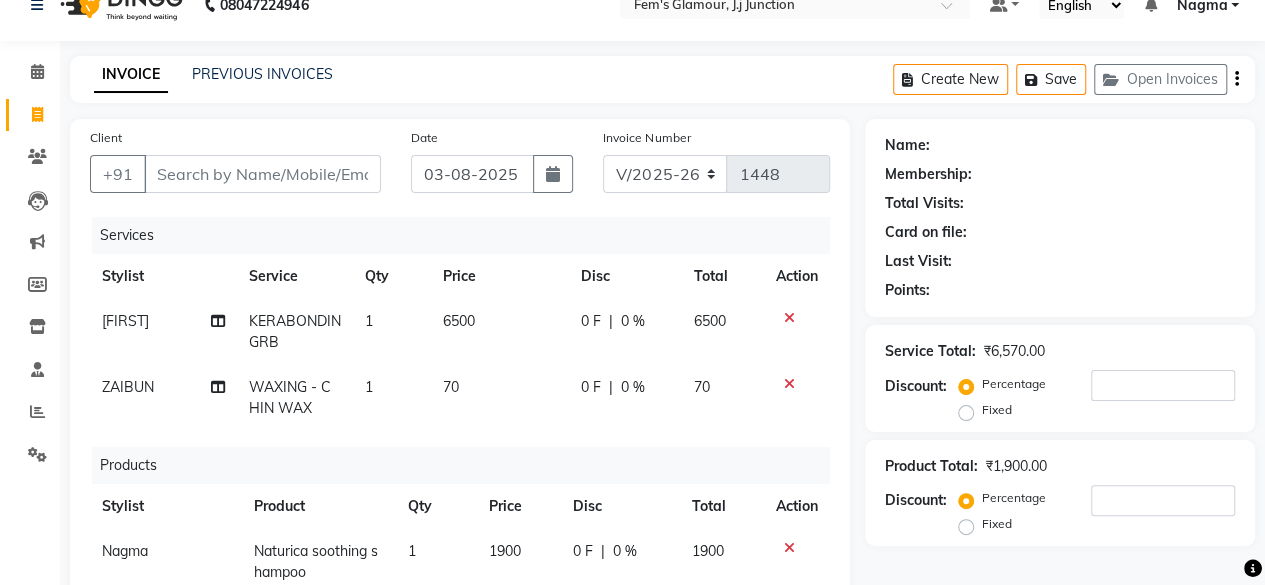 scroll, scrollTop: 424, scrollLeft: 0, axis: vertical 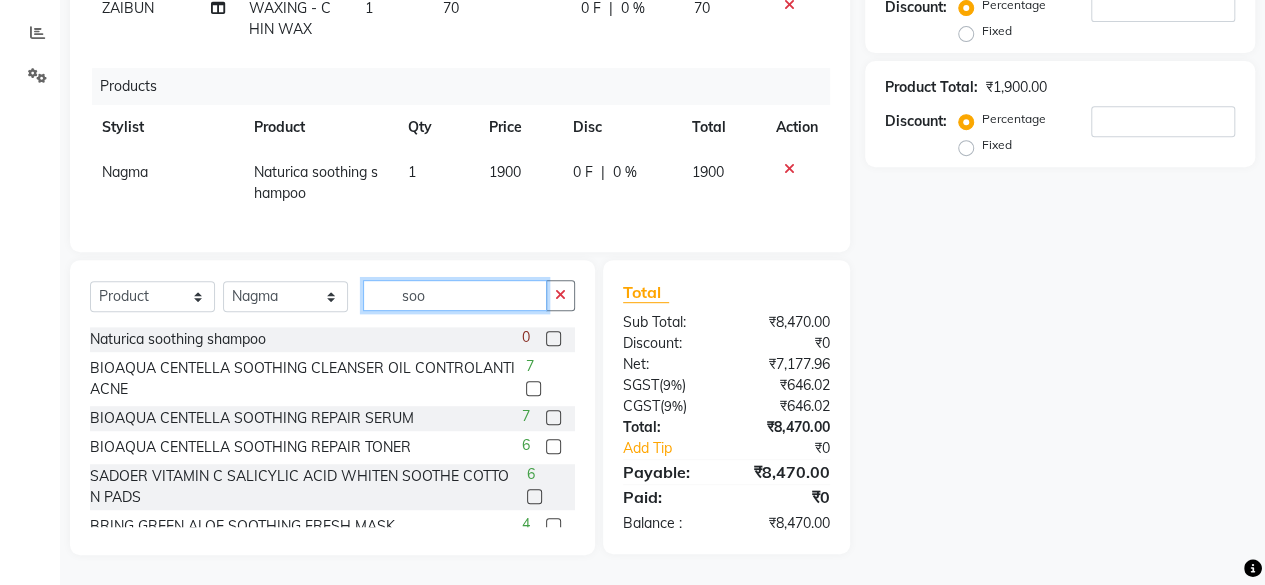 click on "soo" 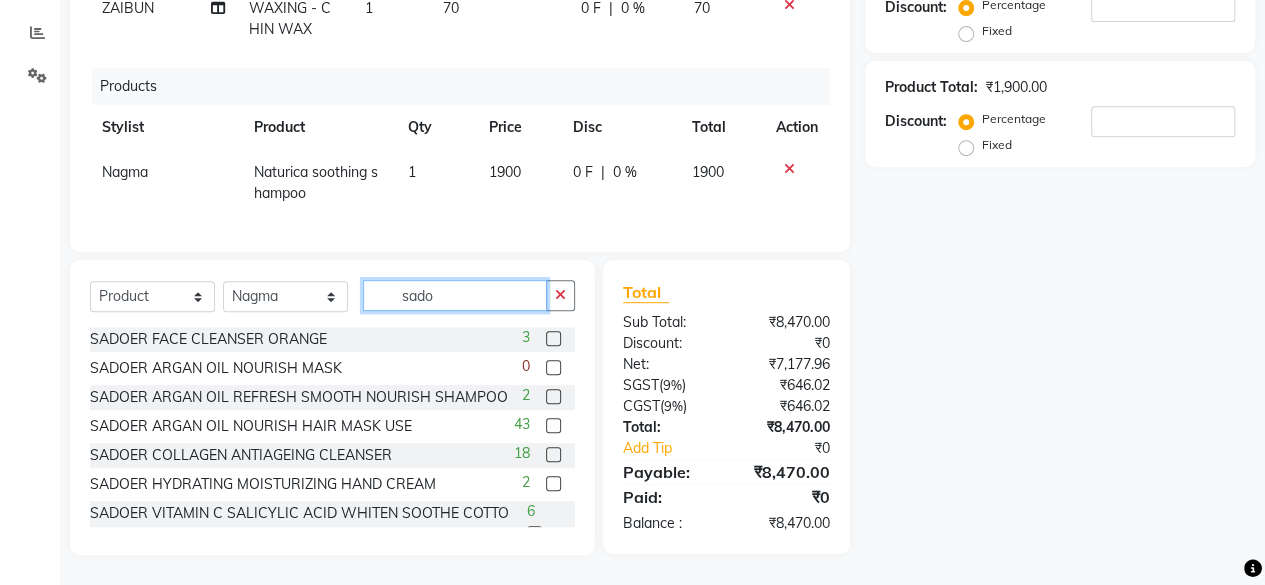 type on "sado" 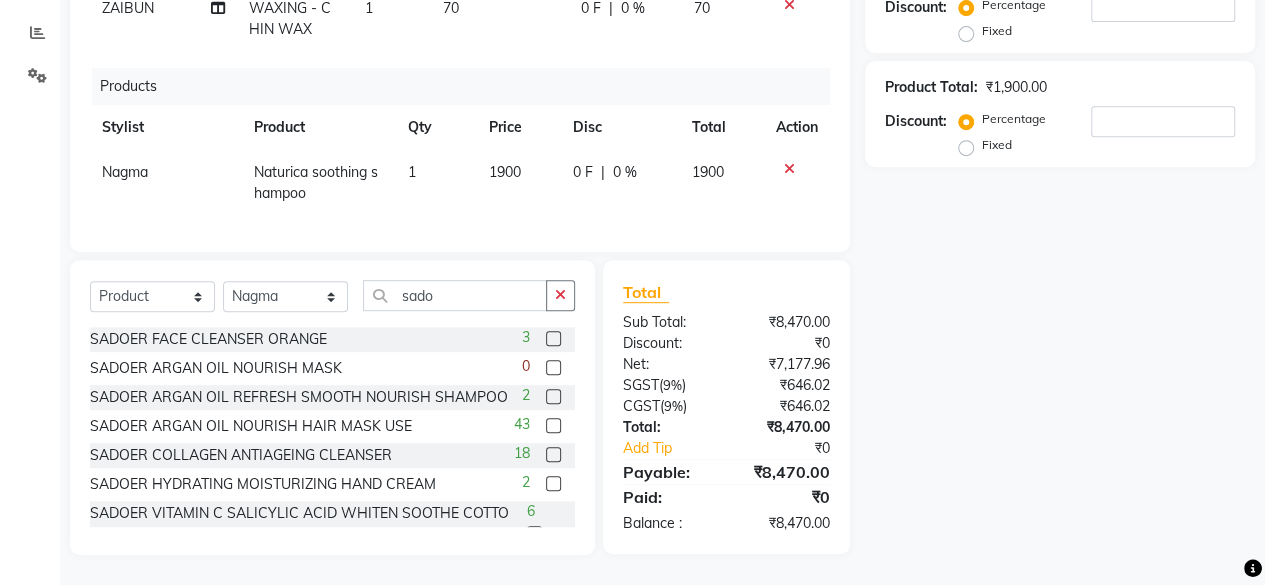 click 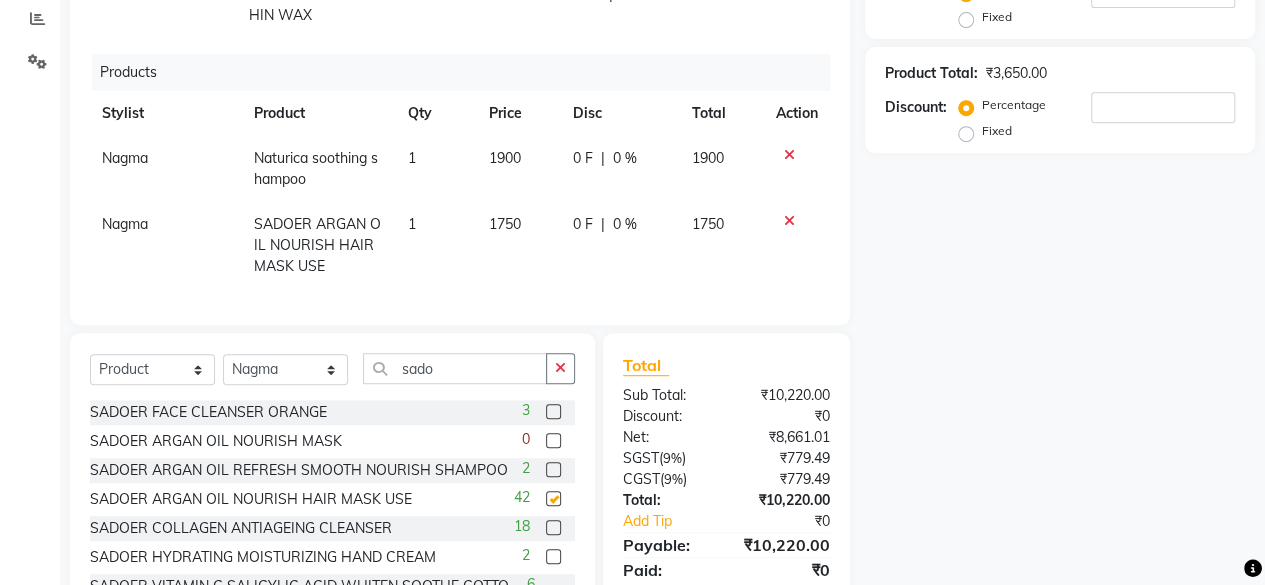 checkbox on "false" 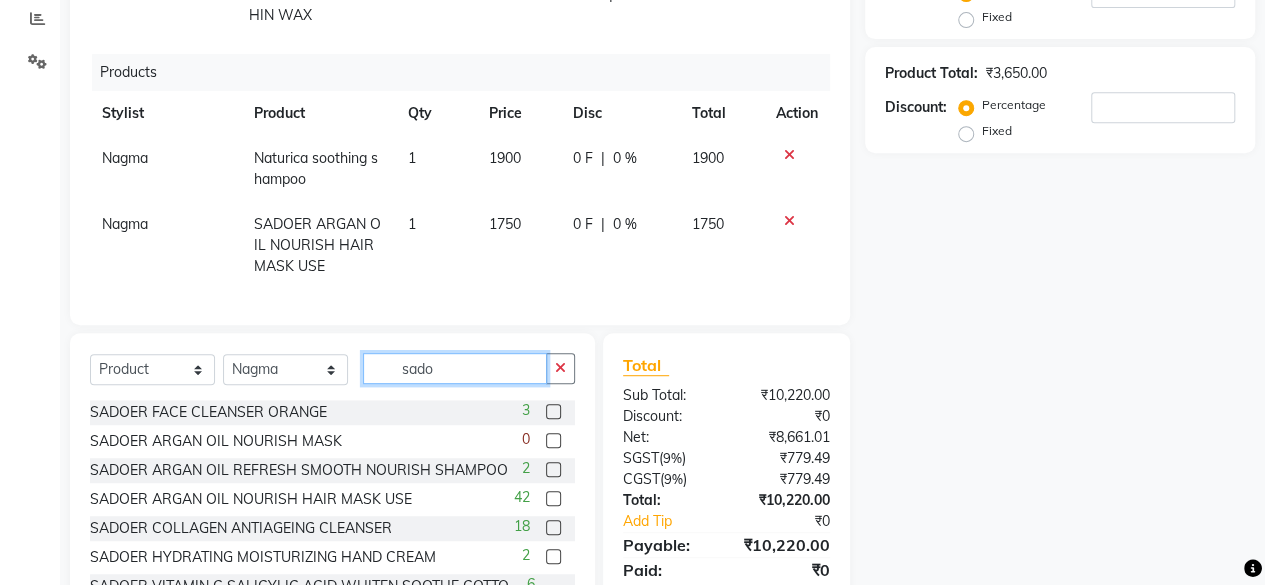 click on "sado" 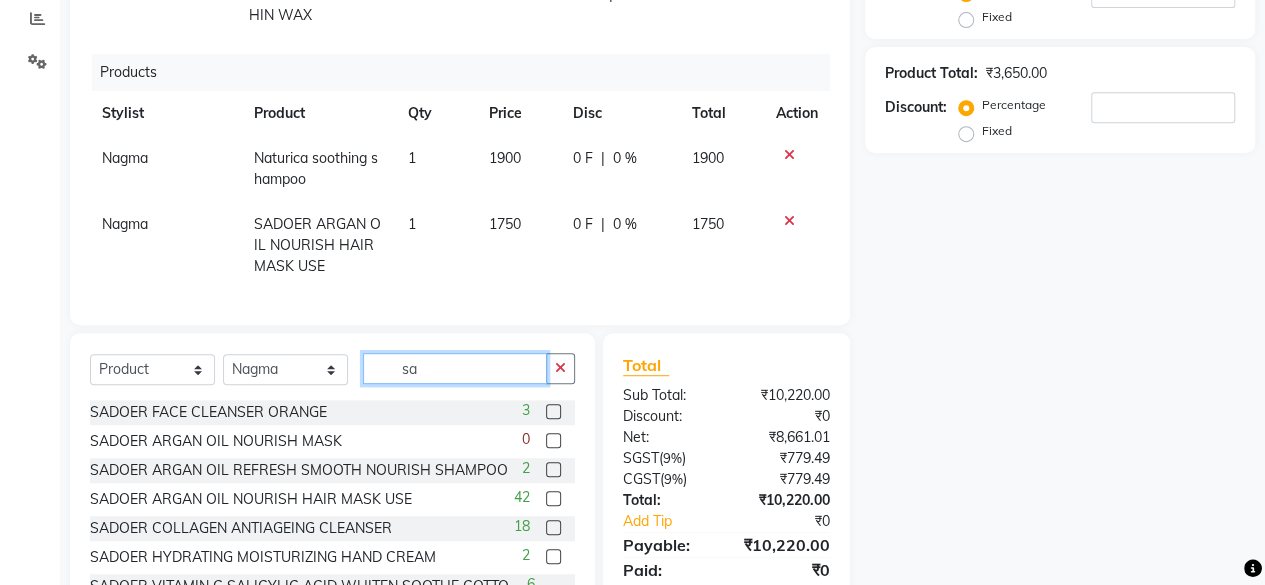 type on "s" 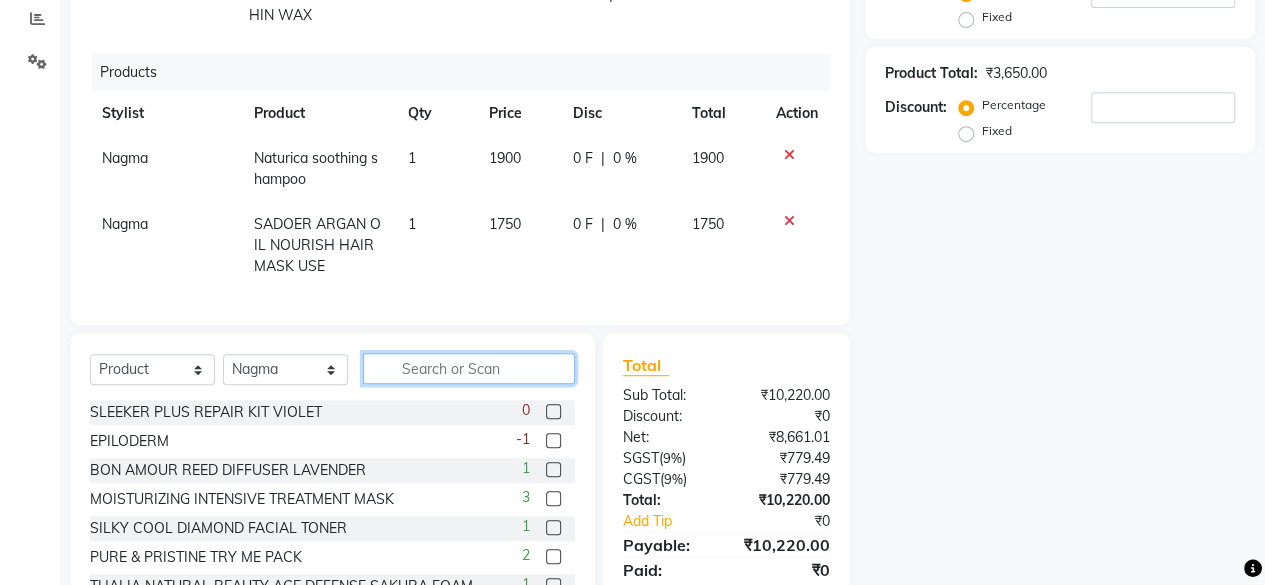 click 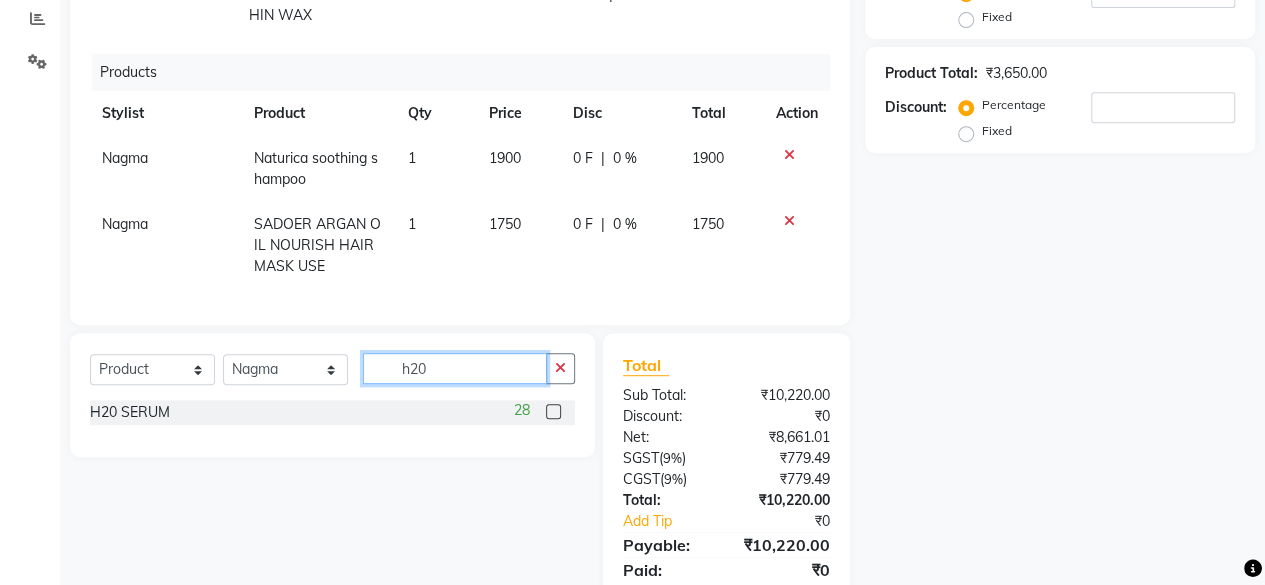 type on "h20" 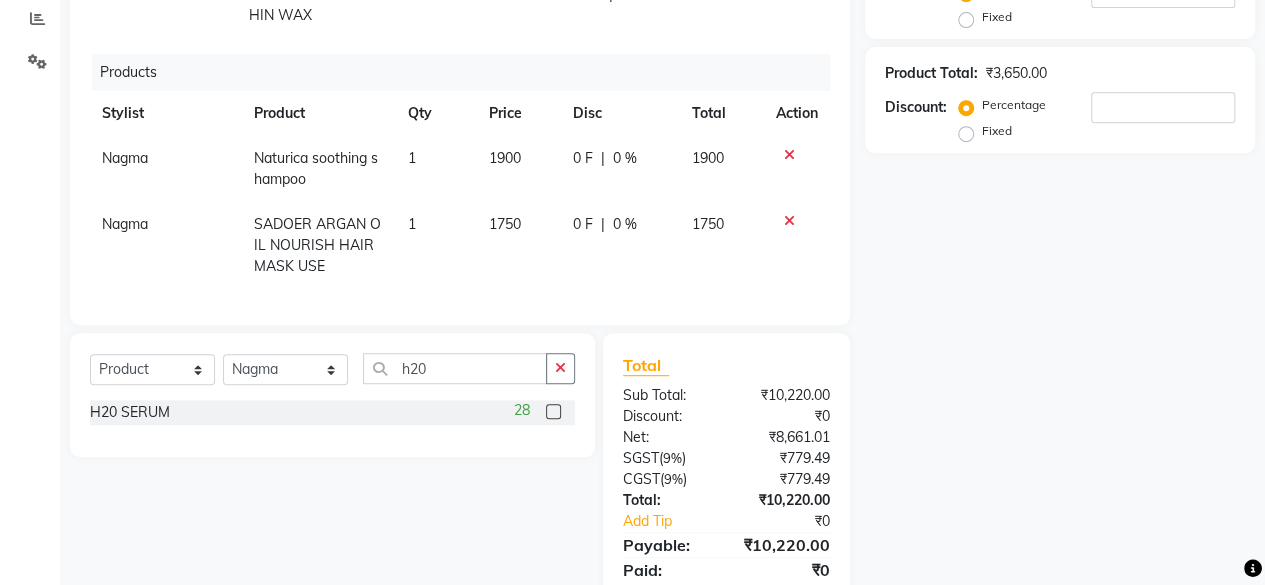 click 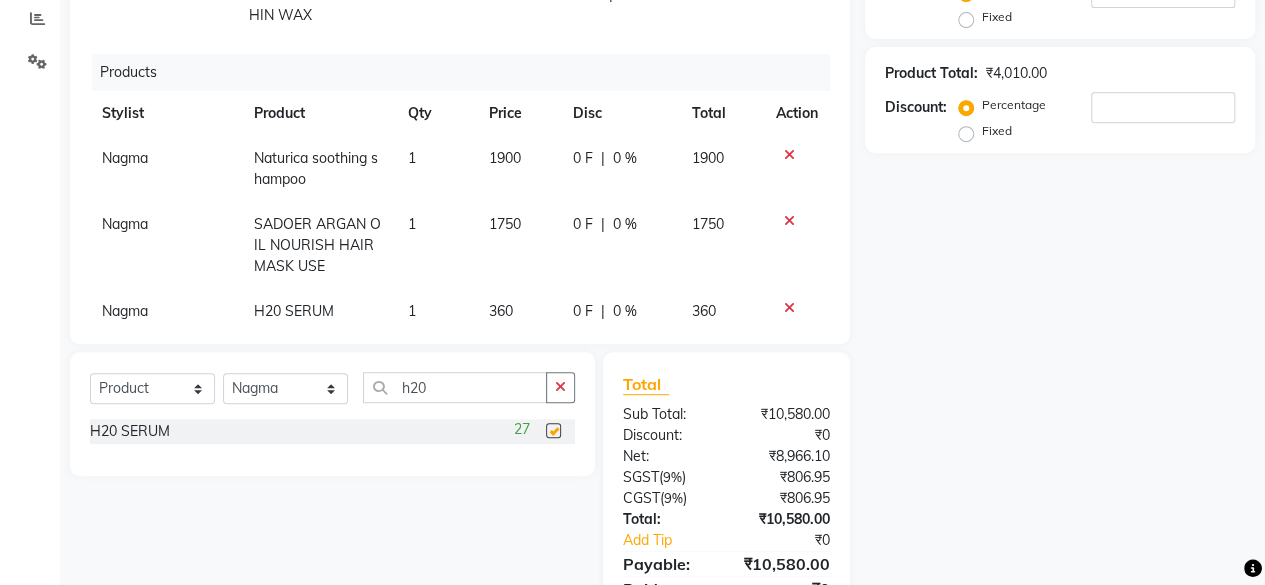 checkbox on "false" 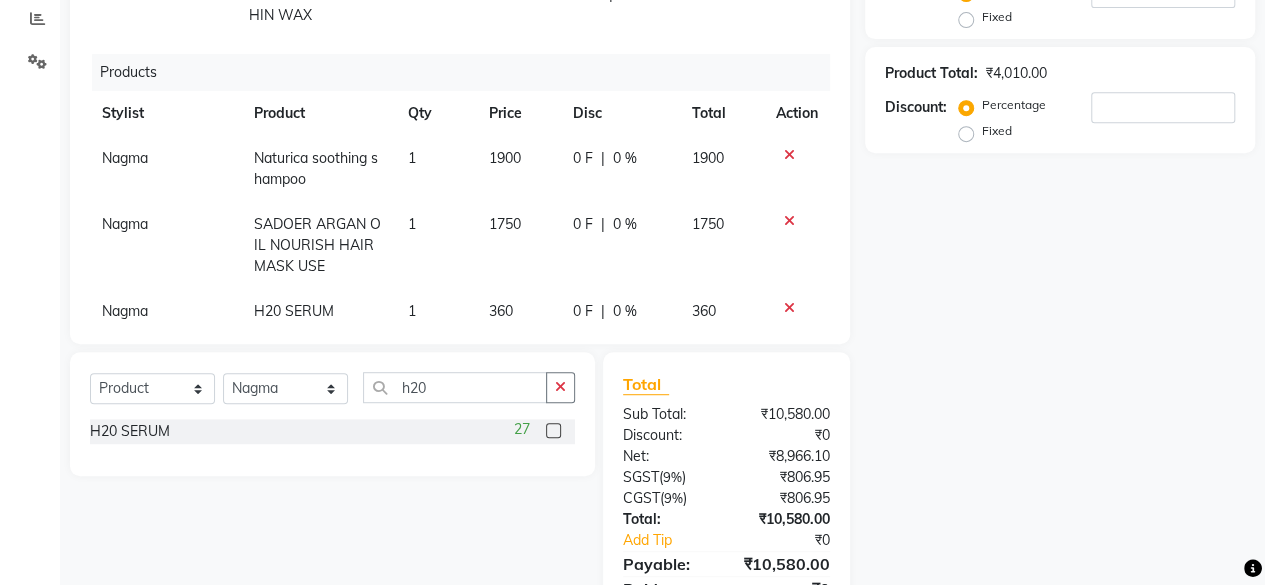 scroll, scrollTop: 41, scrollLeft: 0, axis: vertical 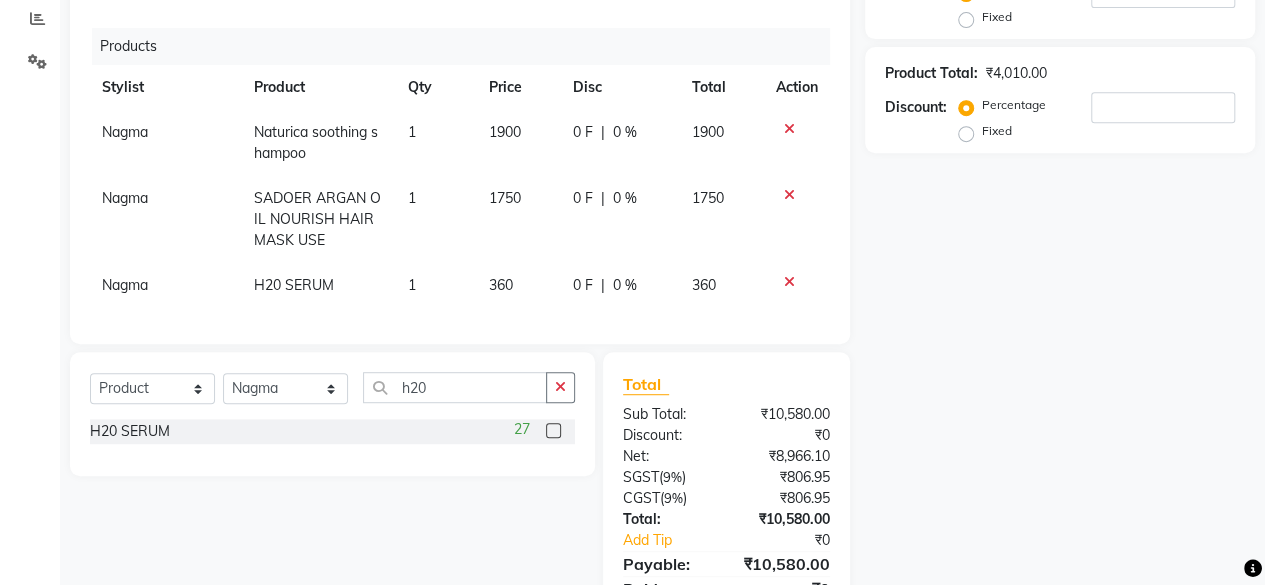 click on "360" 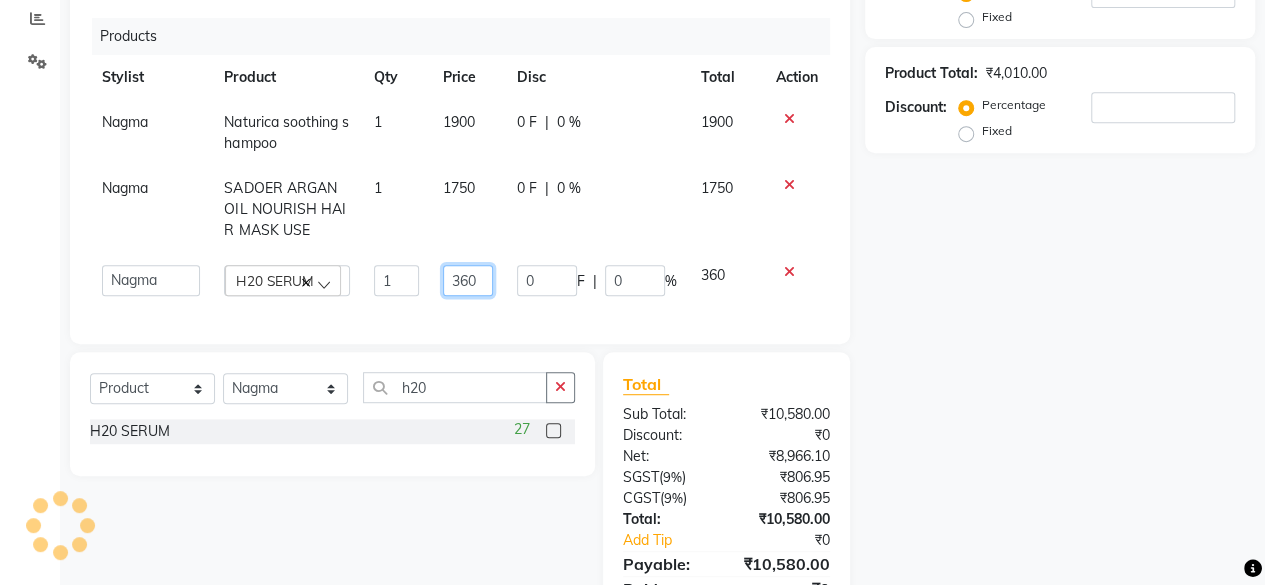 click on "360" 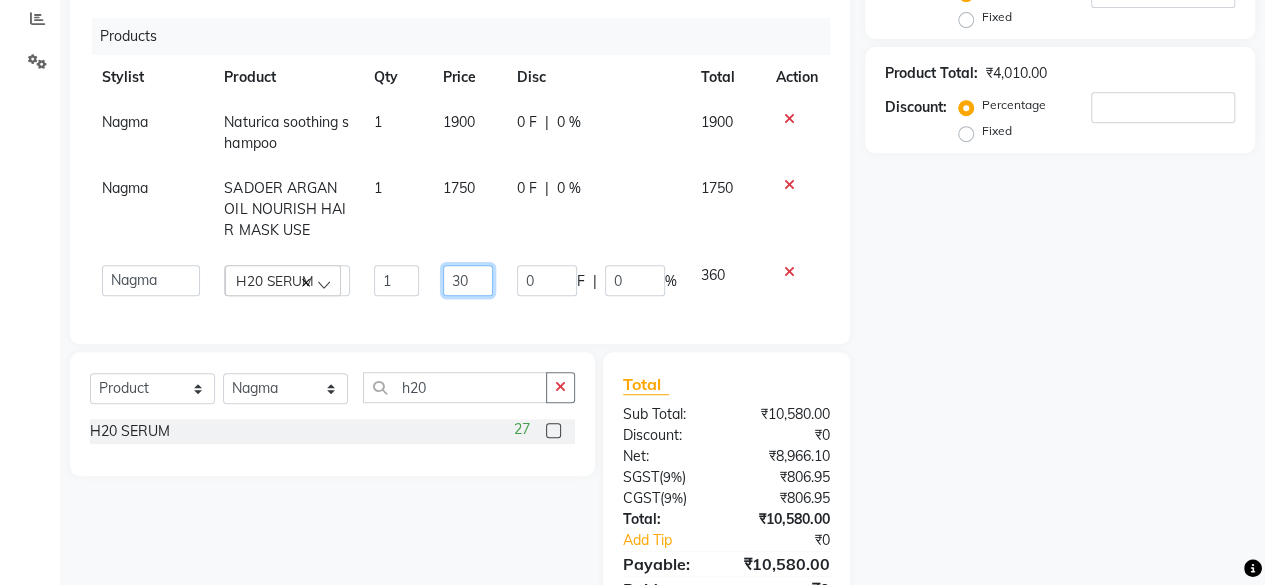type on "0" 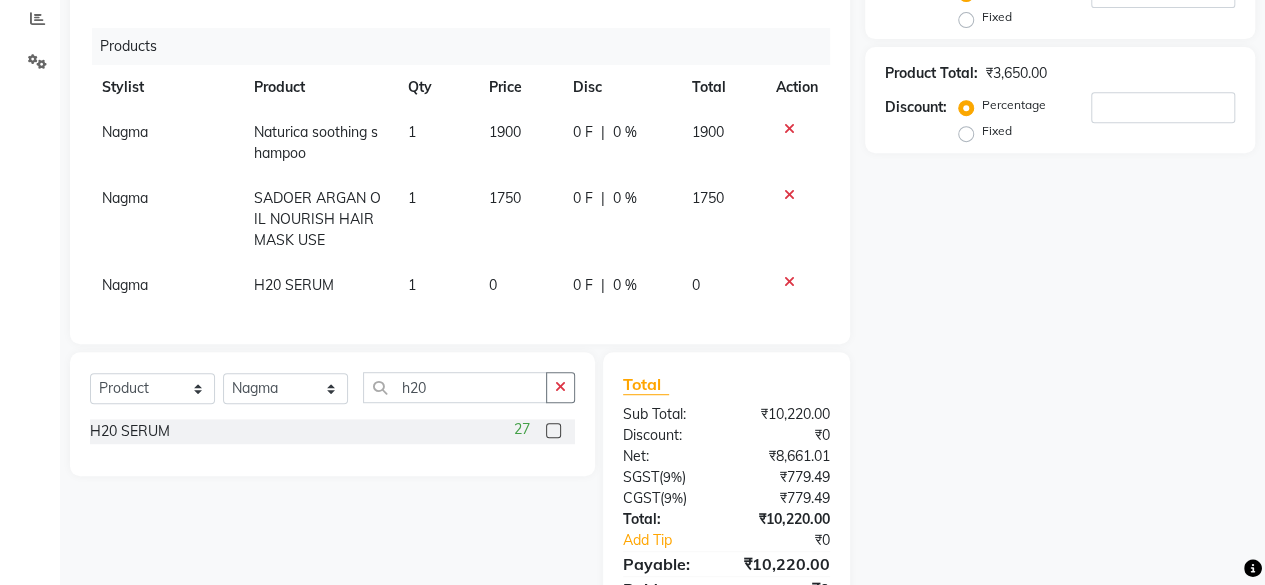 click on "Nagma SADOER ARGAN OIL NOURISH HAIR MASK USE 1 1750 0 F | 0 % 1750" 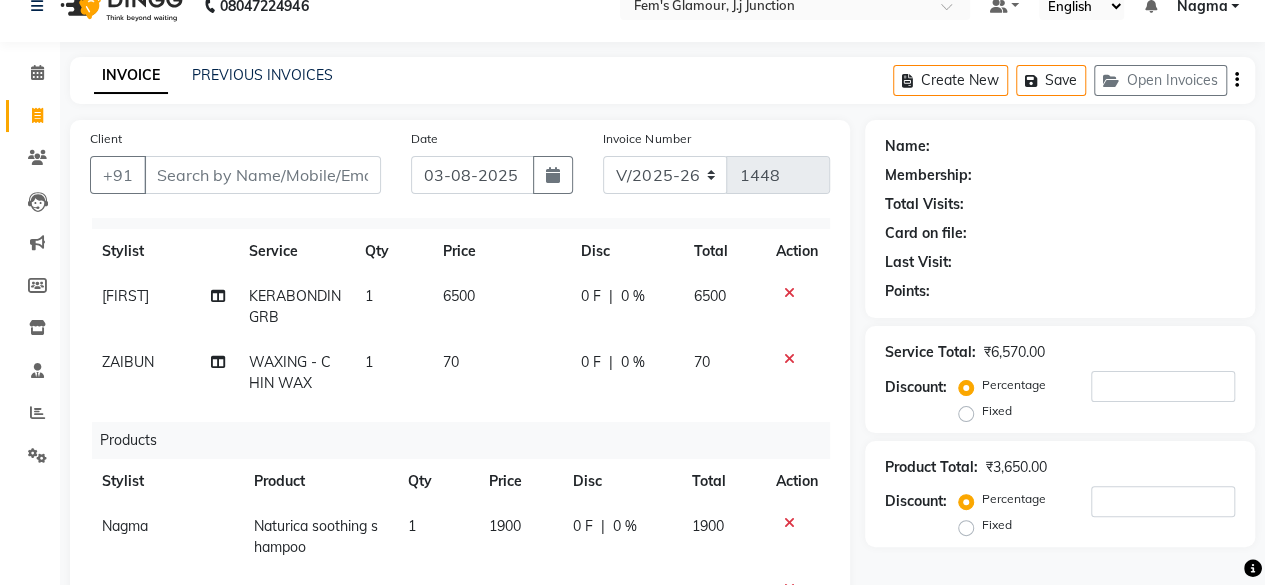 scroll, scrollTop: 0, scrollLeft: 0, axis: both 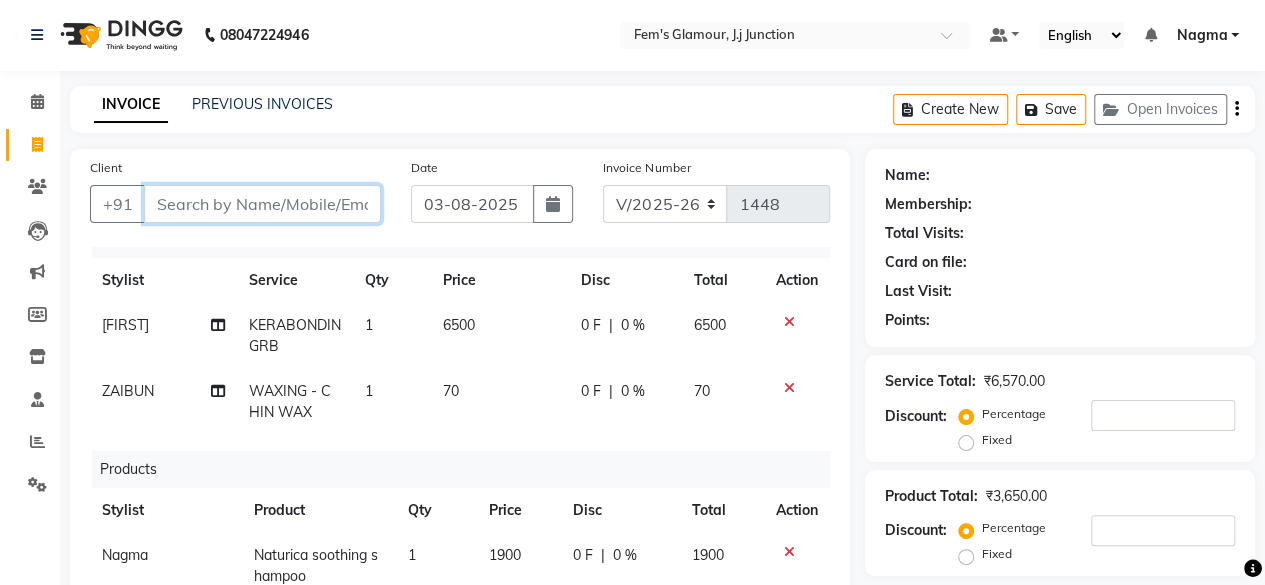 click on "Client" at bounding box center [262, 204] 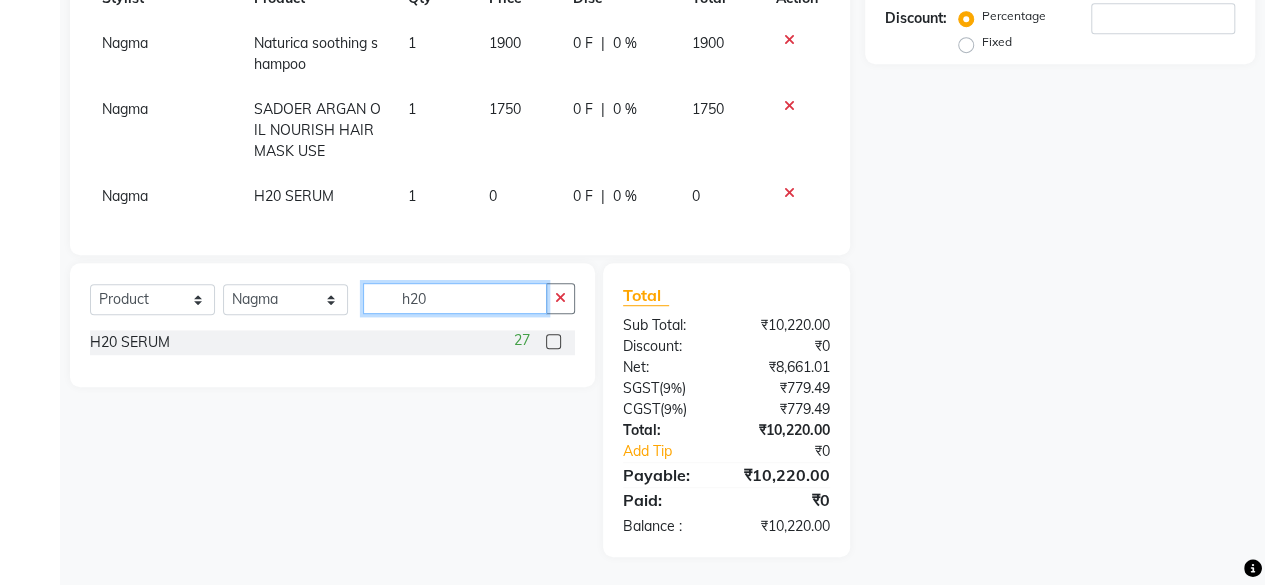 click on "h20" 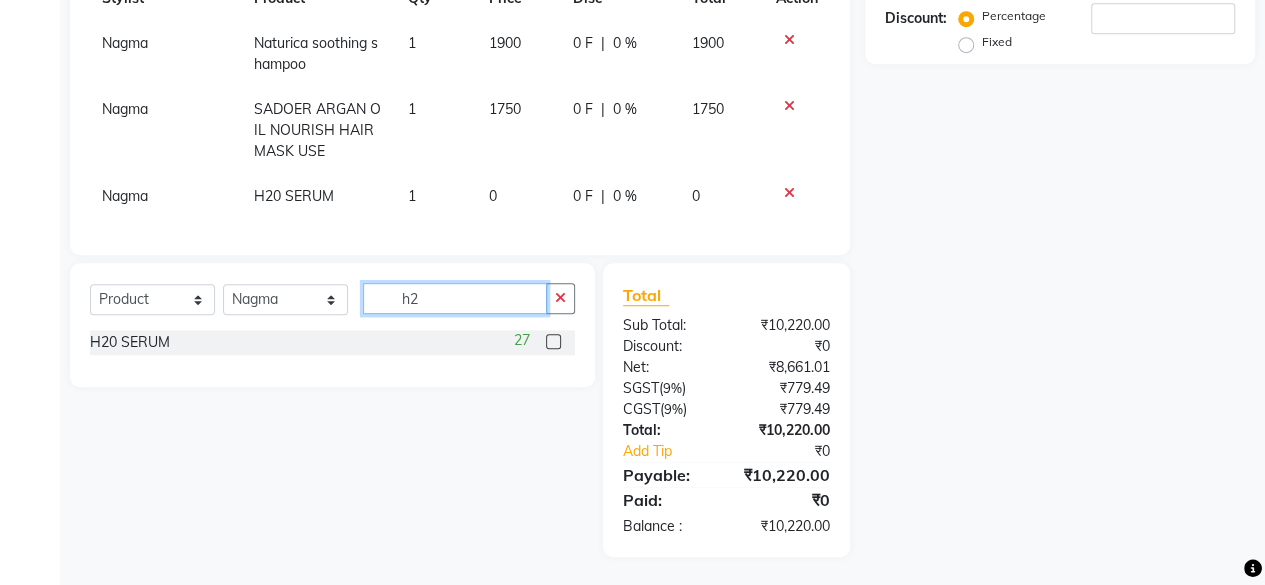 type on "h" 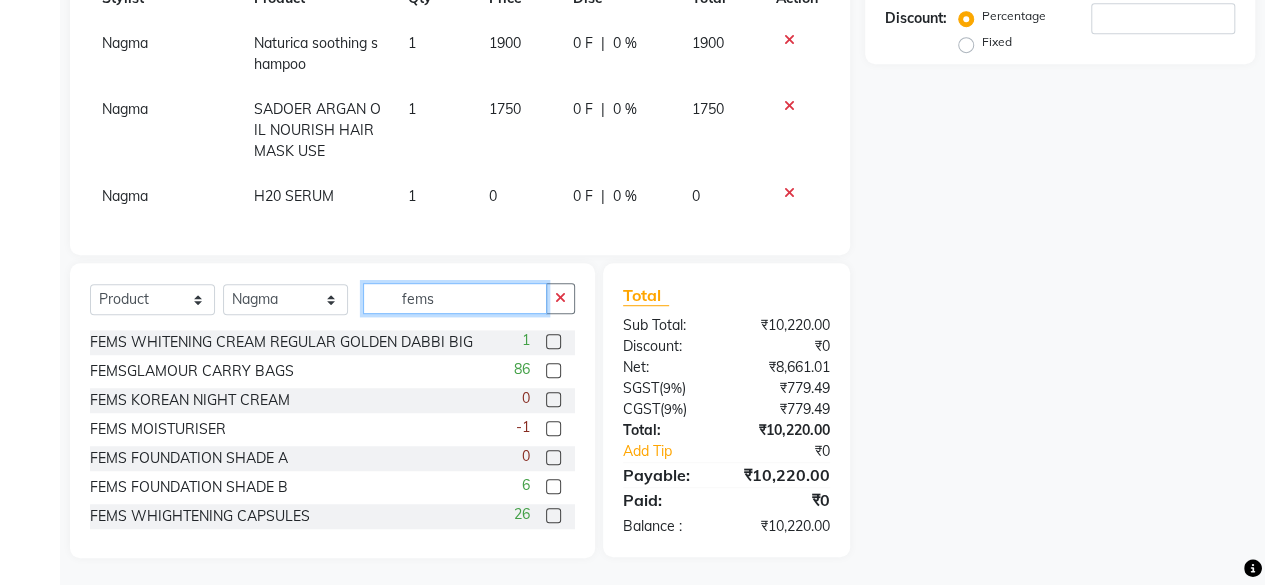 type on "fems" 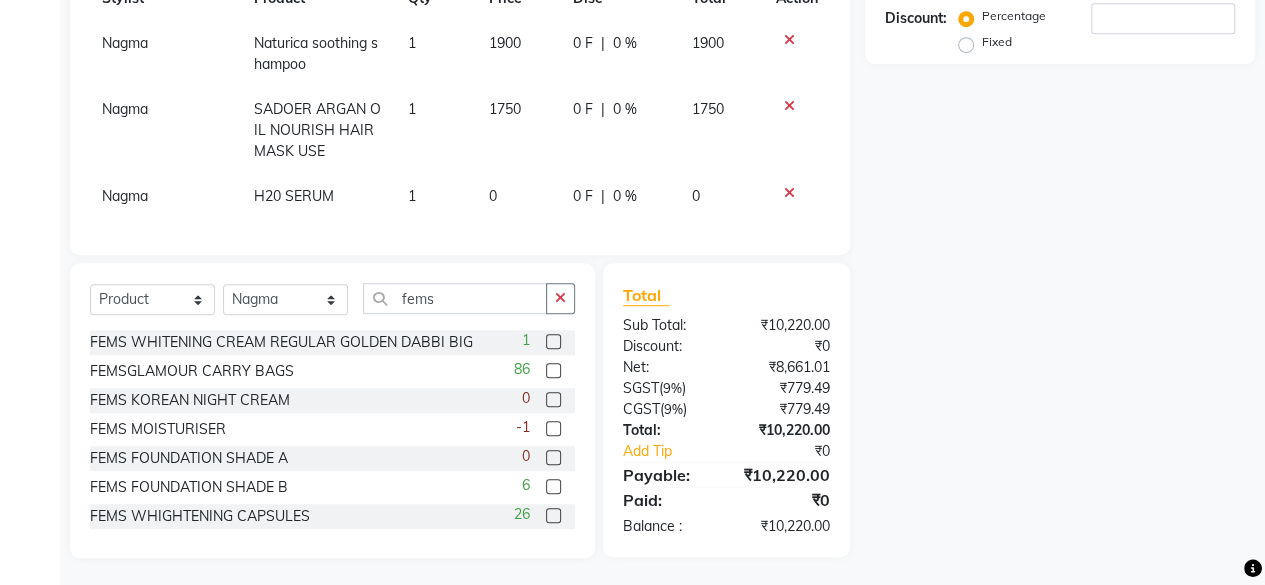 click 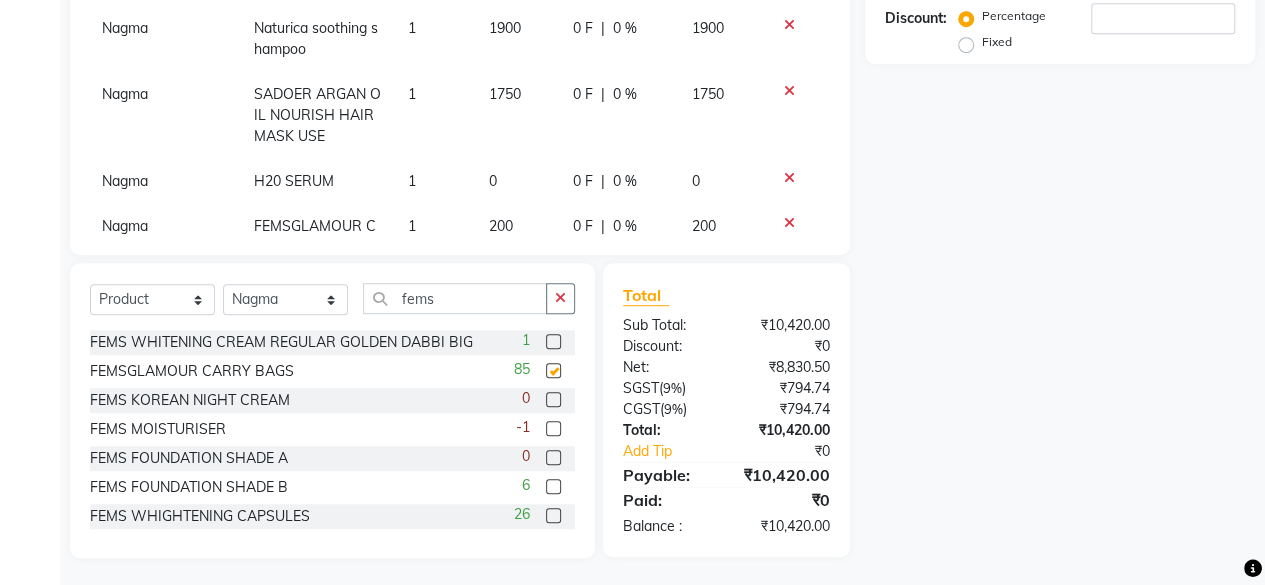 checkbox on "false" 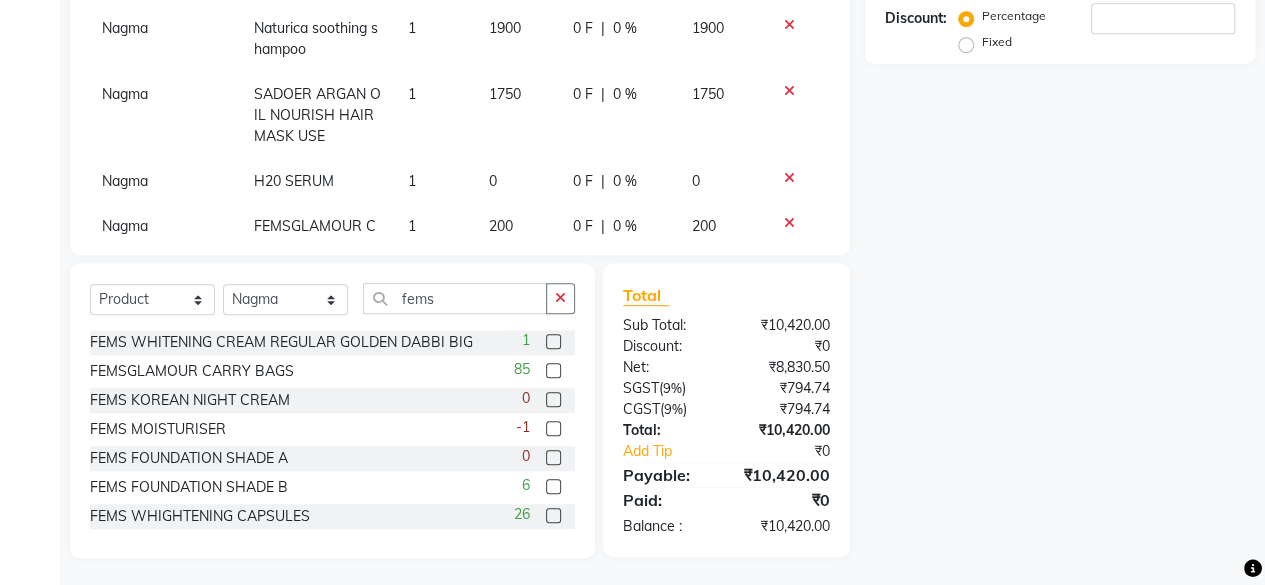 scroll, scrollTop: 107, scrollLeft: 0, axis: vertical 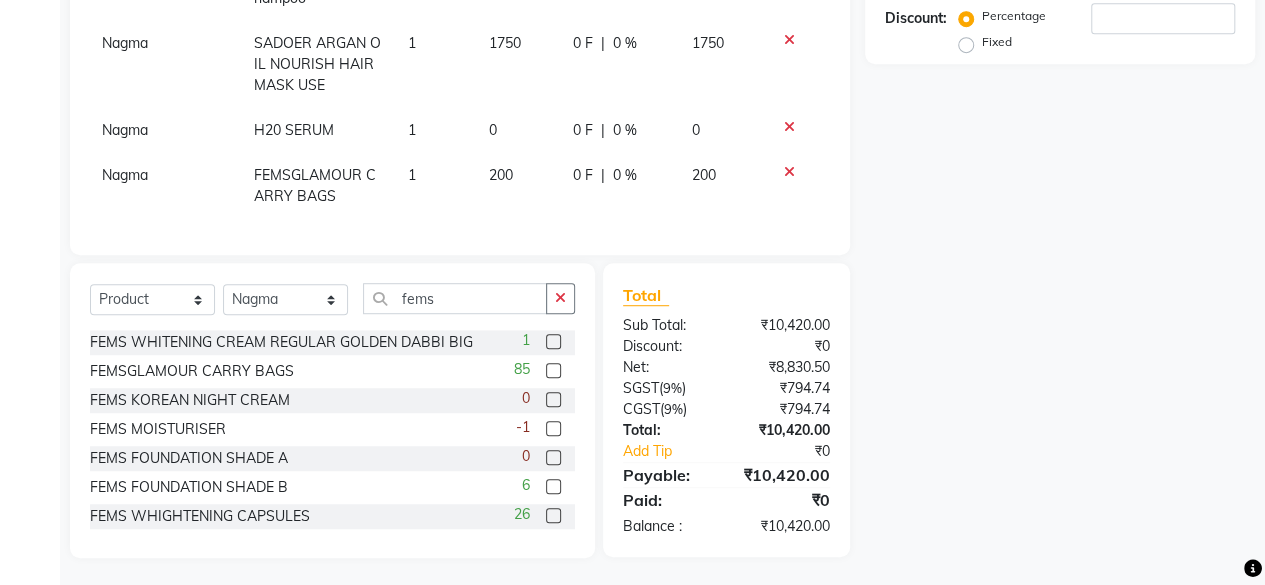 click on "200" 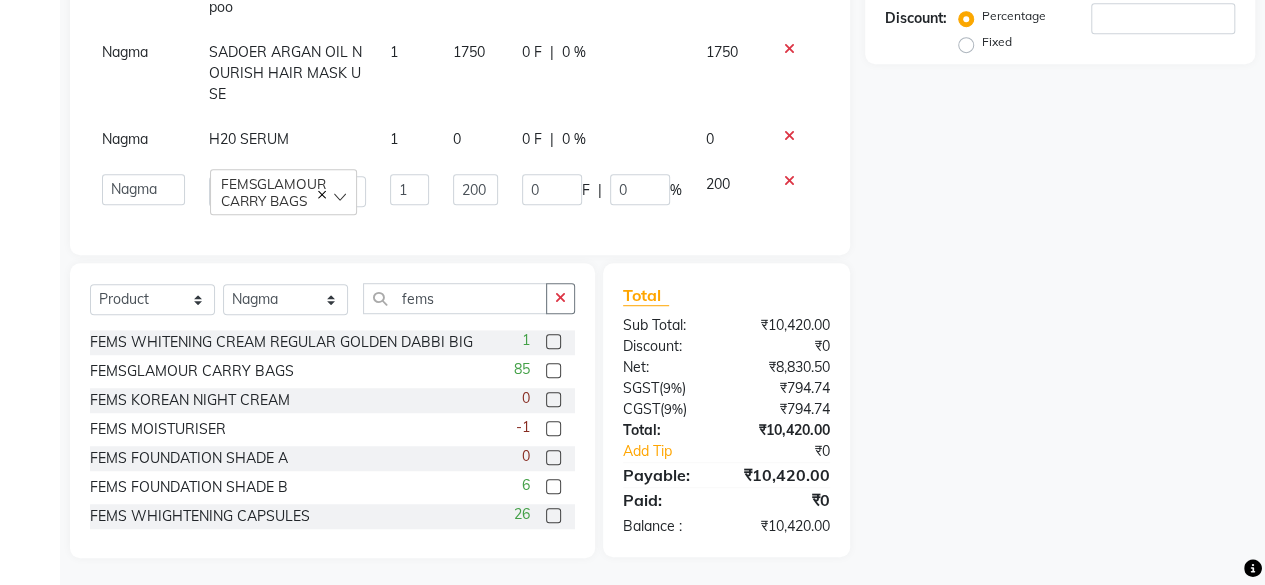 scroll, scrollTop: 100, scrollLeft: 0, axis: vertical 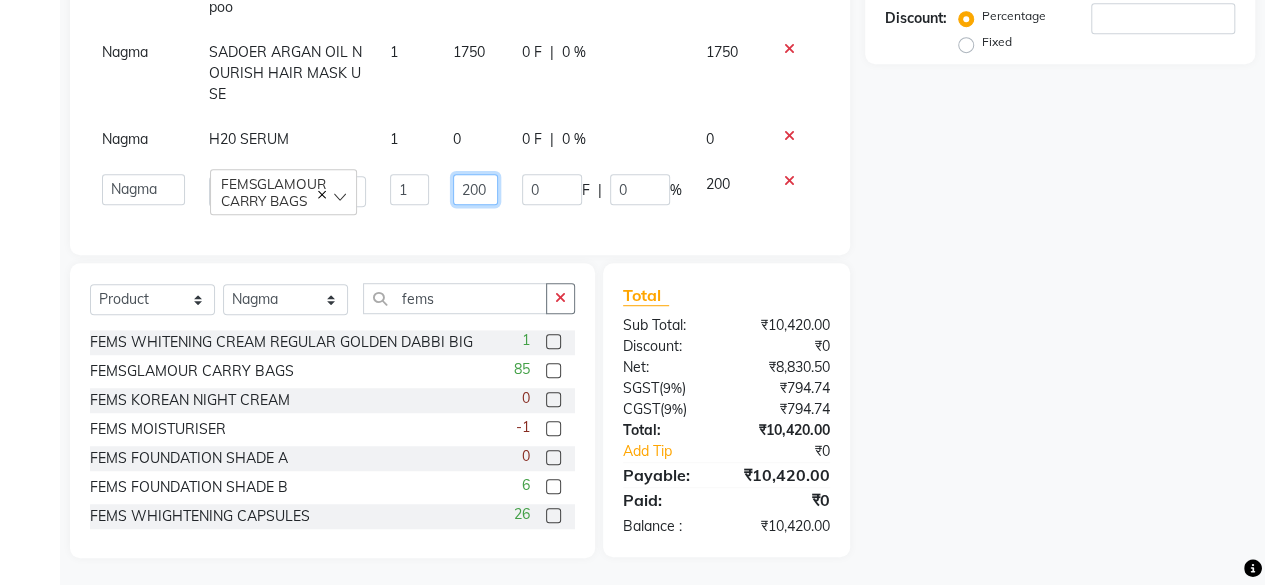 click on "200" 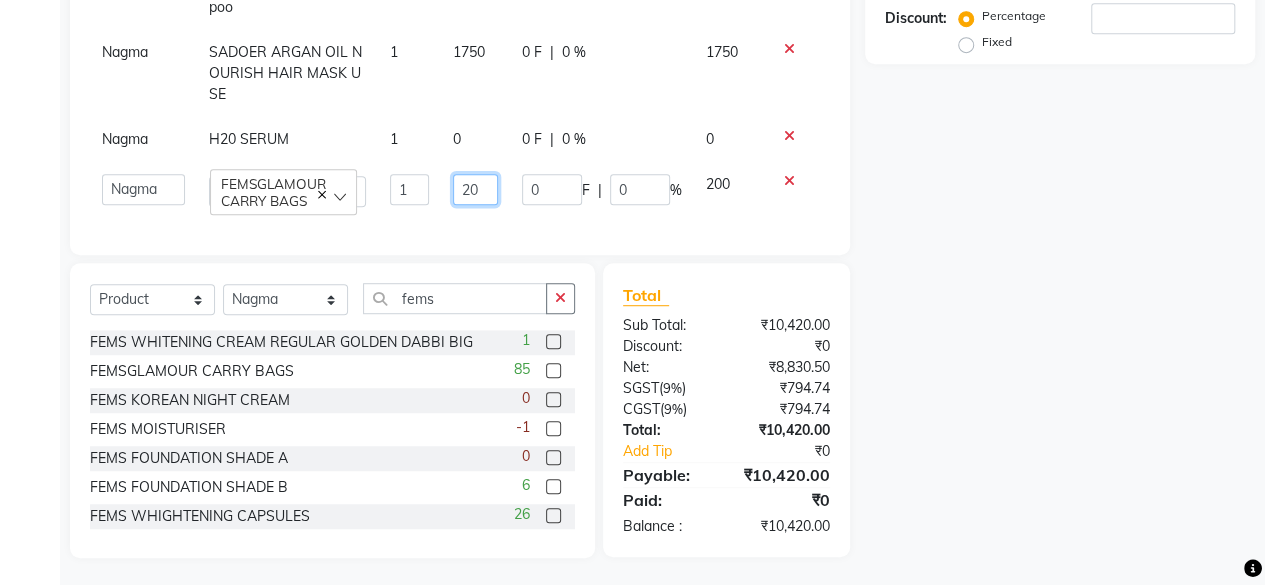 type on "0" 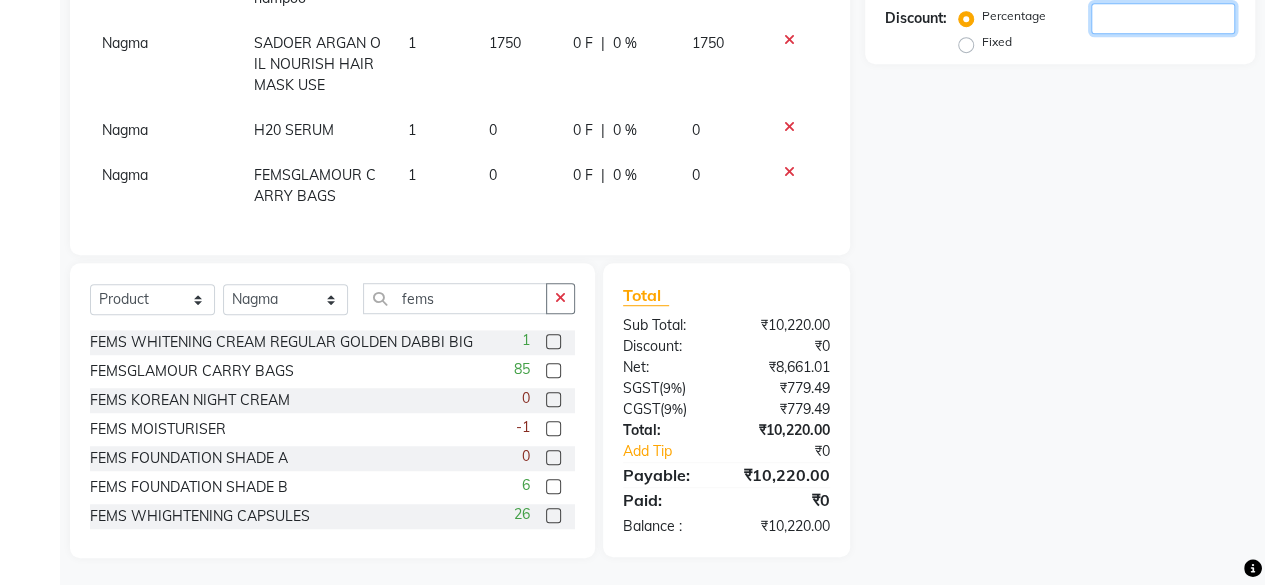 drag, startPoint x: 1256, startPoint y: 219, endPoint x: 1279, endPoint y: 145, distance: 77.491936 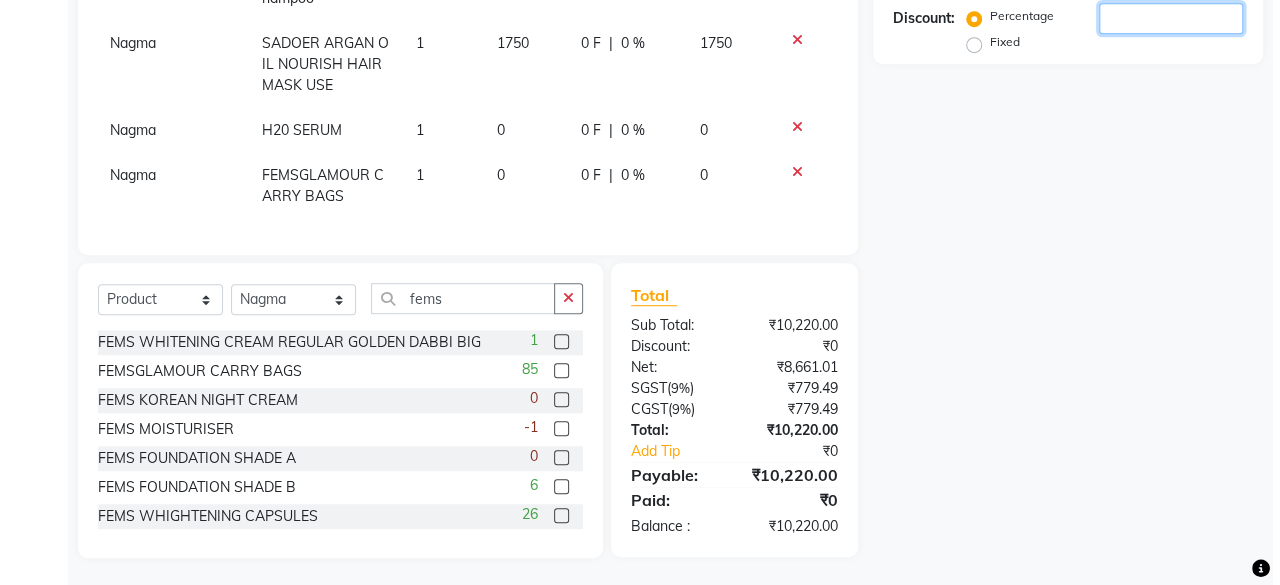 scroll, scrollTop: 1, scrollLeft: 0, axis: vertical 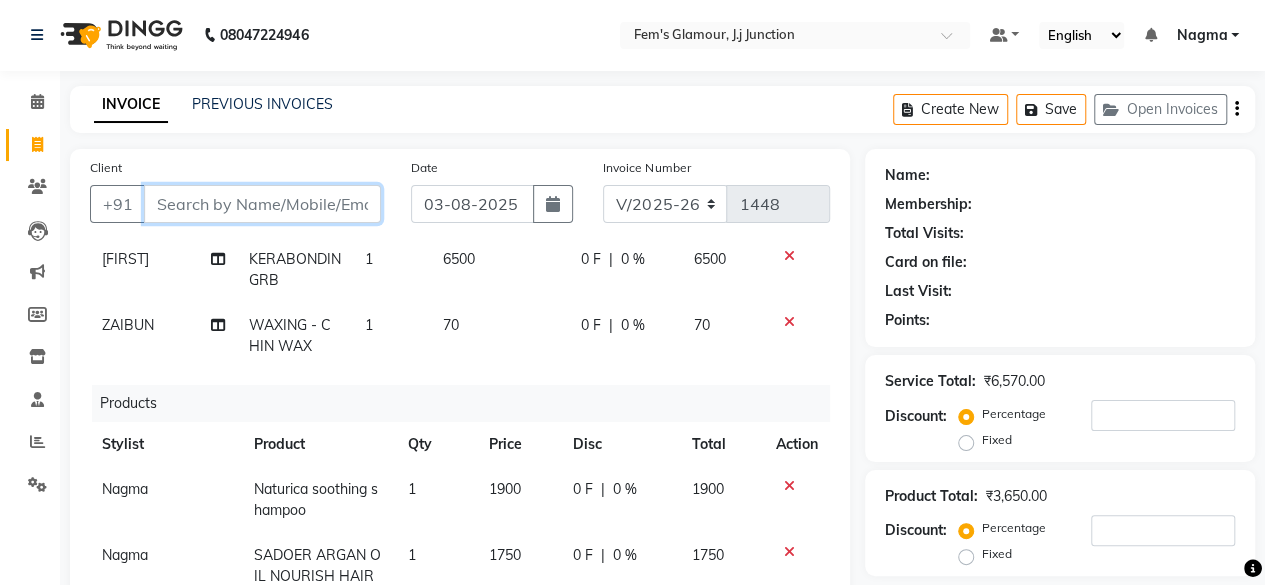 click on "Client" at bounding box center [262, 204] 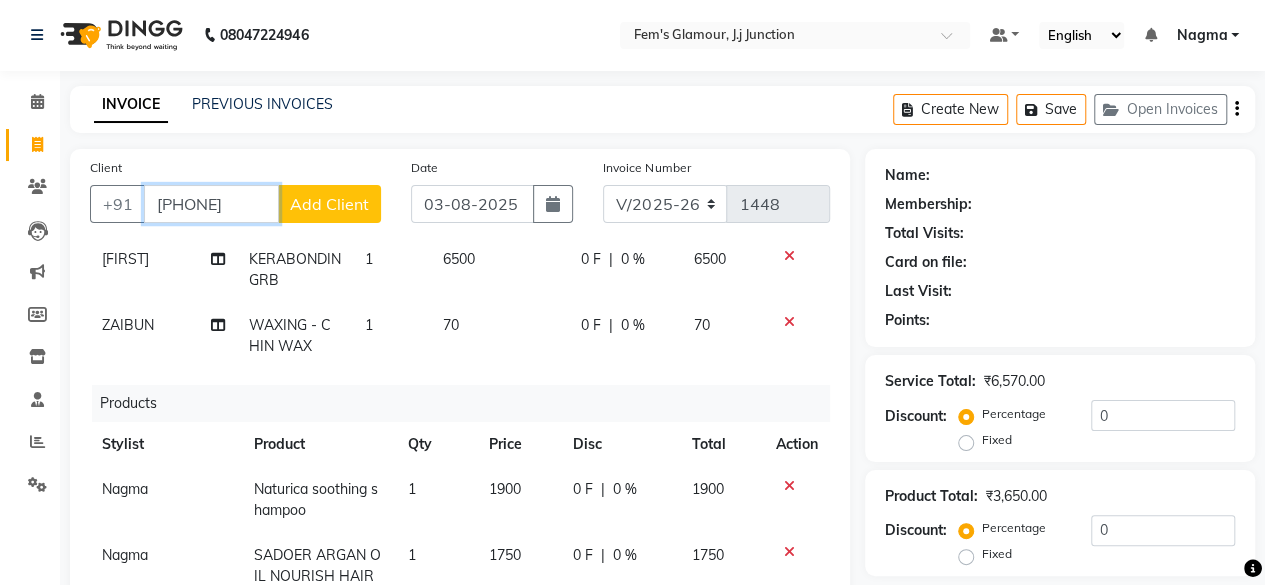 type on "8369648626" 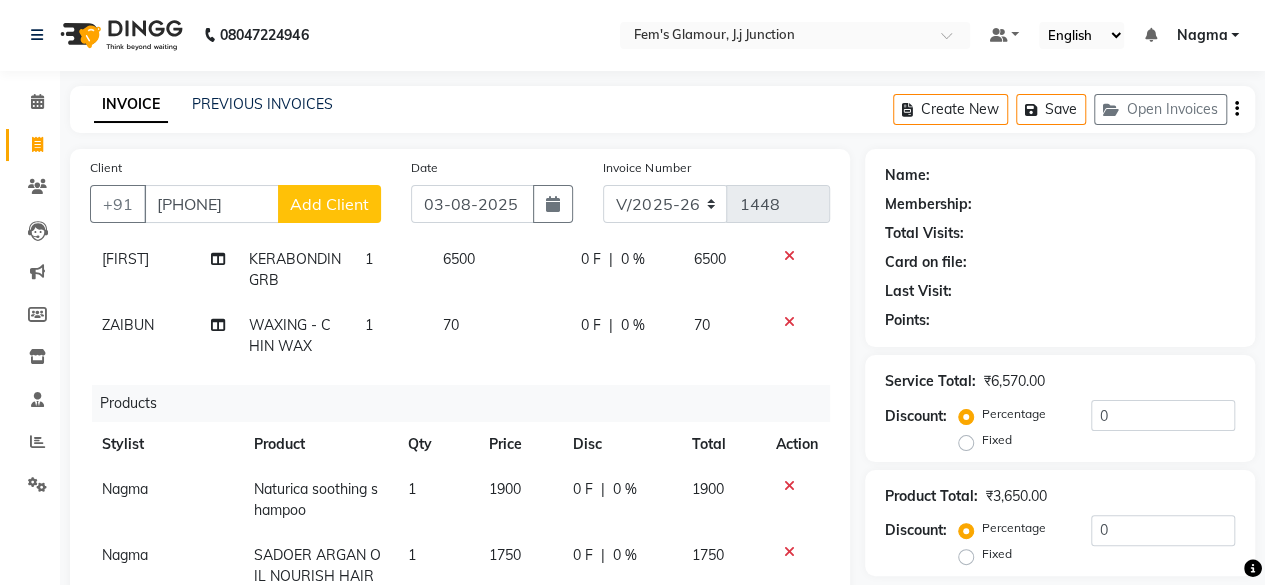 click on "Add Client" 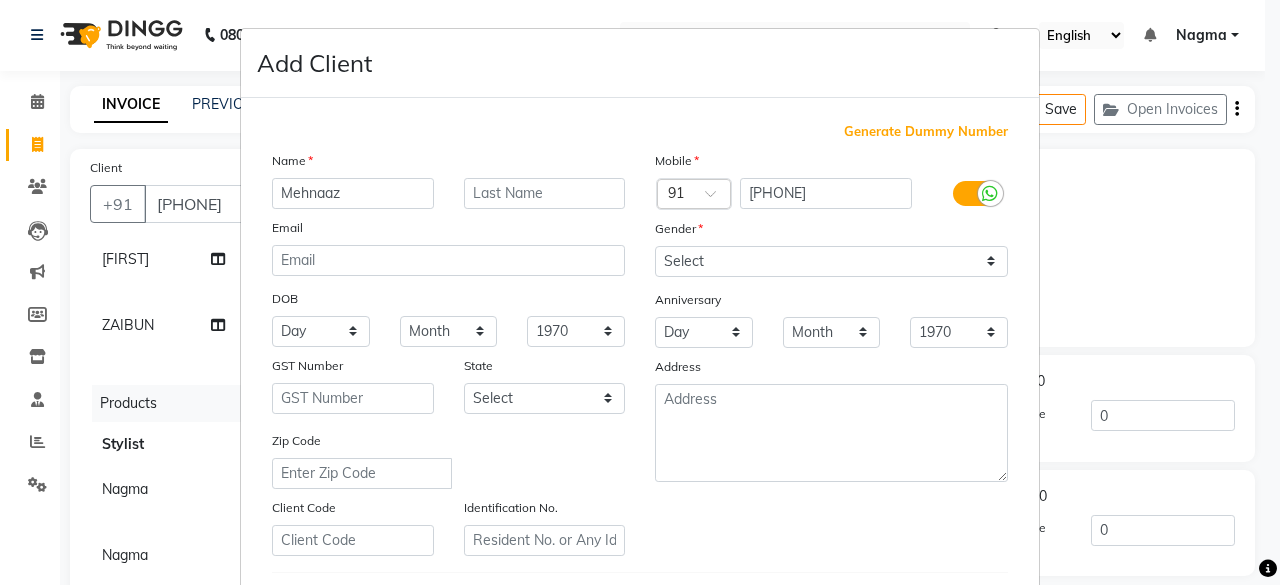 type on "Mehnaaz" 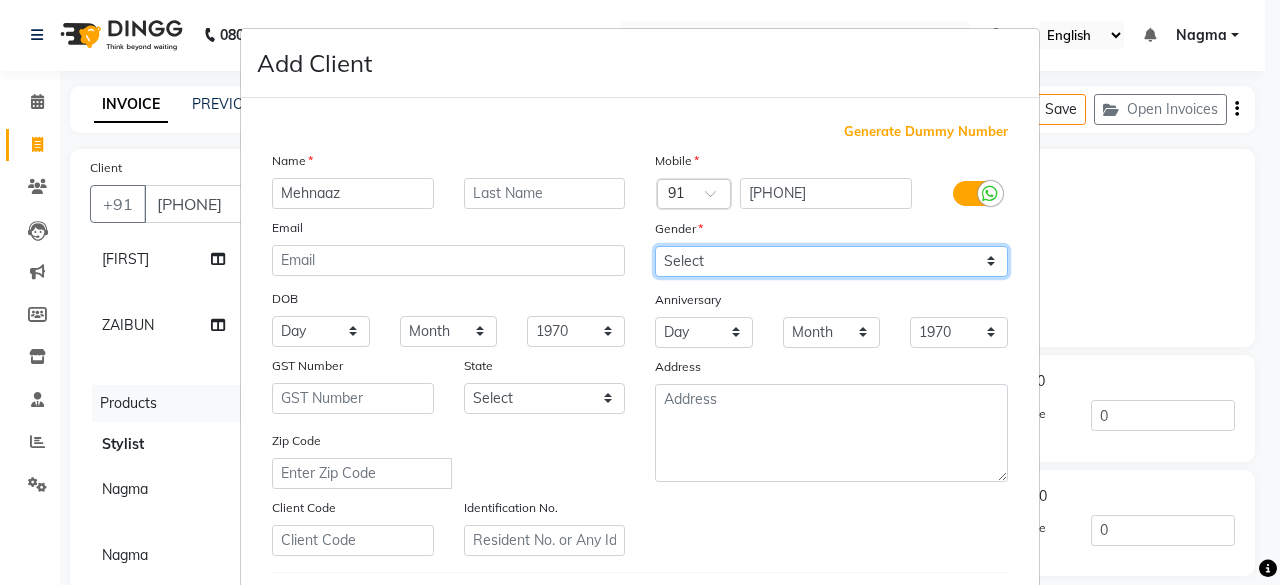 drag, startPoint x: 782, startPoint y: 259, endPoint x: 762, endPoint y: 340, distance: 83.43261 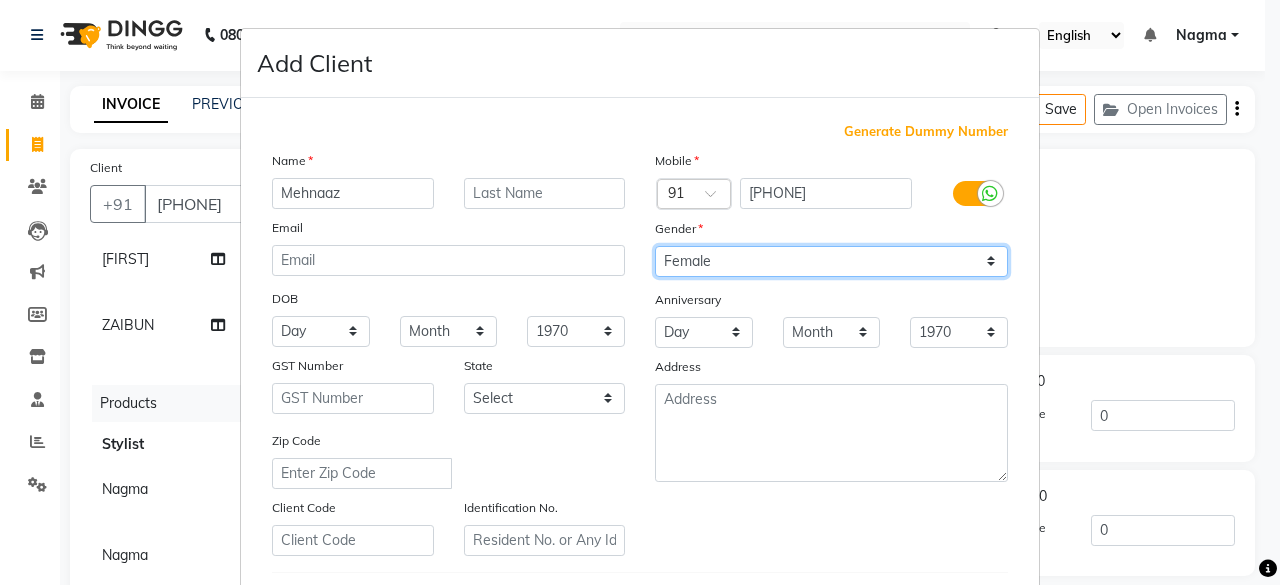 click on "Select Male Female Other Prefer Not To Say" at bounding box center (831, 261) 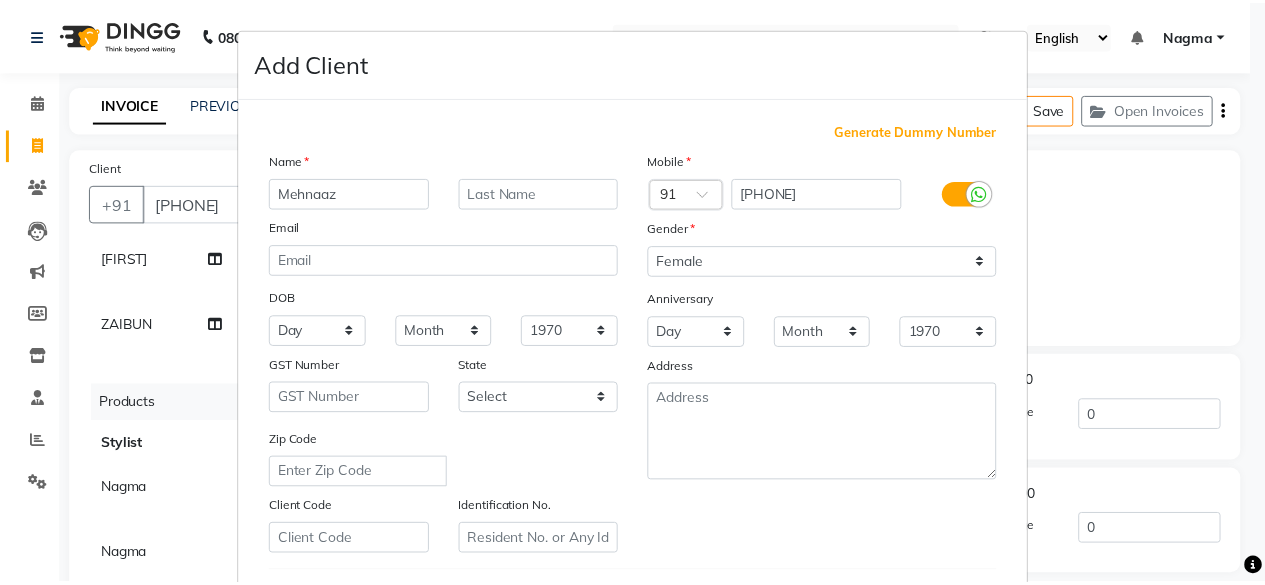 scroll, scrollTop: 334, scrollLeft: 0, axis: vertical 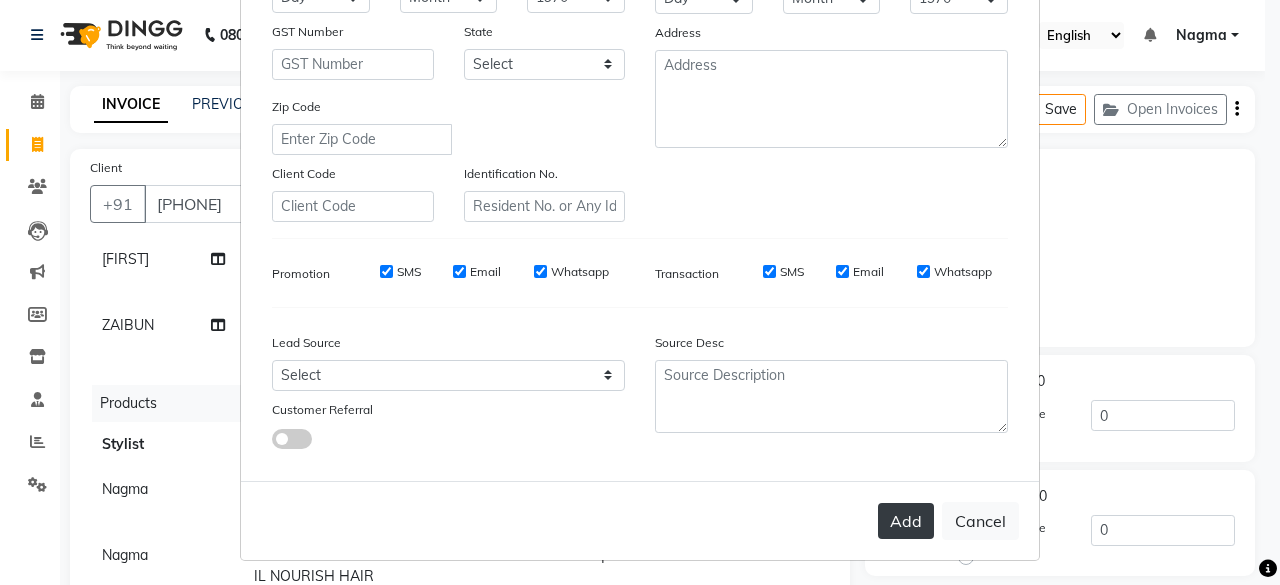 click on "Add" at bounding box center [906, 521] 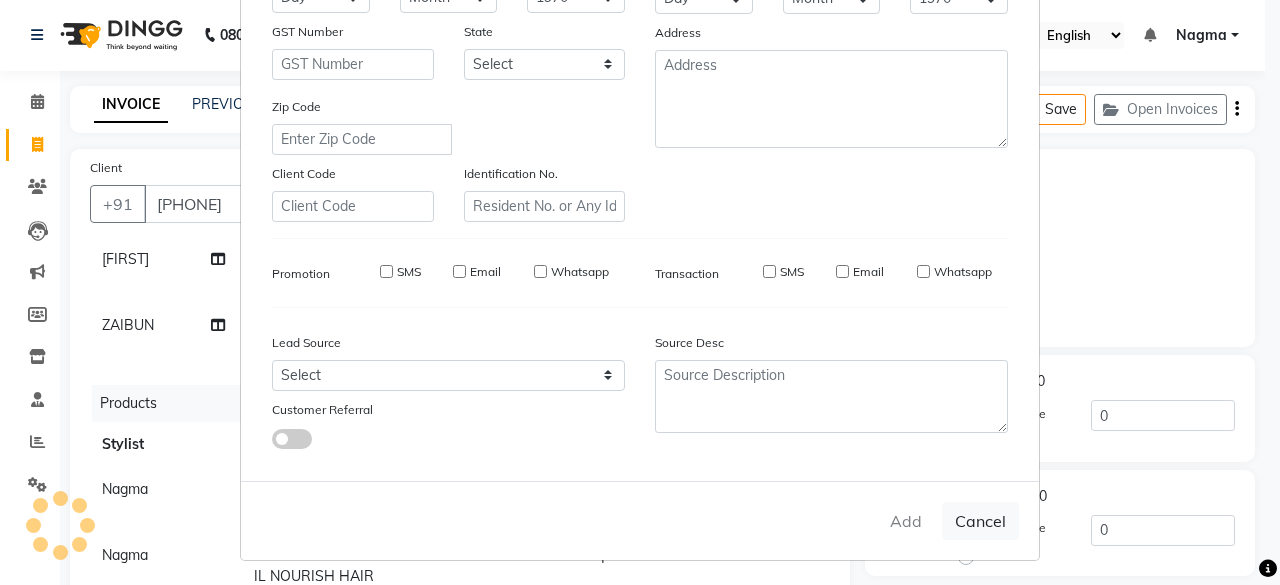 type 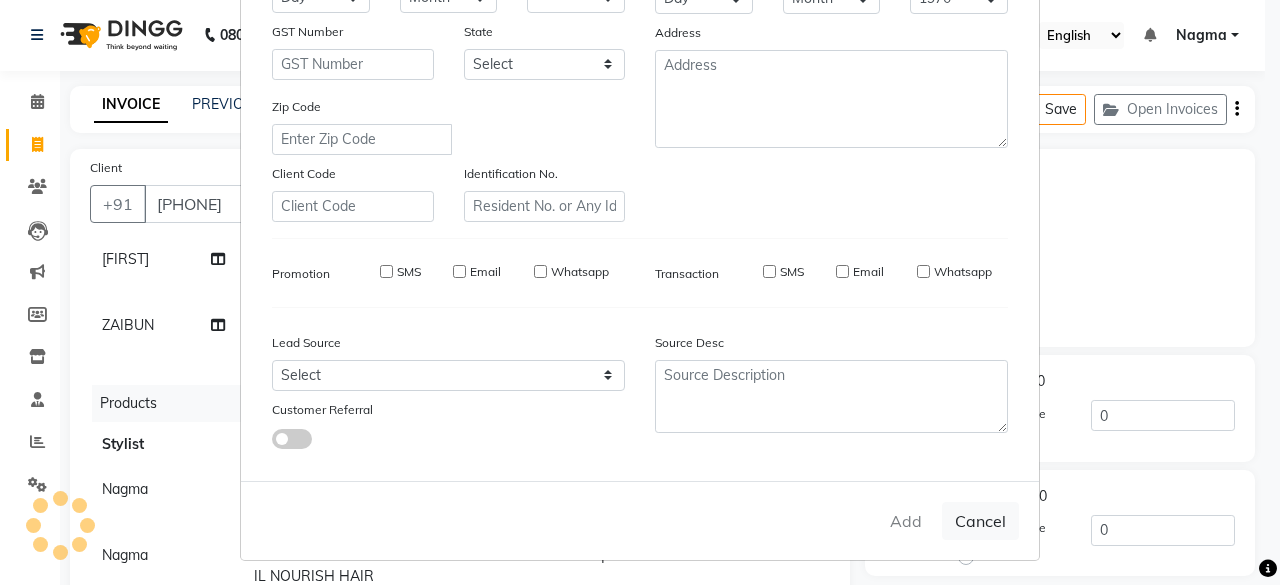 select 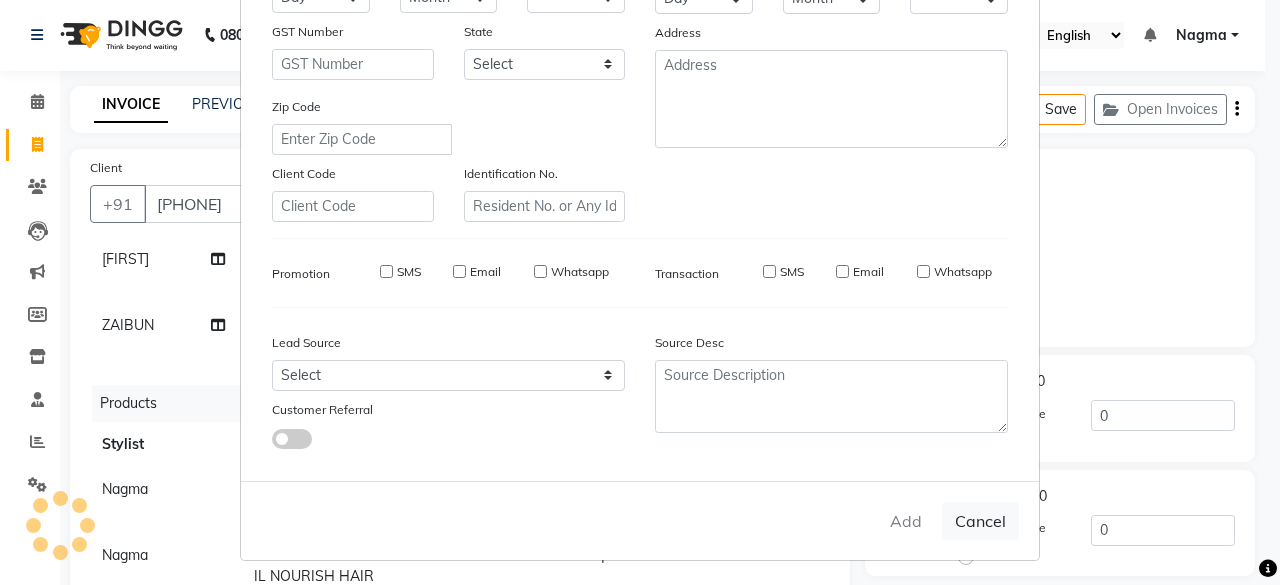 type on "2" 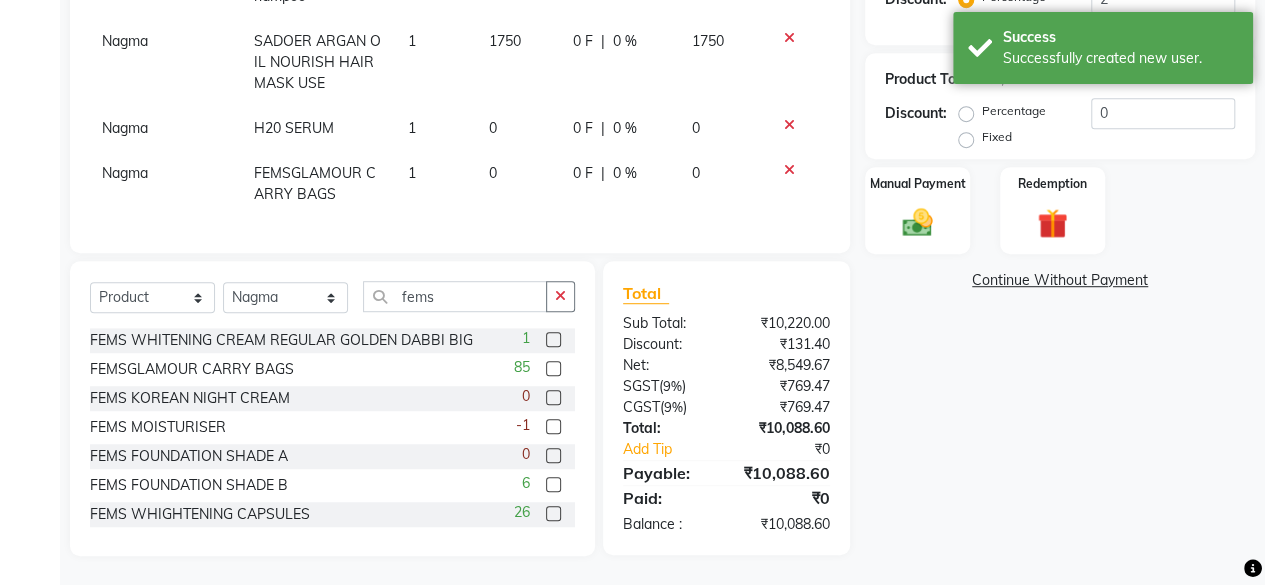 scroll, scrollTop: 3, scrollLeft: 0, axis: vertical 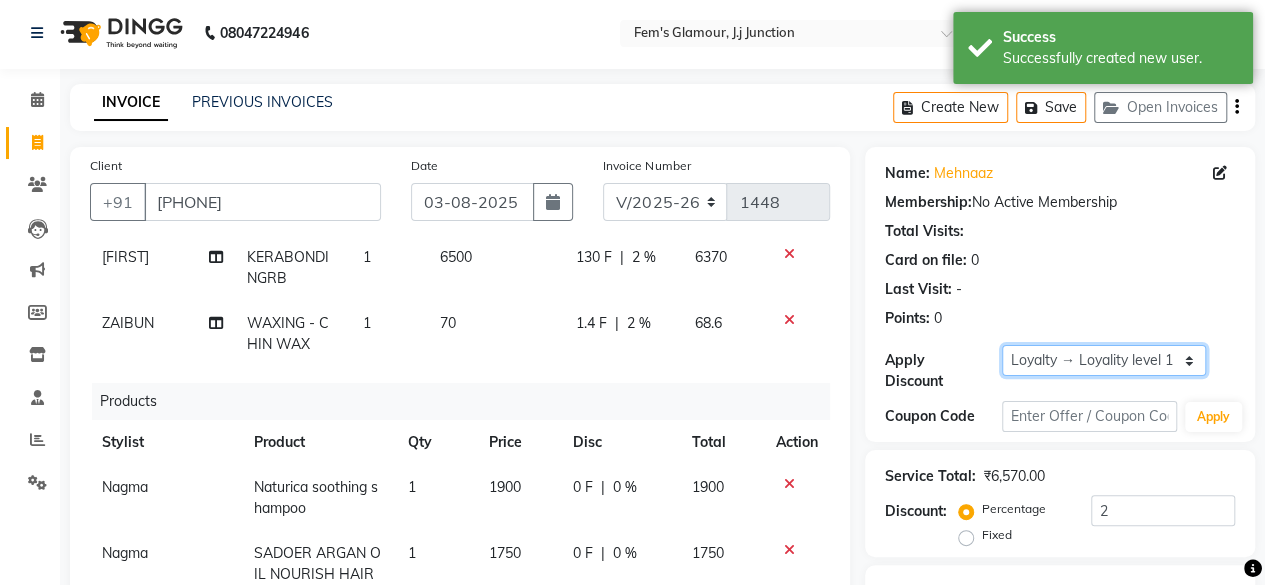 click on "Select  Loyalty → Loyality level 1" 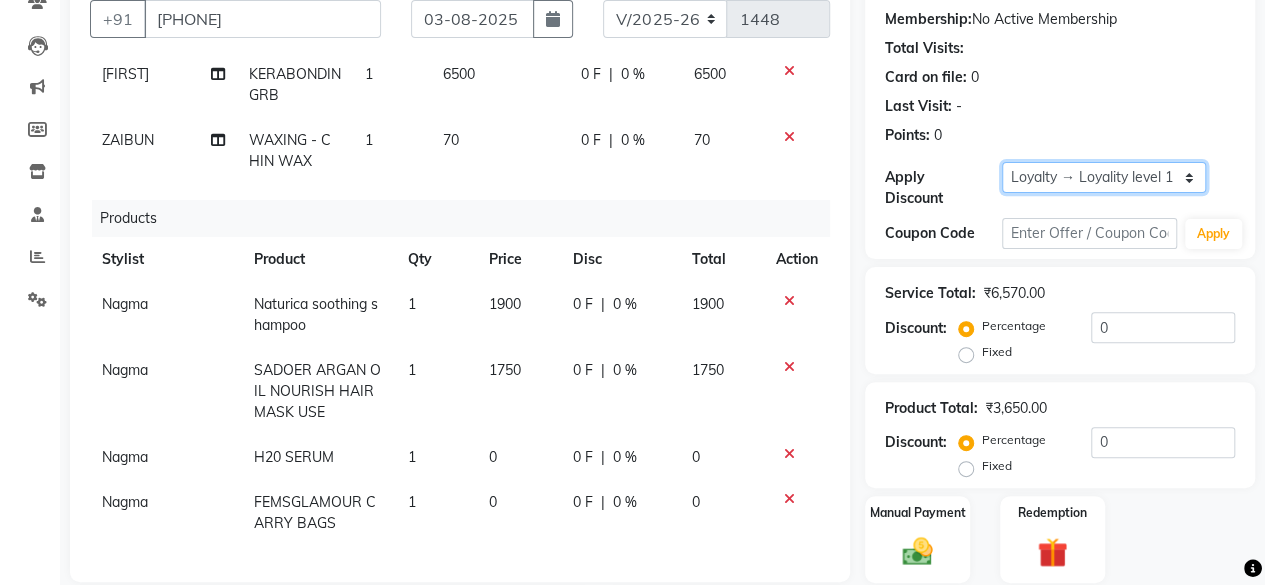 scroll, scrollTop: 515, scrollLeft: 0, axis: vertical 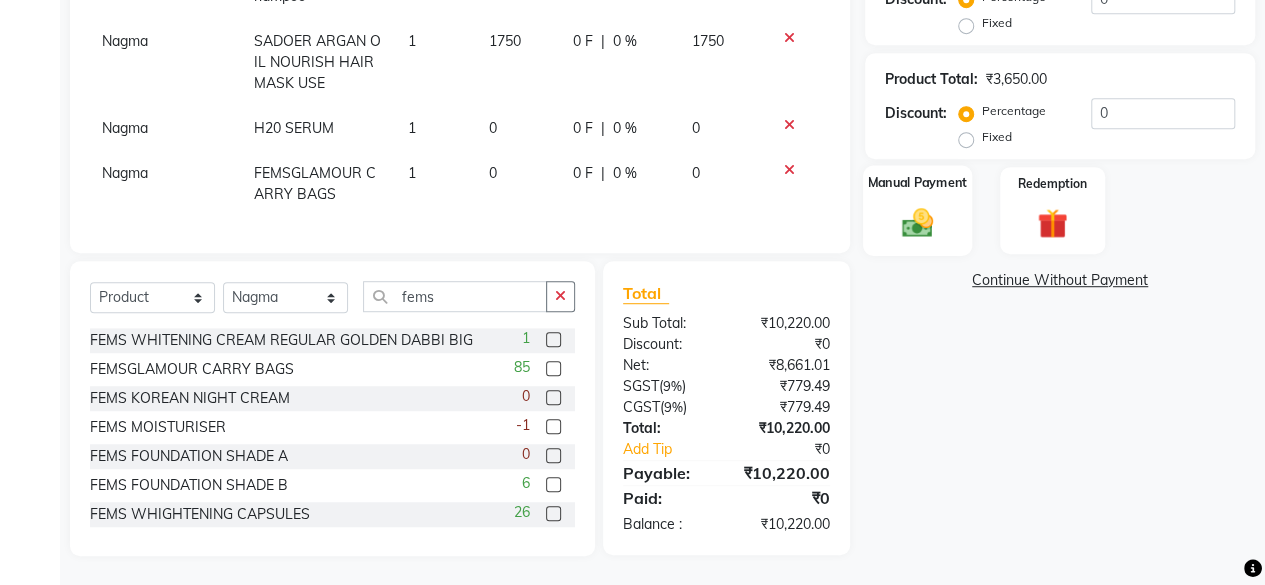 click on "Manual Payment" 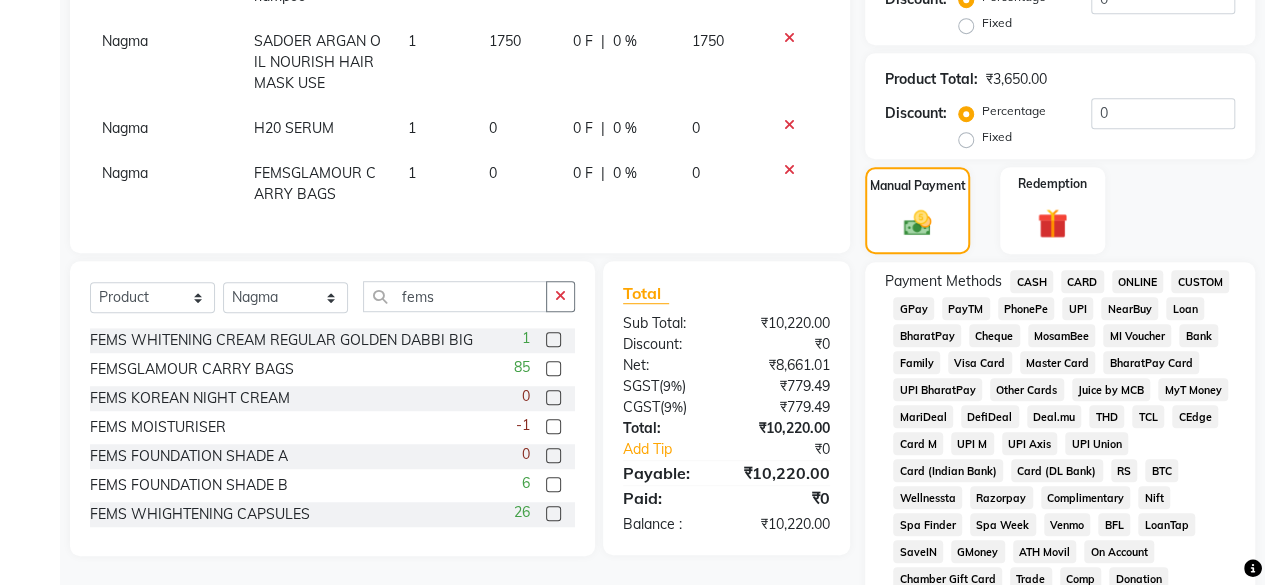 click on "GPay" 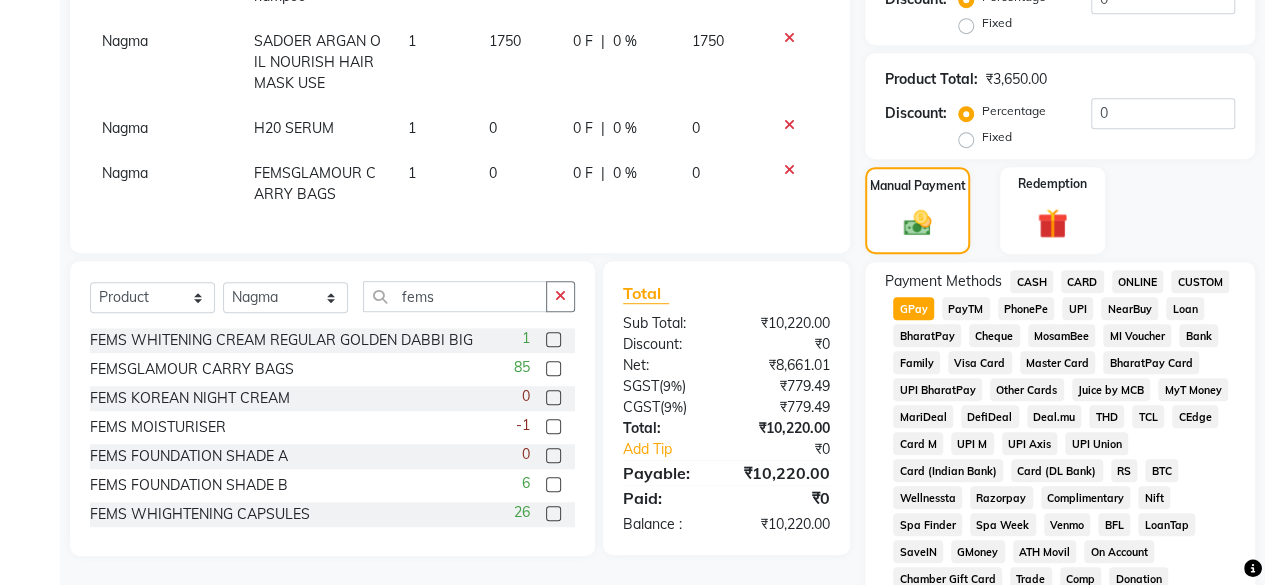scroll, scrollTop: 1169, scrollLeft: 0, axis: vertical 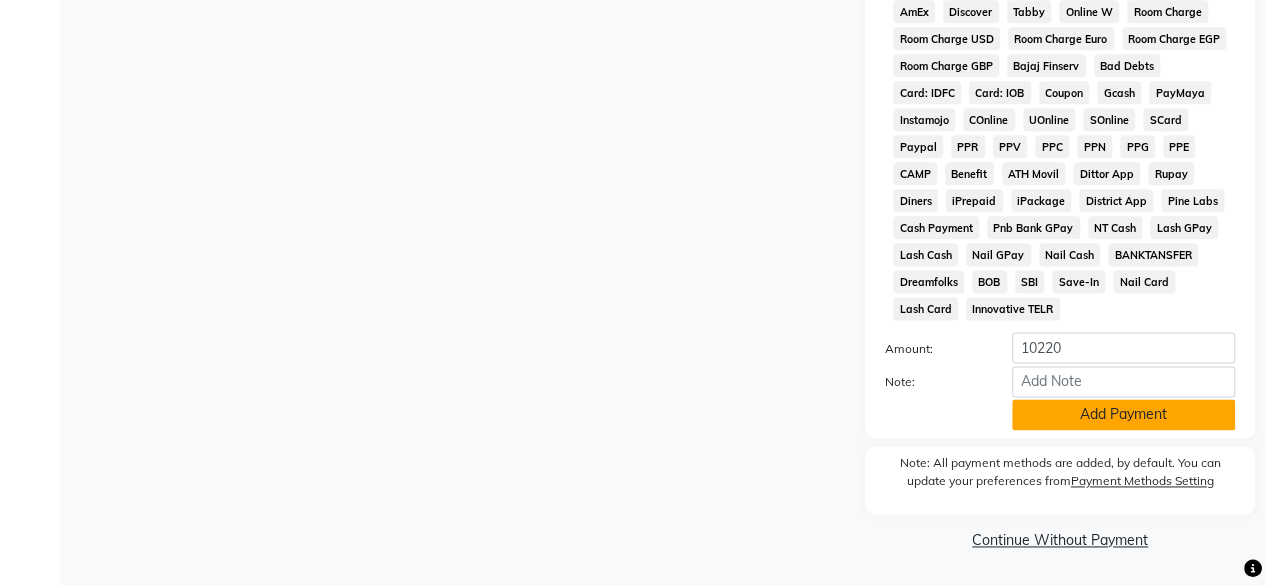 click on "Add Payment" 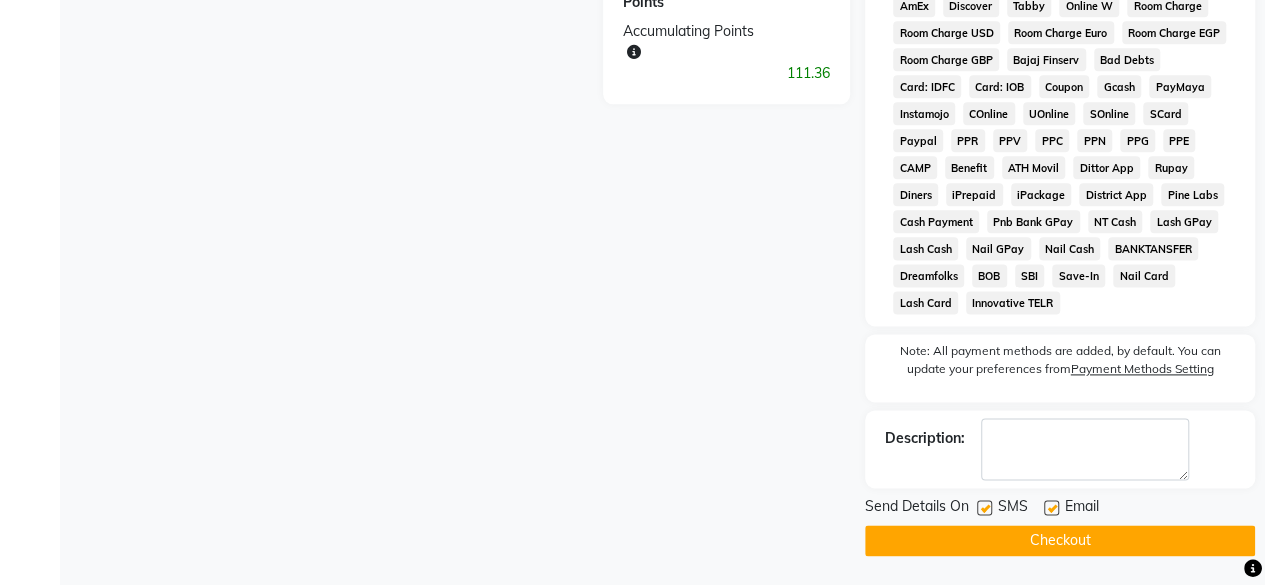 click on "Checkout" 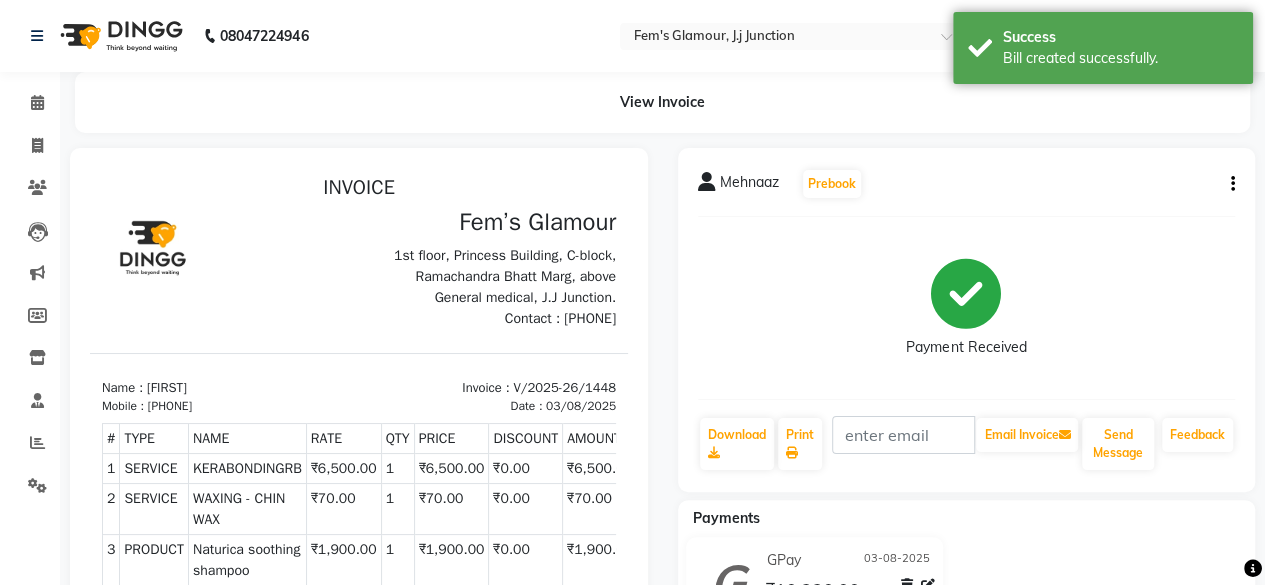 scroll, scrollTop: 0, scrollLeft: 0, axis: both 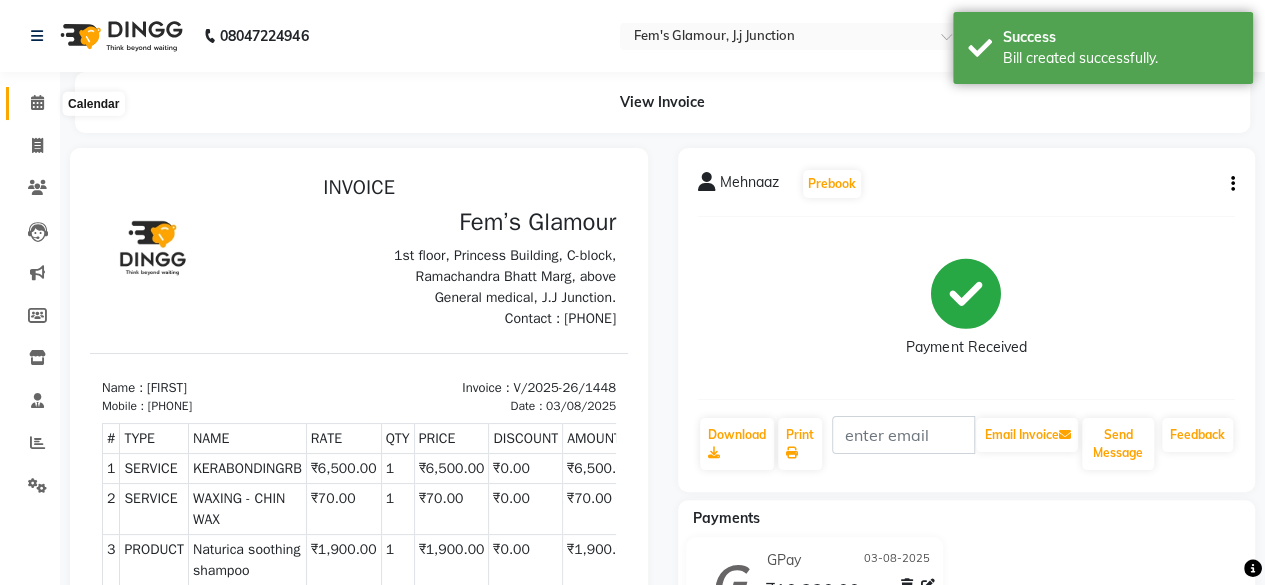 click 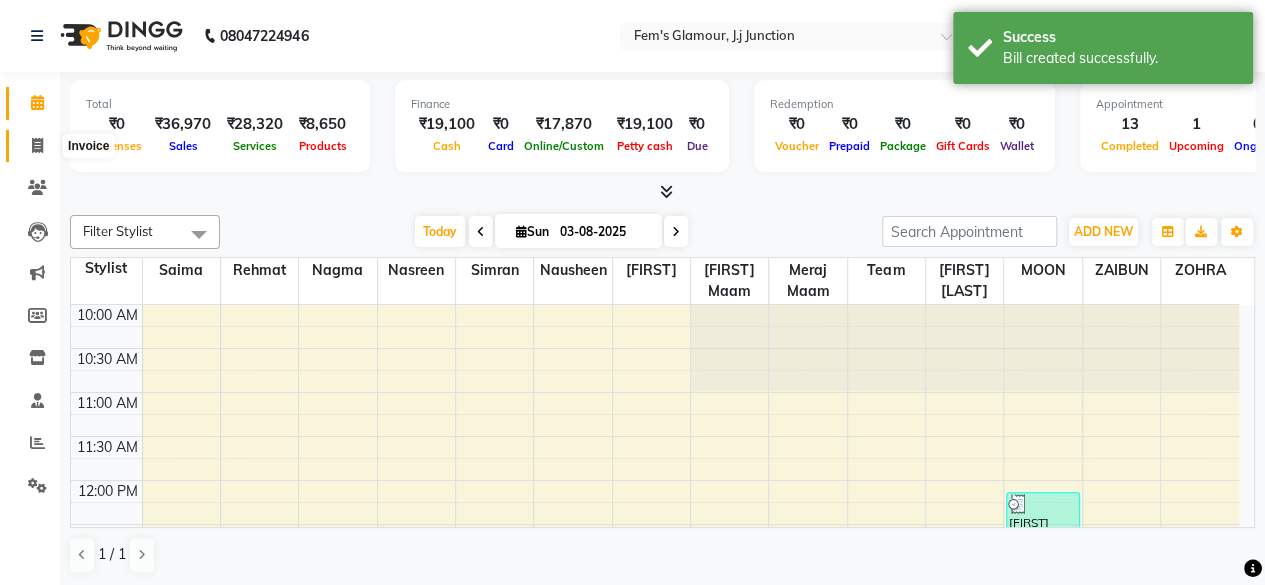 click 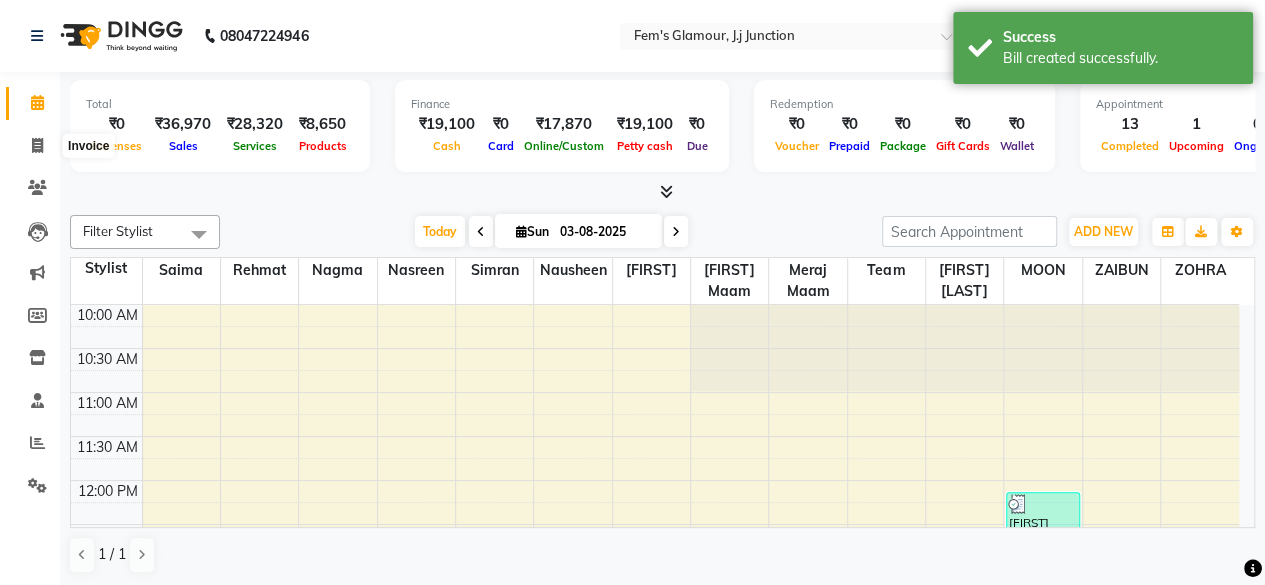 select on "service" 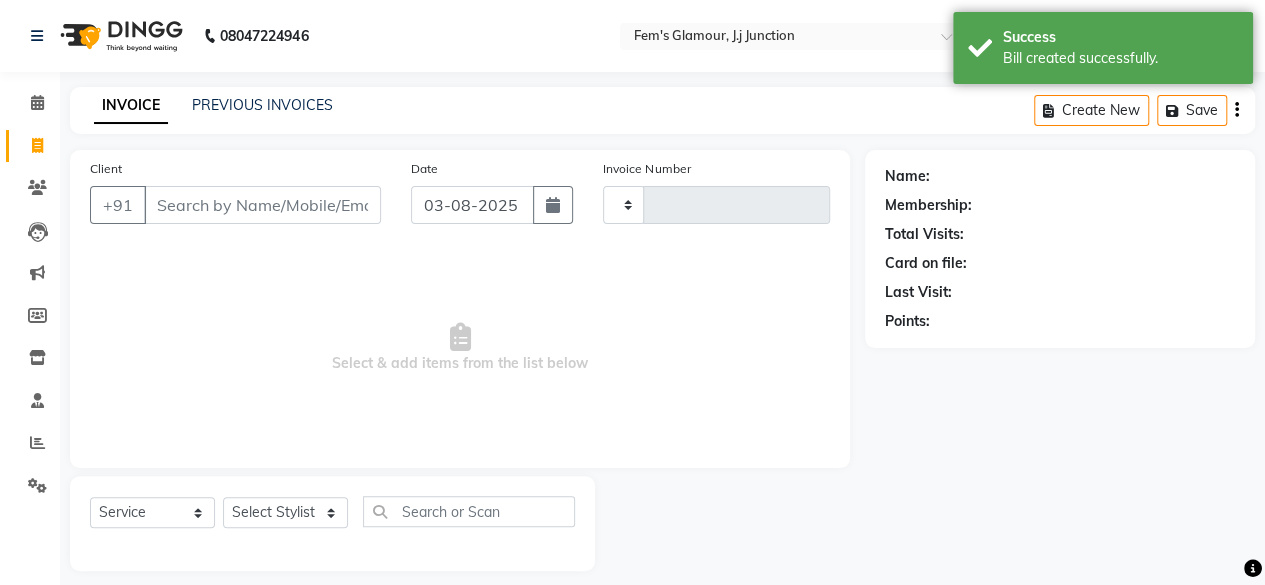 type on "1449" 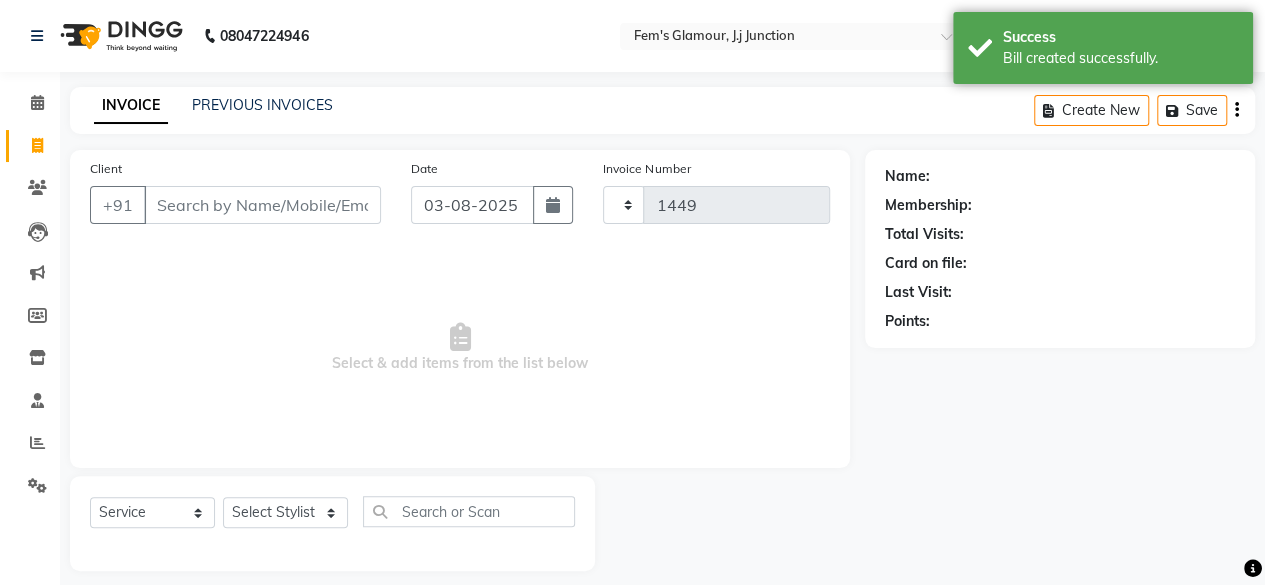 select on "4132" 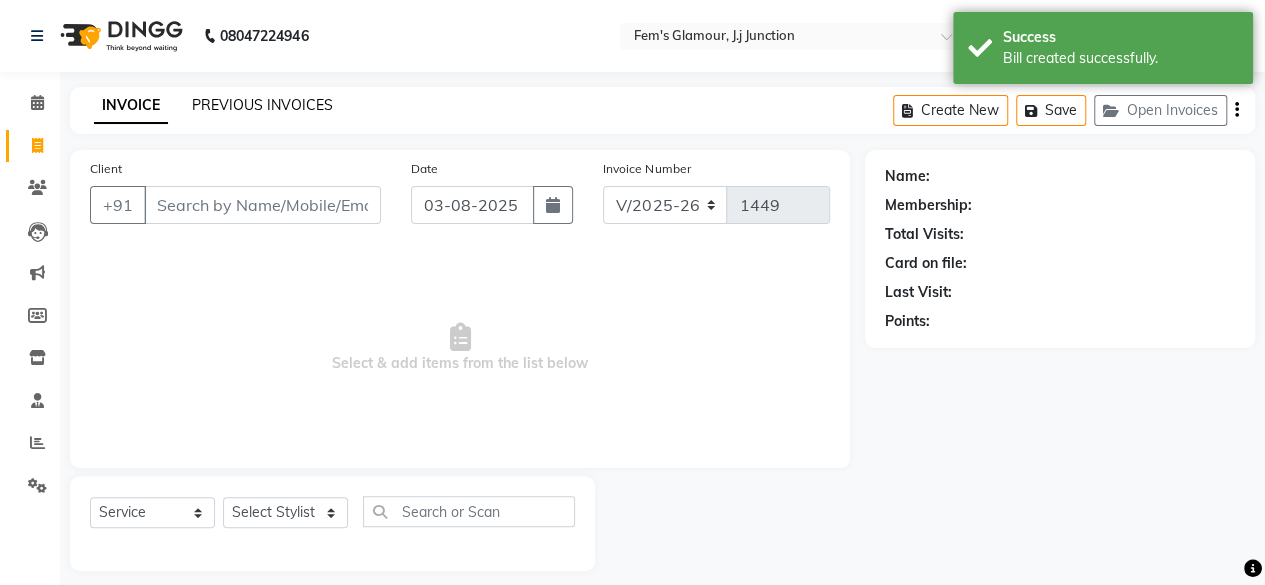 click on "PREVIOUS INVOICES" 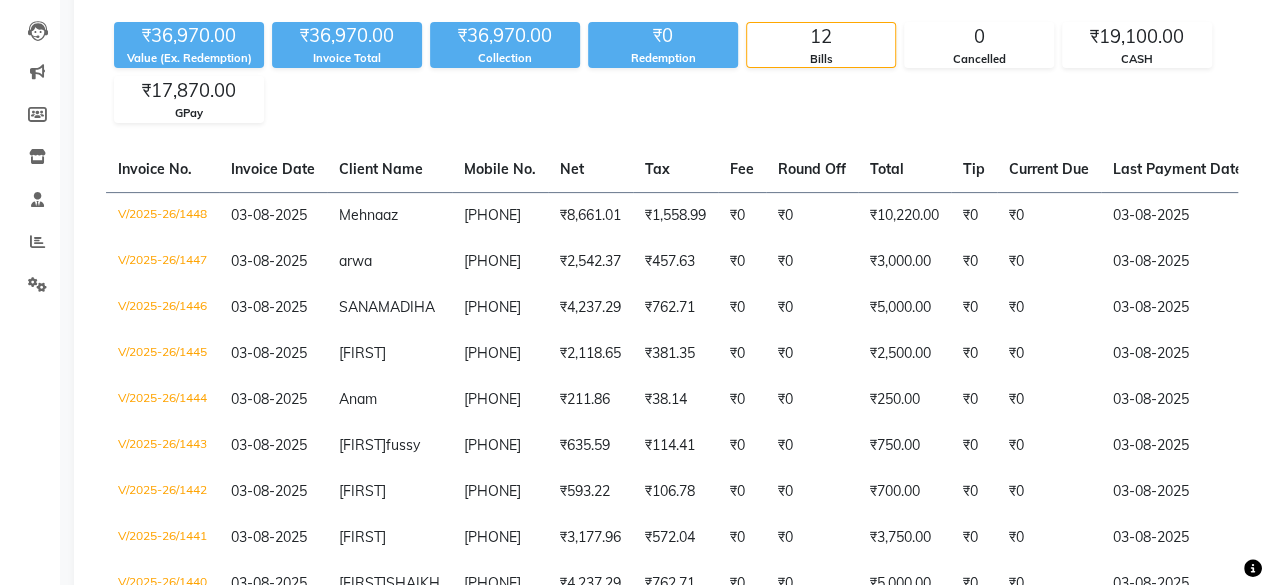 scroll, scrollTop: 89, scrollLeft: 0, axis: vertical 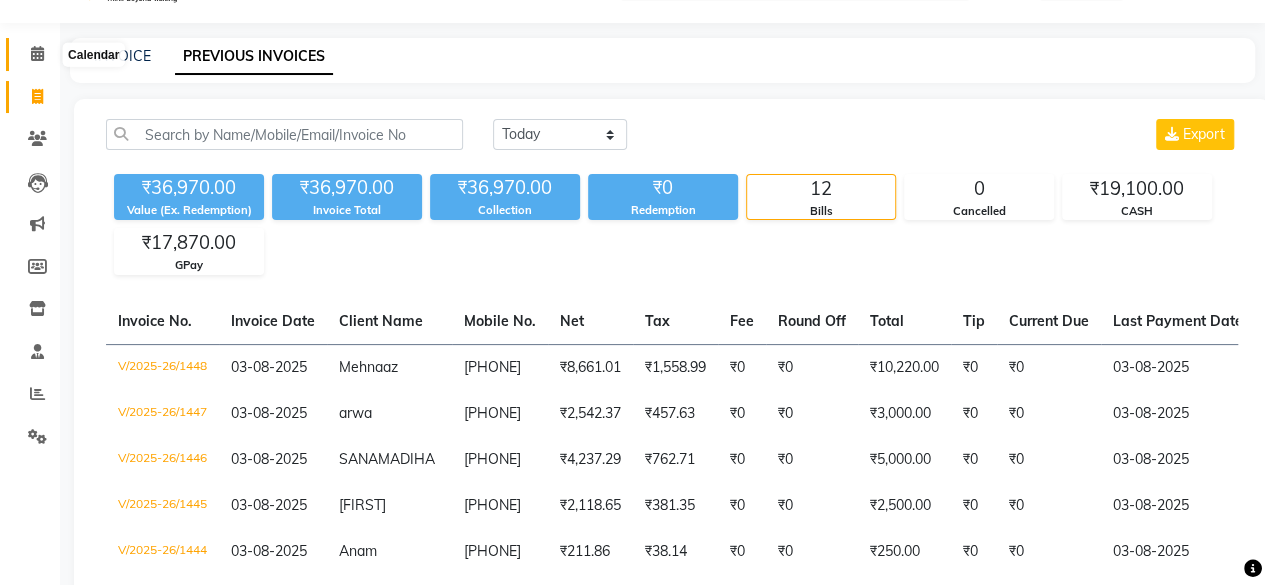 click 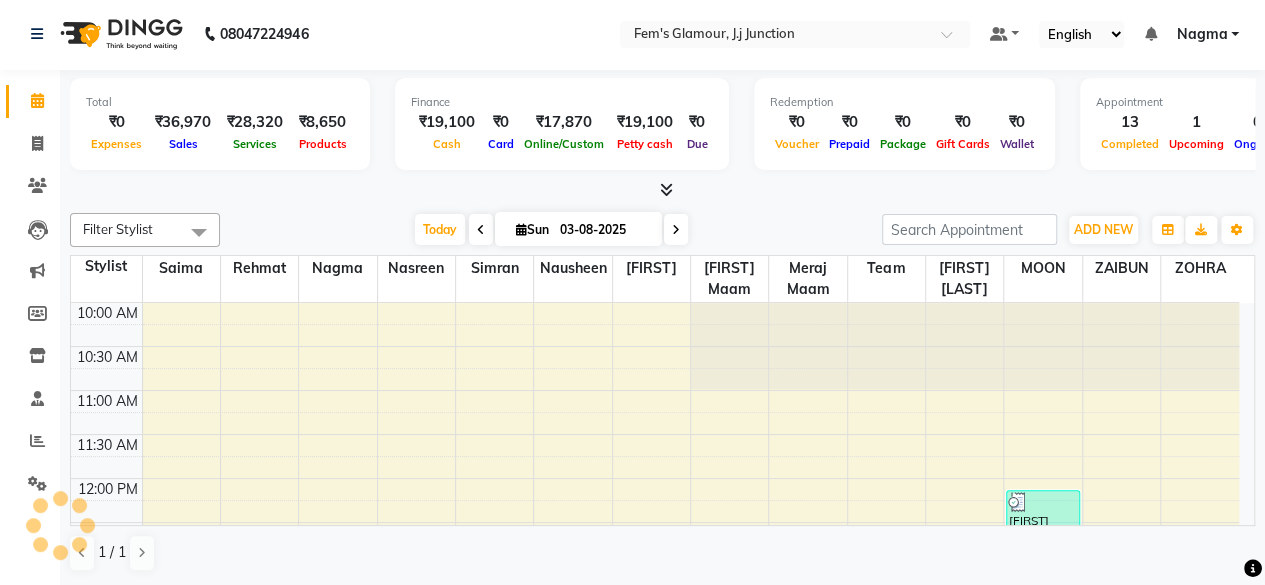 scroll, scrollTop: 0, scrollLeft: 0, axis: both 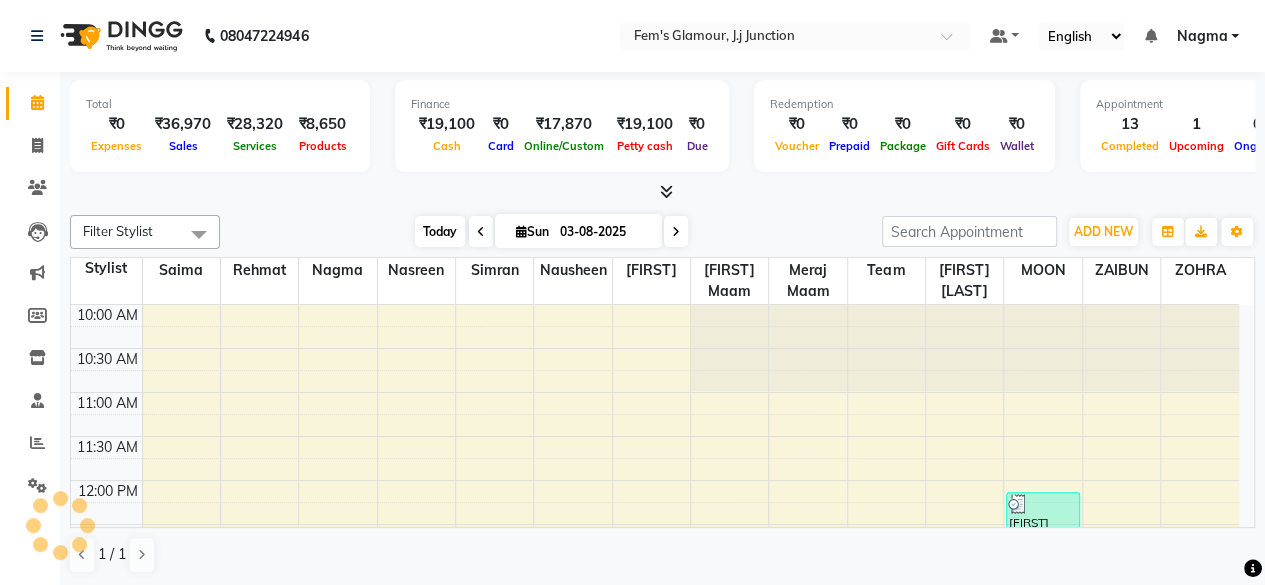 click on "Today" at bounding box center (440, 231) 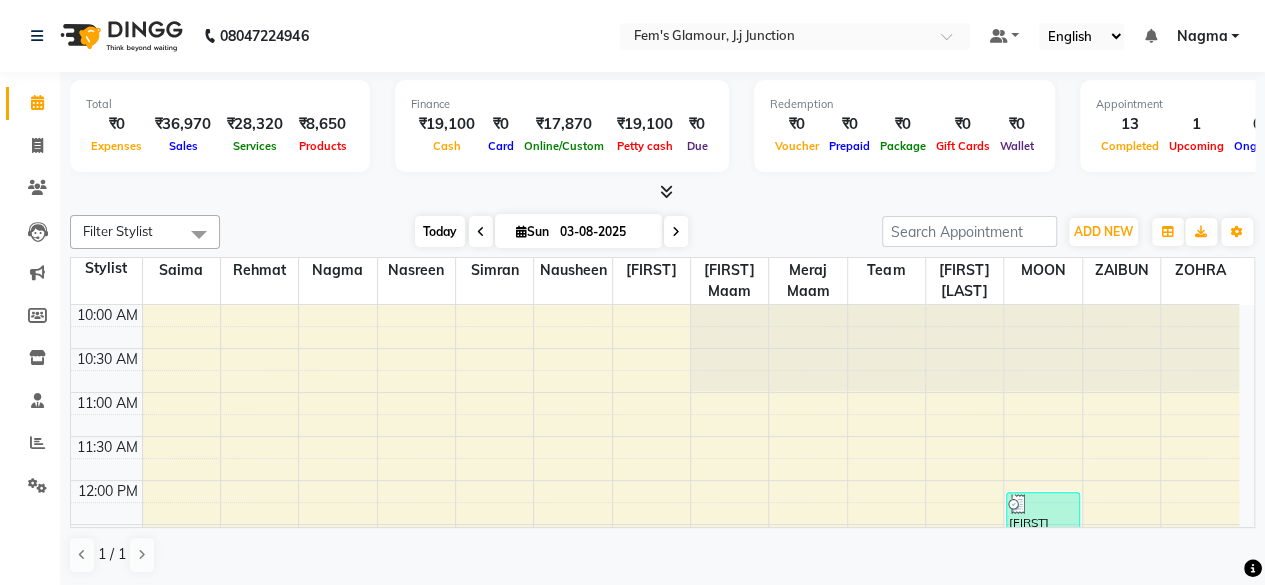 scroll, scrollTop: 816, scrollLeft: 0, axis: vertical 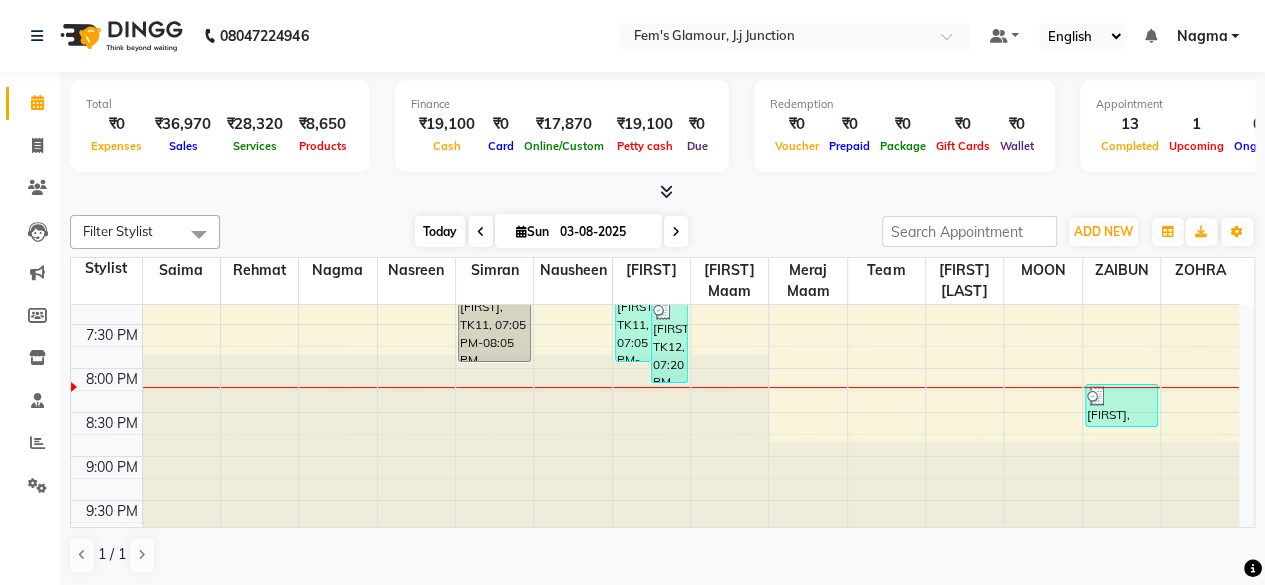 click on "Today" at bounding box center [440, 231] 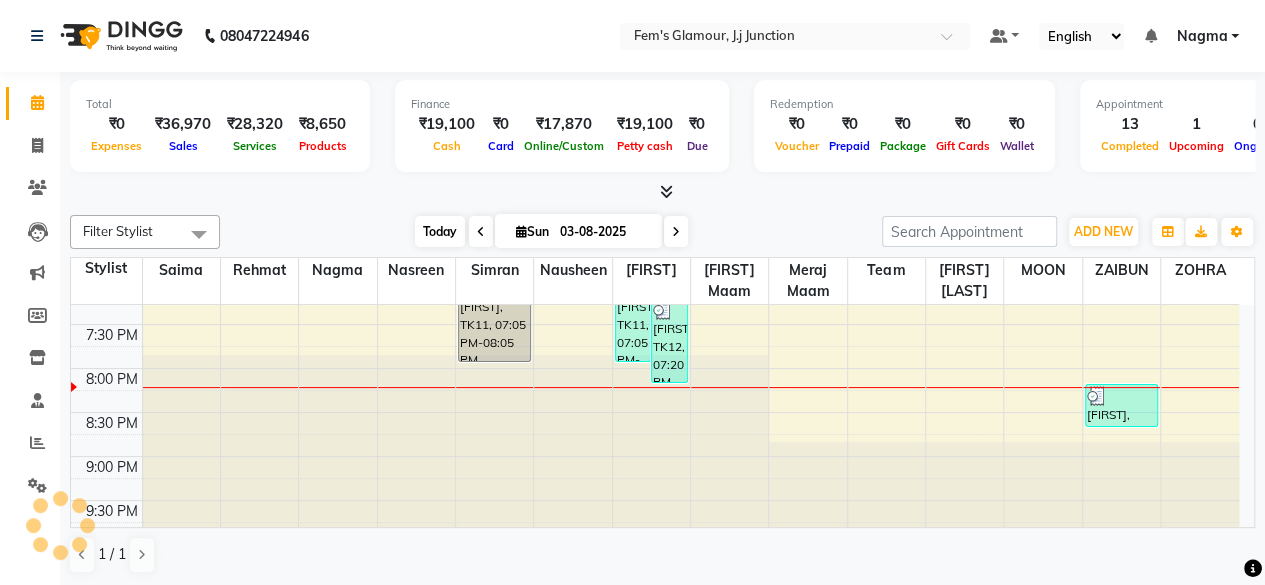 scroll, scrollTop: 816, scrollLeft: 0, axis: vertical 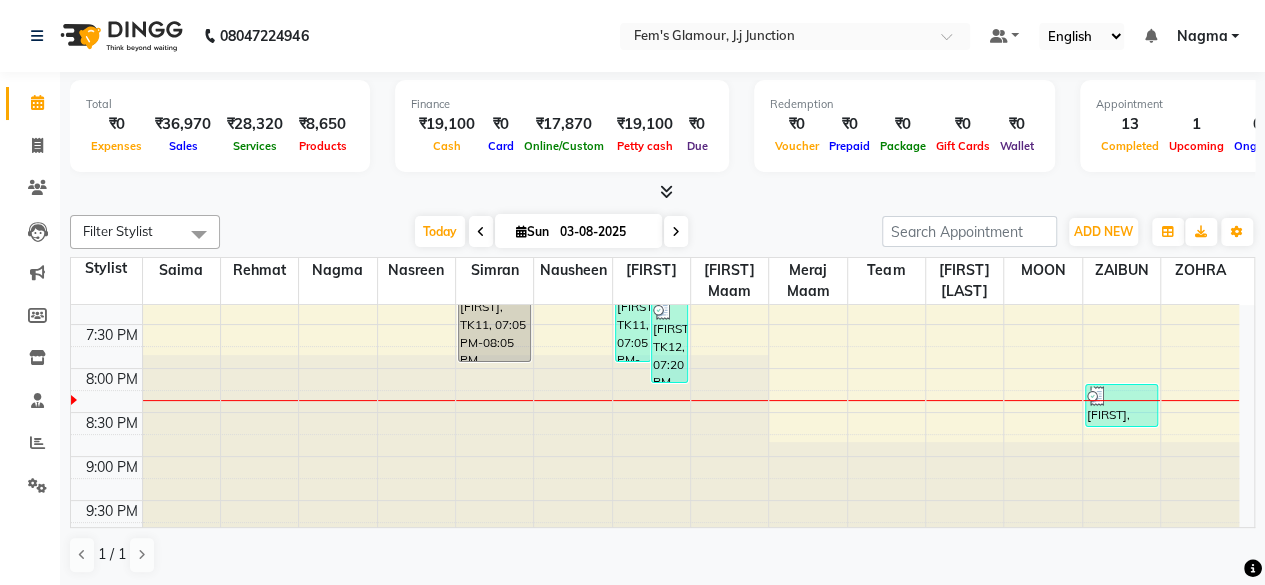 click at bounding box center (676, 231) 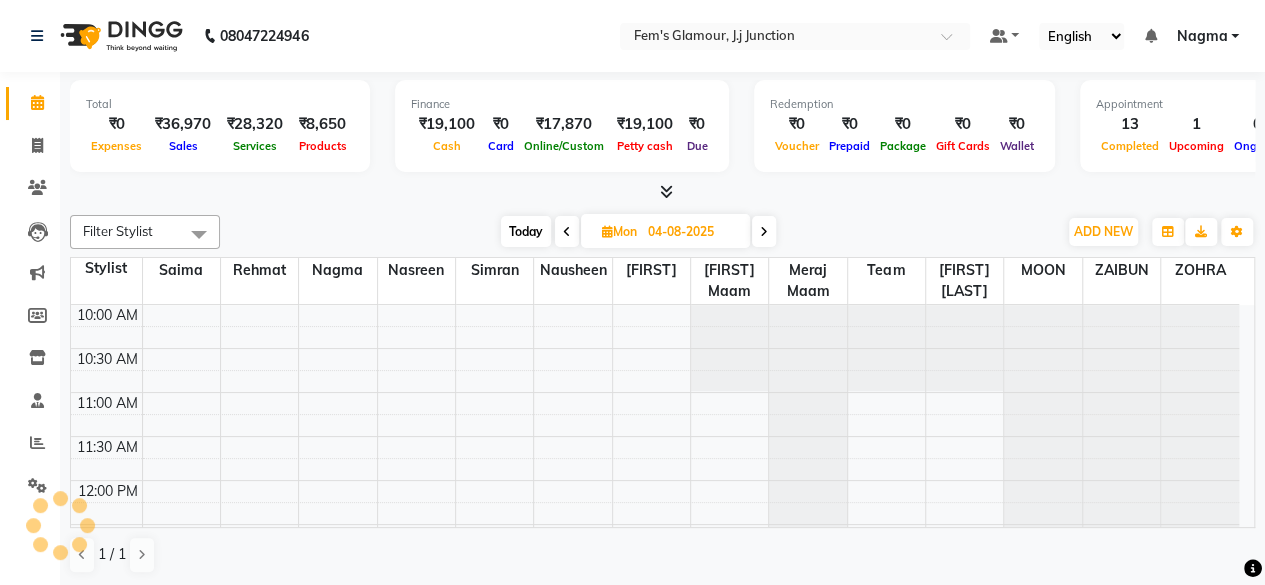 scroll, scrollTop: 816, scrollLeft: 0, axis: vertical 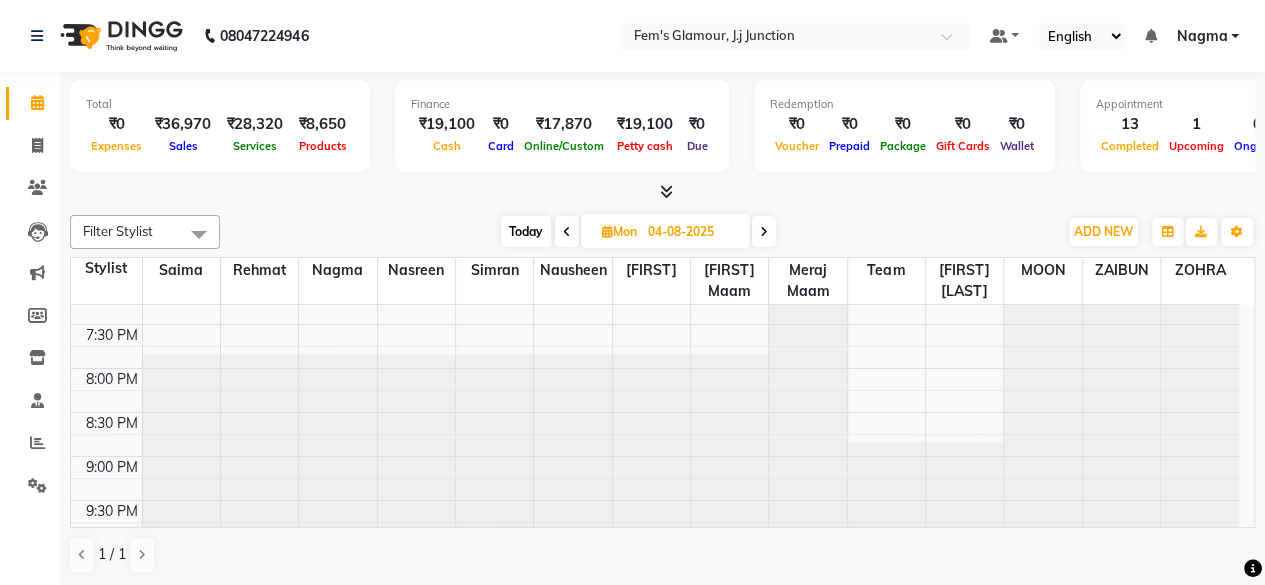 click on "Today" at bounding box center [526, 231] 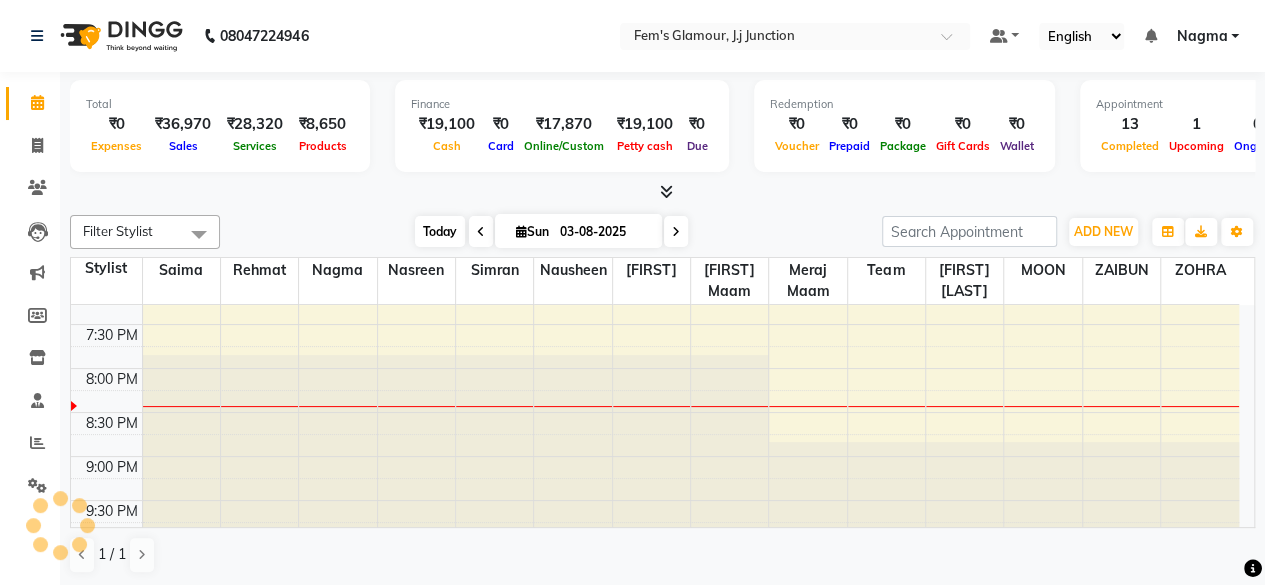 scroll, scrollTop: 816, scrollLeft: 0, axis: vertical 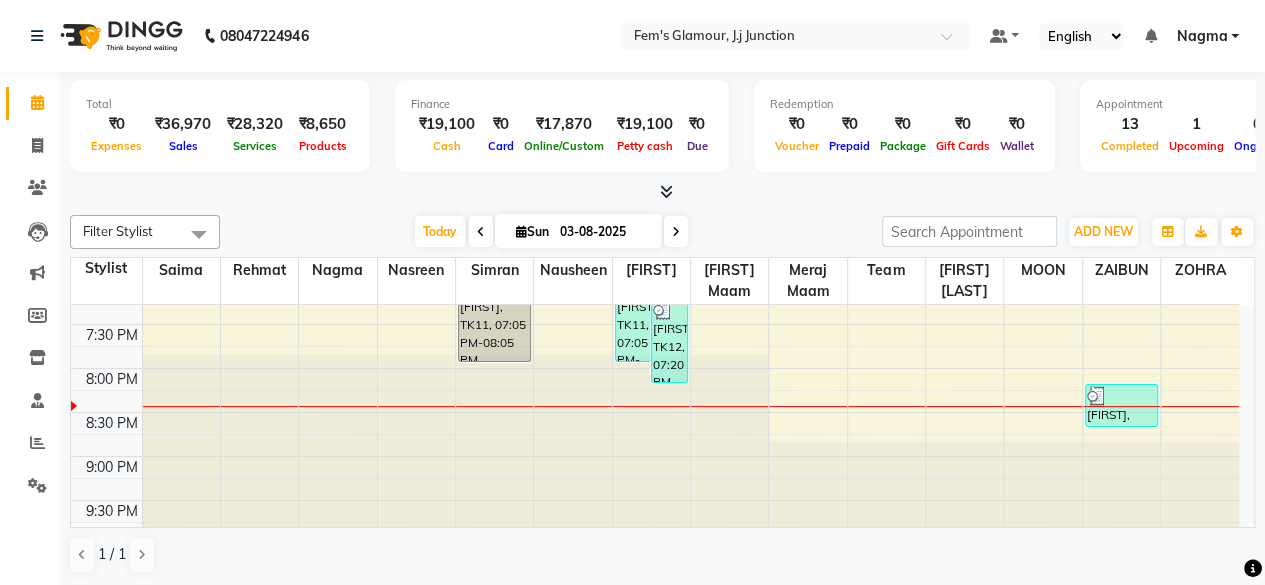 click on "Sun" at bounding box center [532, 231] 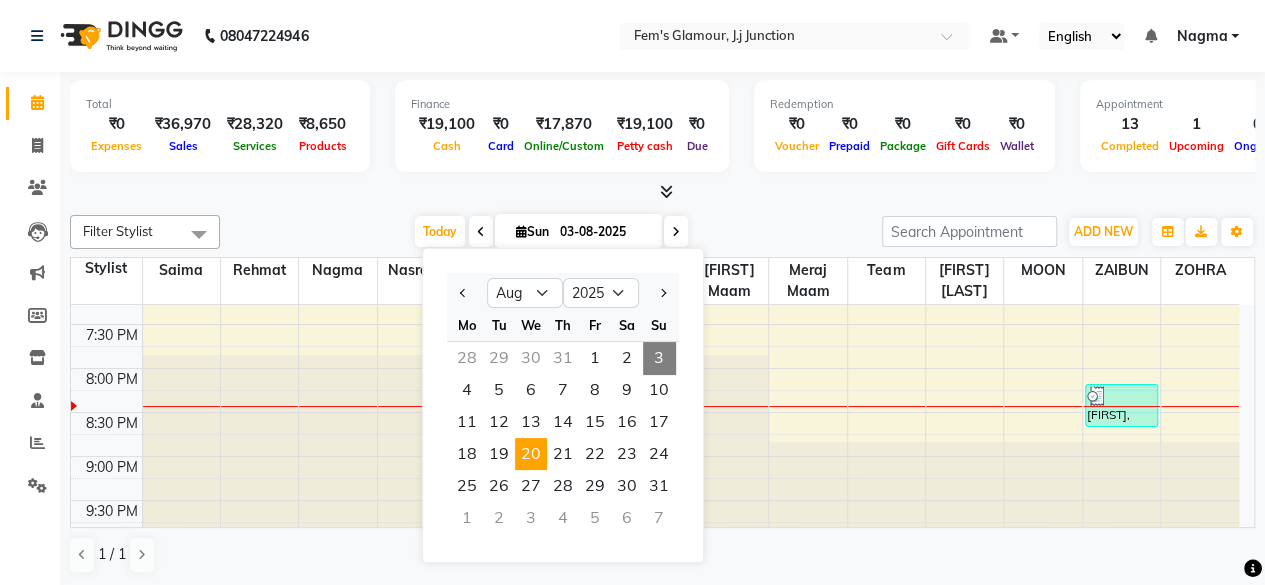 click on "20" at bounding box center [531, 454] 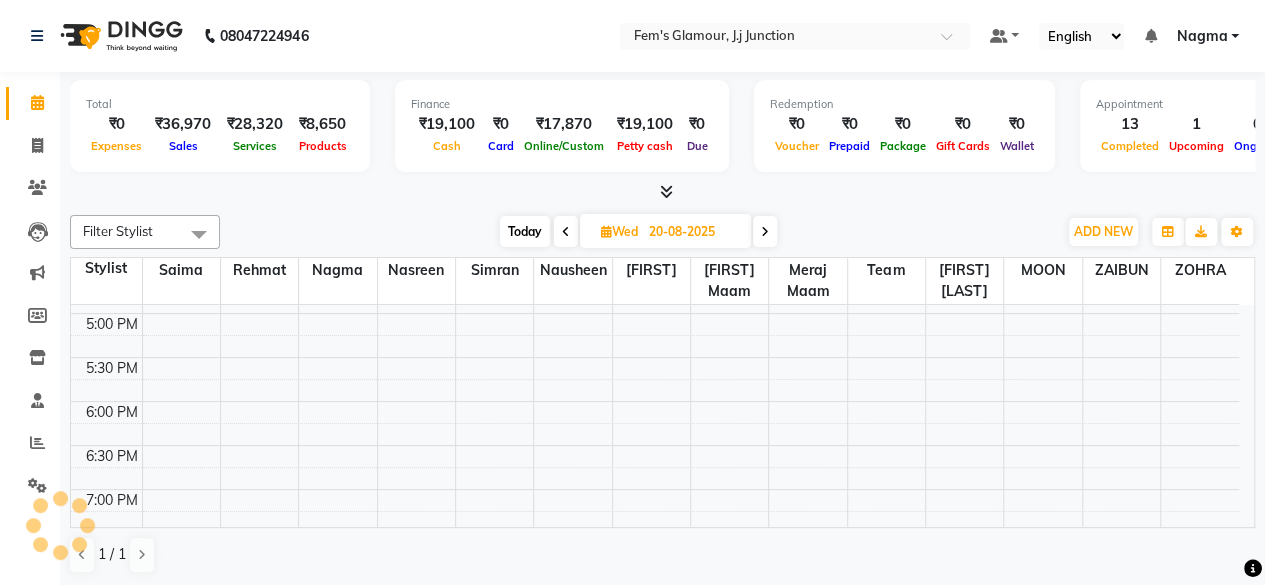 scroll, scrollTop: 816, scrollLeft: 0, axis: vertical 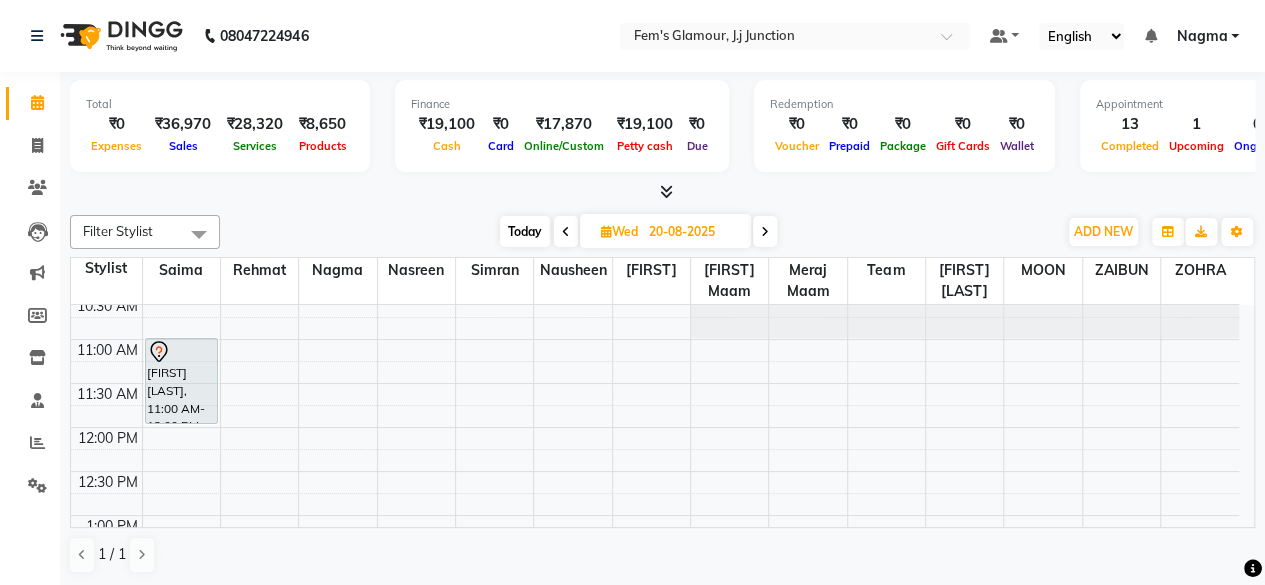 click on "Total  ₹0  Expenses ₹36,970  Sales ₹28,320  Services ₹8,650  Products Finance  ₹19,100  Cash ₹0  Card ₹17,870  Online/Custom ₹19,100 Petty cash ₹0 Due  Redemption  ₹0 Voucher ₹0 Prepaid ₹0 Package ₹0  Gift Cards ₹0  Wallet  Appointment  13 Completed 1 Upcoming 0 Ongoing 0 No show  Other sales  ₹0  Packages ₹0  Memberships ₹0  Vouchers ₹0  Prepaids ₹0  Gift Cards" at bounding box center [662, 129] 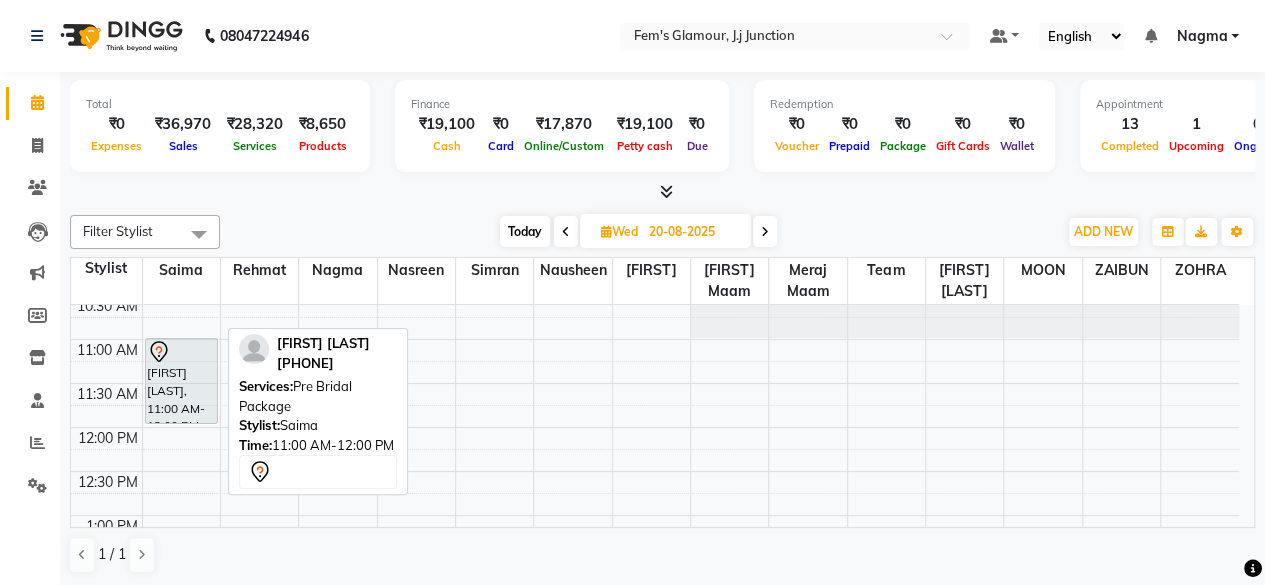 click on "SAFIYA KHAN, 11:00 AM-12:00 PM, Pre Bridal Package" at bounding box center (181, 381) 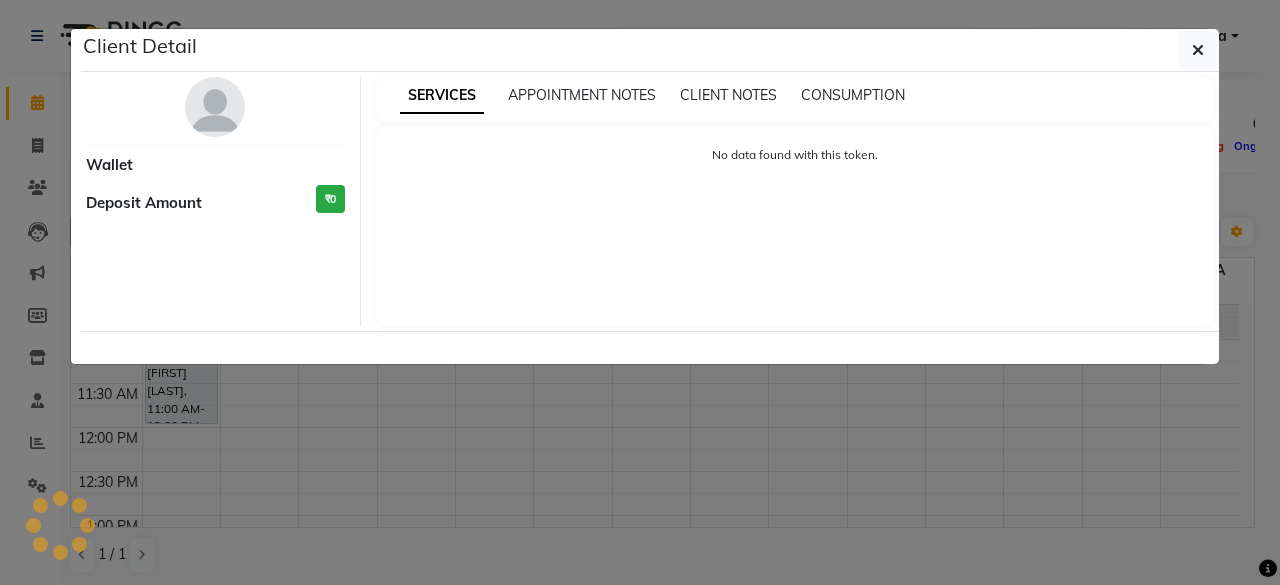 select on "7" 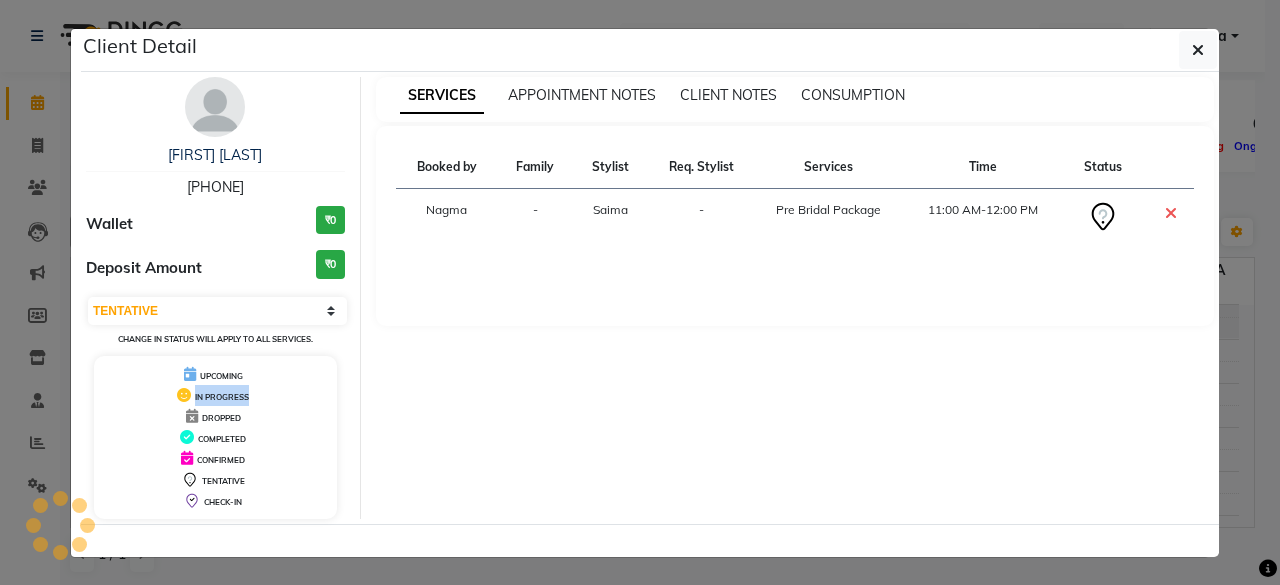 click at bounding box center (184, 395) 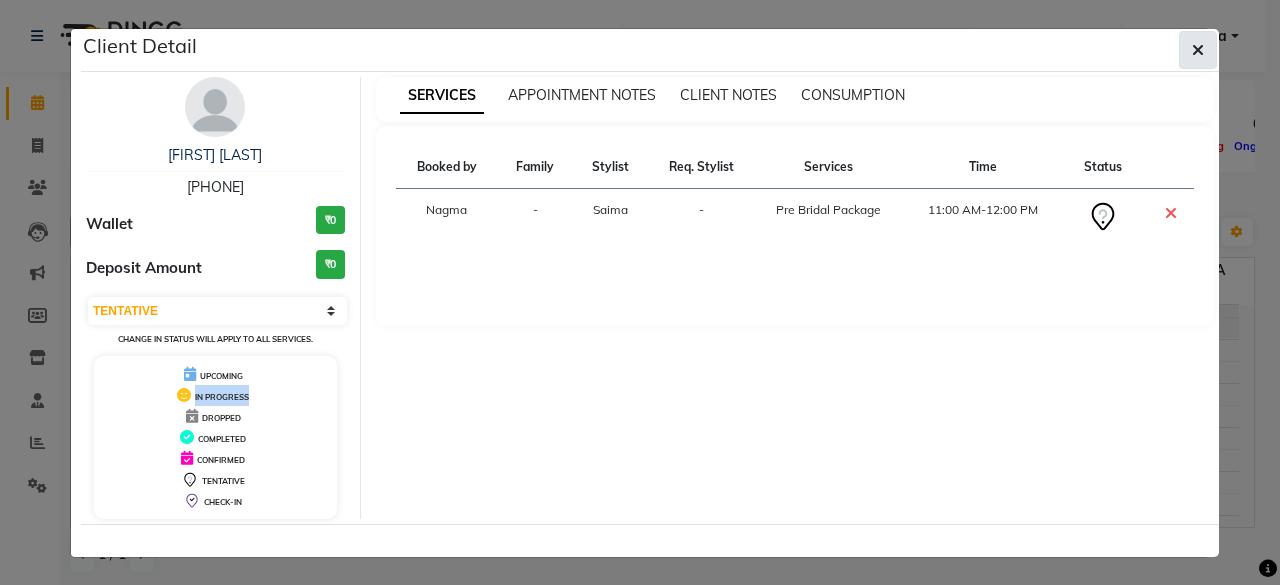 click 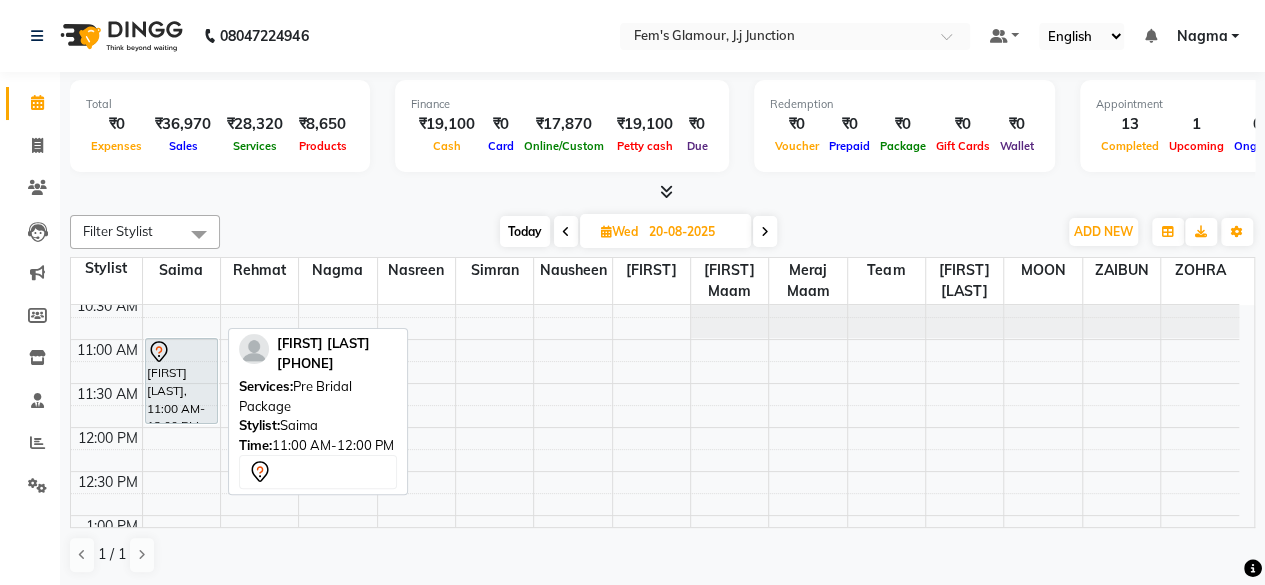 click on "SAFIYA KHAN, 11:00 AM-12:00 PM, Pre Bridal Package" at bounding box center (181, 381) 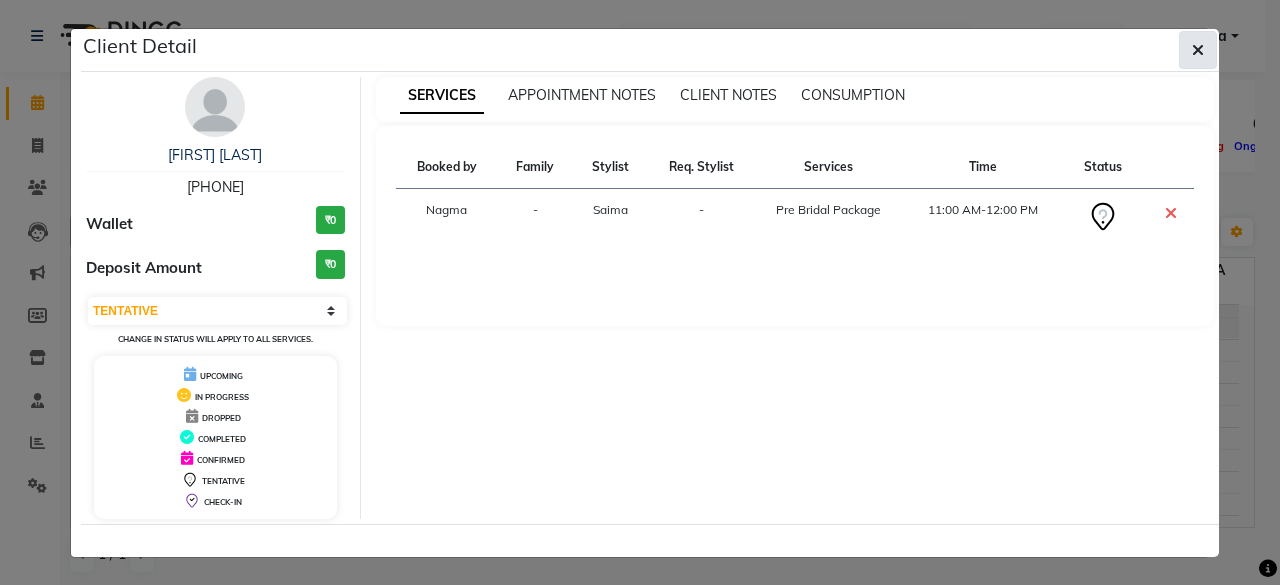 click 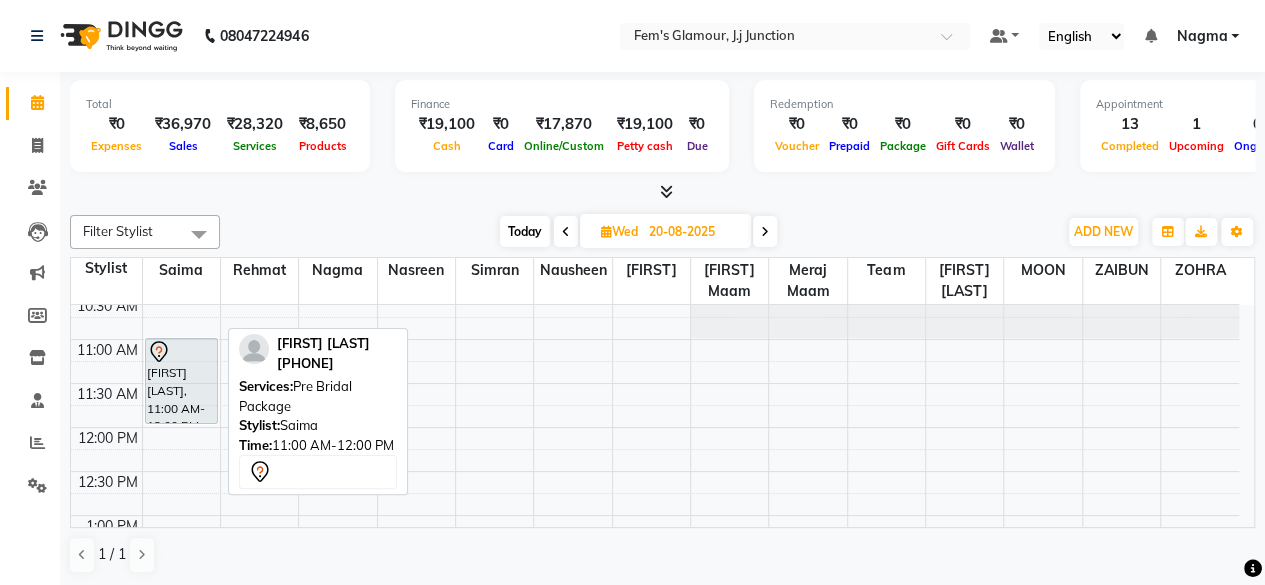 click 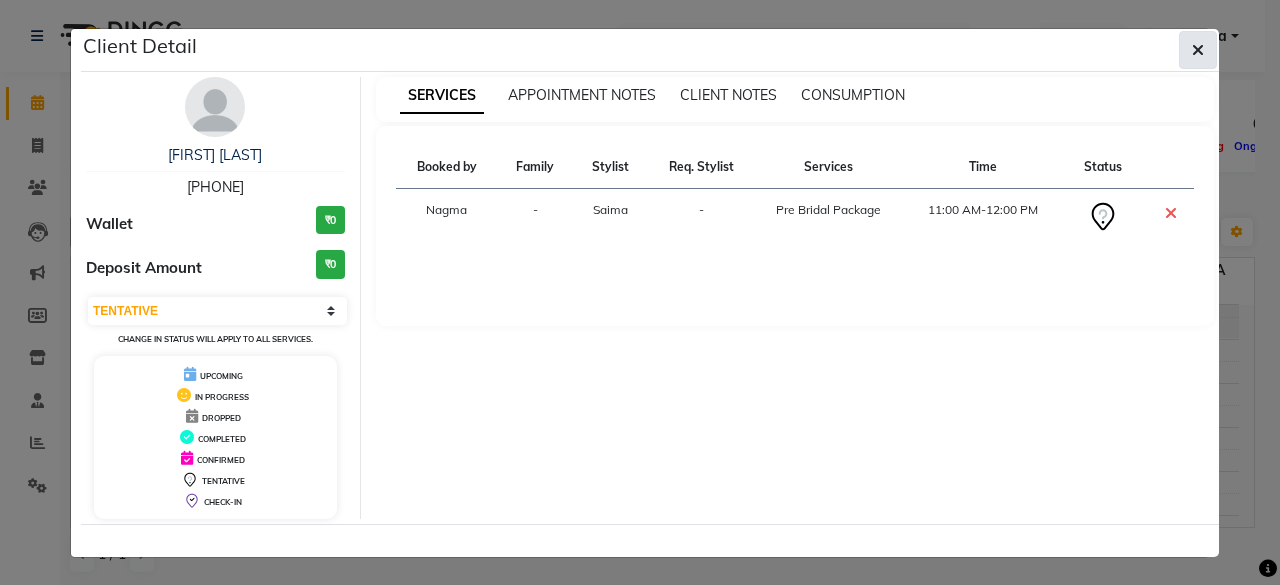 click 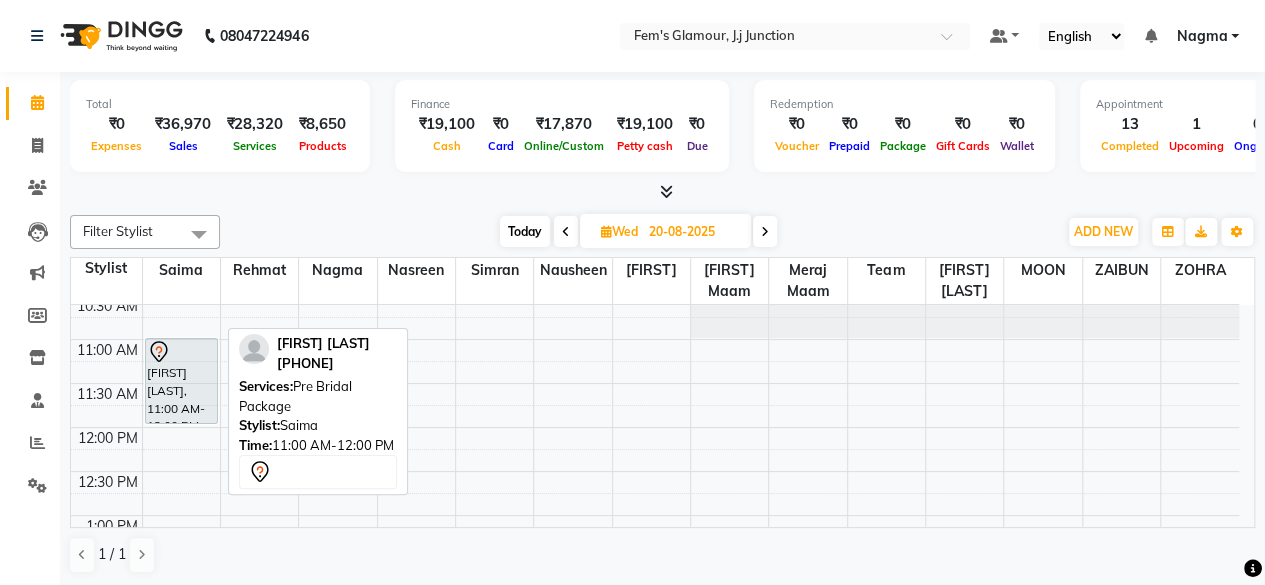 click on "SAFIYA KHAN, 11:00 AM-12:00 PM, Pre Bridal Package" at bounding box center (181, 381) 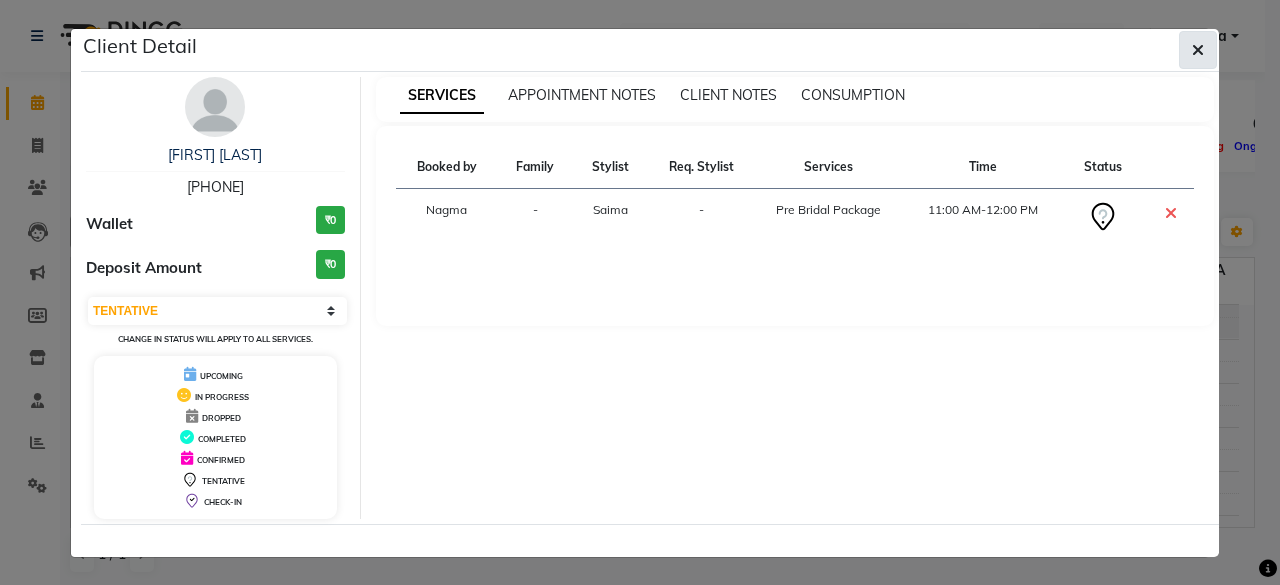 click 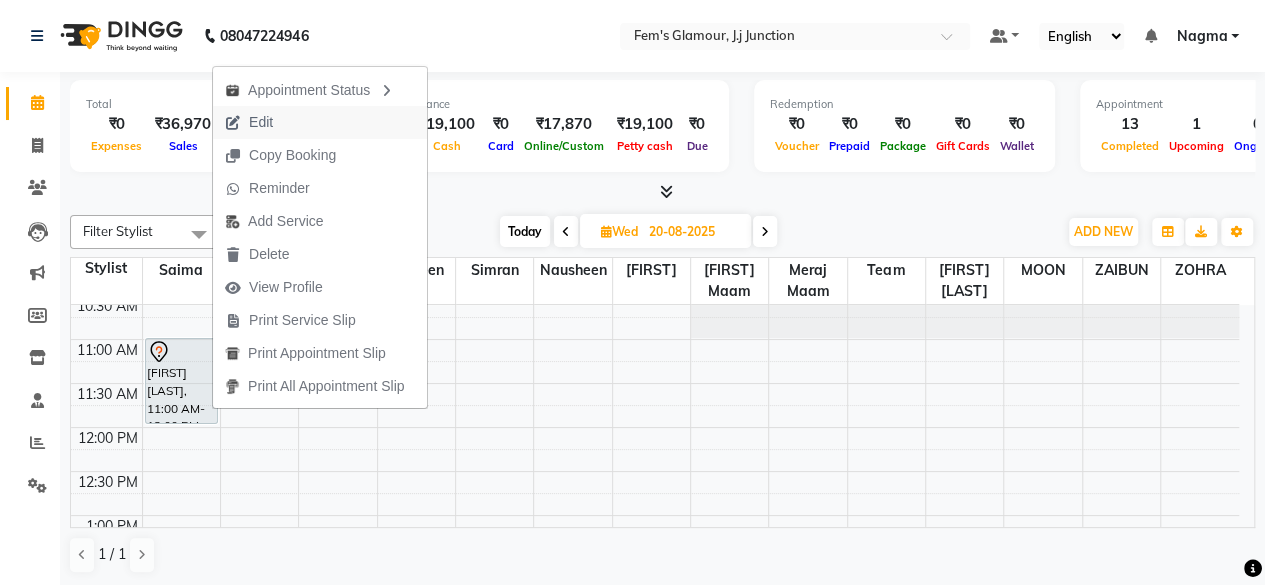 click on "Edit" at bounding box center (261, 122) 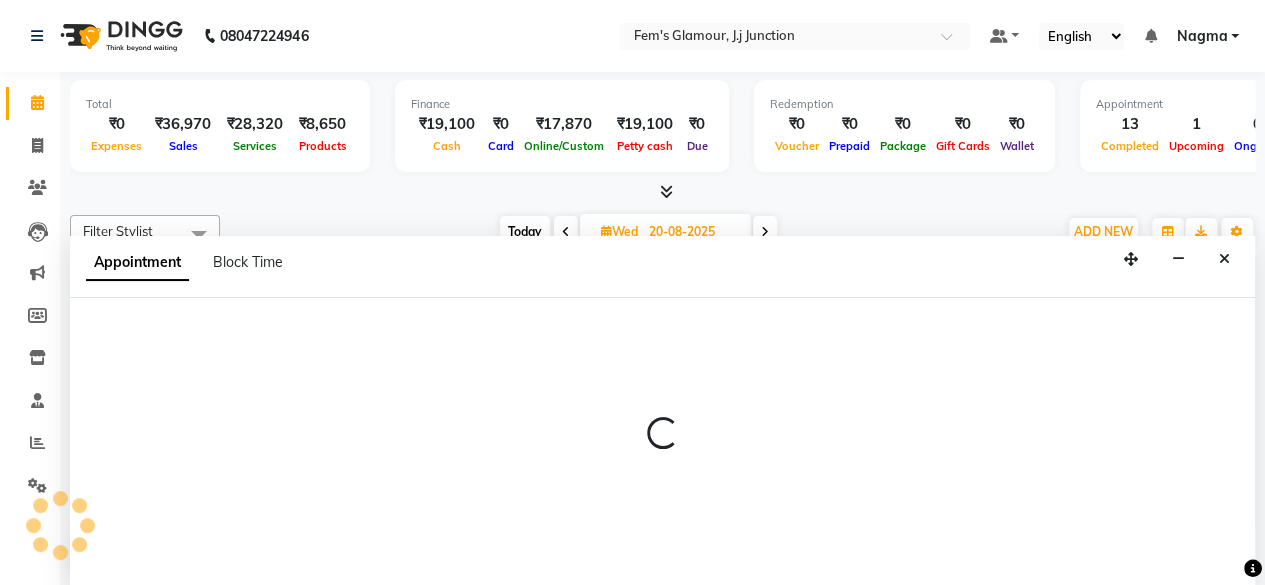 select on "tentative" 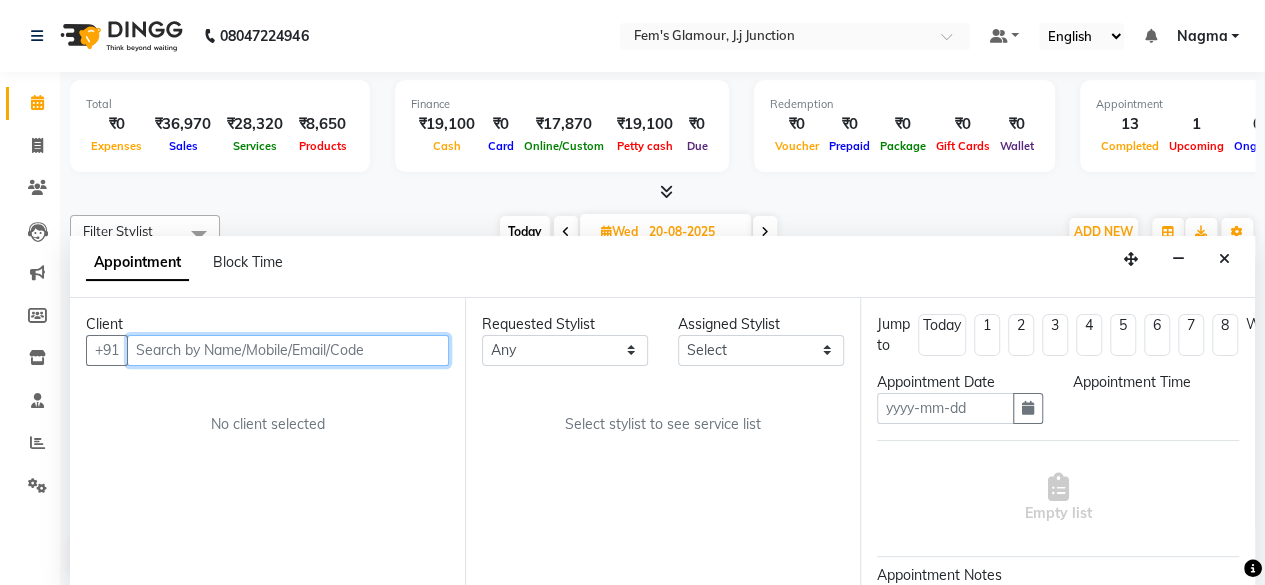 type on "20-08-2025" 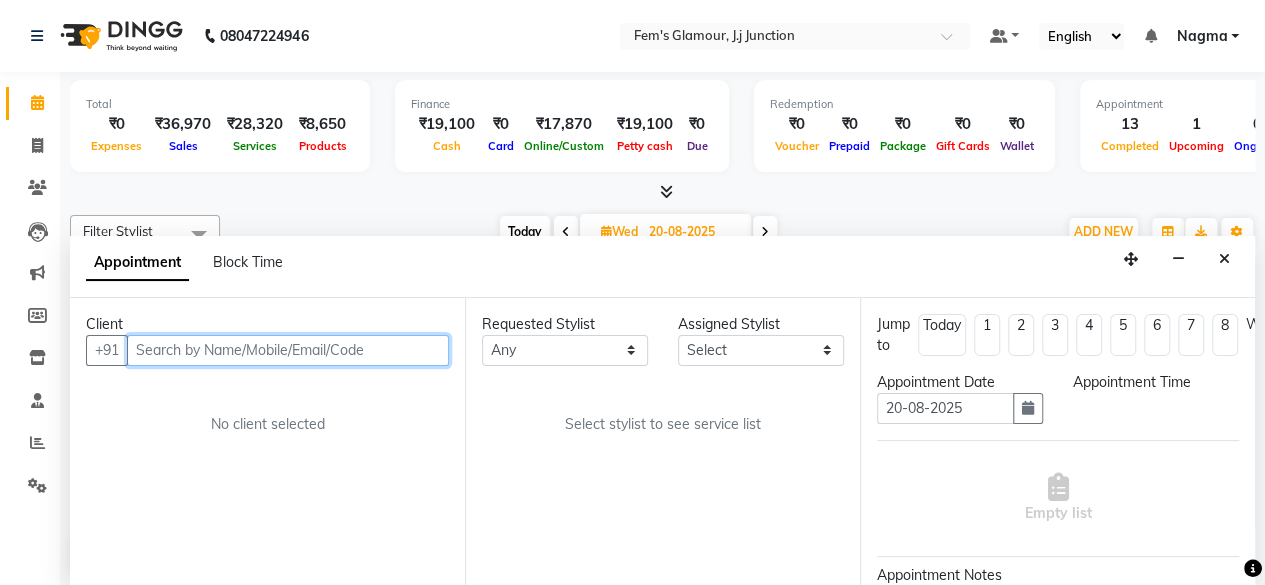 select on "21523" 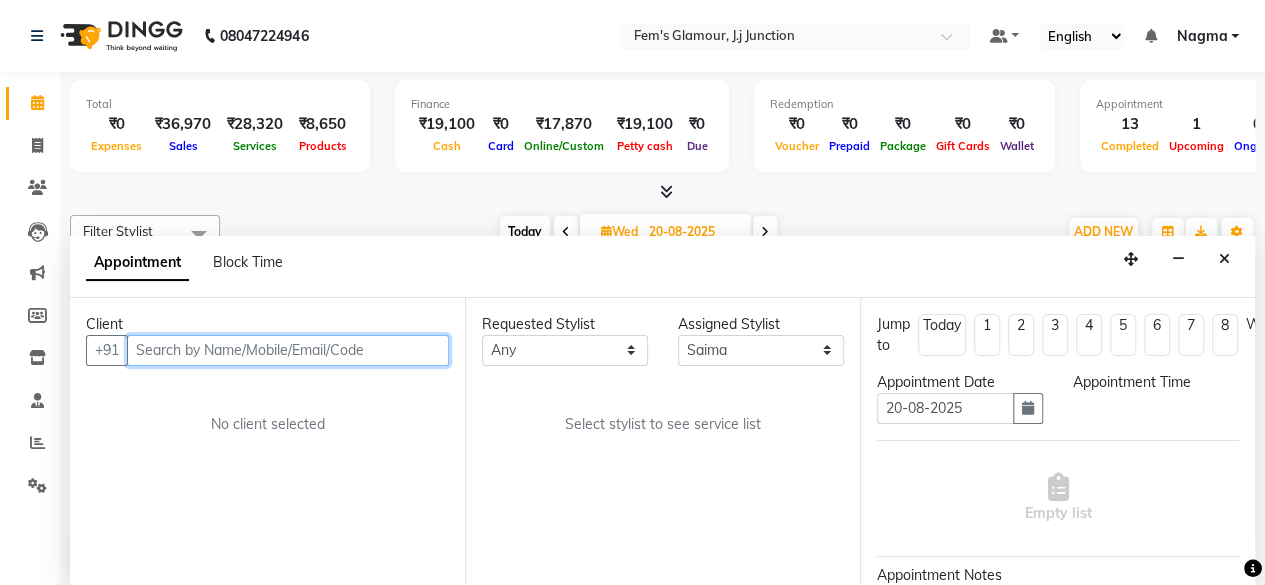 select on "660" 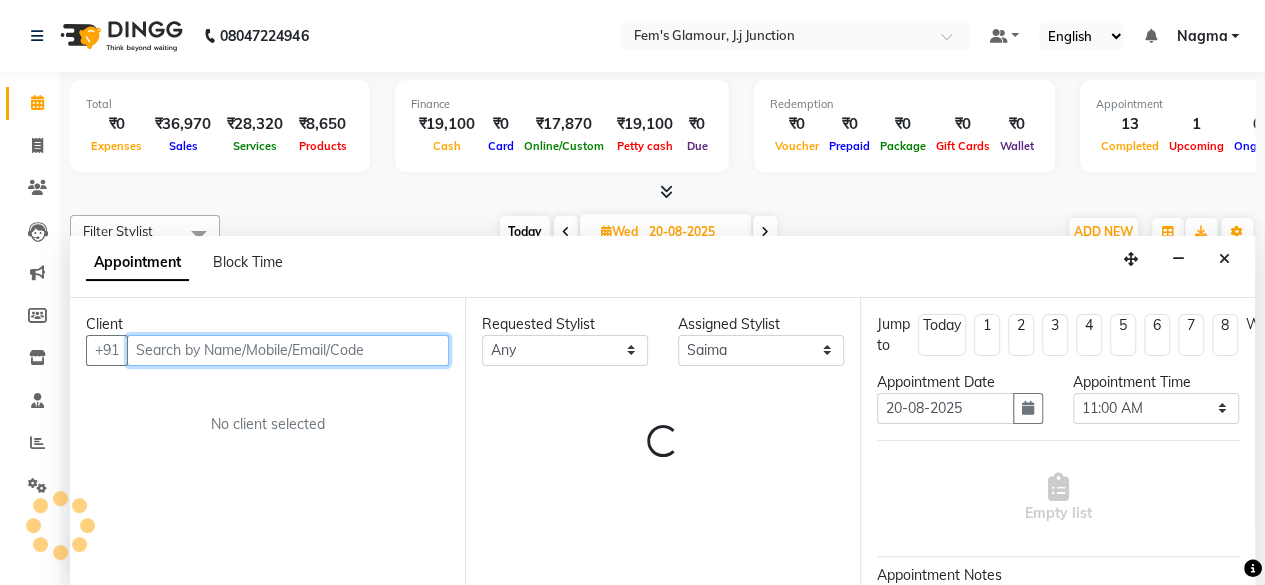 scroll, scrollTop: 816, scrollLeft: 0, axis: vertical 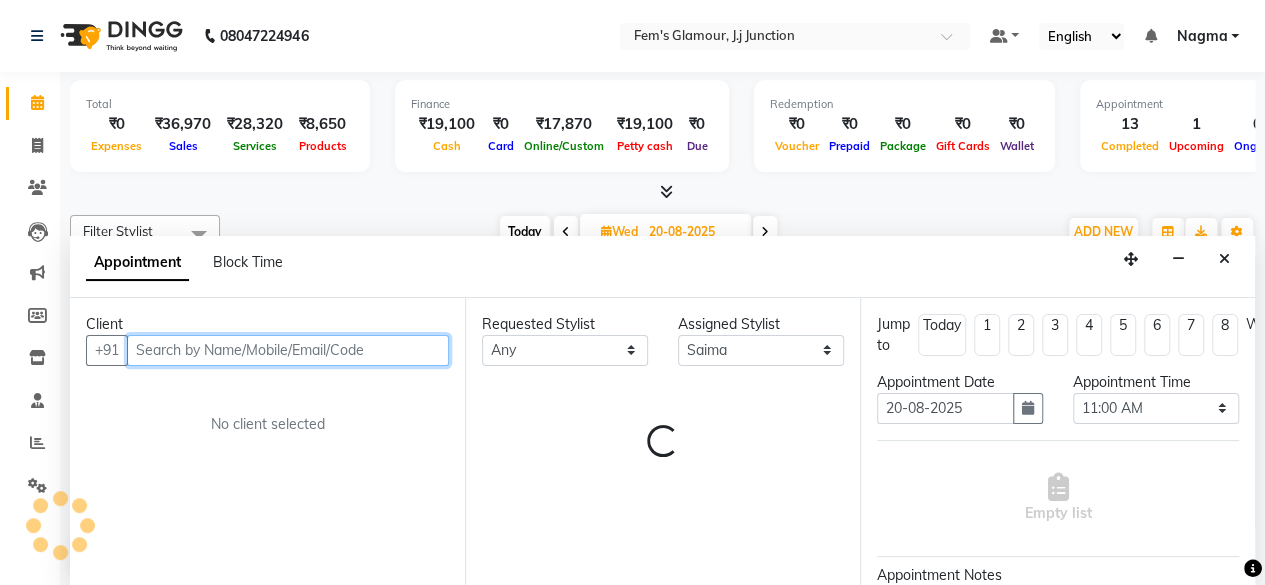 select on "1738" 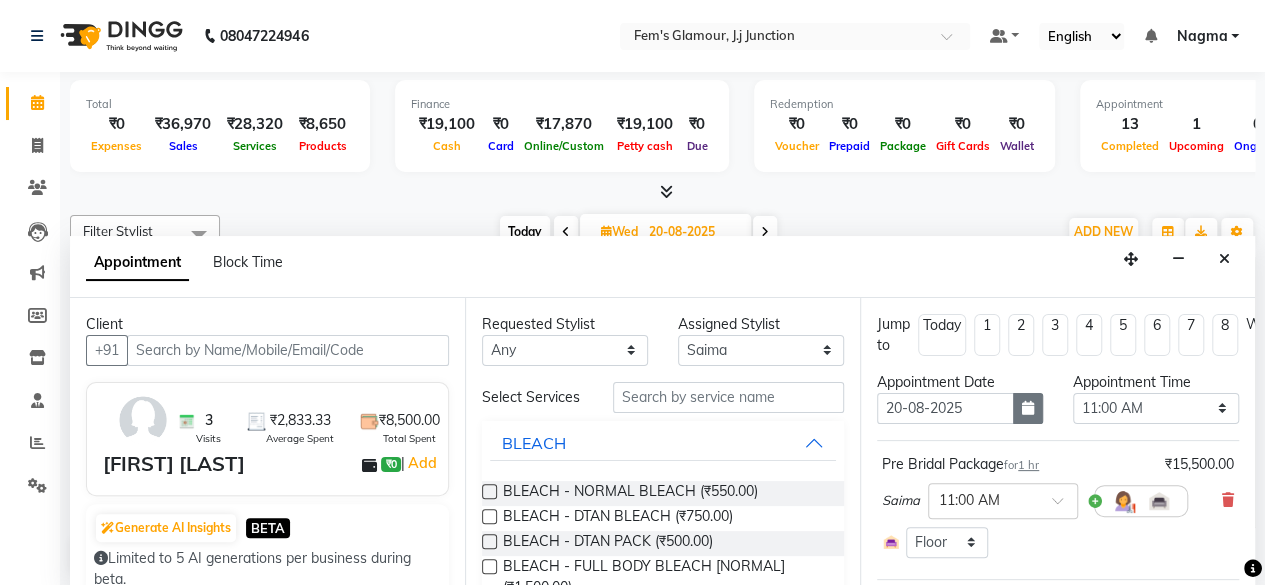 click at bounding box center [1028, 408] 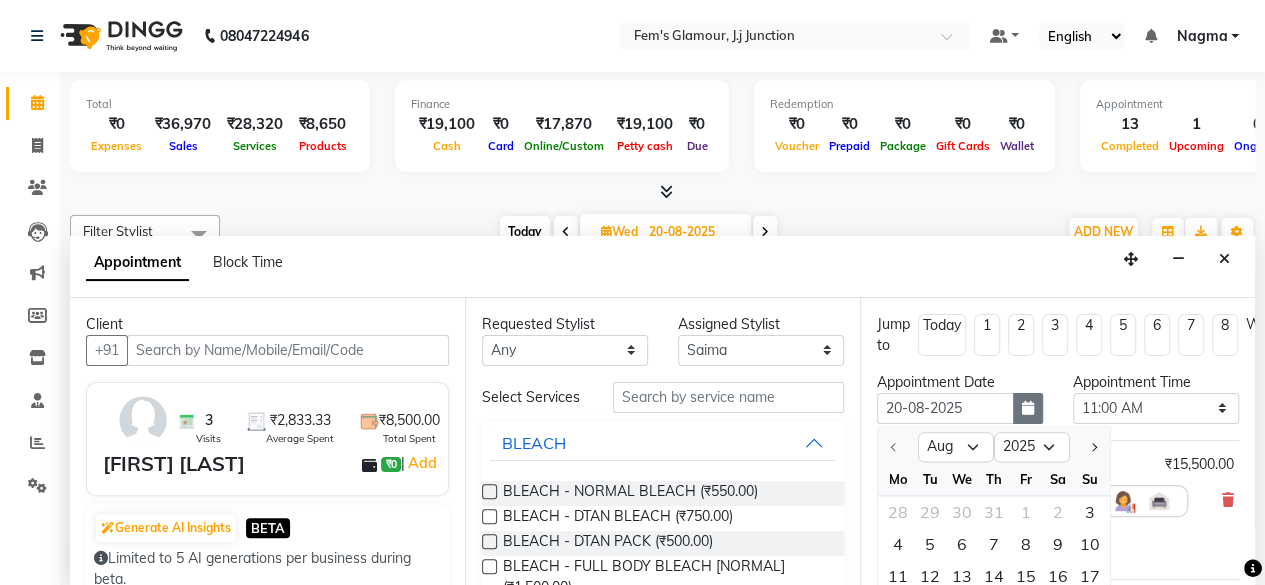 scroll, scrollTop: 172, scrollLeft: 0, axis: vertical 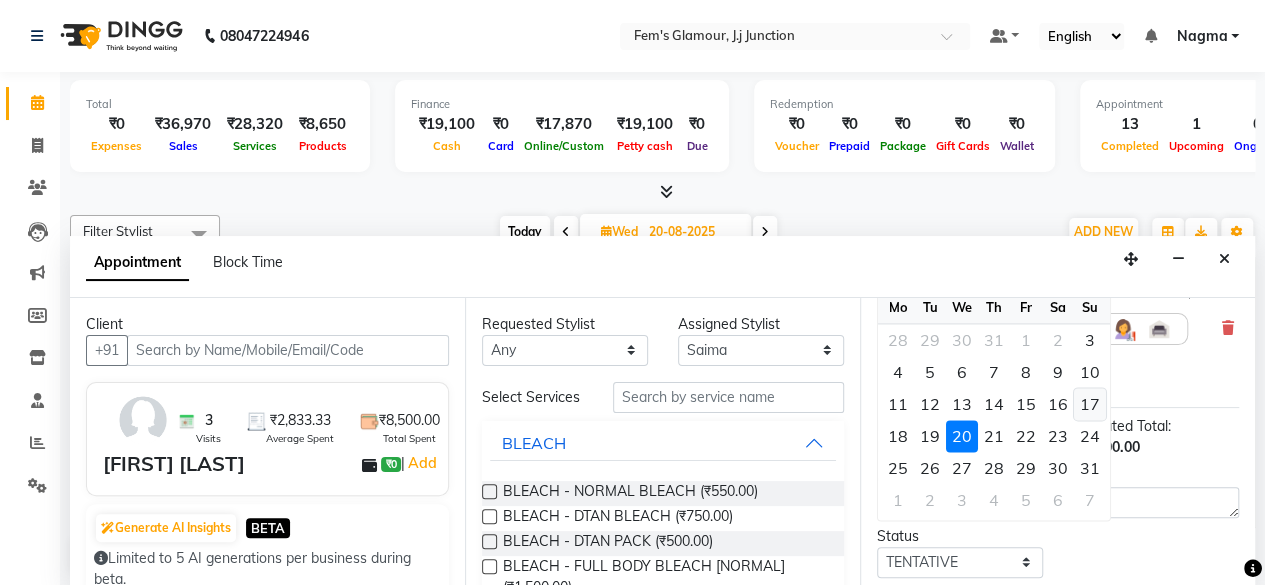 click on "17" at bounding box center (1090, 404) 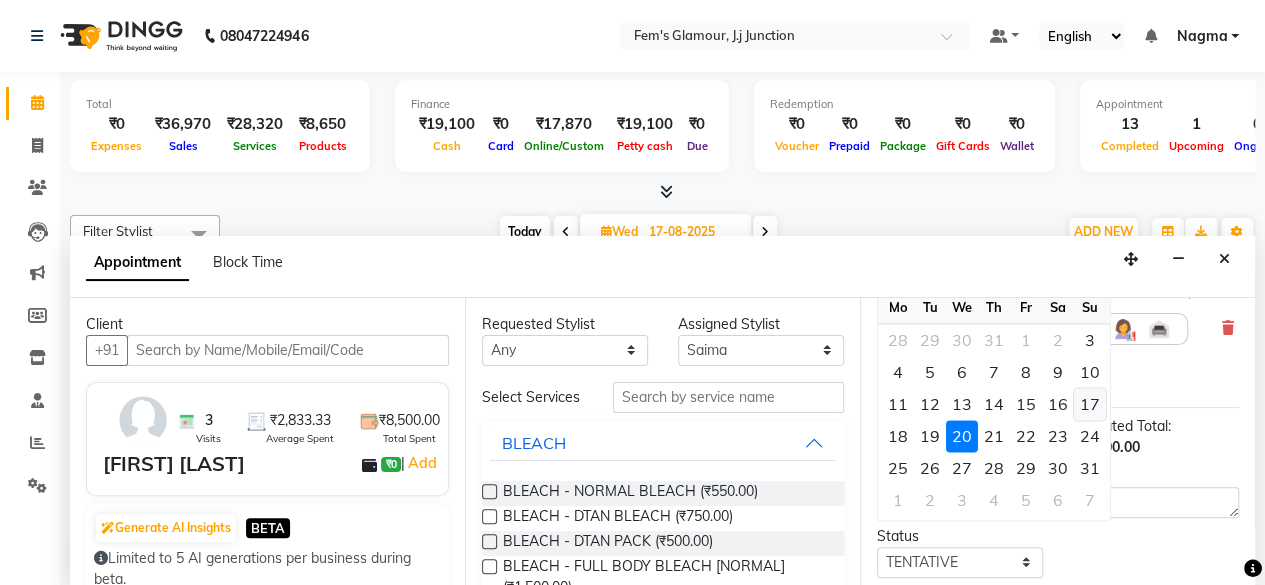 scroll, scrollTop: 816, scrollLeft: 0, axis: vertical 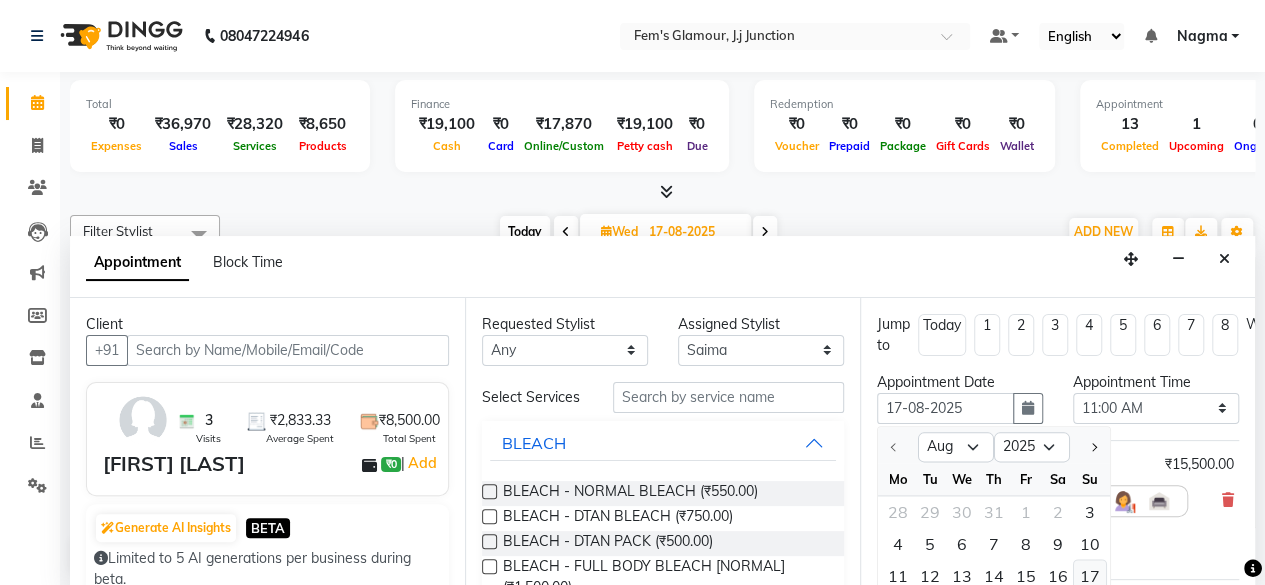 select on "660" 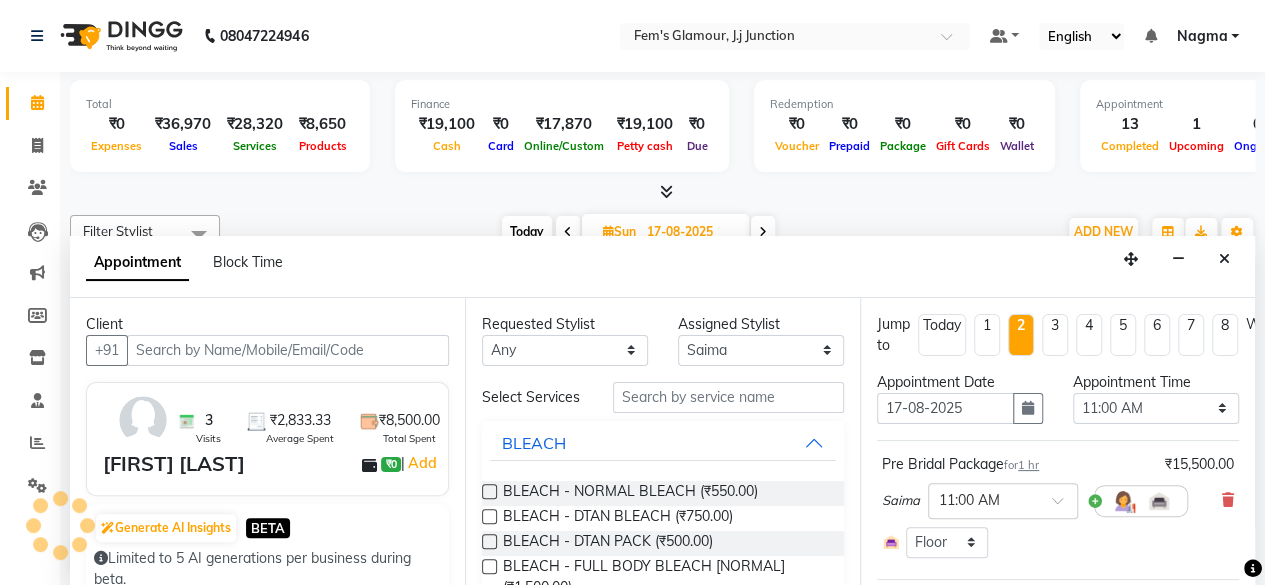 scroll, scrollTop: 245, scrollLeft: 0, axis: vertical 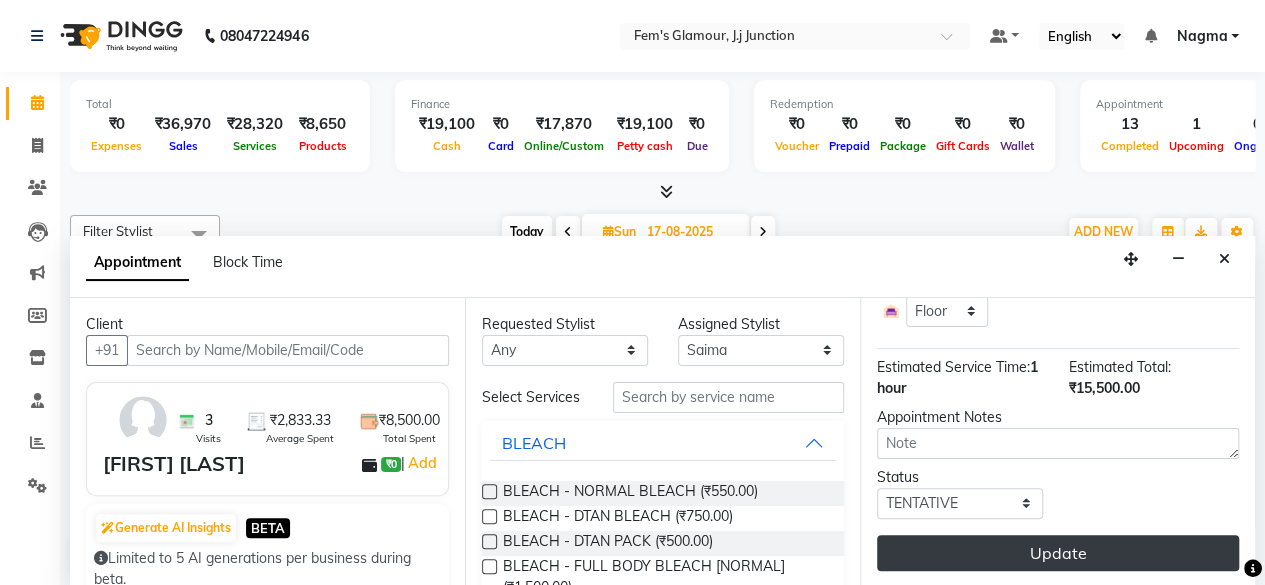 click on "Update" at bounding box center (1058, 553) 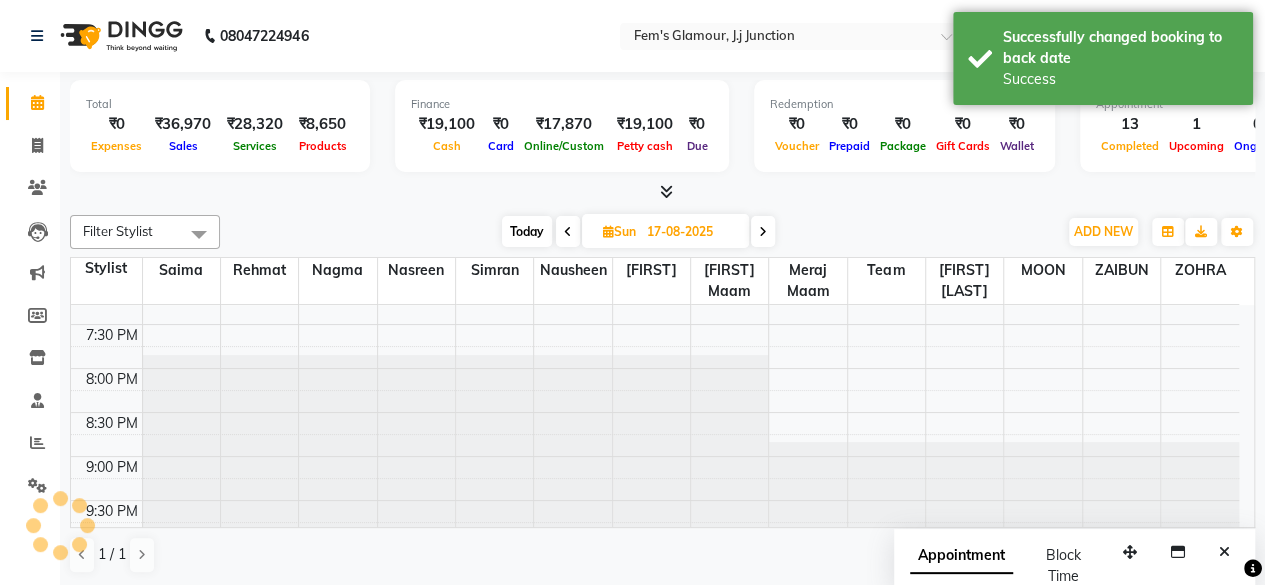 scroll, scrollTop: 0, scrollLeft: 0, axis: both 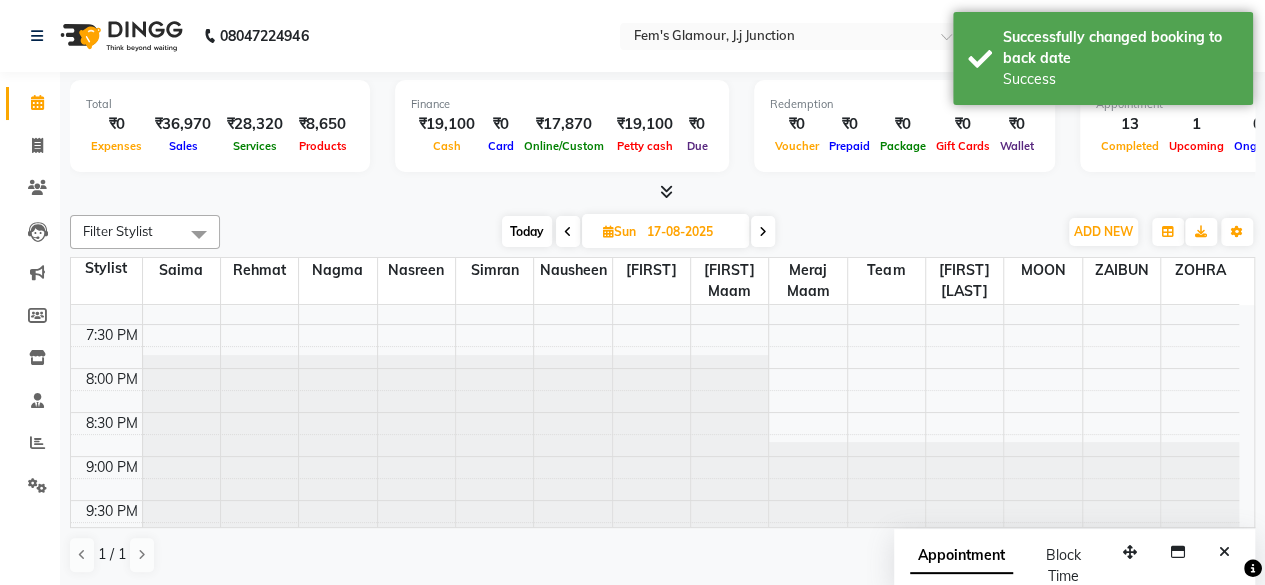 click on "Today" at bounding box center (527, 231) 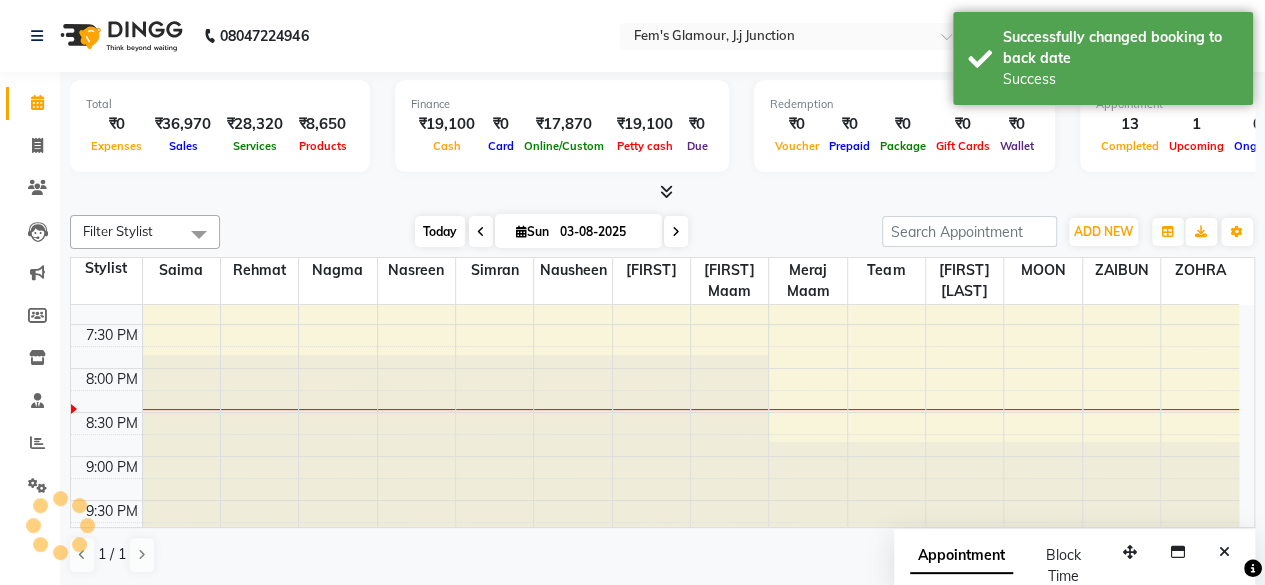 scroll, scrollTop: 816, scrollLeft: 0, axis: vertical 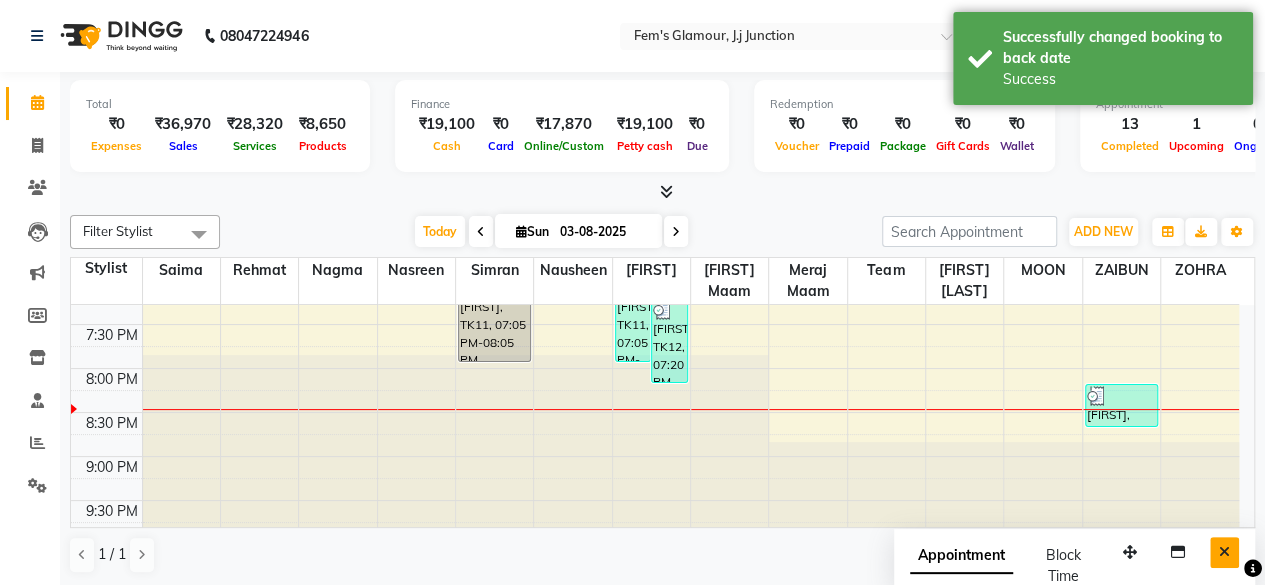 click at bounding box center (1224, 552) 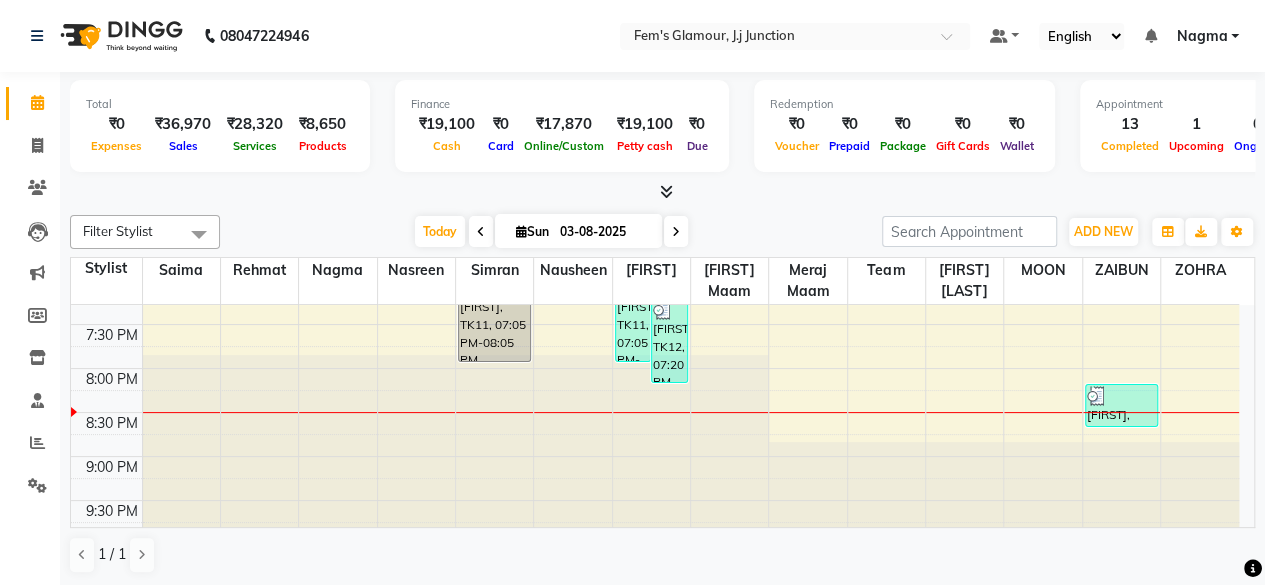 click at bounding box center [676, 232] 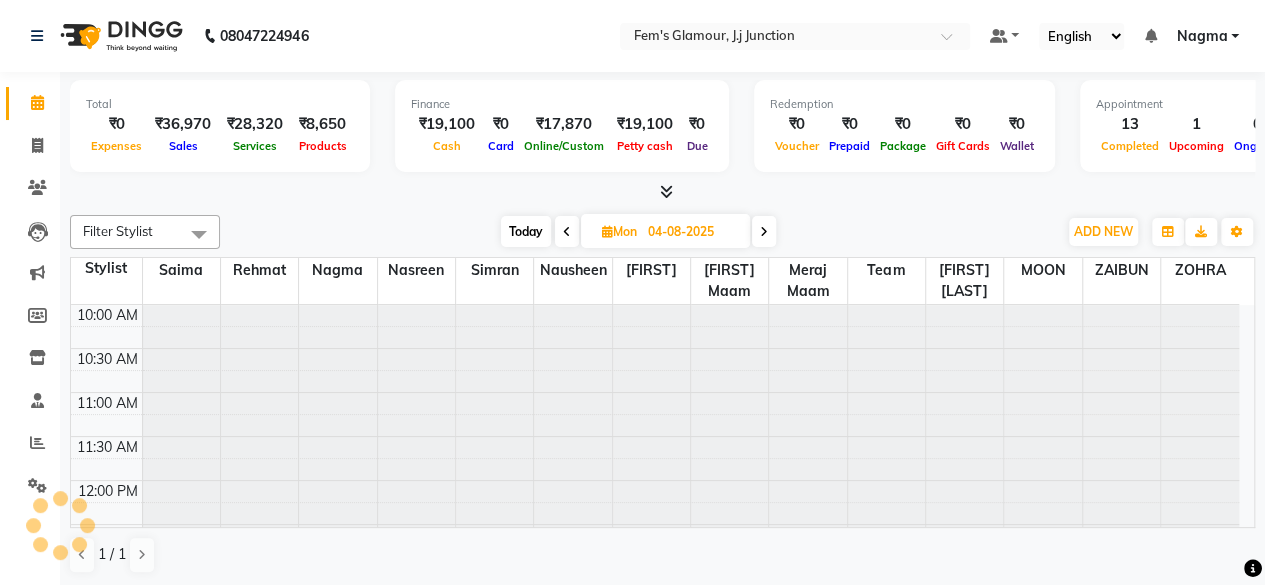 scroll, scrollTop: 816, scrollLeft: 0, axis: vertical 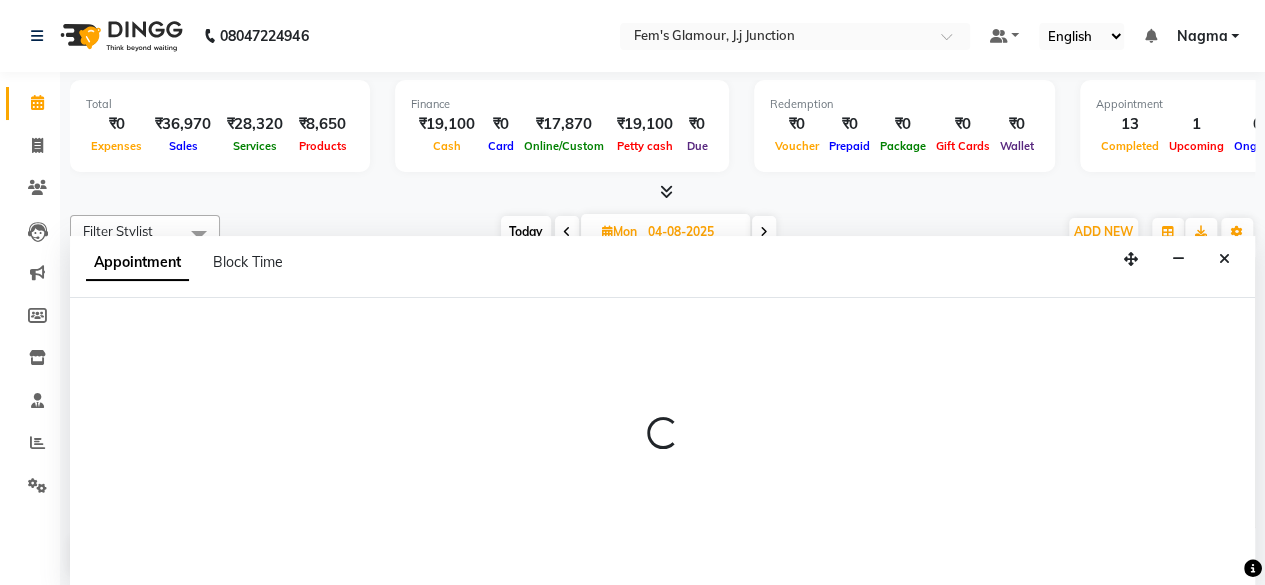 click at bounding box center (662, 192) 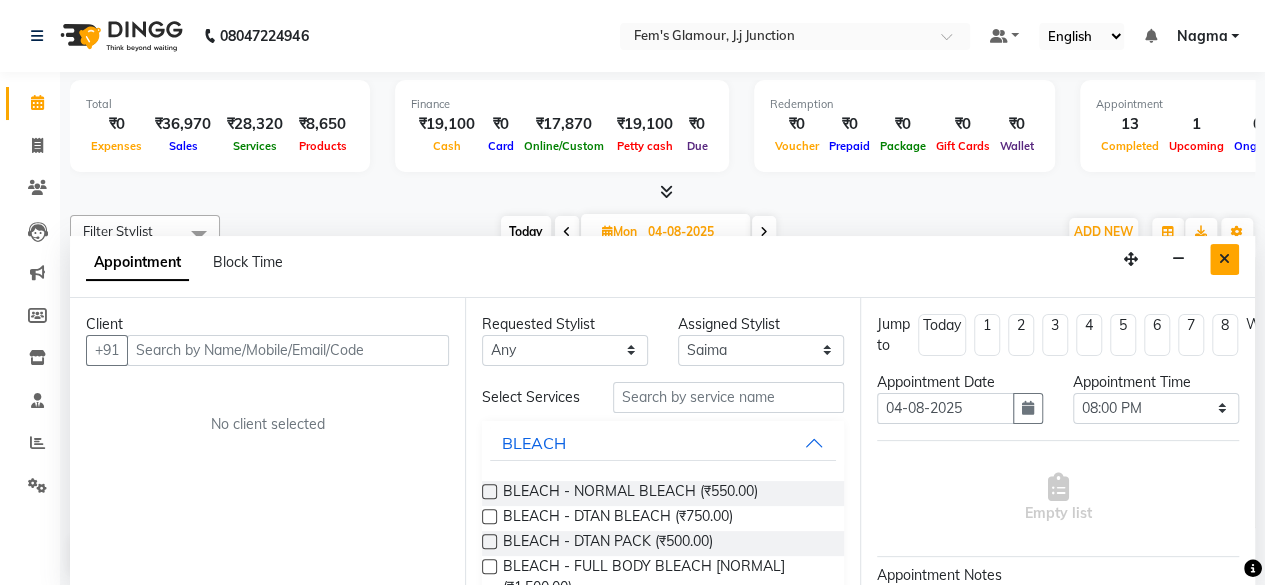 click at bounding box center (1224, 259) 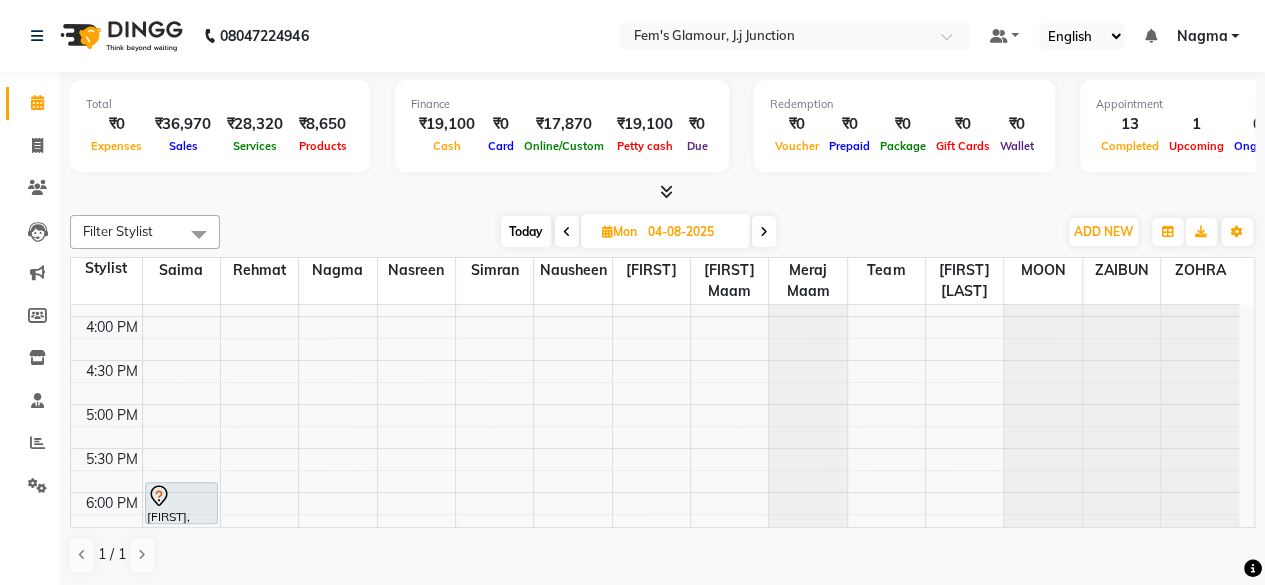 scroll, scrollTop: 516, scrollLeft: 0, axis: vertical 